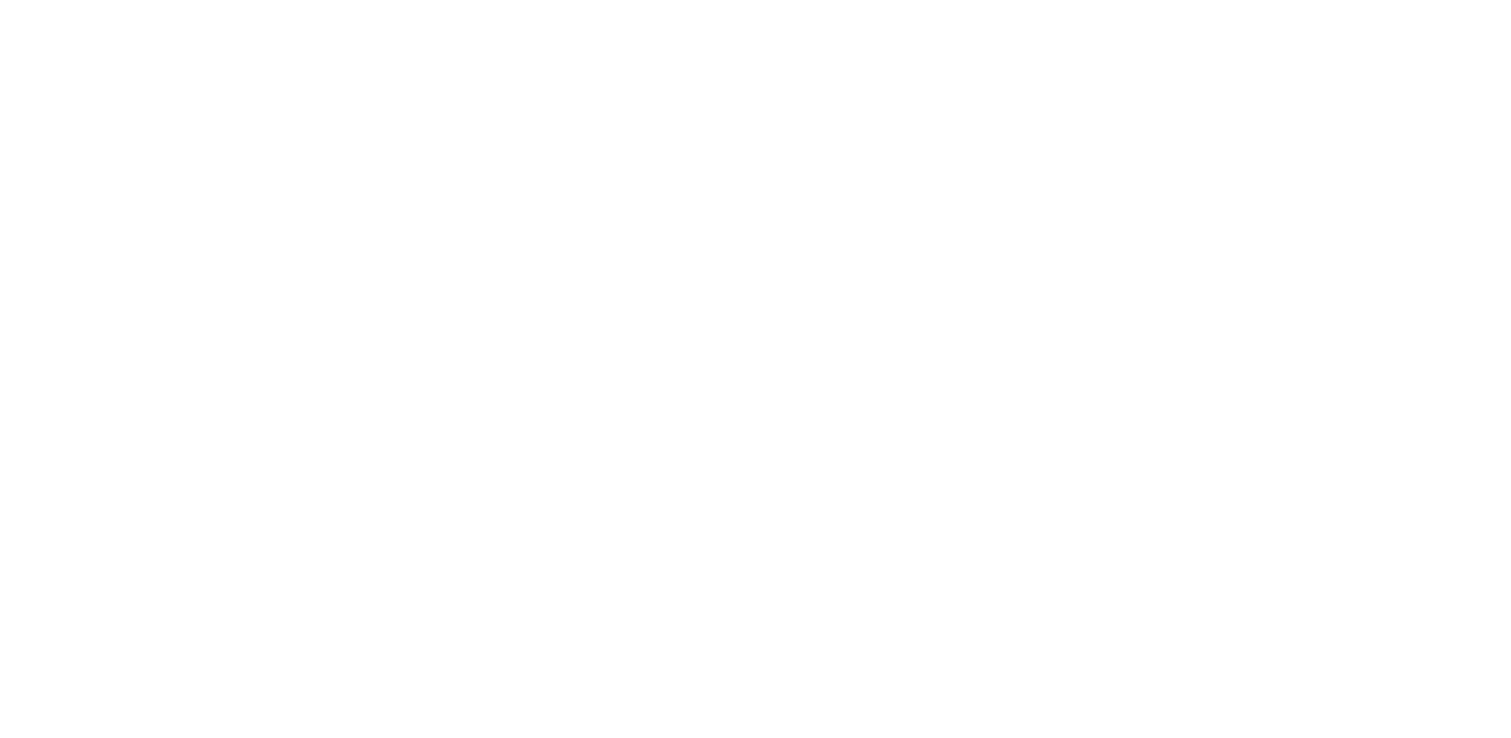 scroll, scrollTop: 0, scrollLeft: 0, axis: both 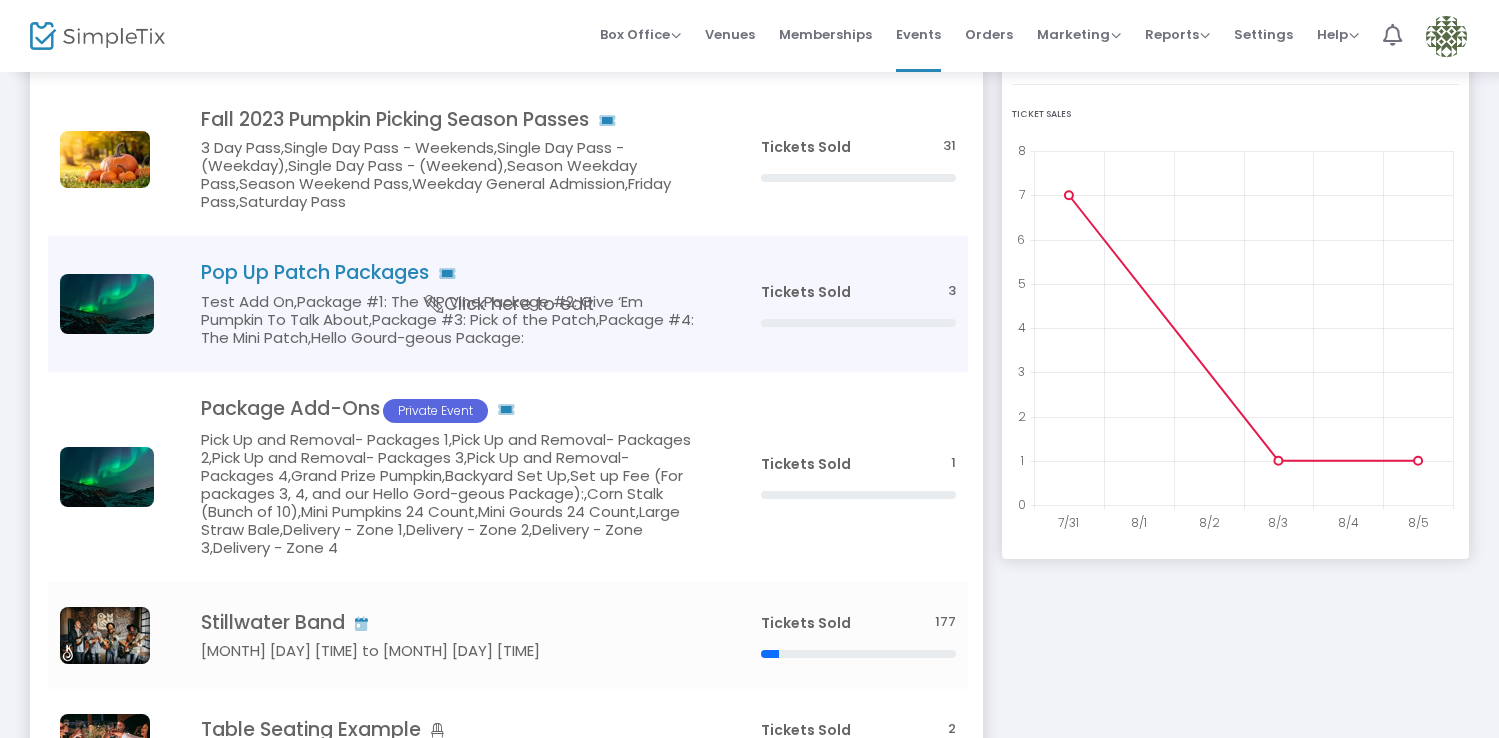 click on "Pop Up Patch Packages   Test Add On,Package #1: The VIP Vine,Package #2: Give ‘Em Pumpkin To Talk About,Package #3: Pick of the Patch,Package #4: The Mini Patch,Hello Gourd-geous Package:     Click here to edit" 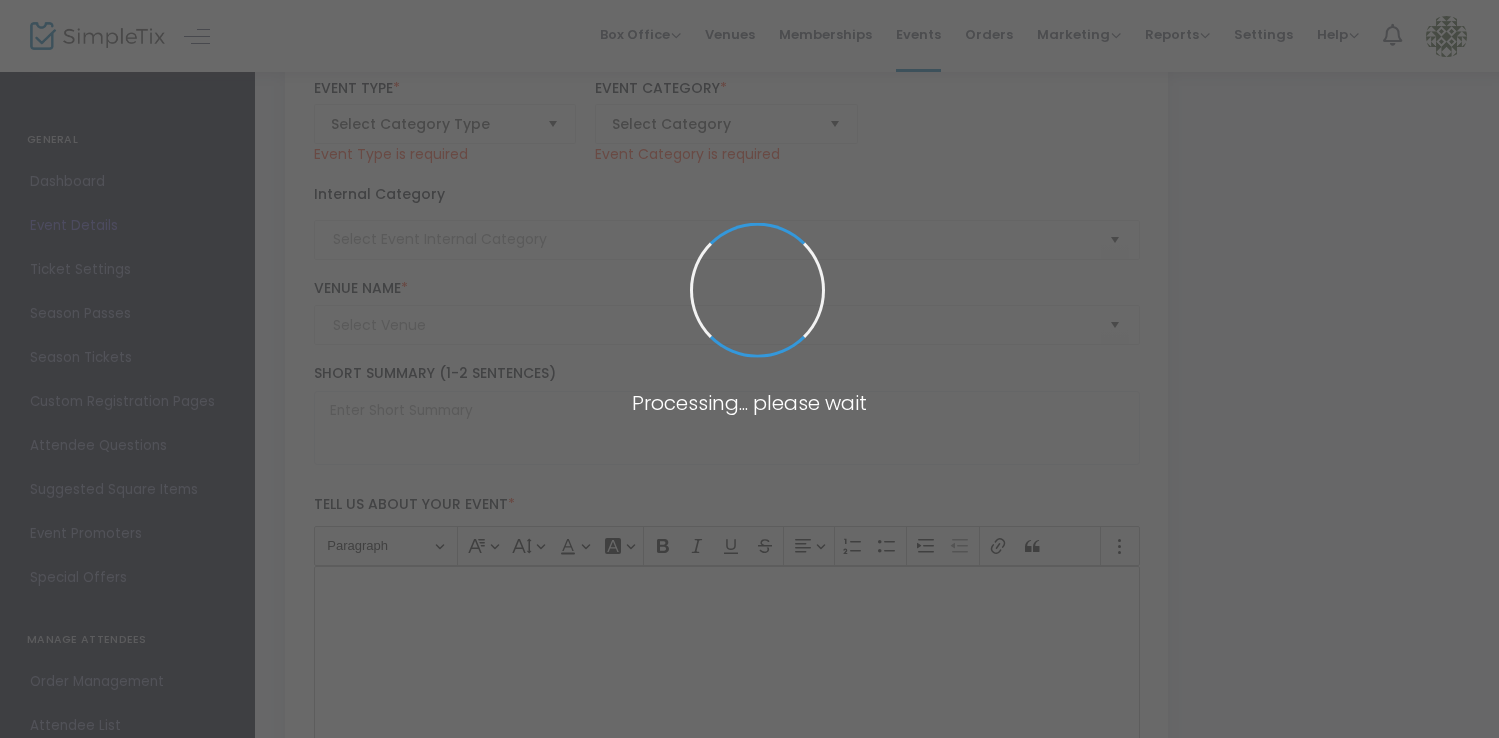 type on "Pop Up Patch Packages" 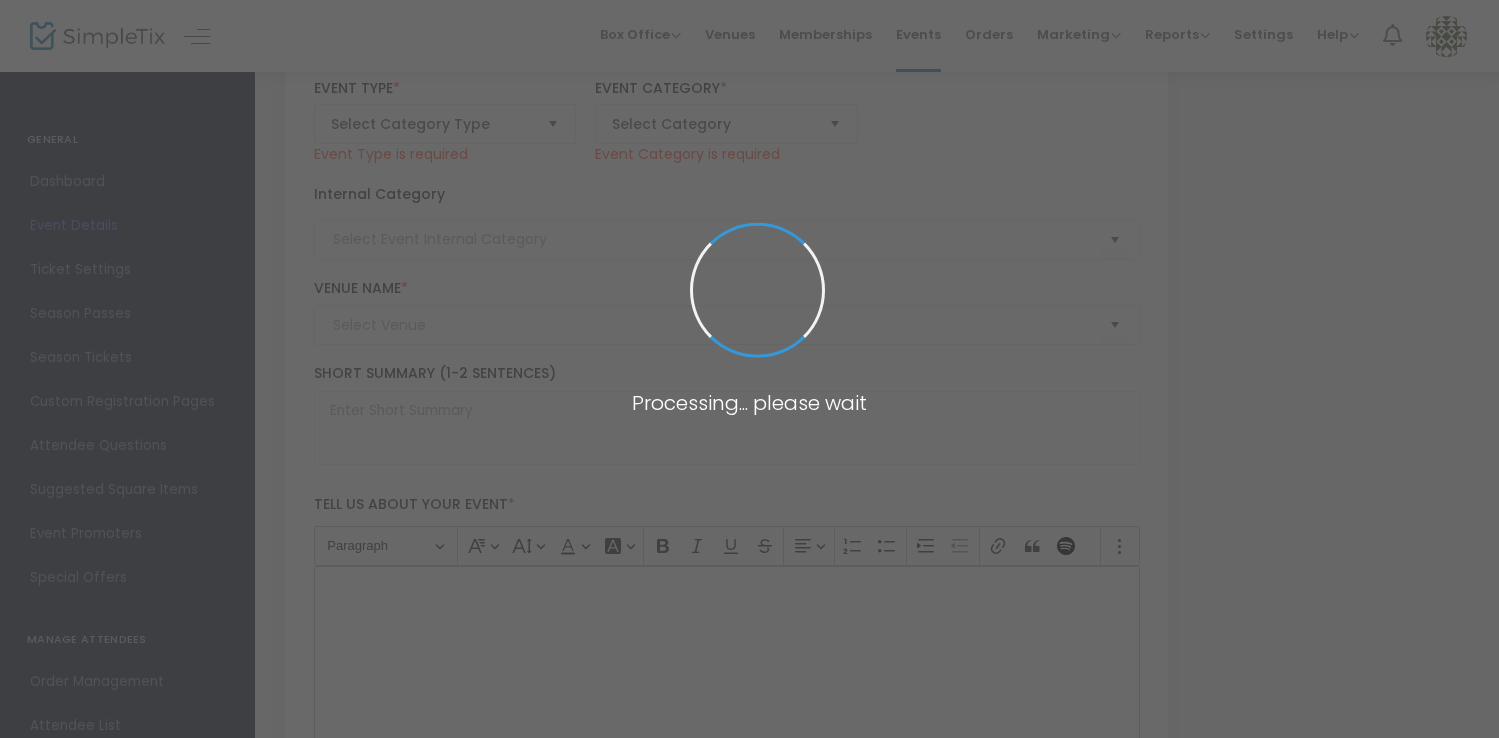 type on "test" 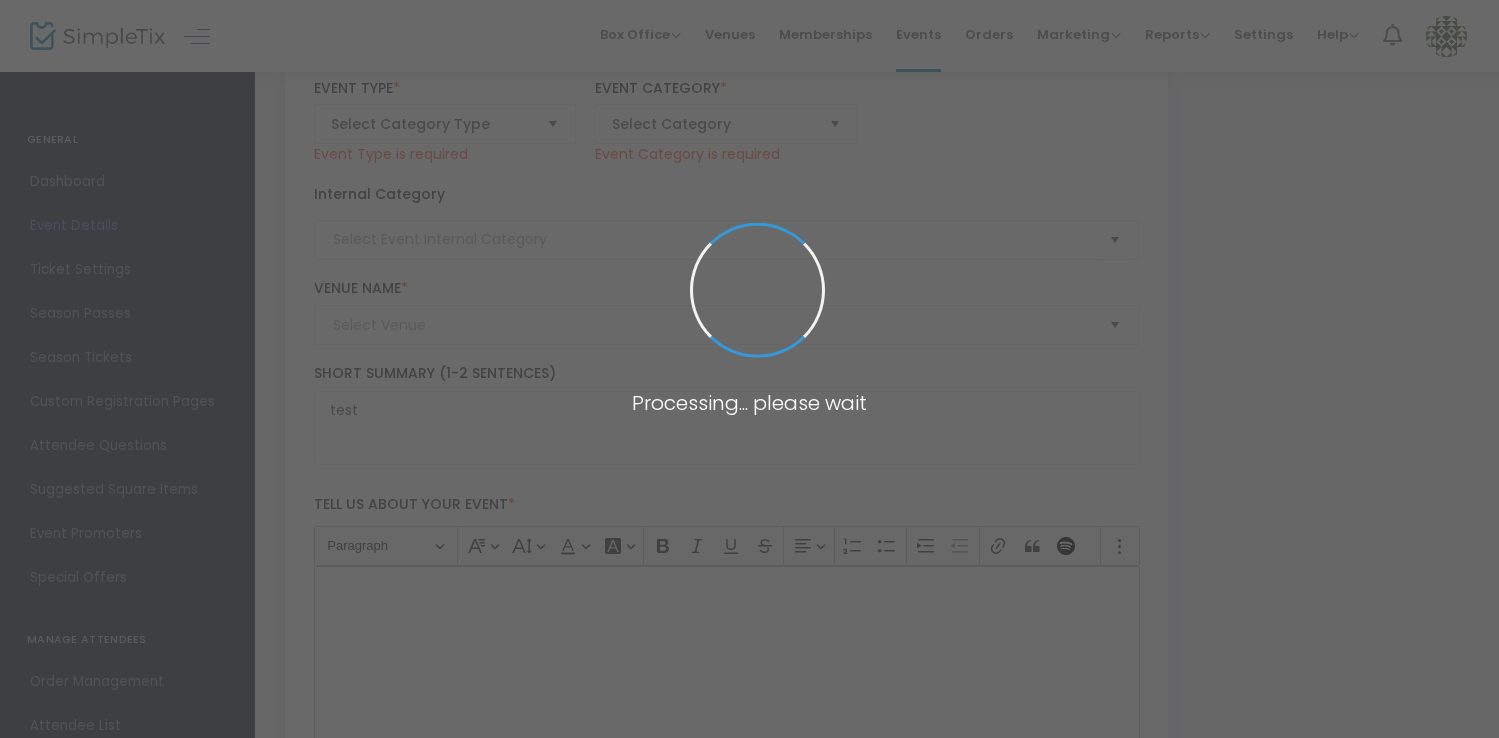 type on "Geffen Playhouse" 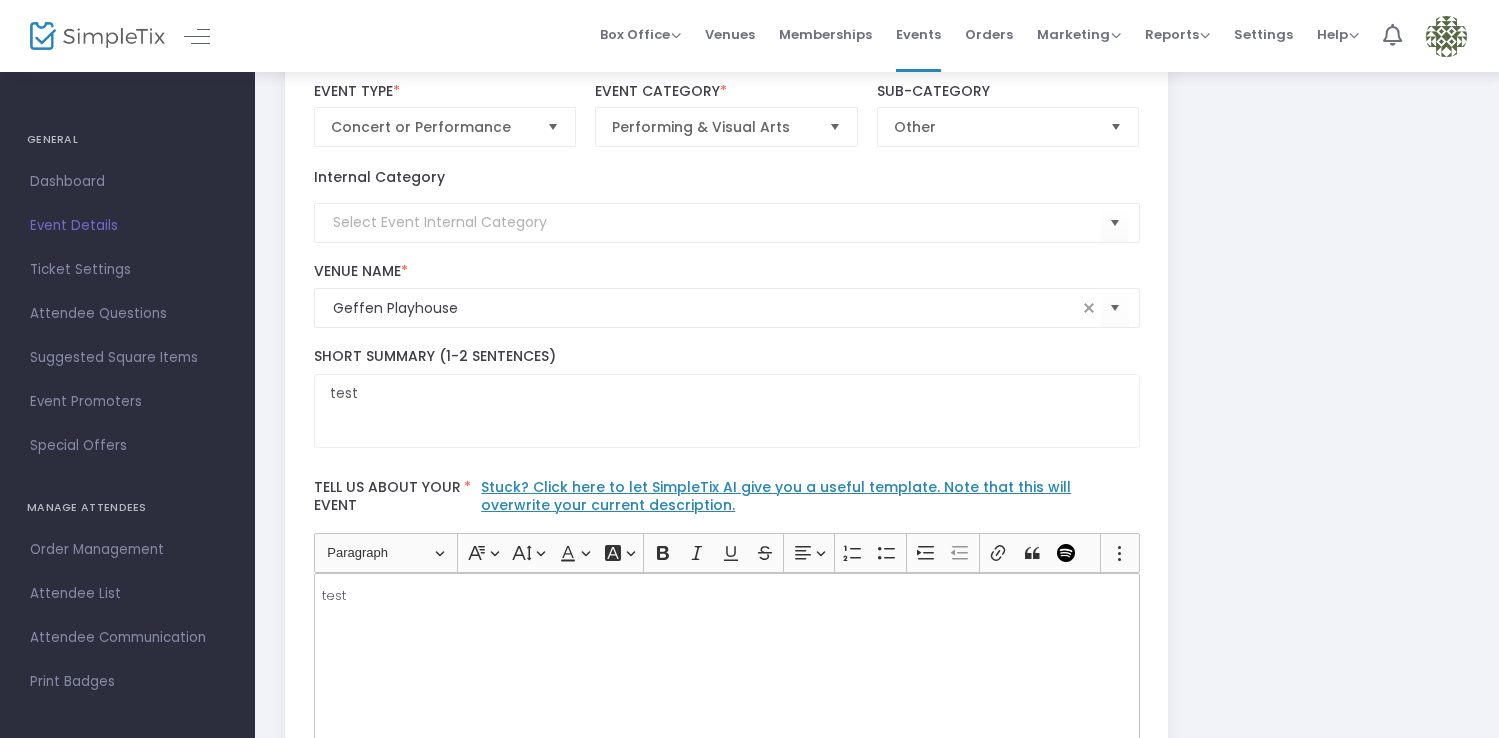 scroll, scrollTop: 0, scrollLeft: 0, axis: both 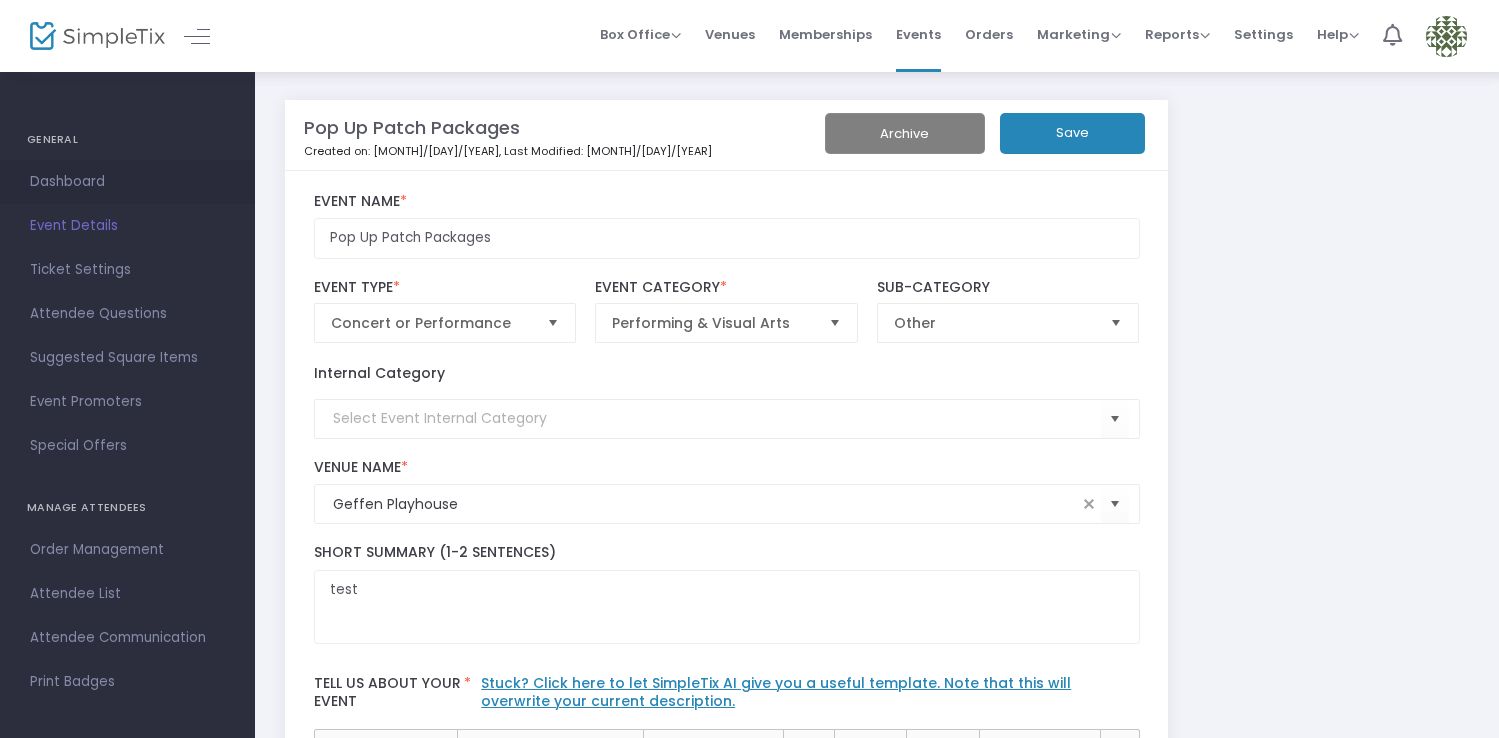 click on "Dashboard" at bounding box center [127, 182] 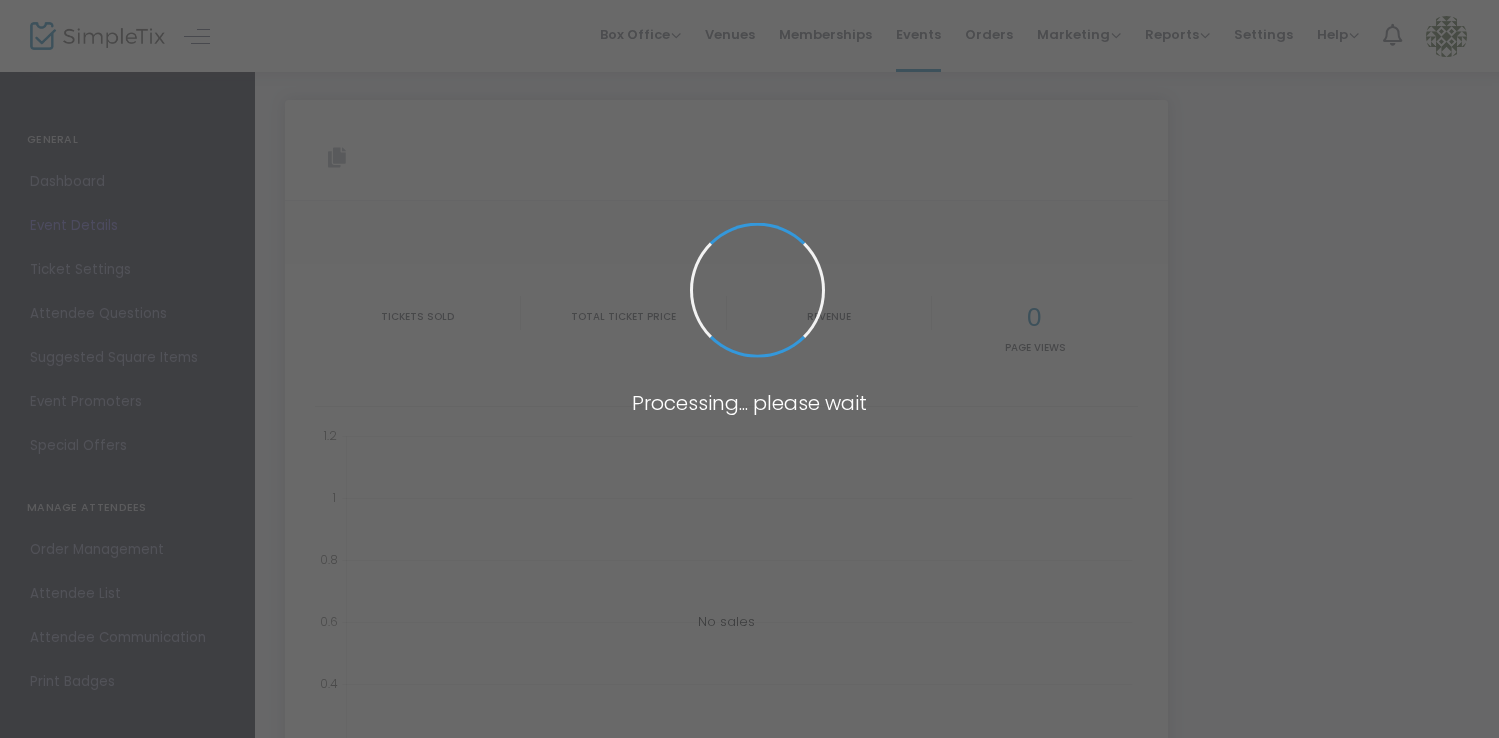 type on "https://www.simpletix.com/e/pop-up-patch-packages-tickets-228118" 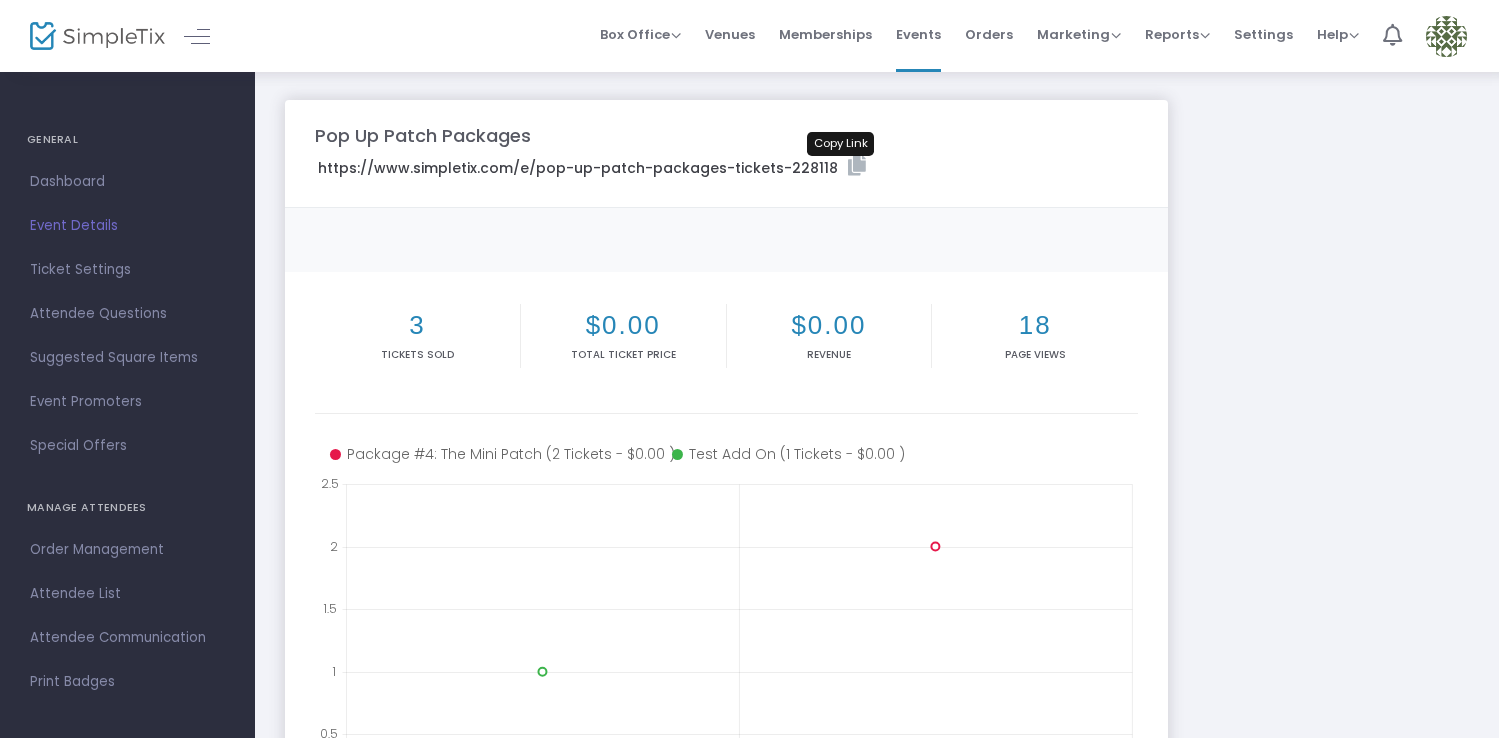 click 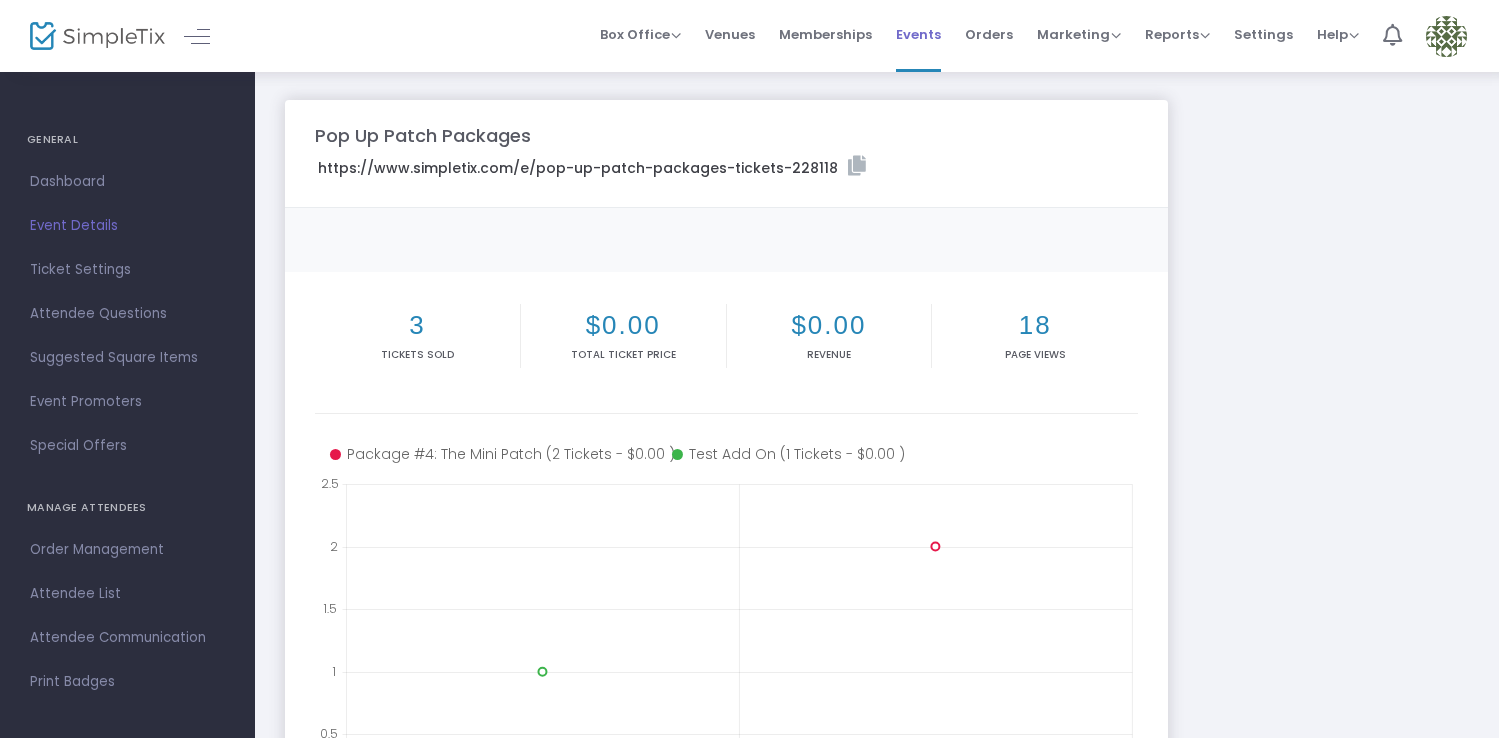 click on "Events" at bounding box center [918, 34] 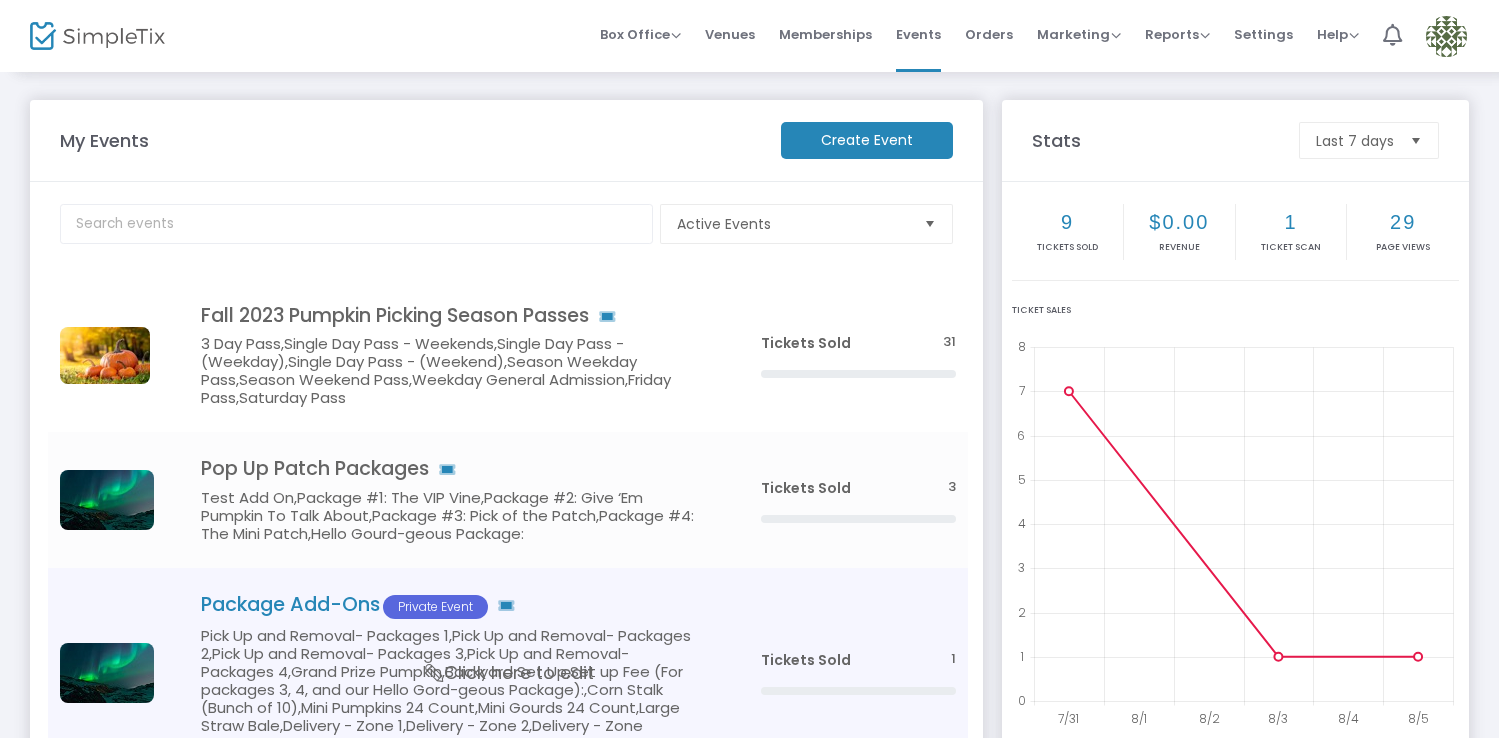 click on "Pick Up and Removal- Packages 1,Pick Up and Removal- Packages 2,Pick Up and Removal- Packages 3,Pick Up and Removal- Packages 4,Grand Prize Pumpkin,Backyard Set Up,Set up Fee (For packages 3, 4, and our Hello Gord-geous Package):,Corn Stalk (Bunch of 10),Mini Pumpkins 24 Count,Mini Gourds 24 Count,Large Straw Bale,Delivery - Zone 1,Delivery - Zone 2,Delivery - Zone 3,Delivery - Zone 4" 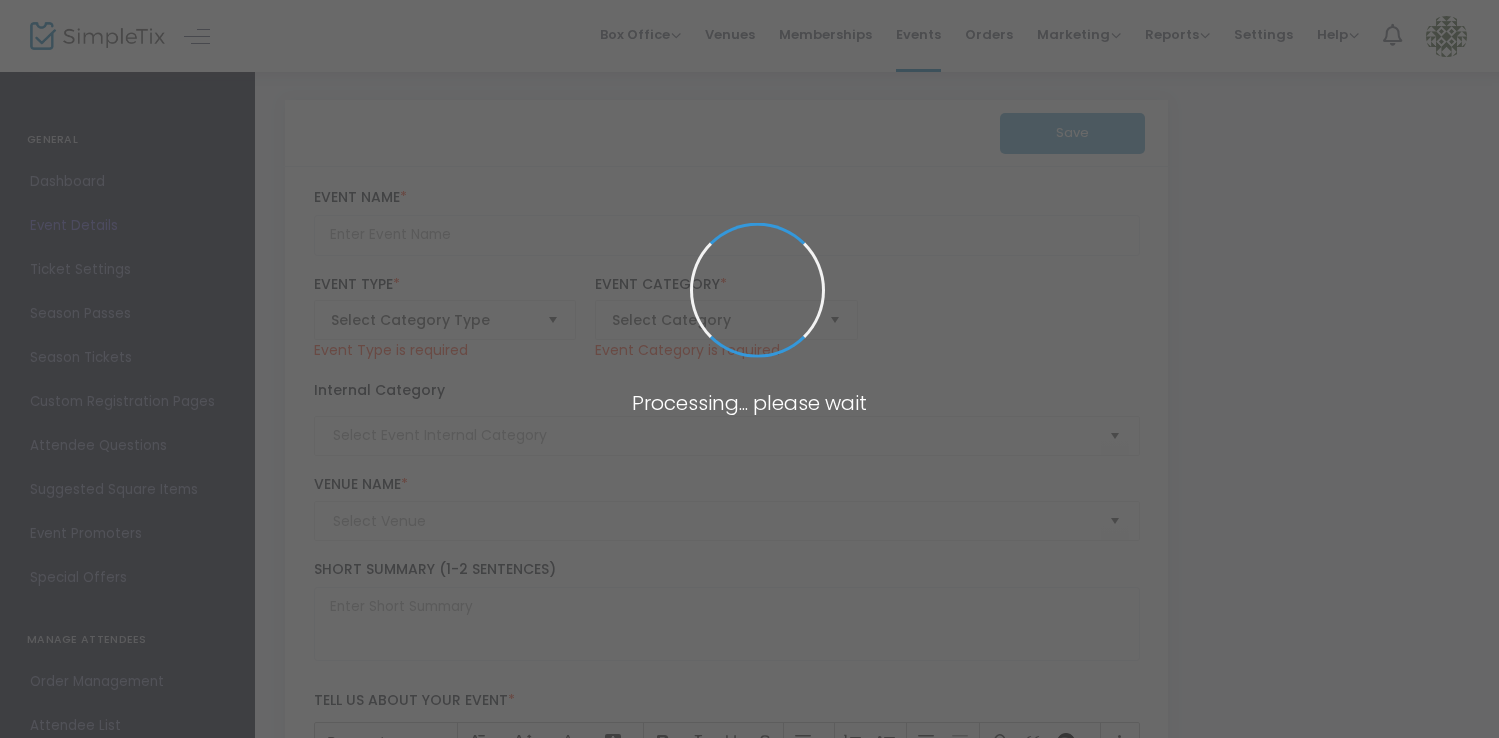type on "Package Add-Ons" 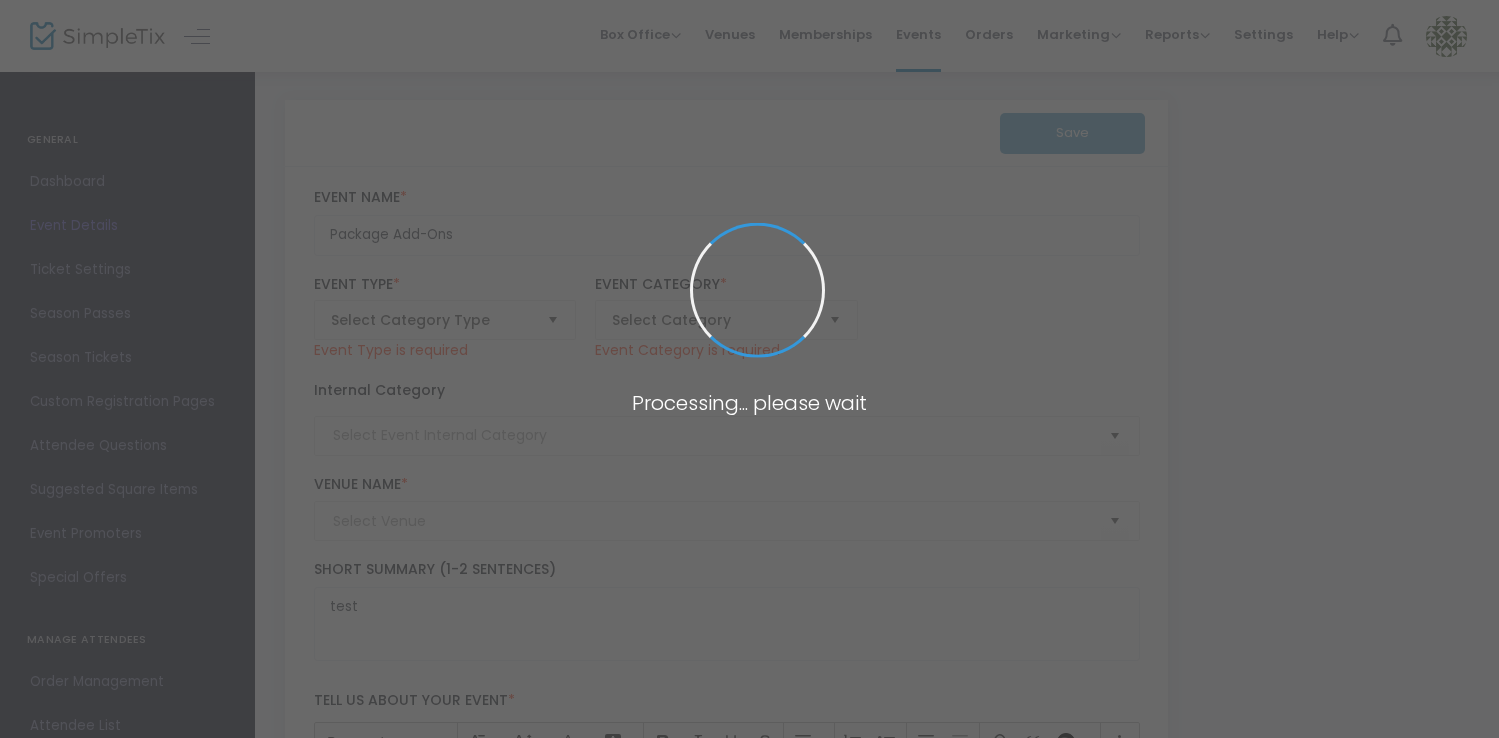 type on "Geffen Playhouse" 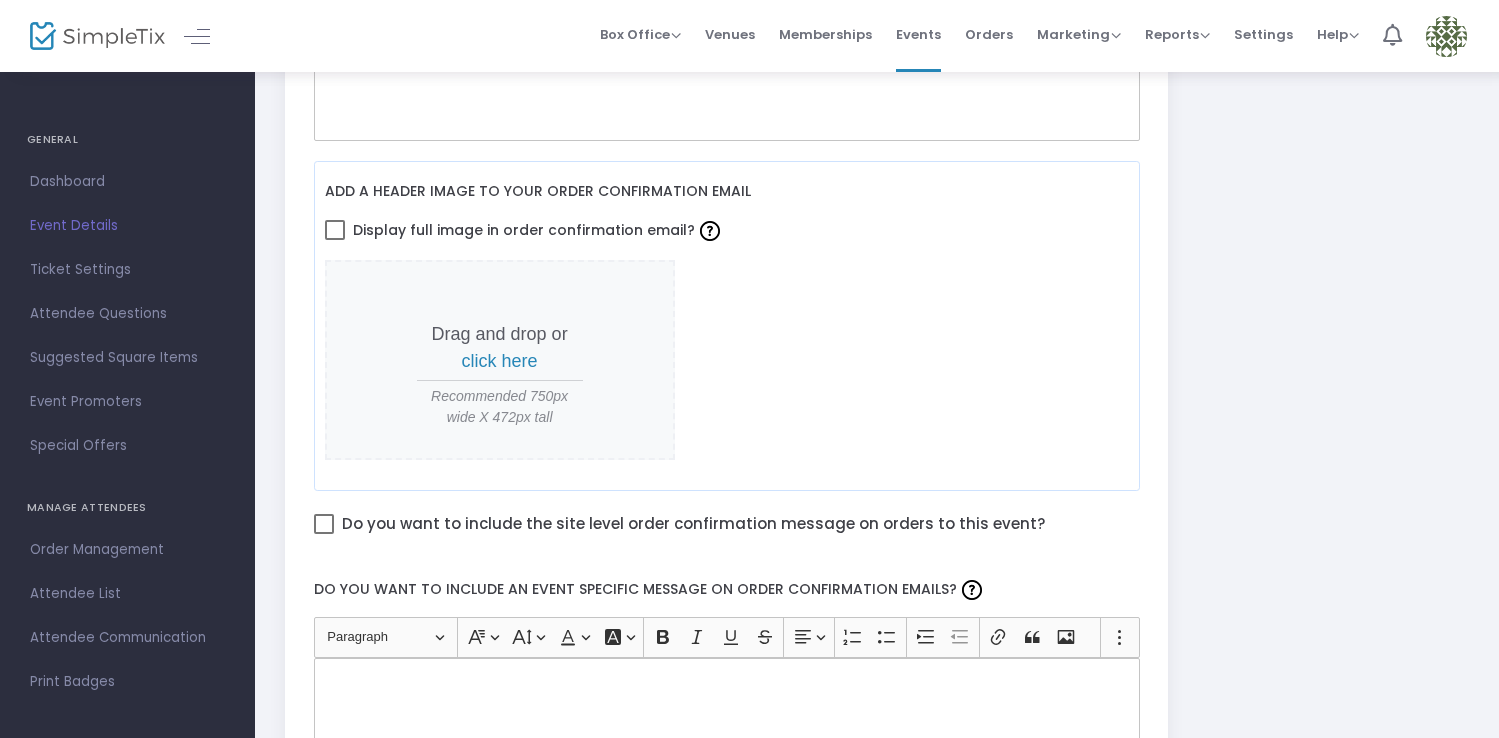 scroll, scrollTop: 738, scrollLeft: 0, axis: vertical 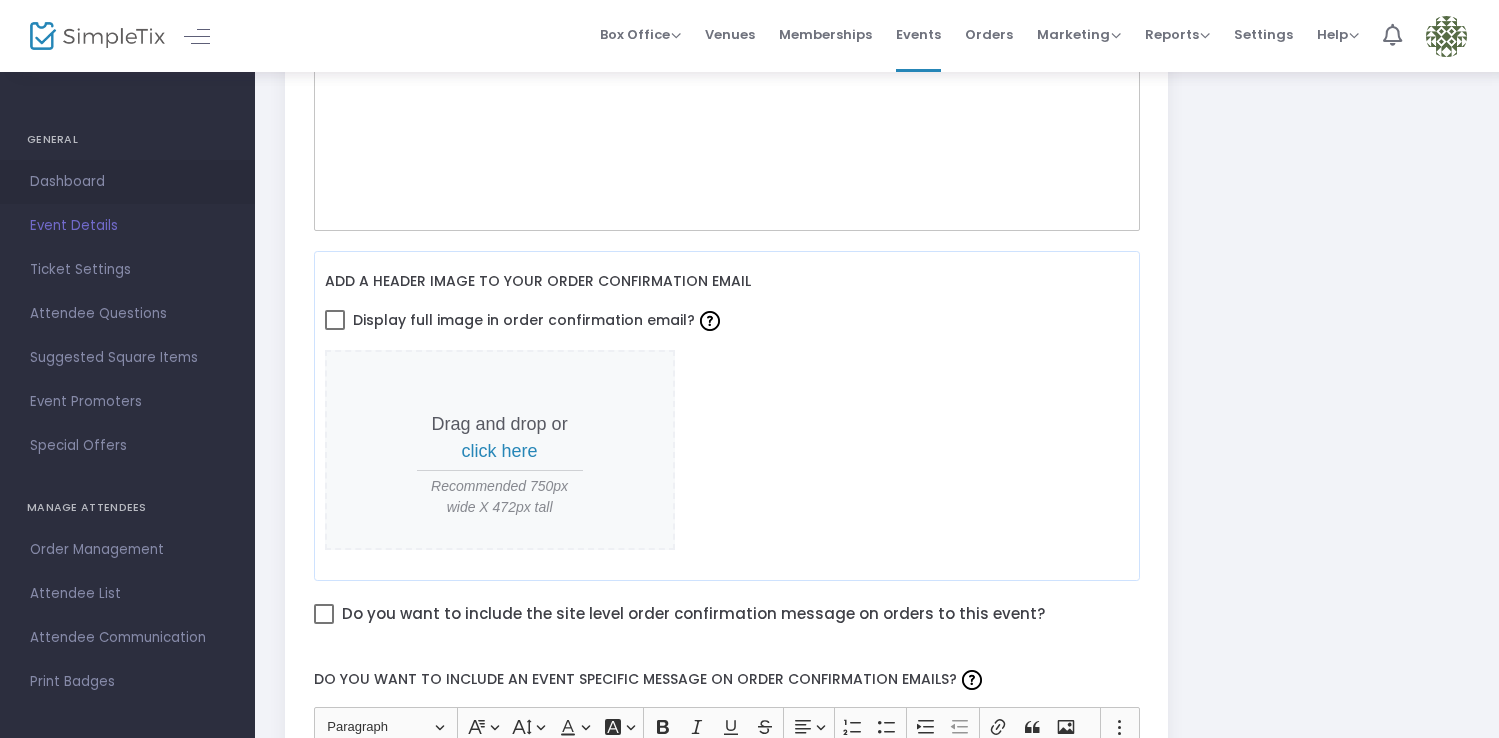 click on "Dashboard" at bounding box center (127, 182) 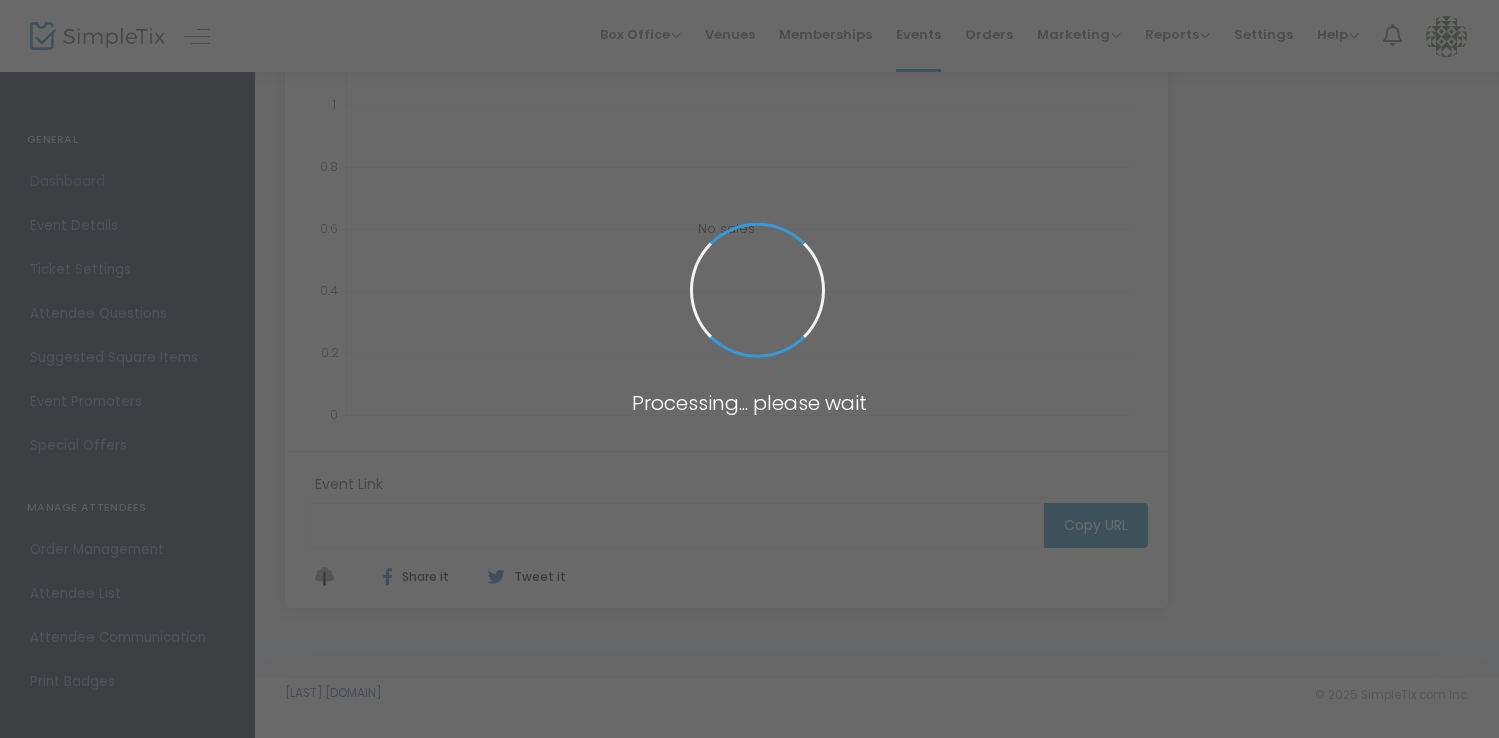 type on "https://www.simpletix.com/e/package-add-ons-tickets-228120" 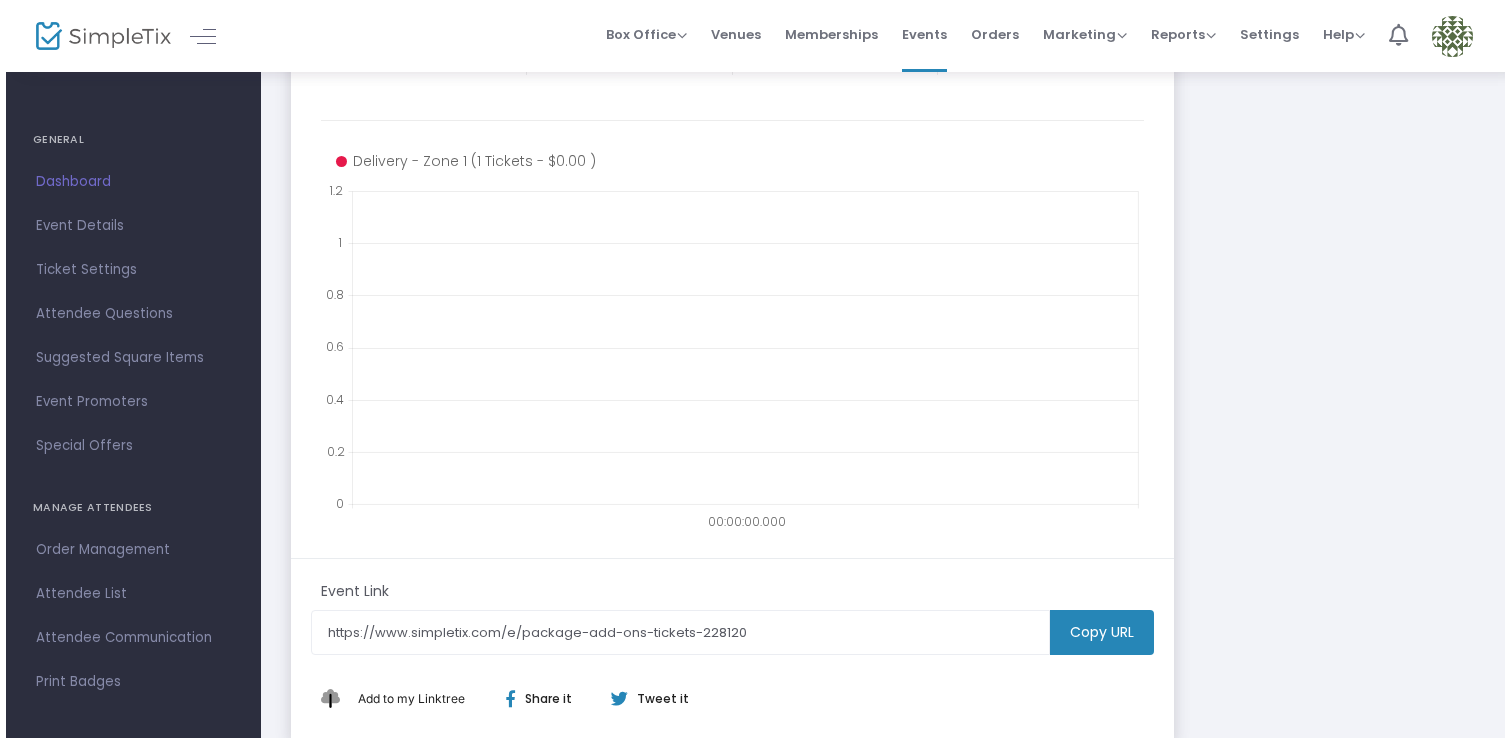 scroll, scrollTop: 0, scrollLeft: 0, axis: both 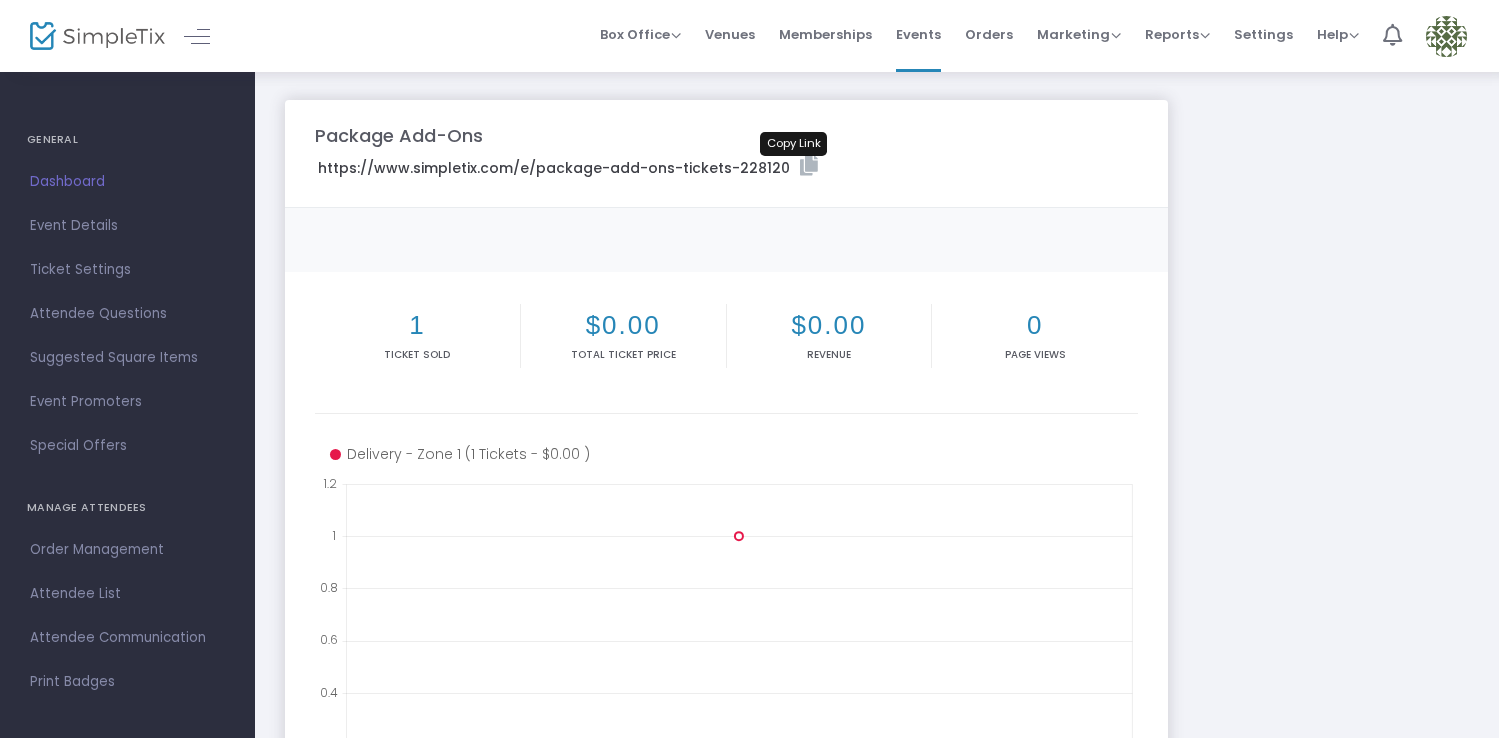 click 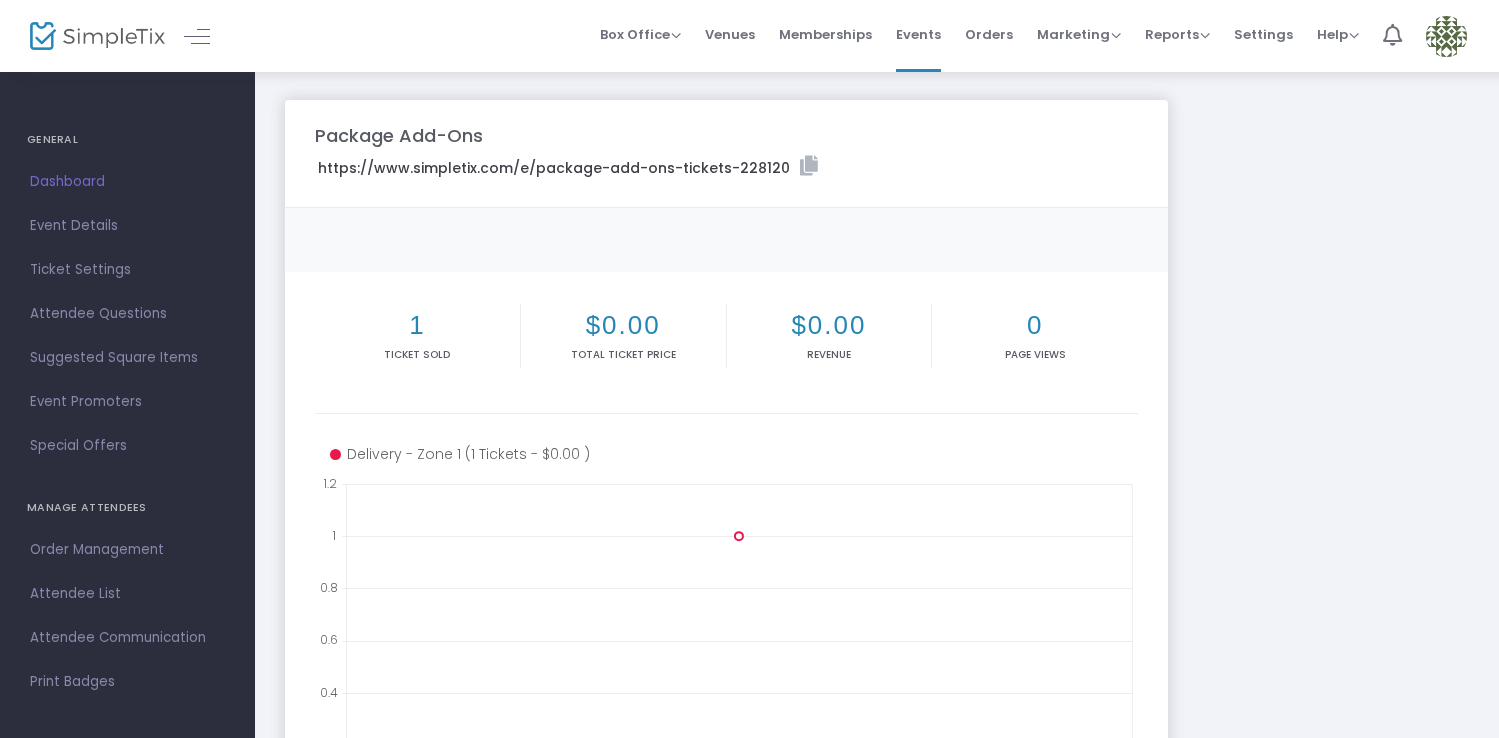 click at bounding box center [1446, 36] 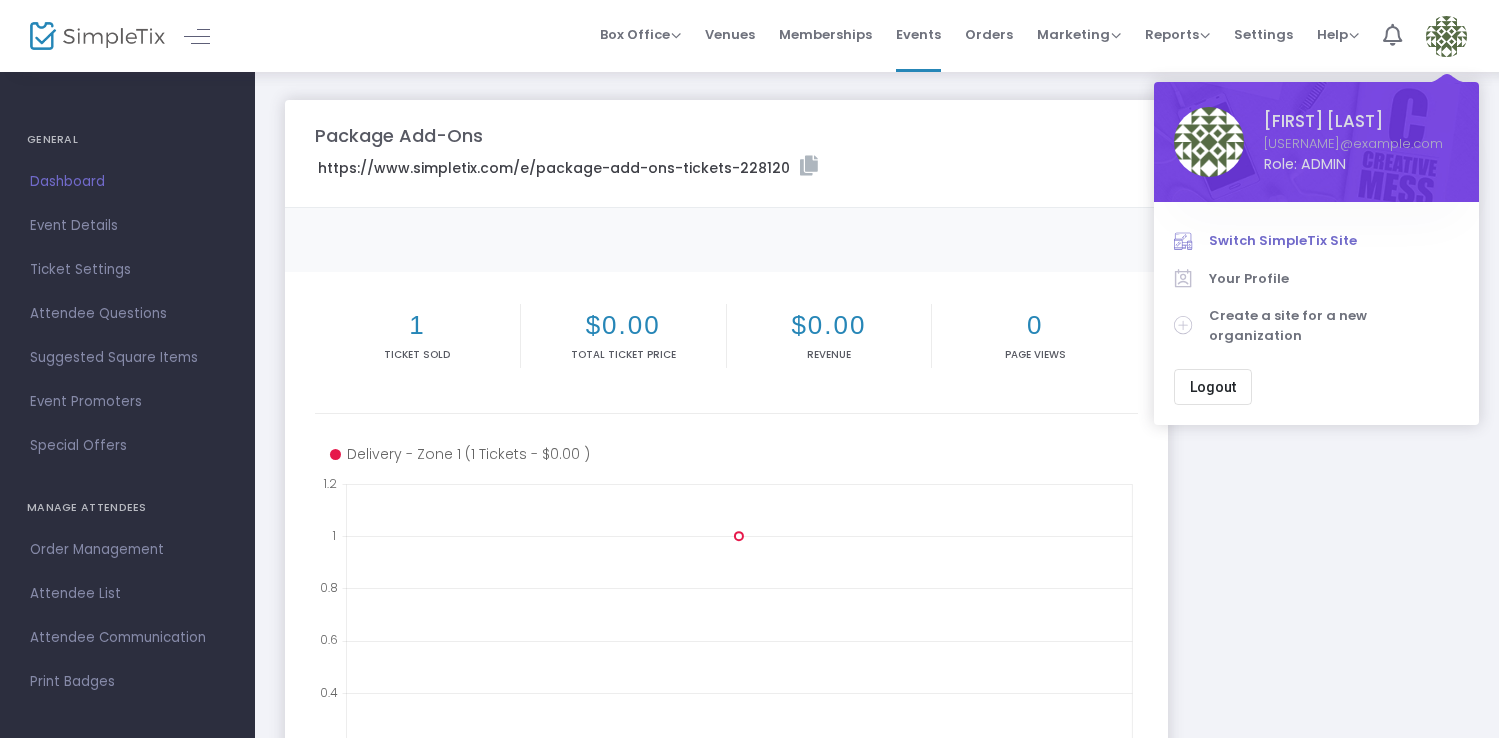 click on "Switch SimpleTix Site" at bounding box center [1334, 241] 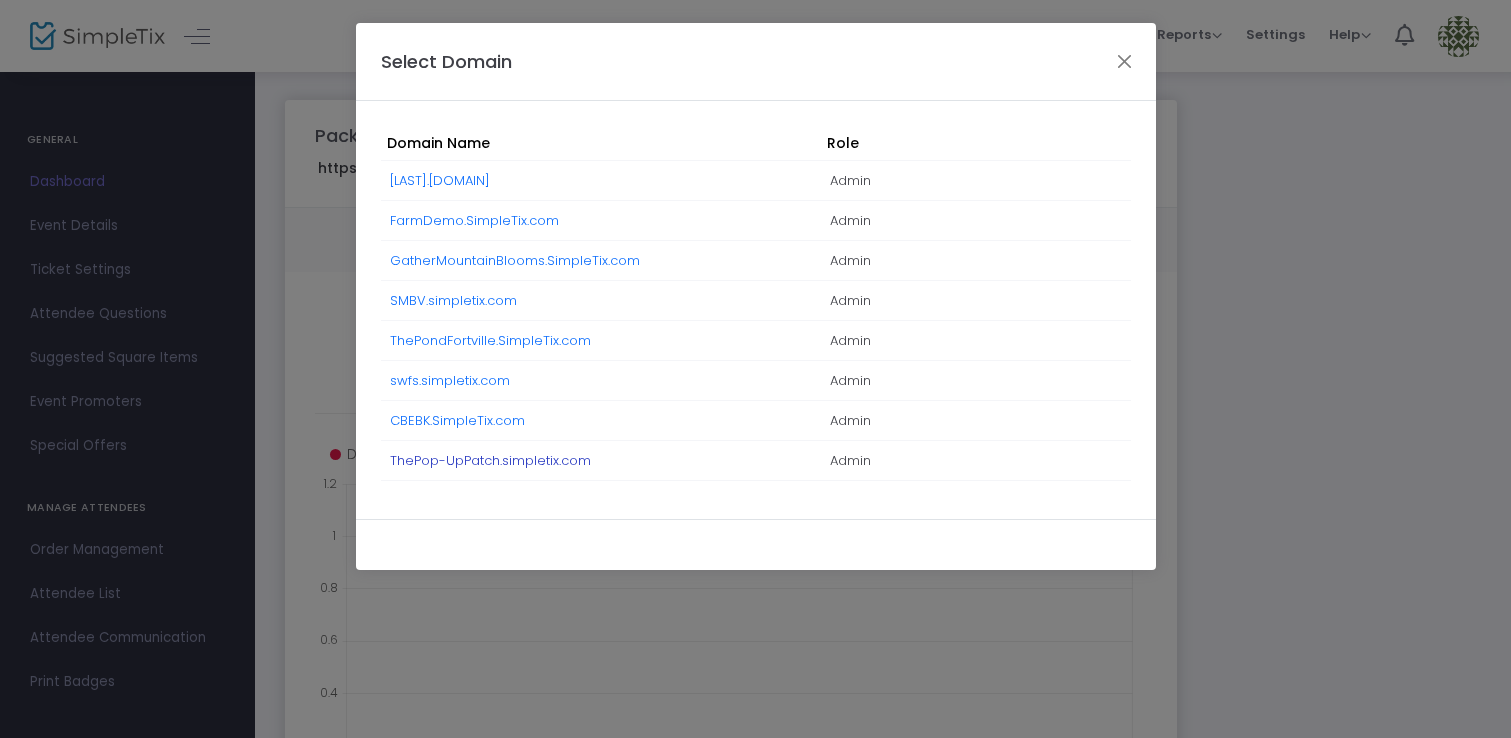 click on "ThePop-UpPatch.simpletix.com" 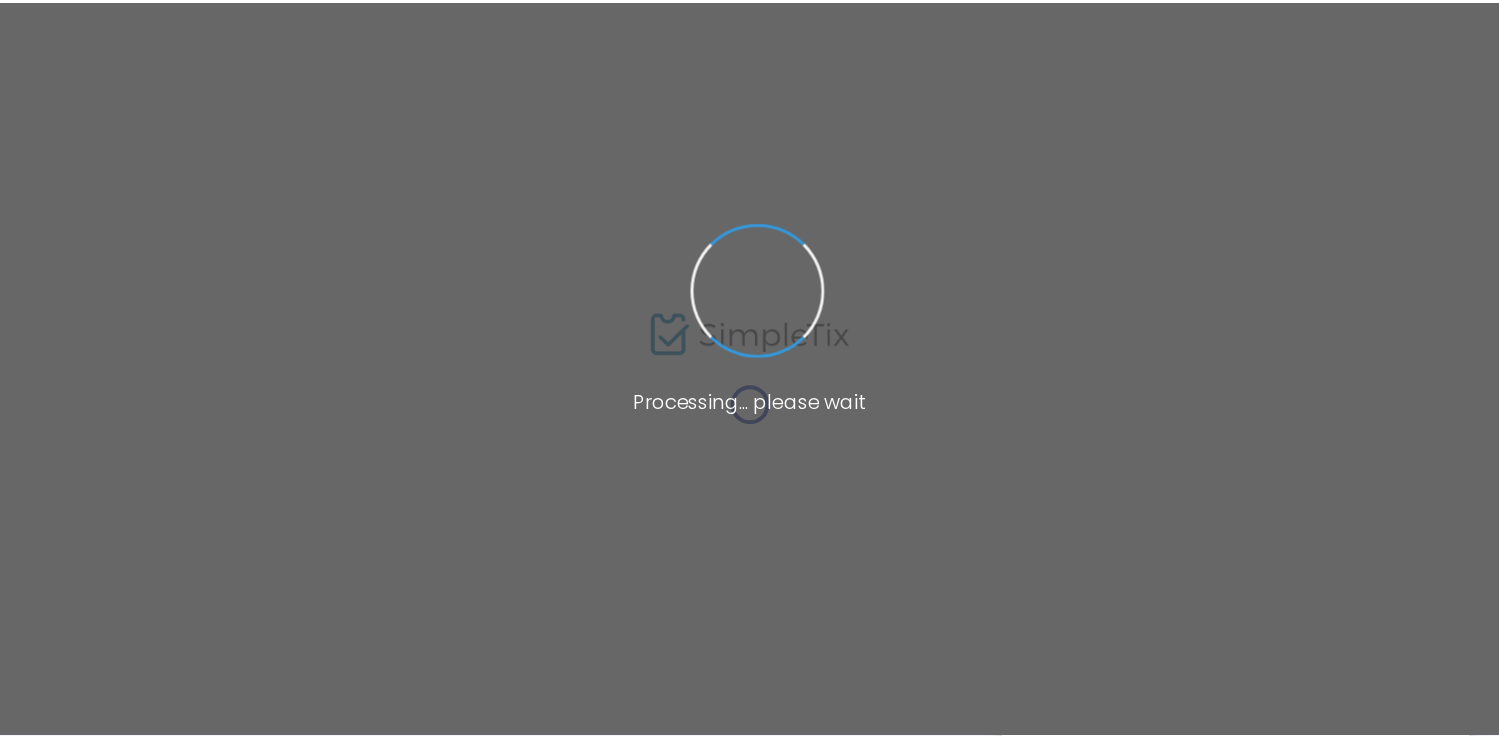 scroll, scrollTop: 0, scrollLeft: 0, axis: both 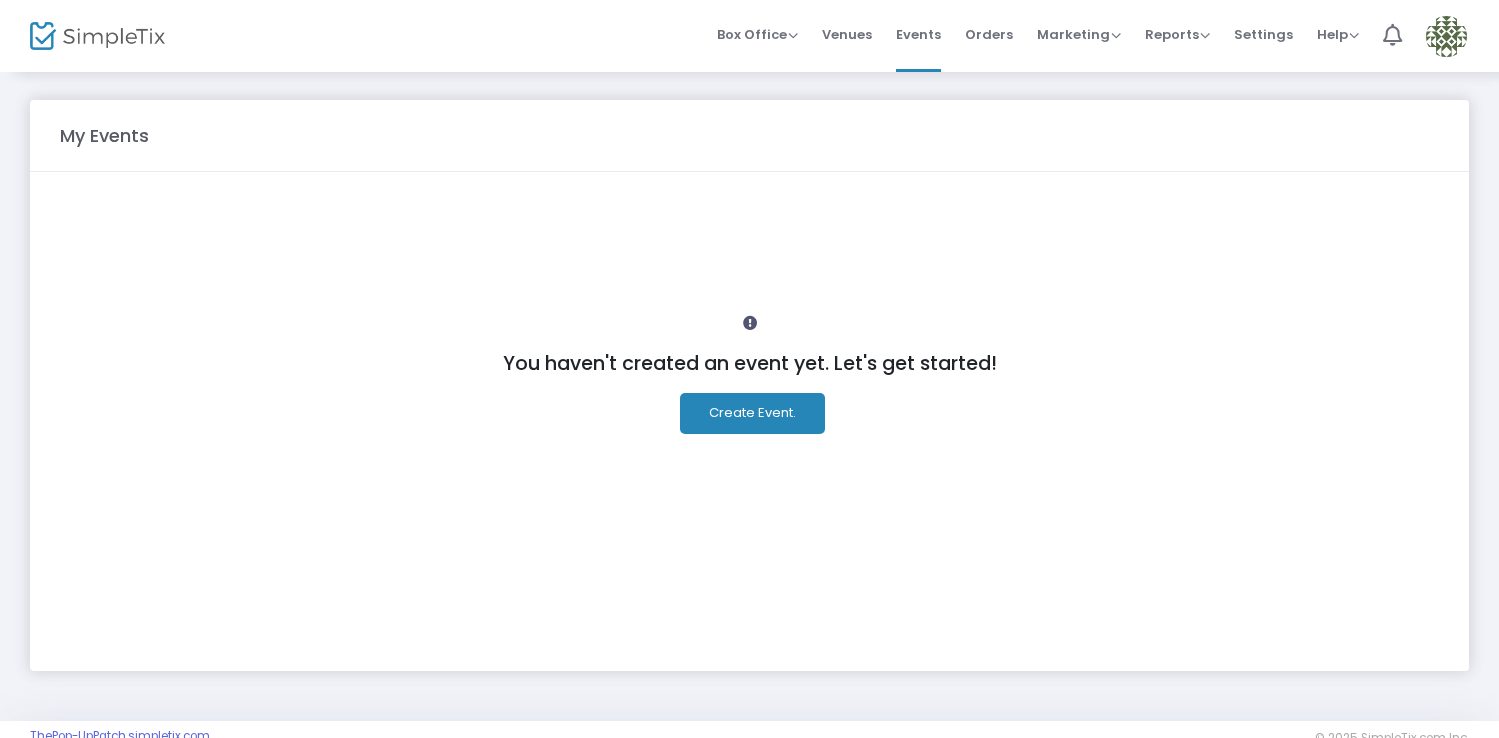 click on "Create Event." 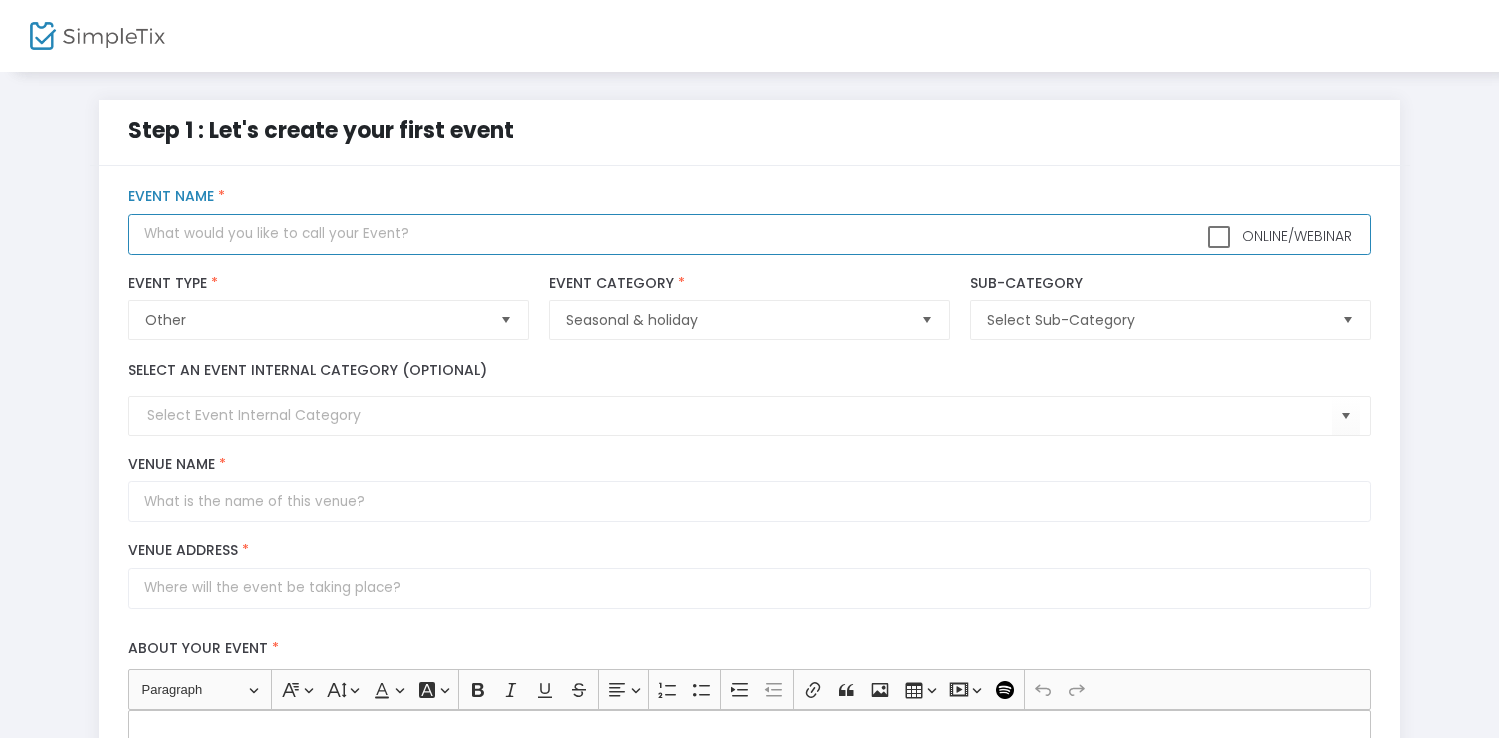 click 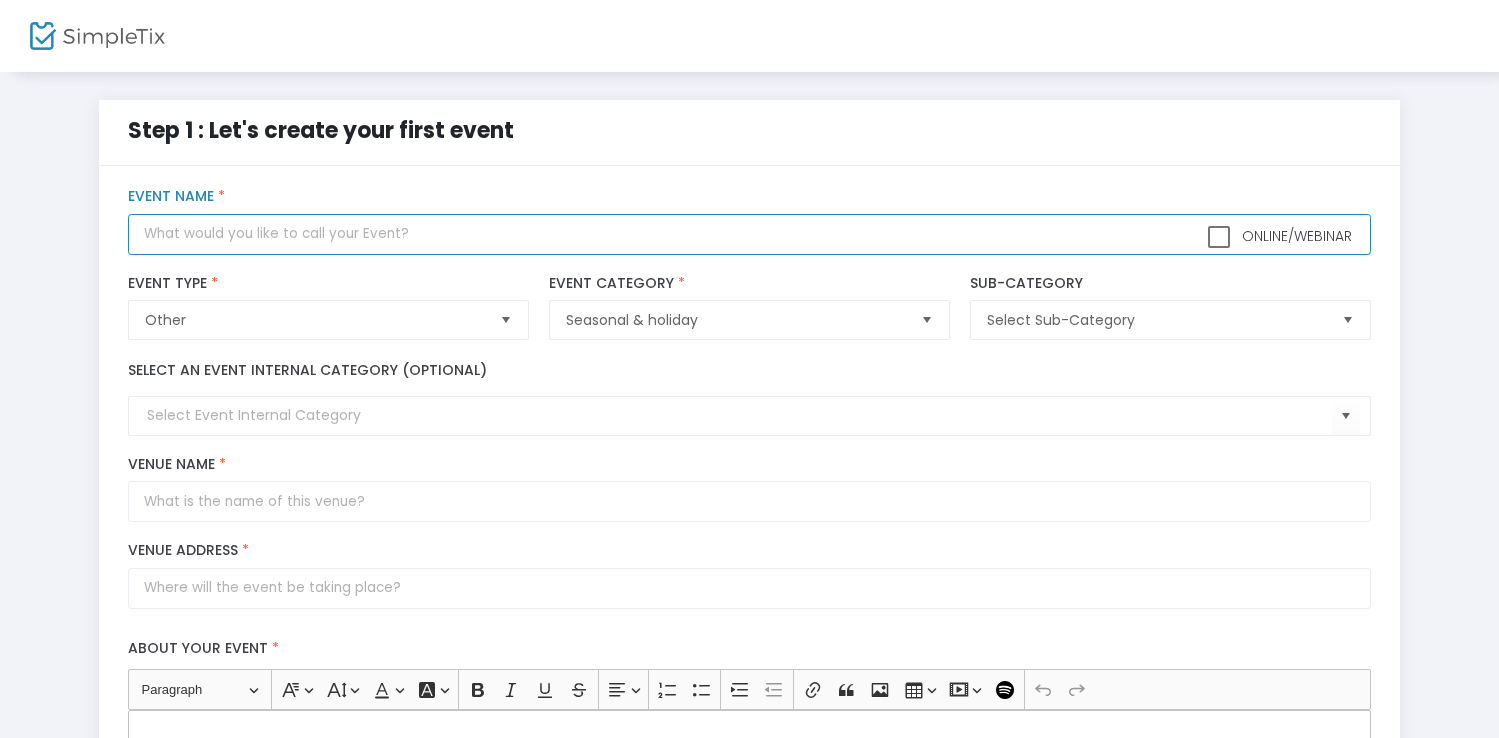 paste on "The VIP Vine" 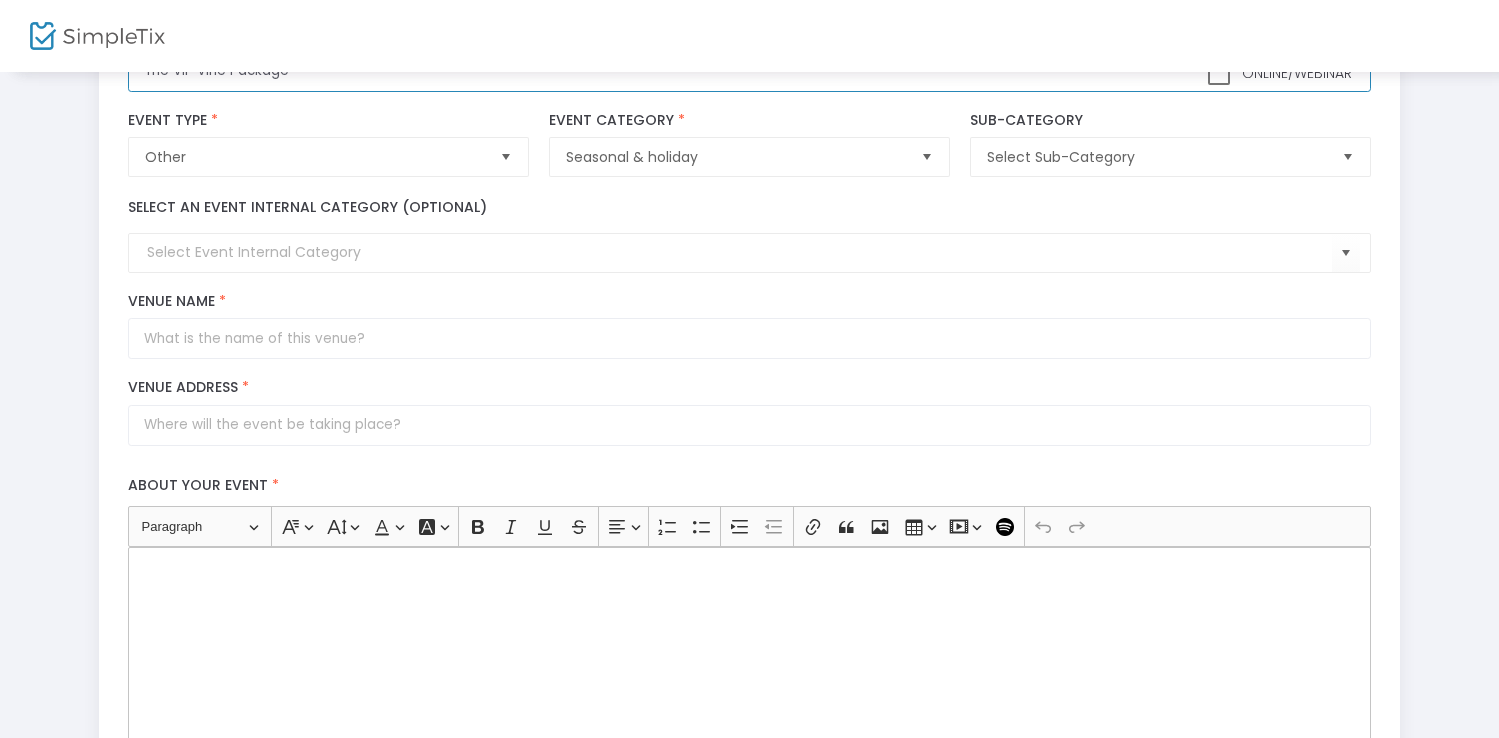 scroll, scrollTop: 257, scrollLeft: 0, axis: vertical 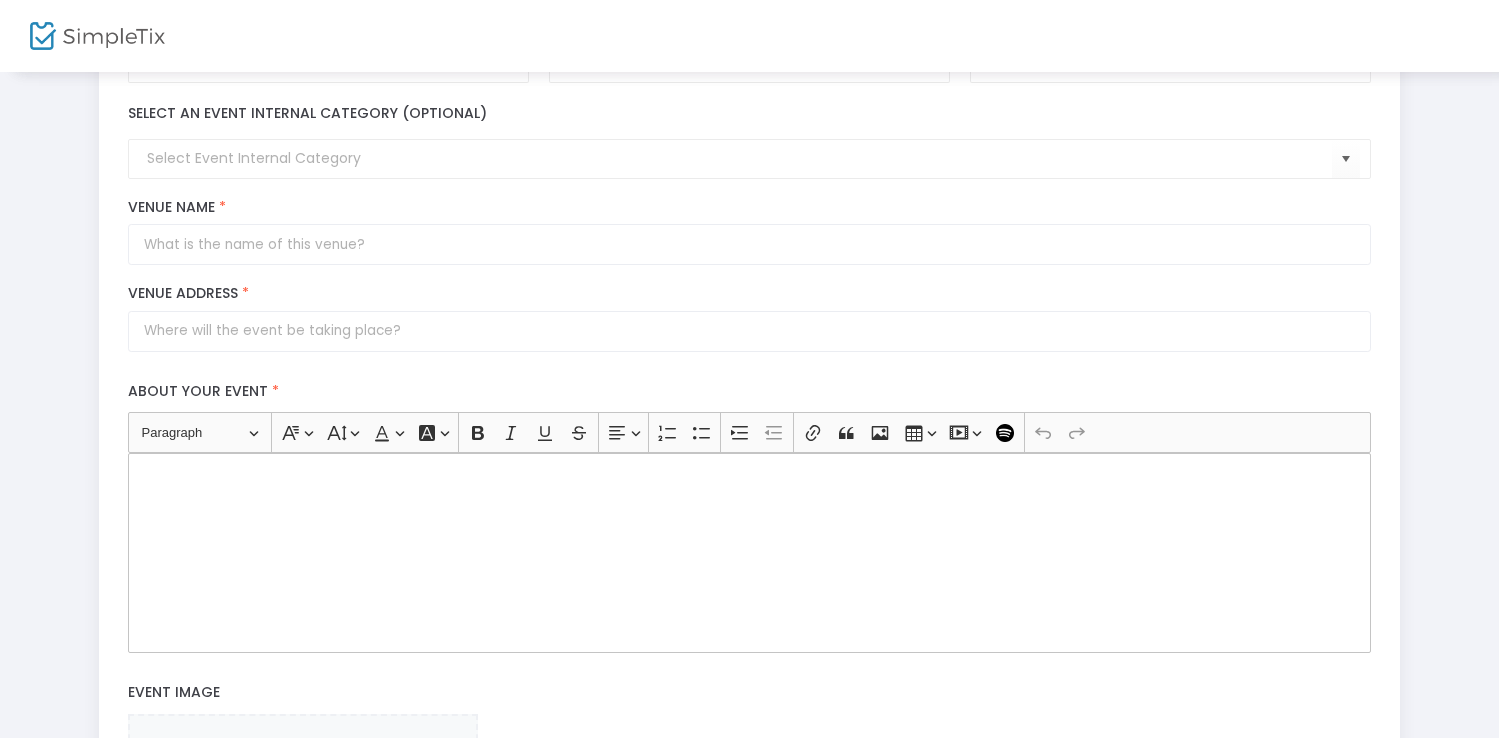 type on "The VIP Vine Package" 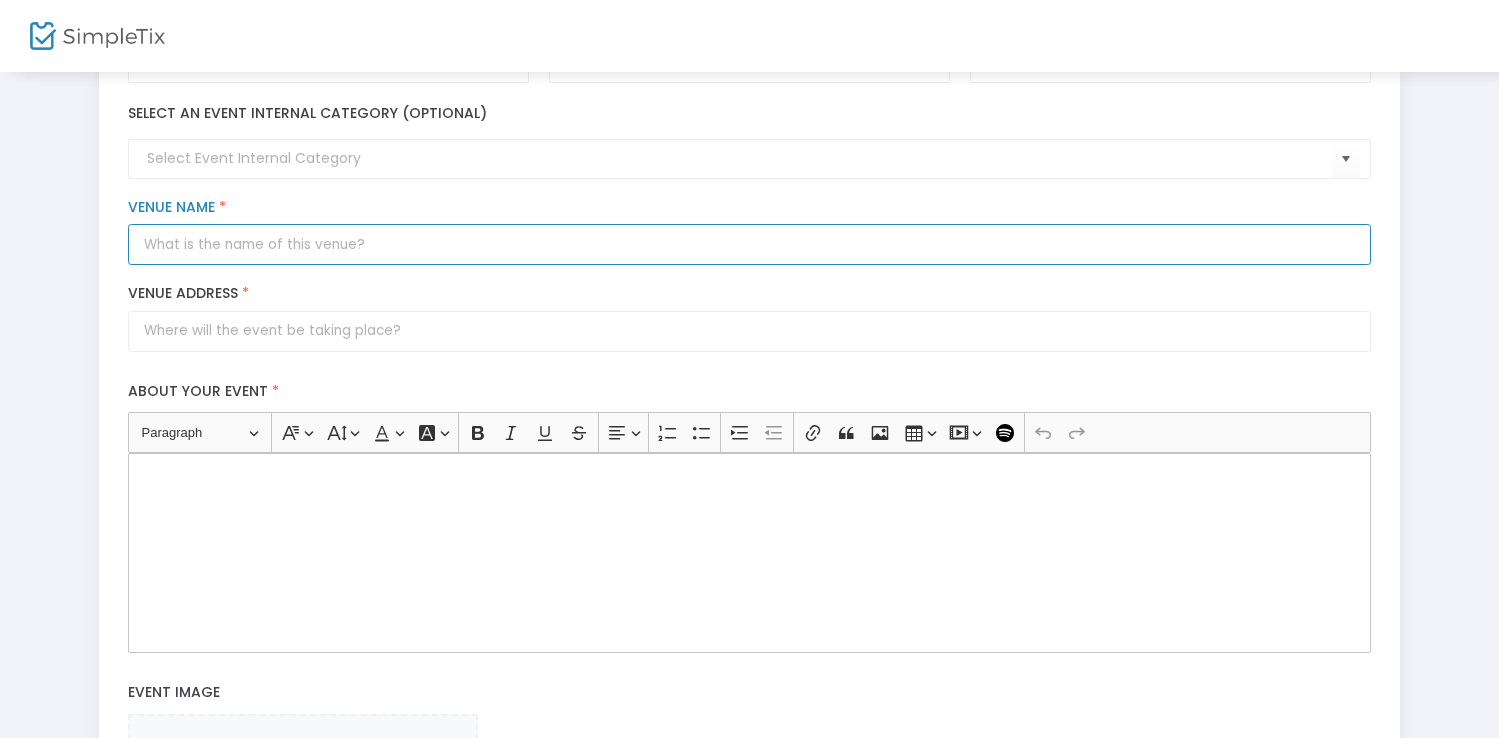 click on "Venue Name *" at bounding box center (749, 244) 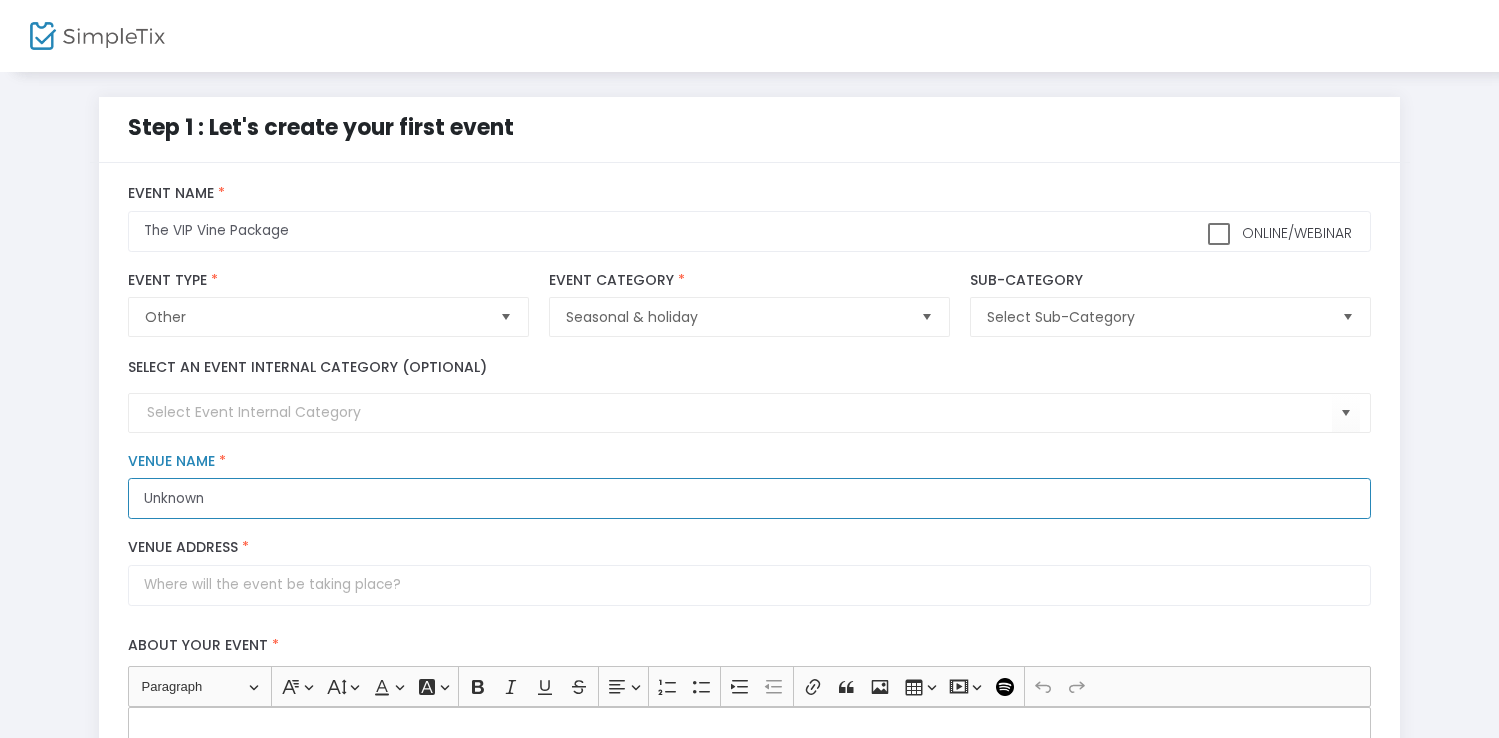 scroll, scrollTop: 0, scrollLeft: 0, axis: both 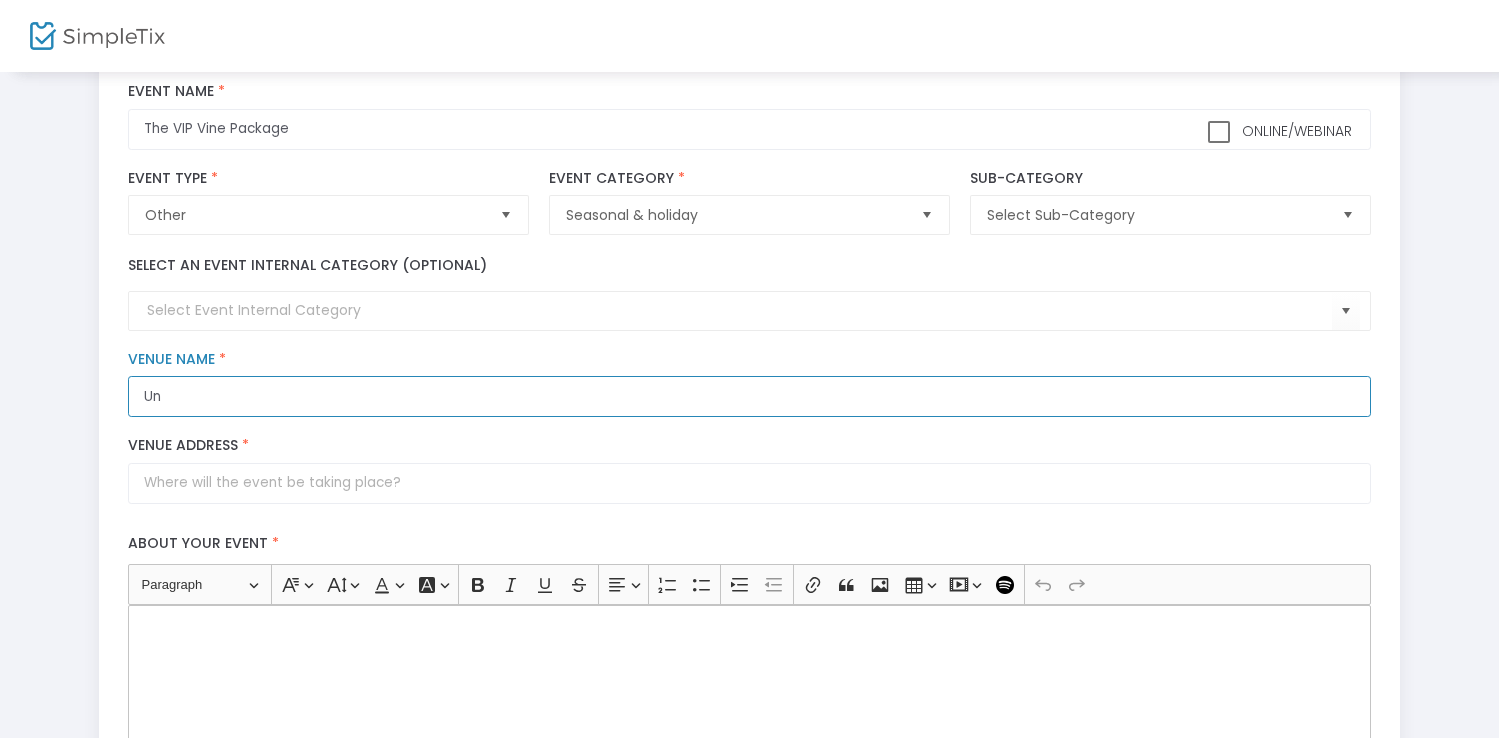 type on "U" 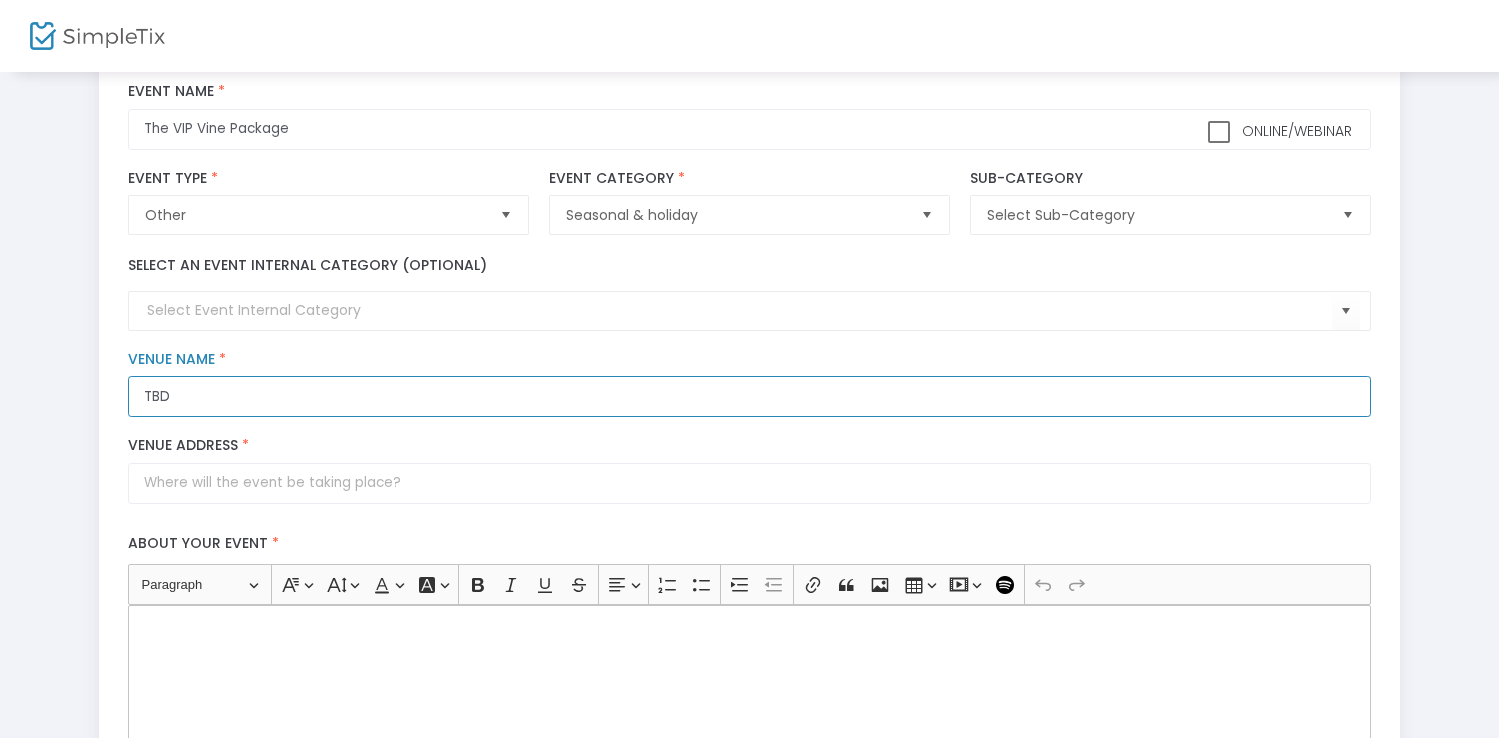 type on "TBD" 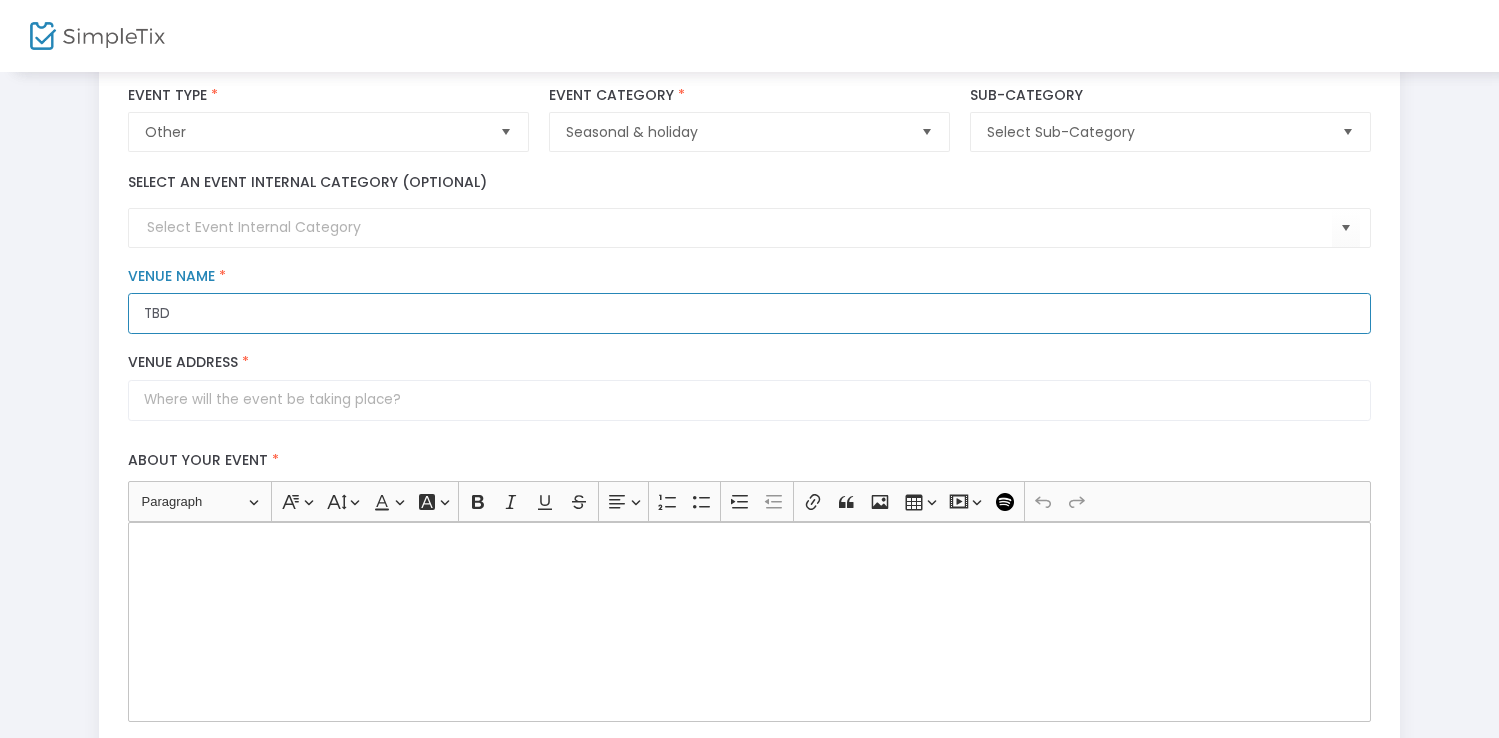 scroll, scrollTop: 224, scrollLeft: 0, axis: vertical 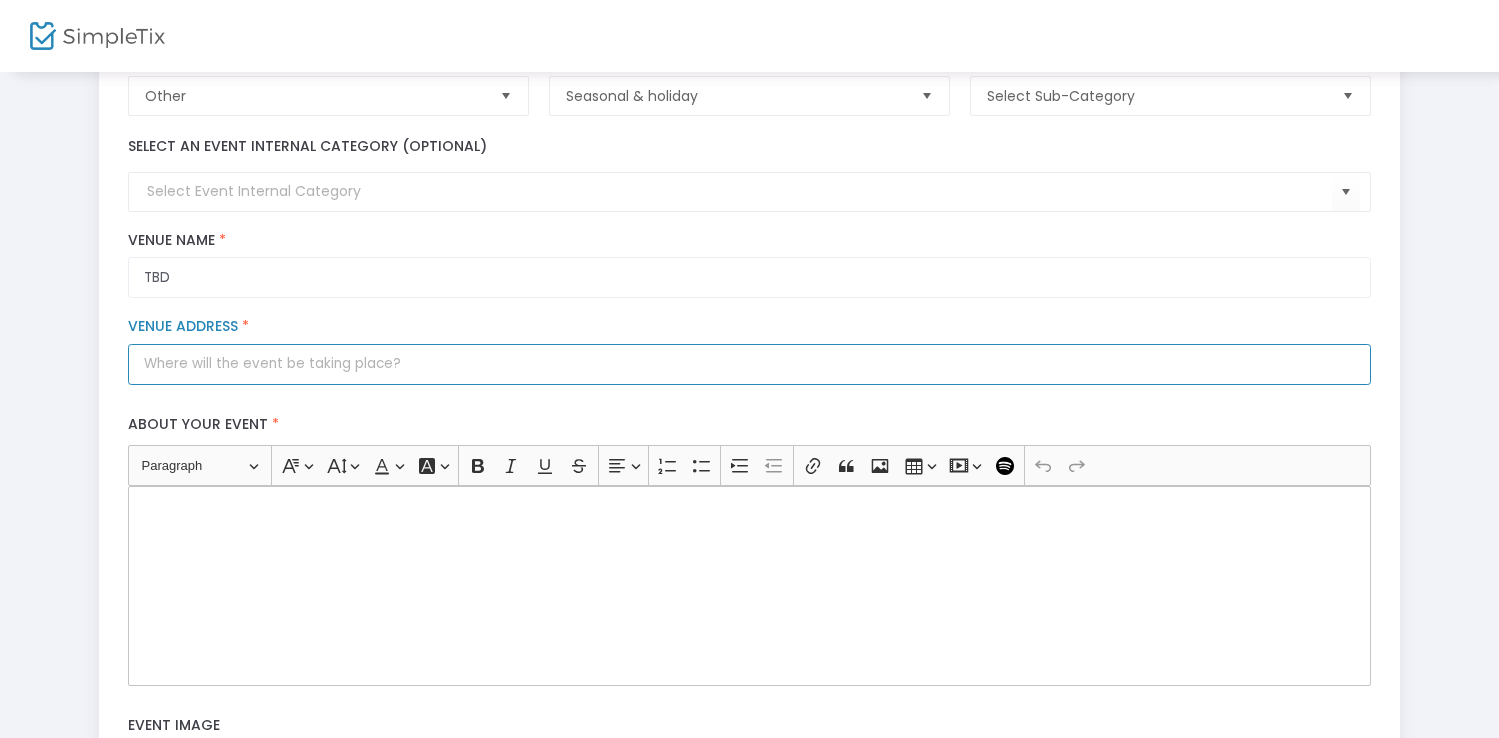 click on "Venue Address *" at bounding box center [749, 364] 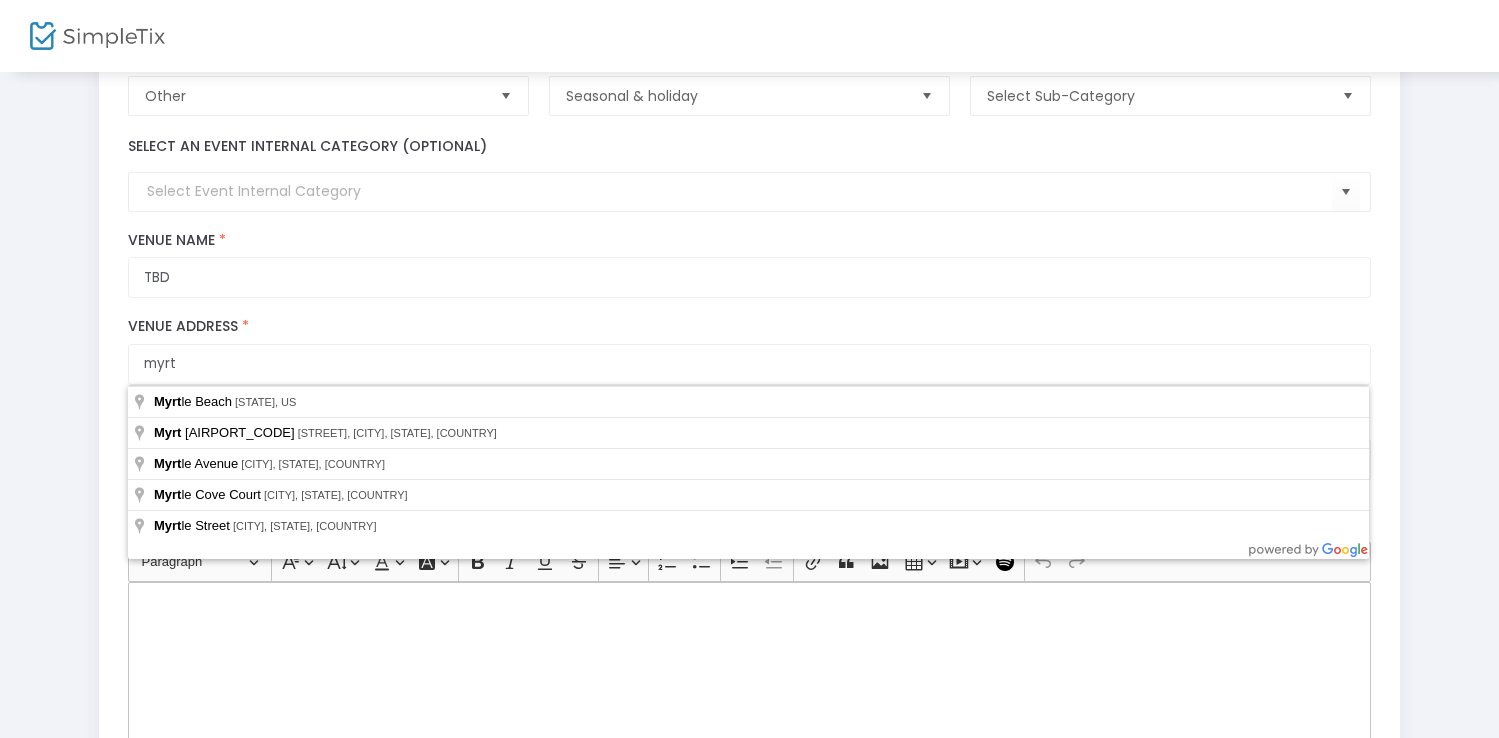 type on "[CITY], [STATE], USA" 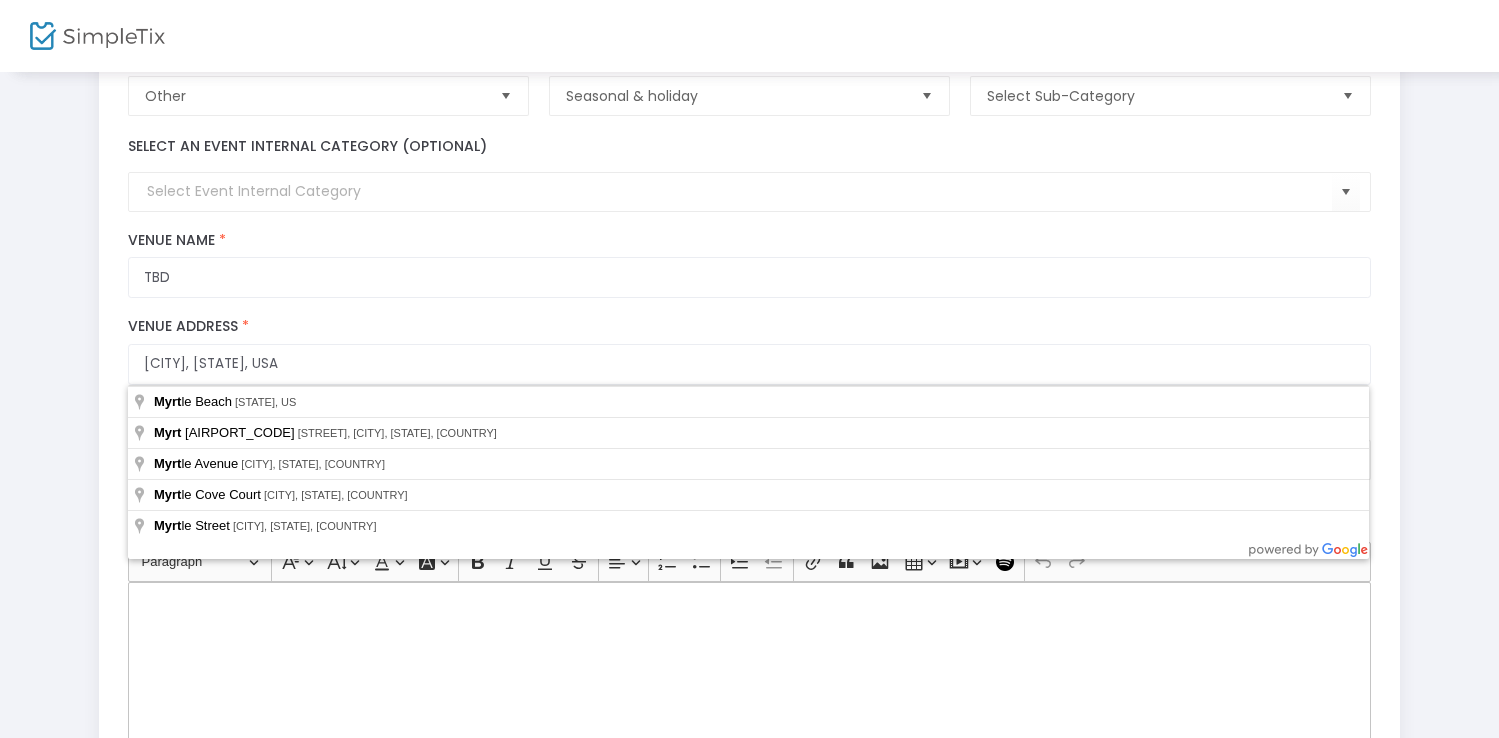 type 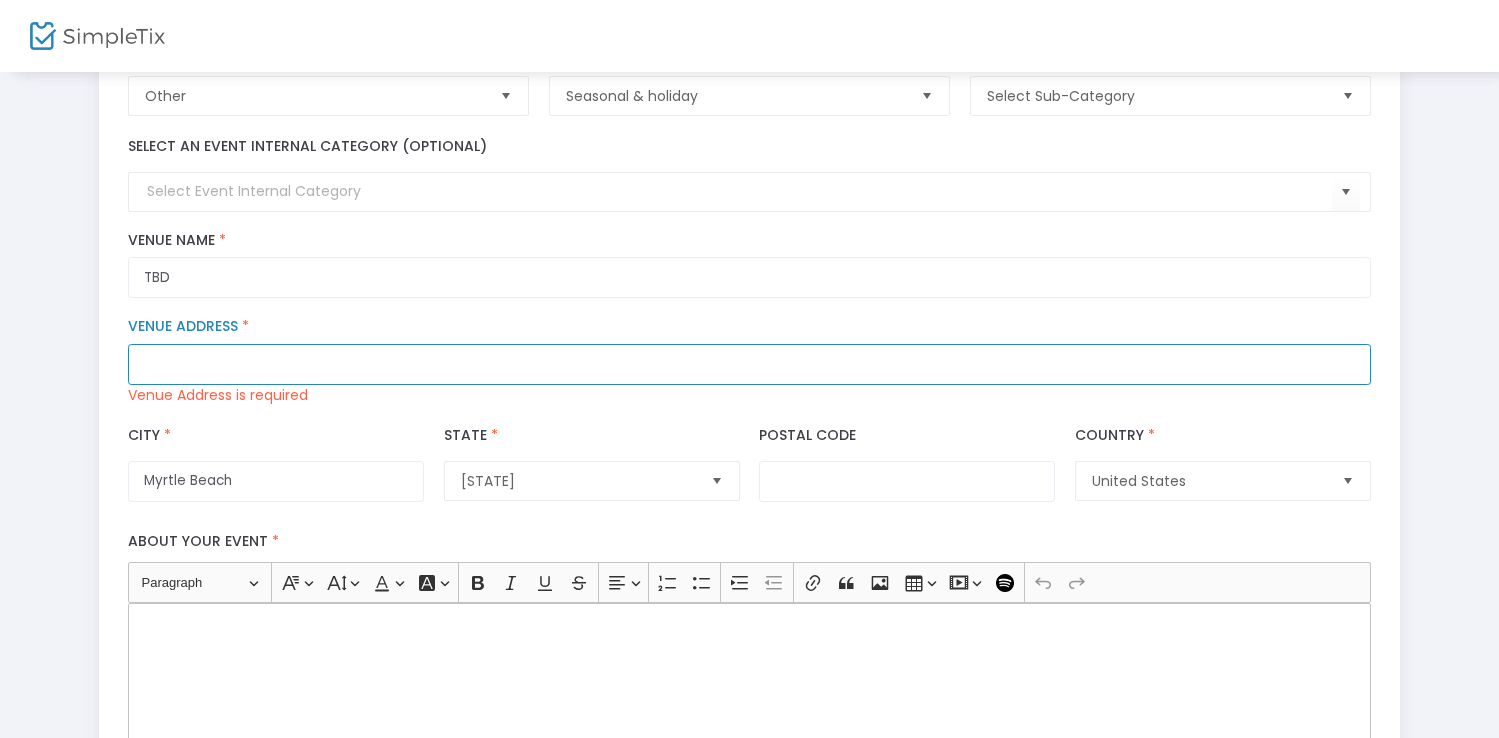 click on "Venue Address *" at bounding box center (749, 364) 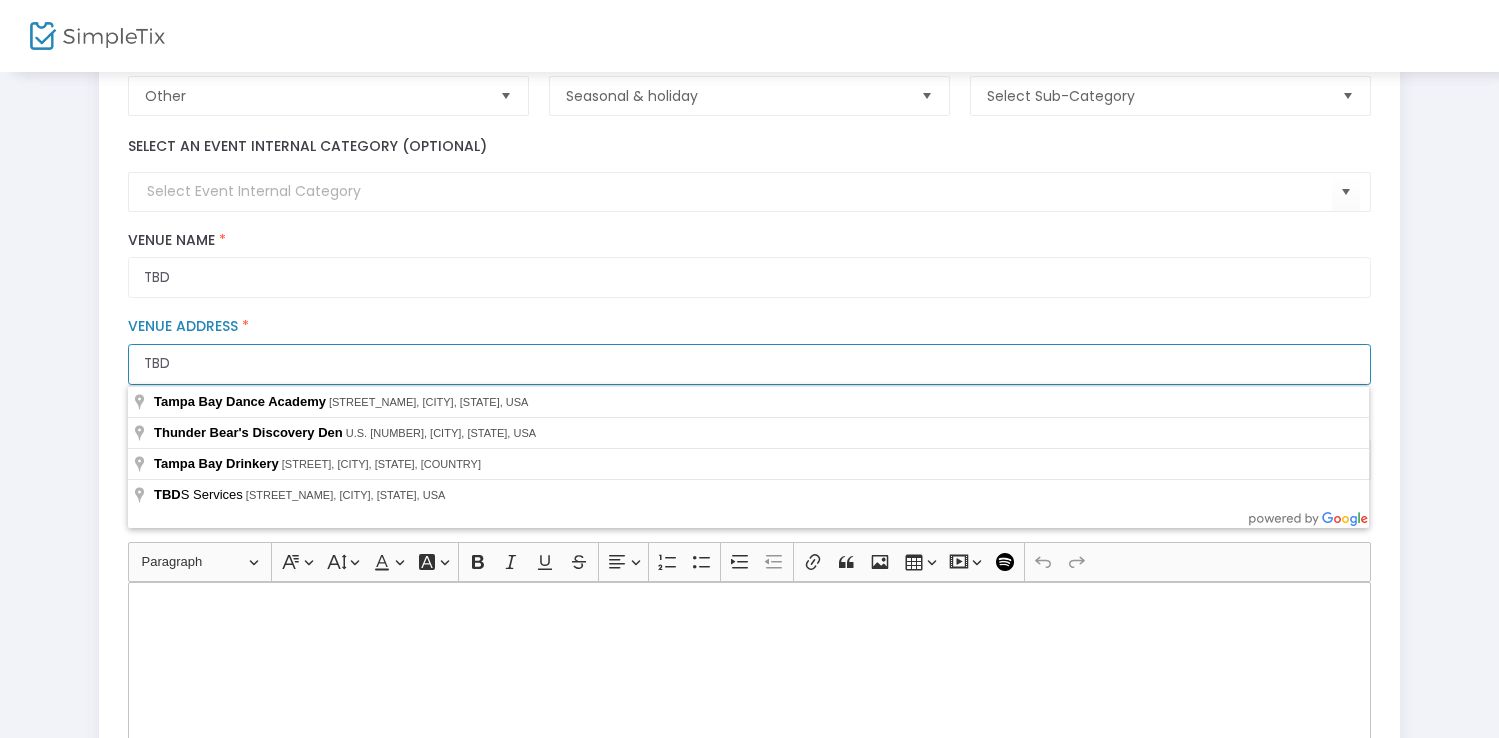type on "TBD" 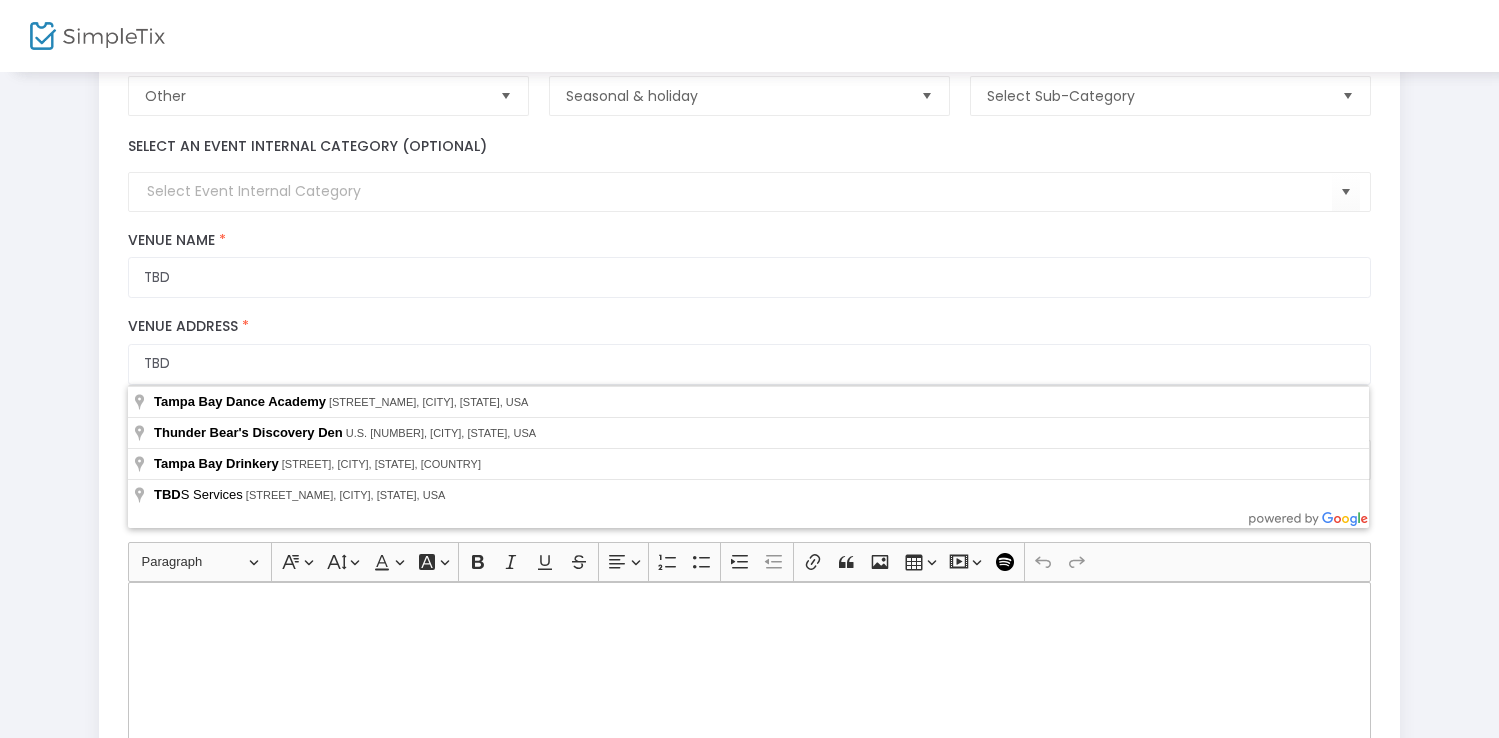 click on "Step 1 : Let's create your first event  title : The VIP Vine Package   Valid :  true   Required :  false  venueId :    Valid :  true   Required :  false  description :    Valid :  false   Required :  true  venueName : TBD   Valid :  true   Required :  false  streetAddress :     Valid :  true   Required :  false  city : [CITY]   Valid :  true  Required :  false  postalCode :    Valid :  true  Required :  false  country : 572   Valid :  true  Required :  false  state : 11389   Valid :  true  Required :  false  timezone : 21   Valid :  true  Required :  false     Online/Webinar  The VIP Vine Package Event Name * Other  Event Type  *  Event Type is required  Seasonal & holiday  Event Category  *  Event Category is required  Select Sub-Category  Sub-Category  Select an event internal category (optional)  TBD Venue Name * TBD Venue Address *  City  * [CITY]  City Name is required   State  * [STATE]  State Name is required   Postal Code   Country  * United States  Country Name is required  * 9" 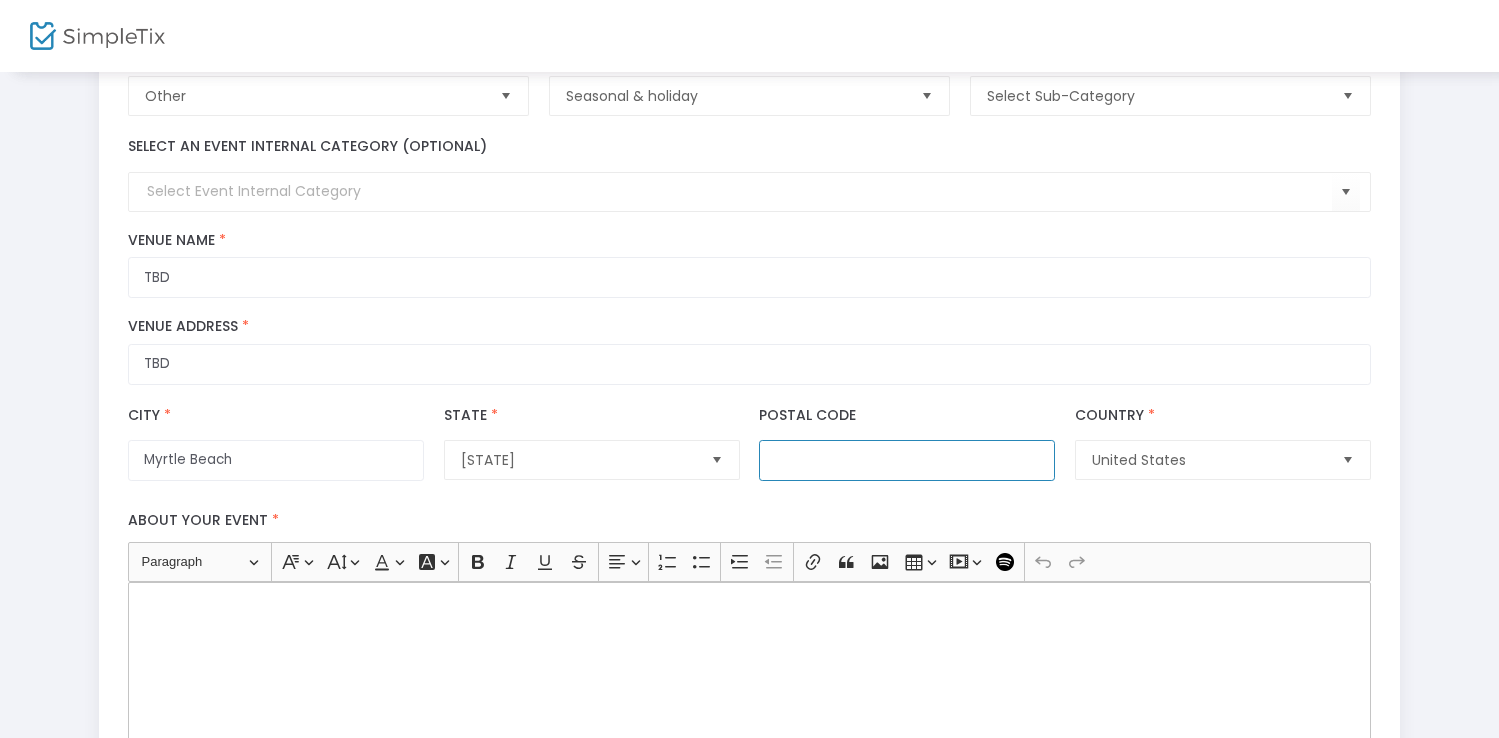 click on "Postal Code" at bounding box center (907, 460) 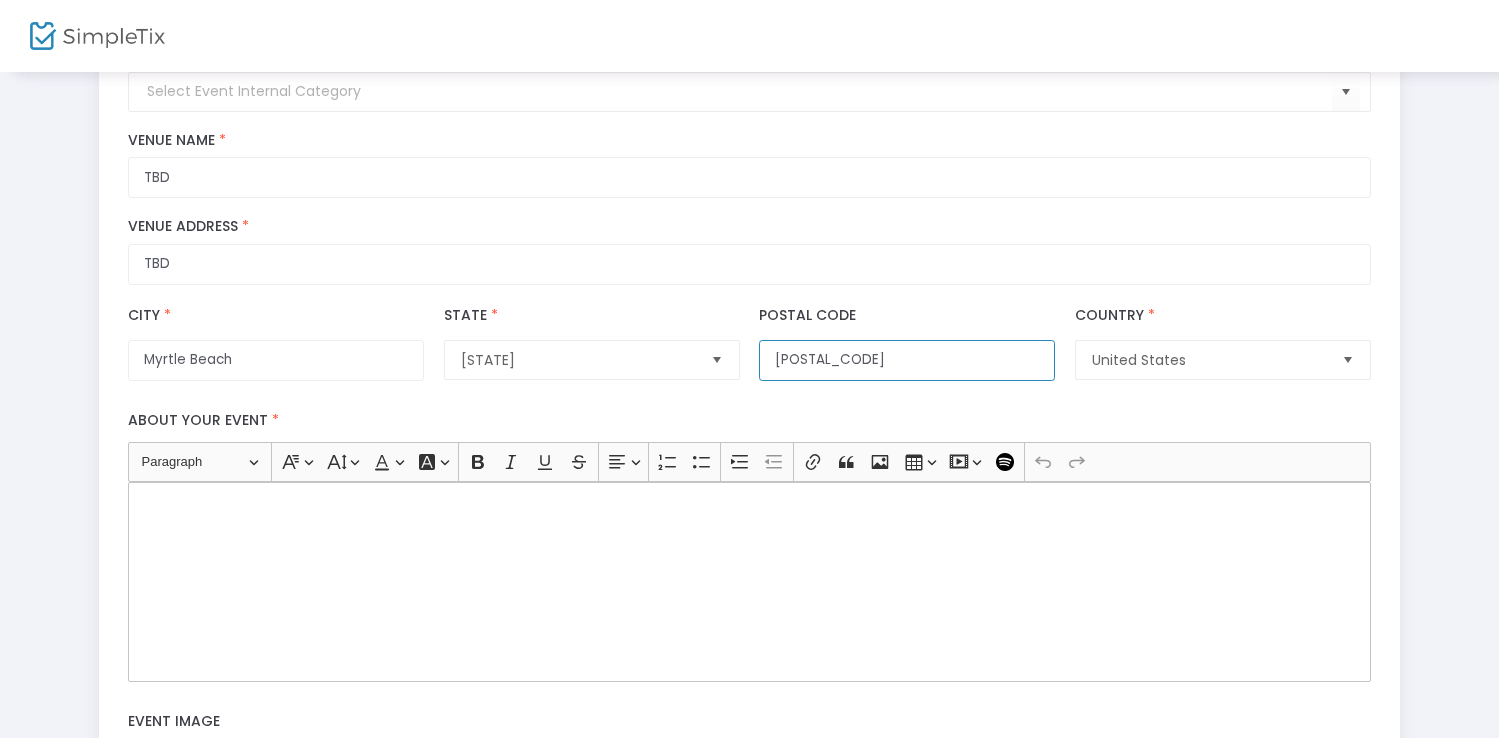scroll, scrollTop: 377, scrollLeft: 0, axis: vertical 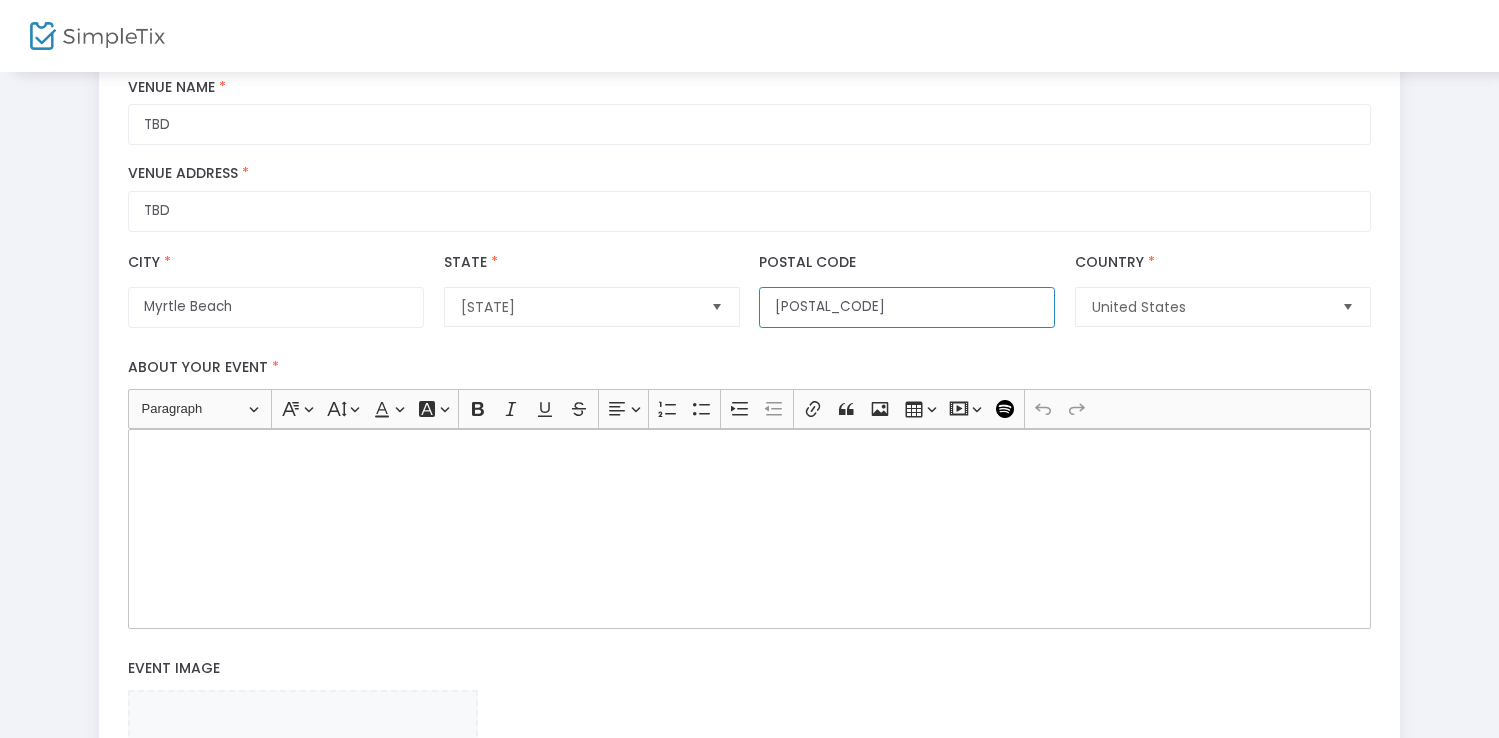 type on "[POSTAL_CODE]" 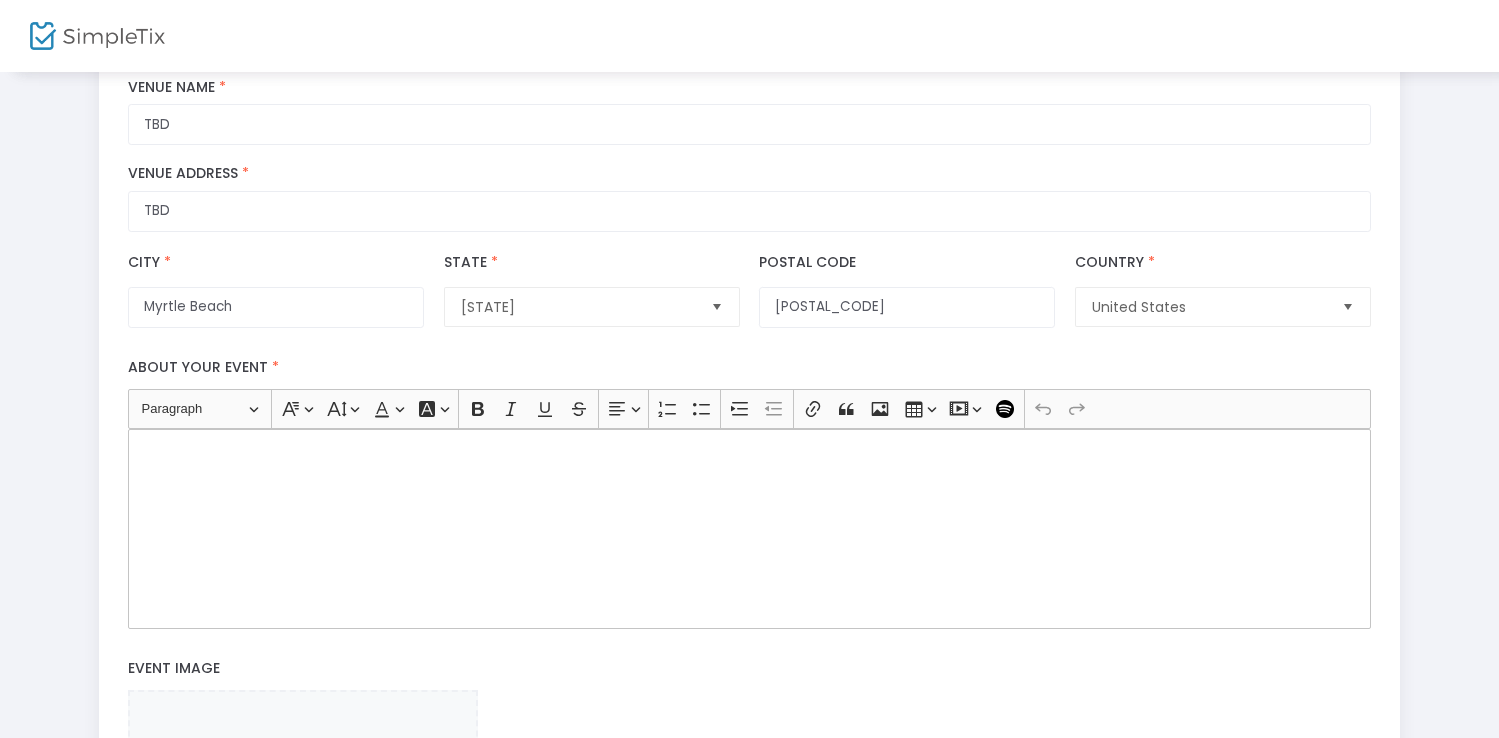 click 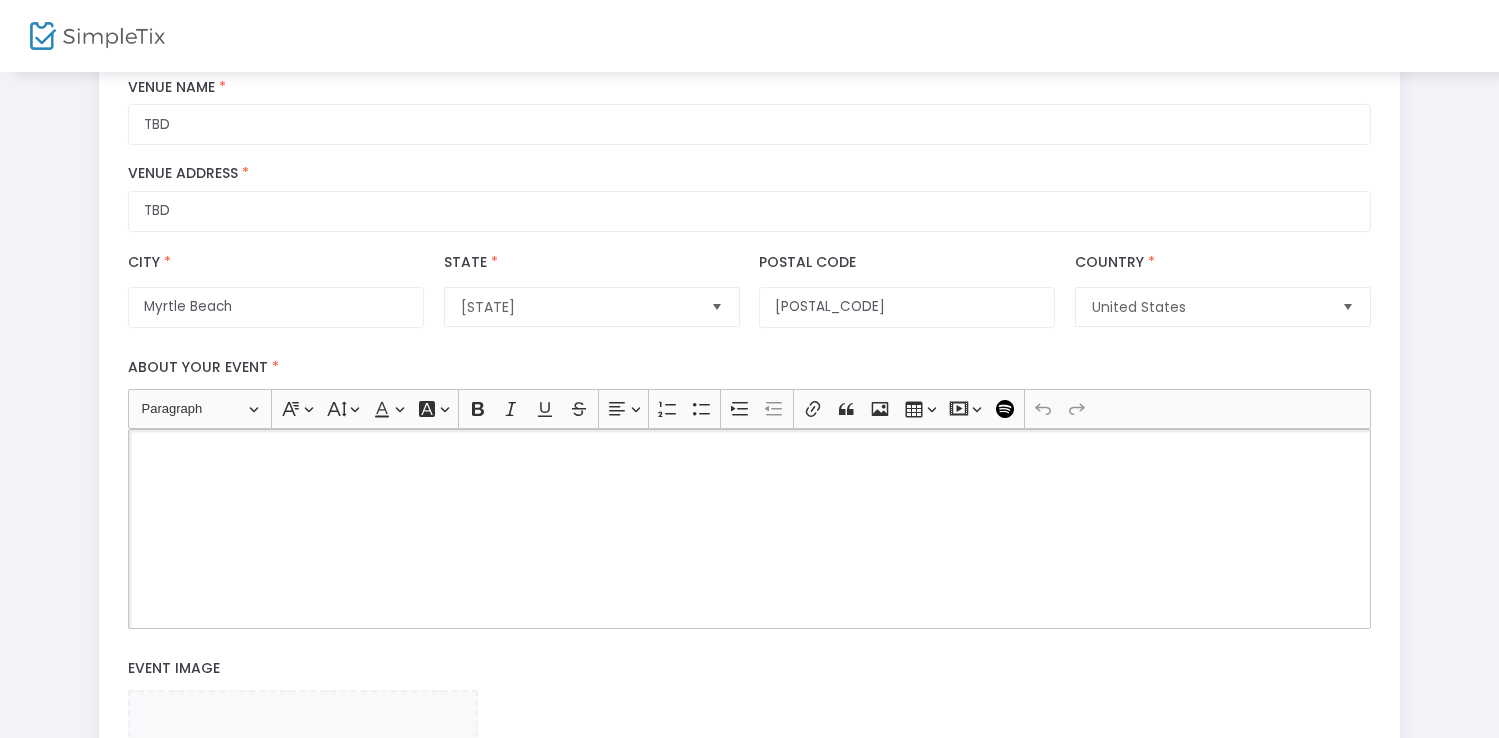 type 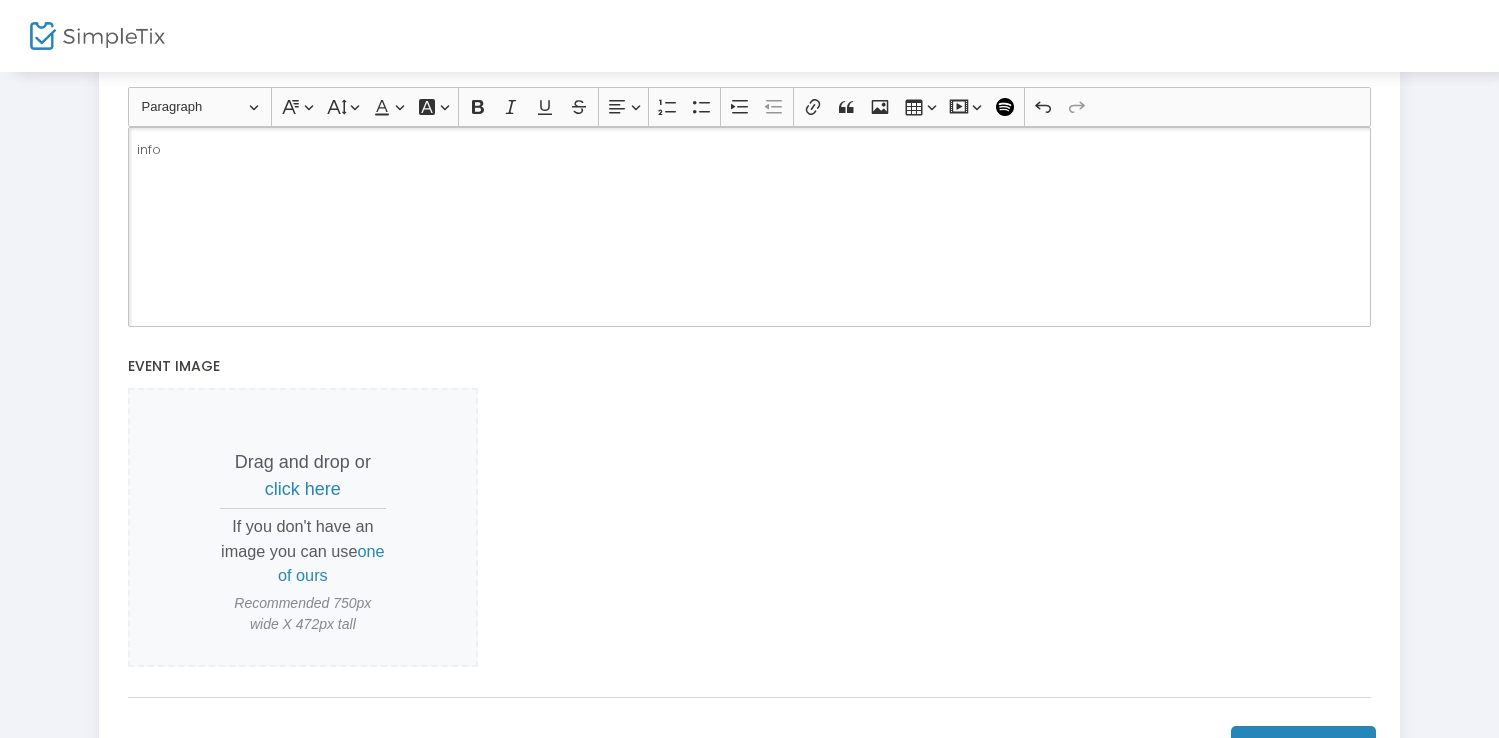 scroll, scrollTop: 867, scrollLeft: 0, axis: vertical 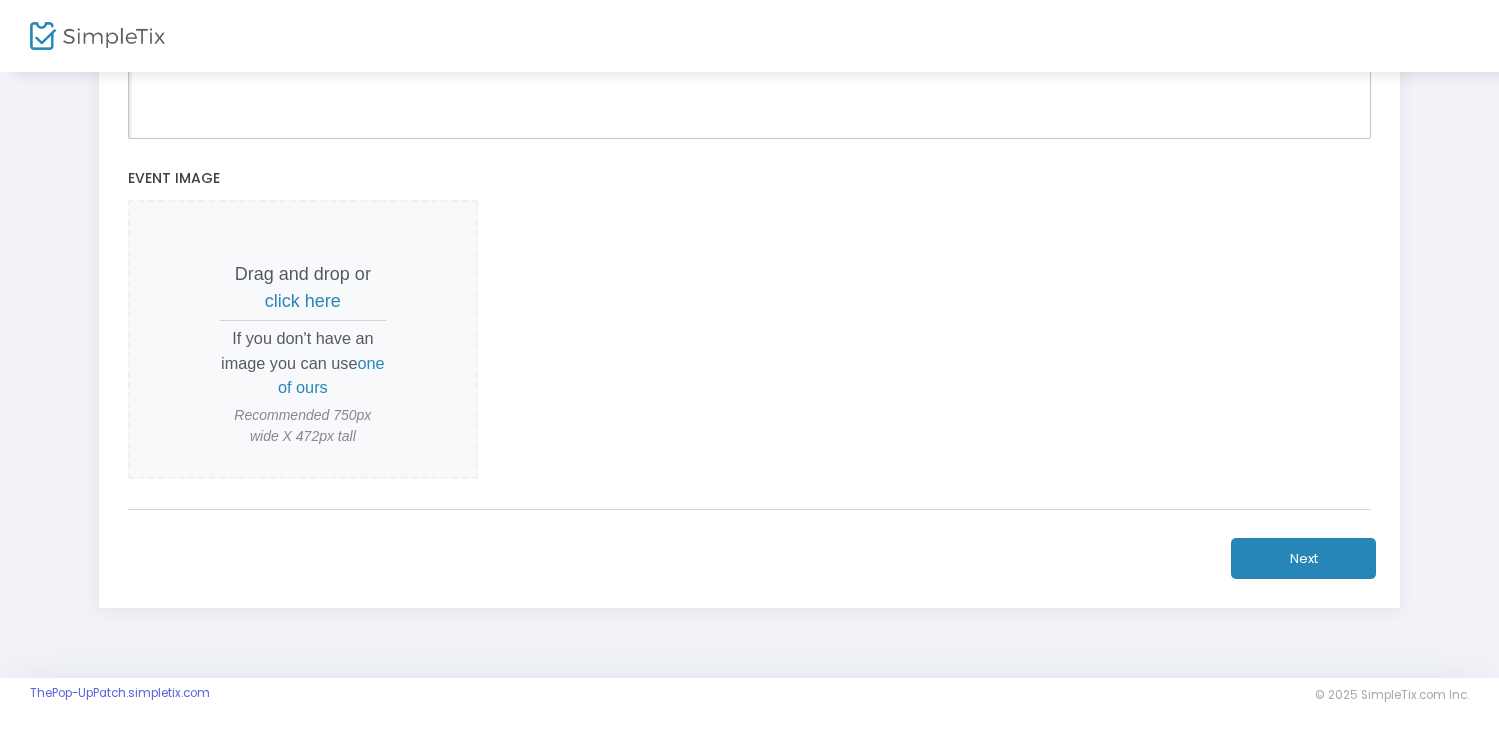 click on "Online/Webinar  The VIP Vine Package Event Name * Other  Event Type  *  Event Type is required  Seasonal & holiday  Event Category  *  Event Category is required  Select Sub-Category  Sub-Category  Select an event internal category (optional)  TBD Venue Name * TBD Venue Address *  City  * [CITY]  City Name is required   State  * [STATE]  State Name is required   Postal Code  [POSTAL_CODE]  Country  * United States  Country Name is required  About your event * Heading Paragraph Paragraph Heading 1 Heading 2 Heading 3 Font Family Font Family Default Arial Courier New Georgia Lucida Sans Unicode Tahoma Times New Roman Trebuchet MS Verdana Font Size Font Size 9 11 13 Default 17 19 21 Font Color Font Color Remove color Remove color Font Background Color Font Background Color Remove color Remove color Bold (⌘B) Bold Italic (⌘I) Italic Underline (⌘U) Underline Strikethrough (⌘⇧X) Strikethrough Text alignment Text alignment Align left Align left Align right Align right Align center Align center" 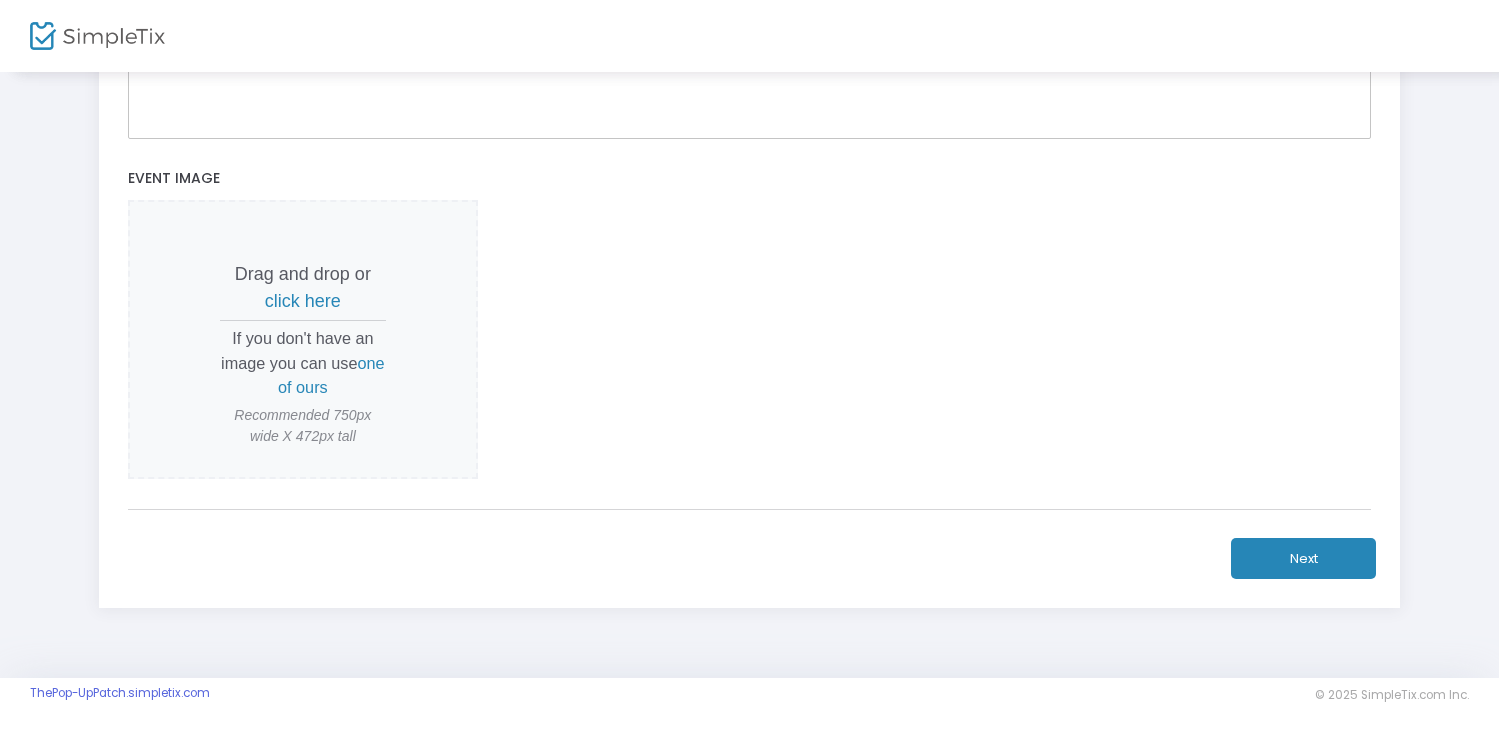 click on "Next" 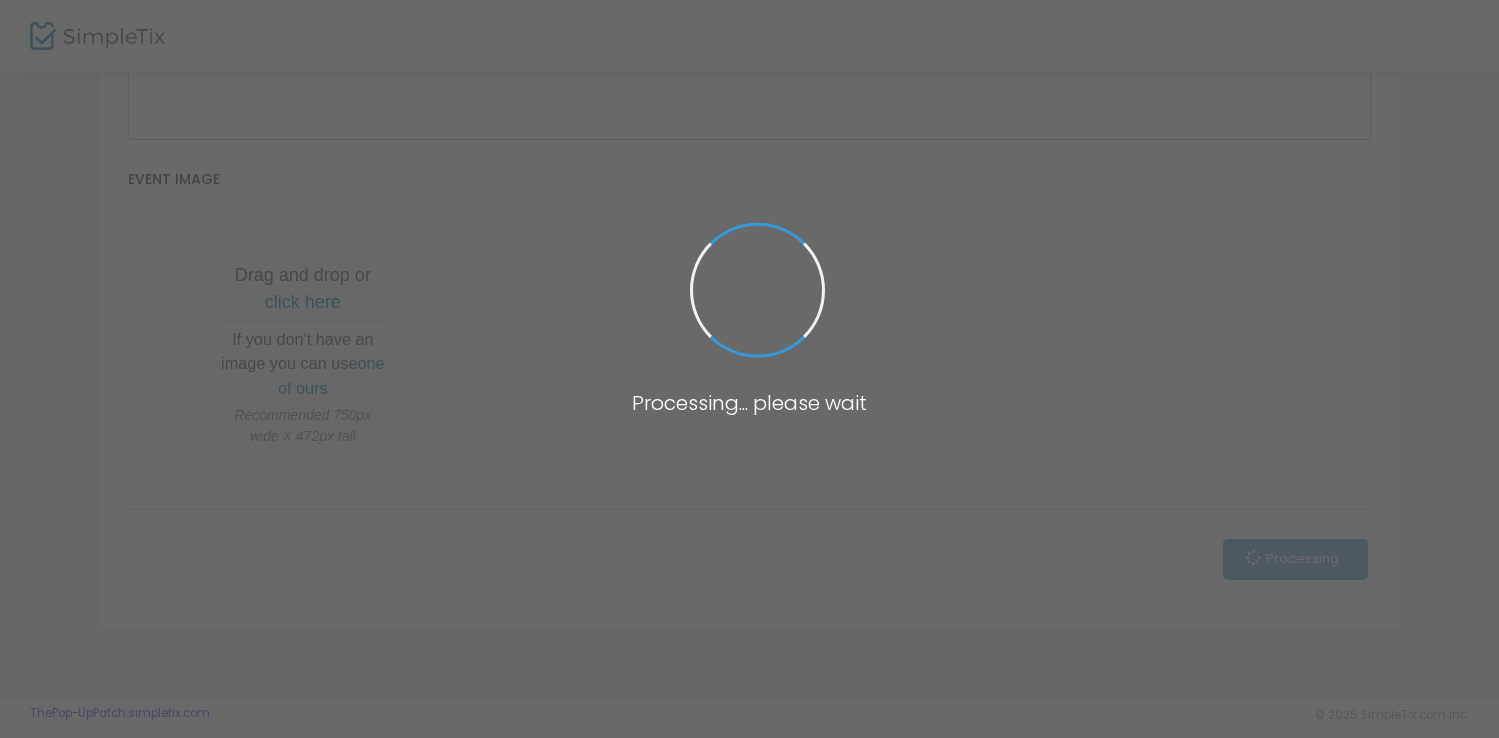 scroll, scrollTop: 0, scrollLeft: 0, axis: both 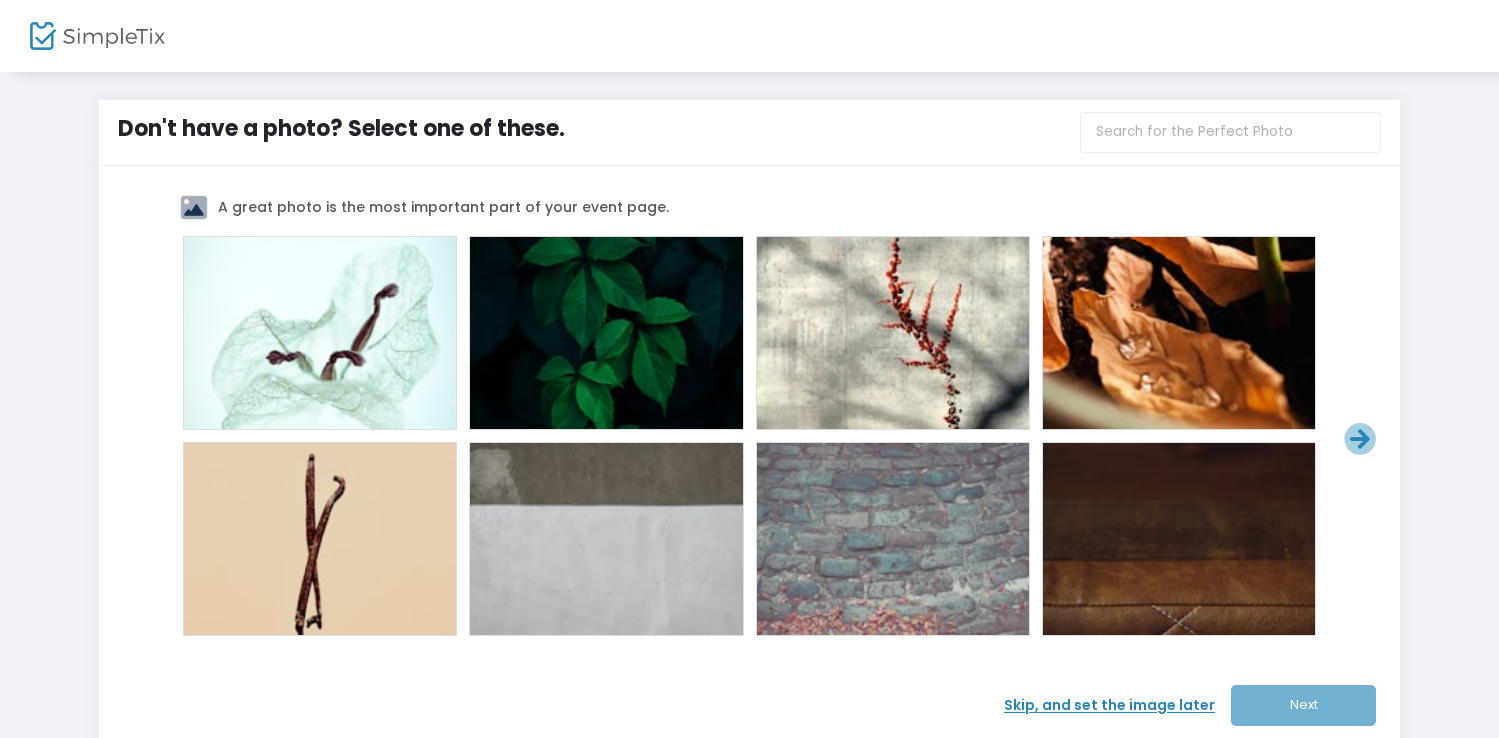 click on "Skip, and set the image later" 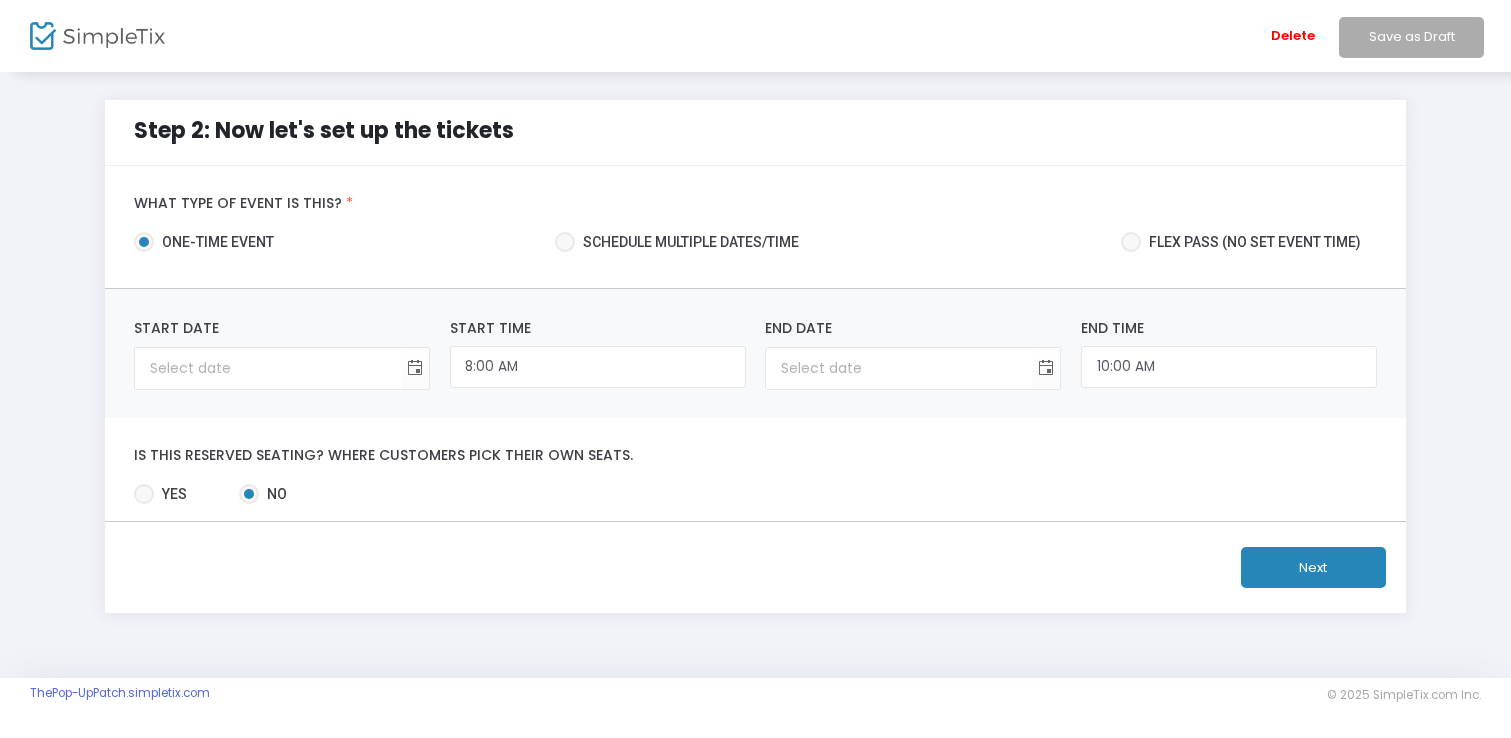 click at bounding box center [1131, 242] 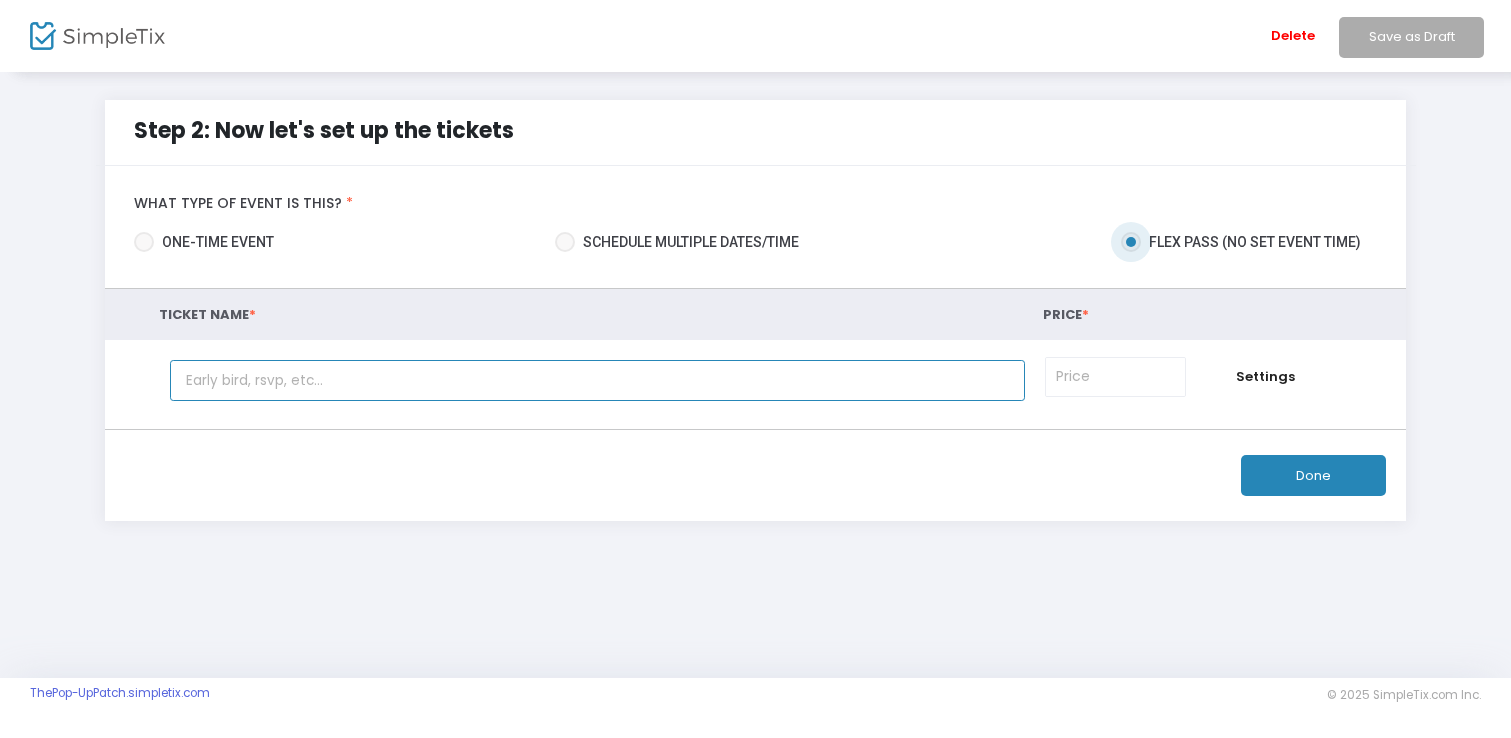 click at bounding box center [597, 380] 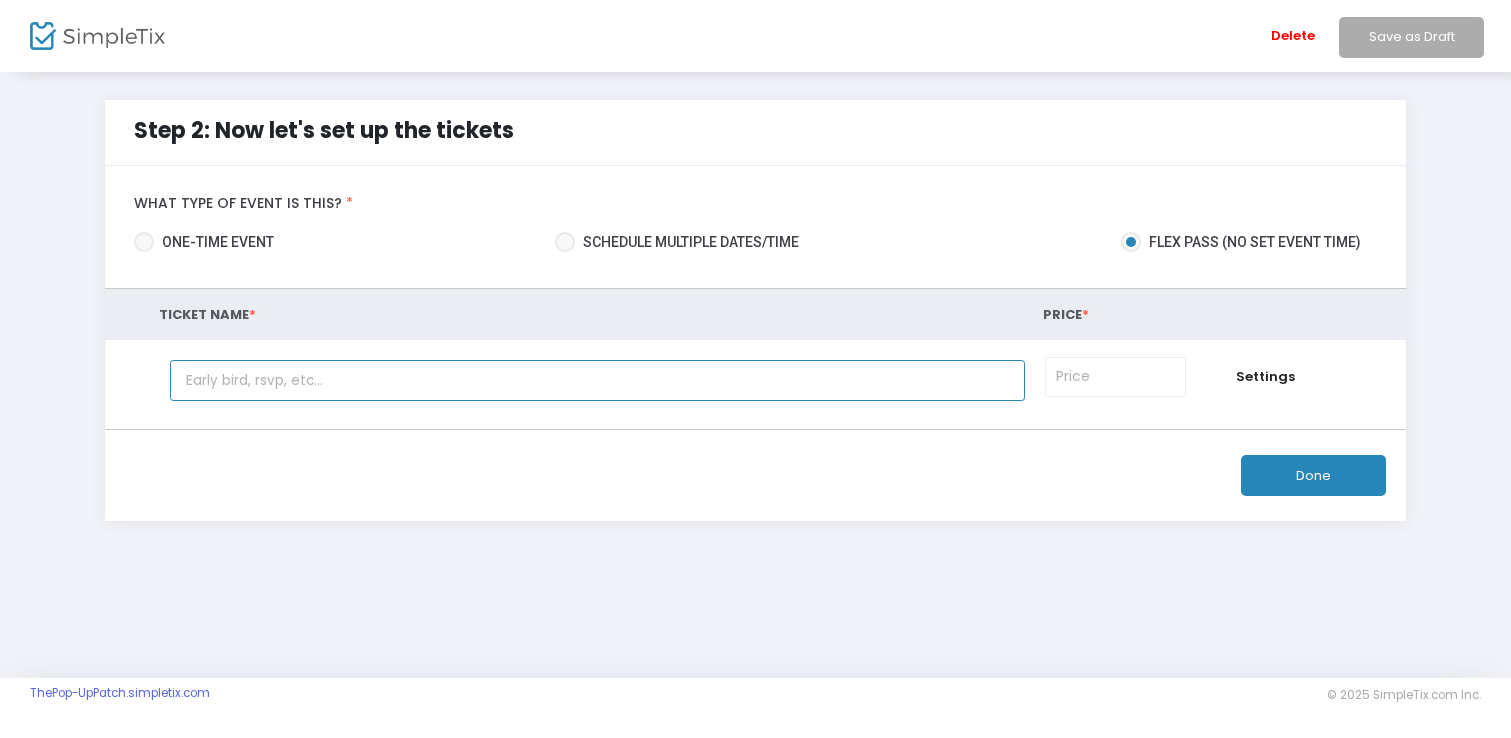 paste on "The VIP Vine" 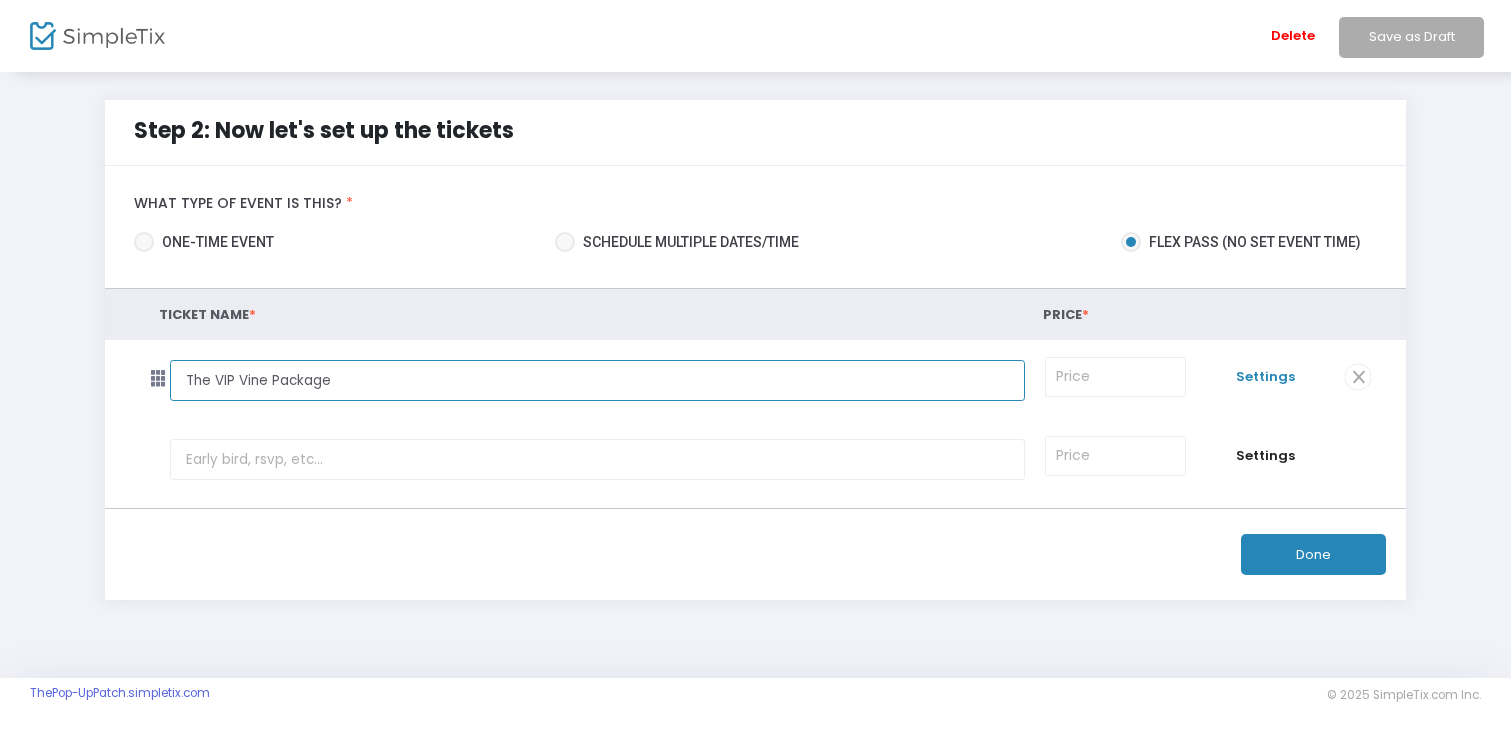 type on "The VIP Vine Package" 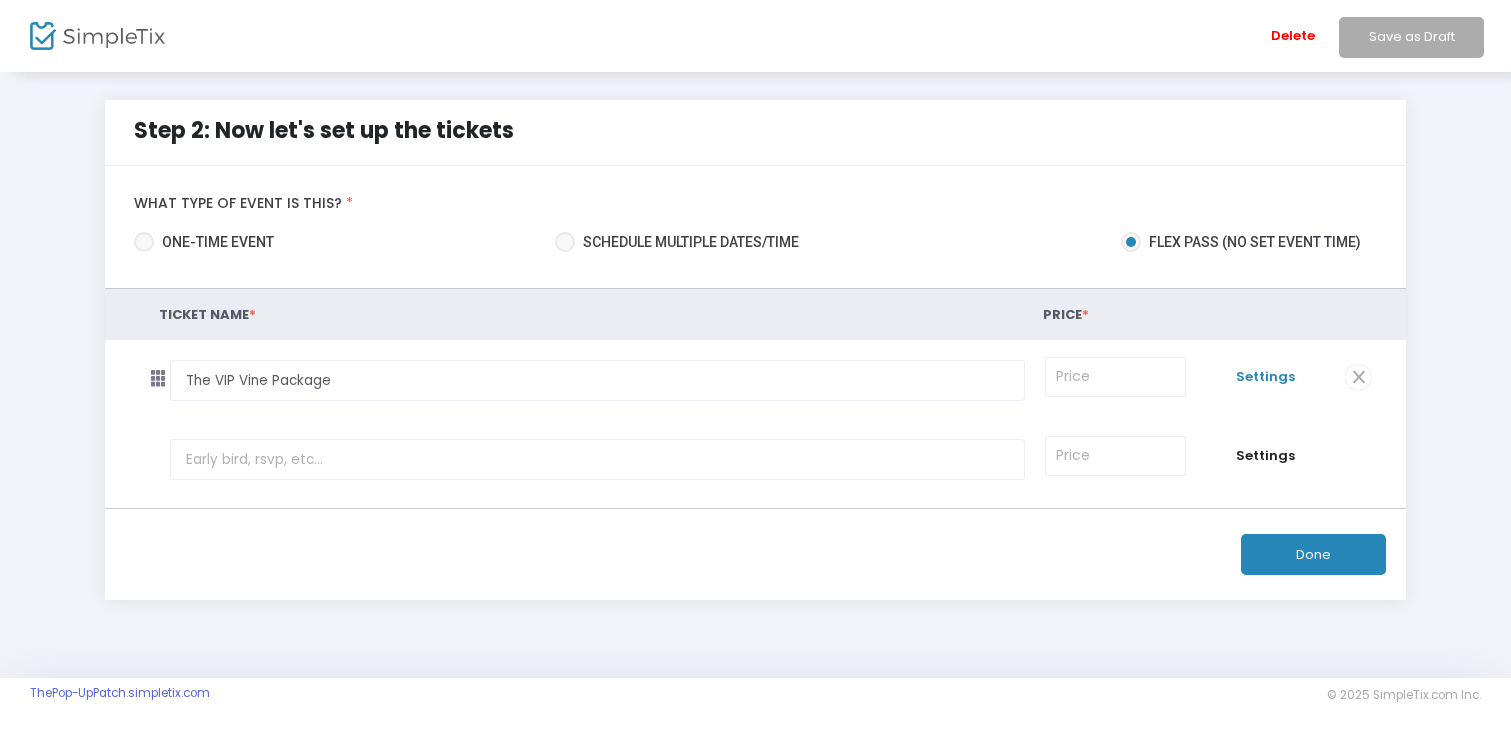 click on "Settings" at bounding box center (1265, 377) 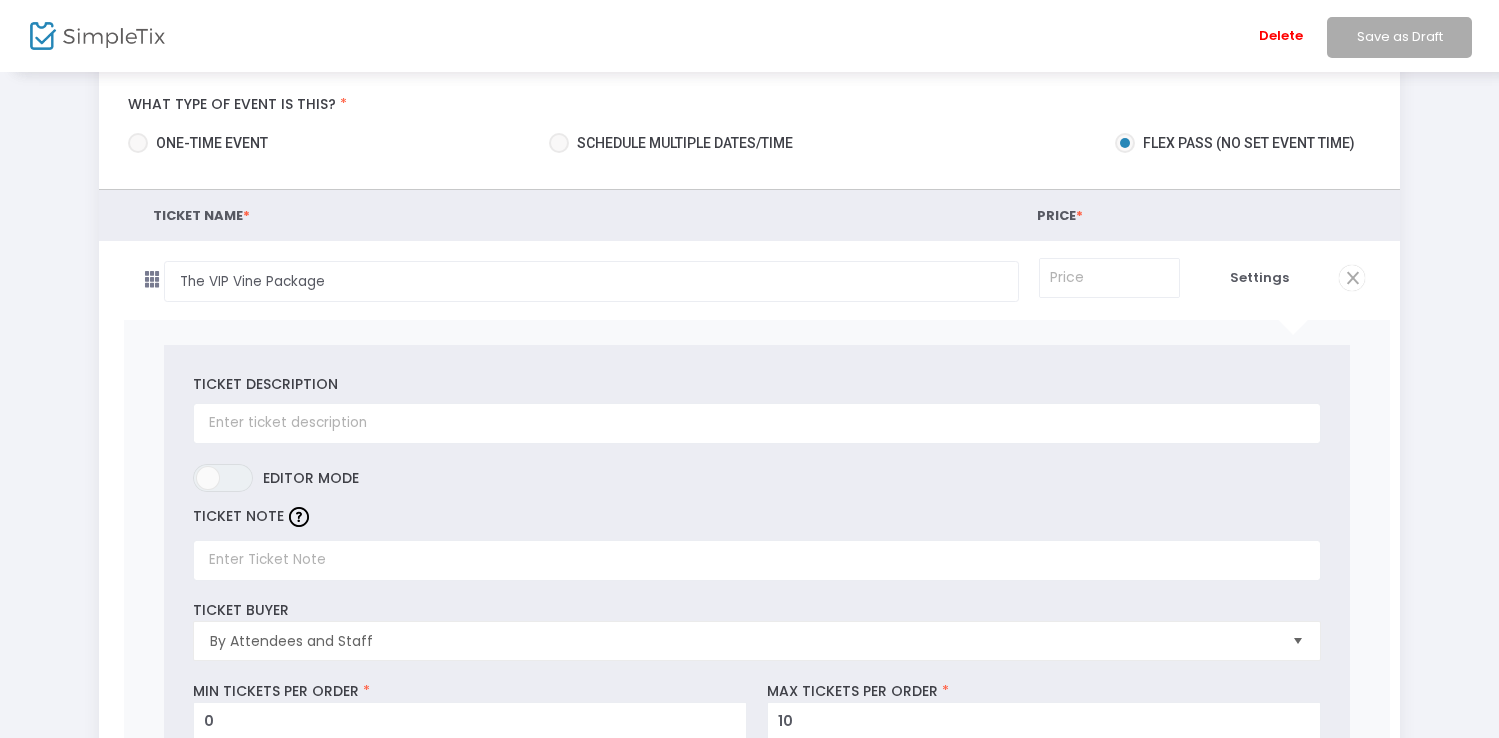 scroll, scrollTop: 142, scrollLeft: 0, axis: vertical 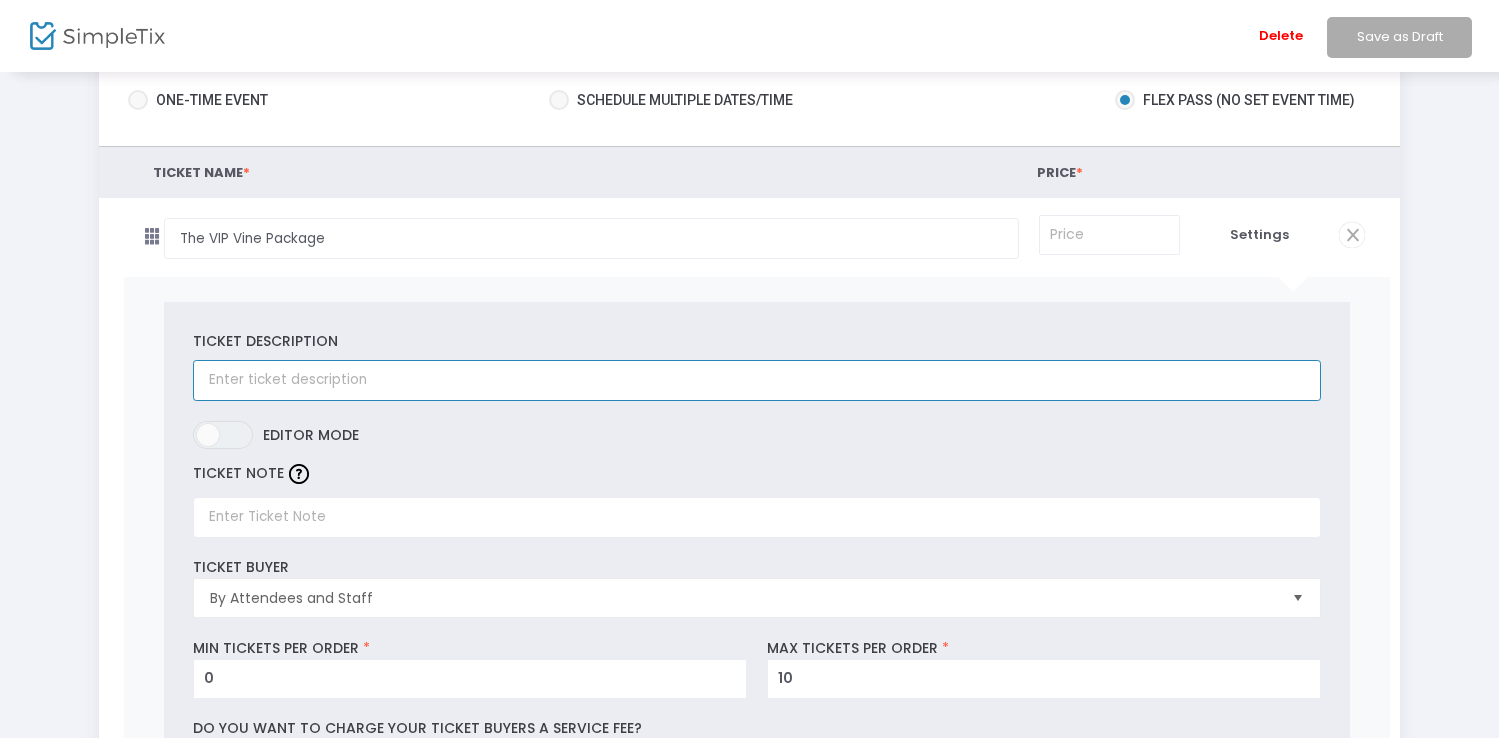 click at bounding box center [757, 380] 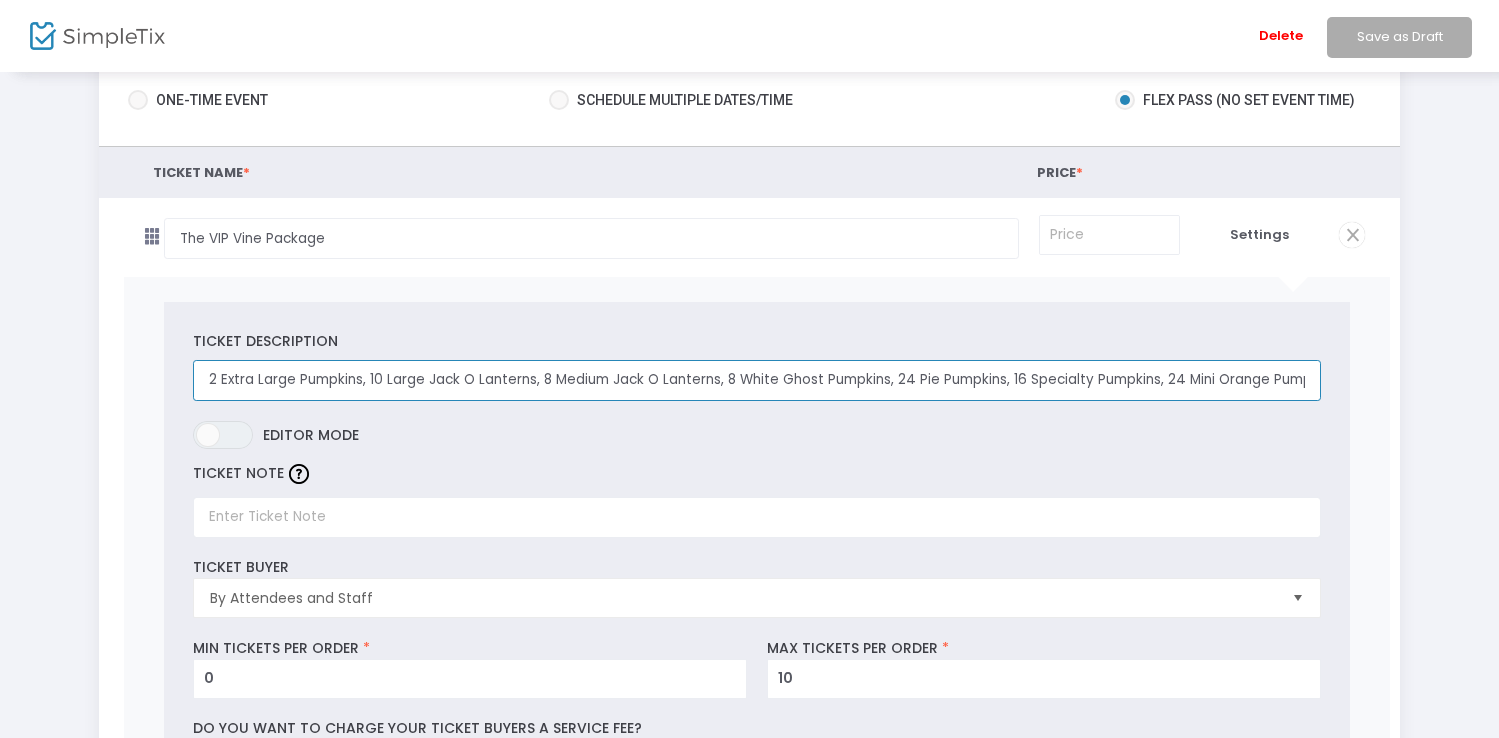 scroll, scrollTop: 0, scrollLeft: 755, axis: horizontal 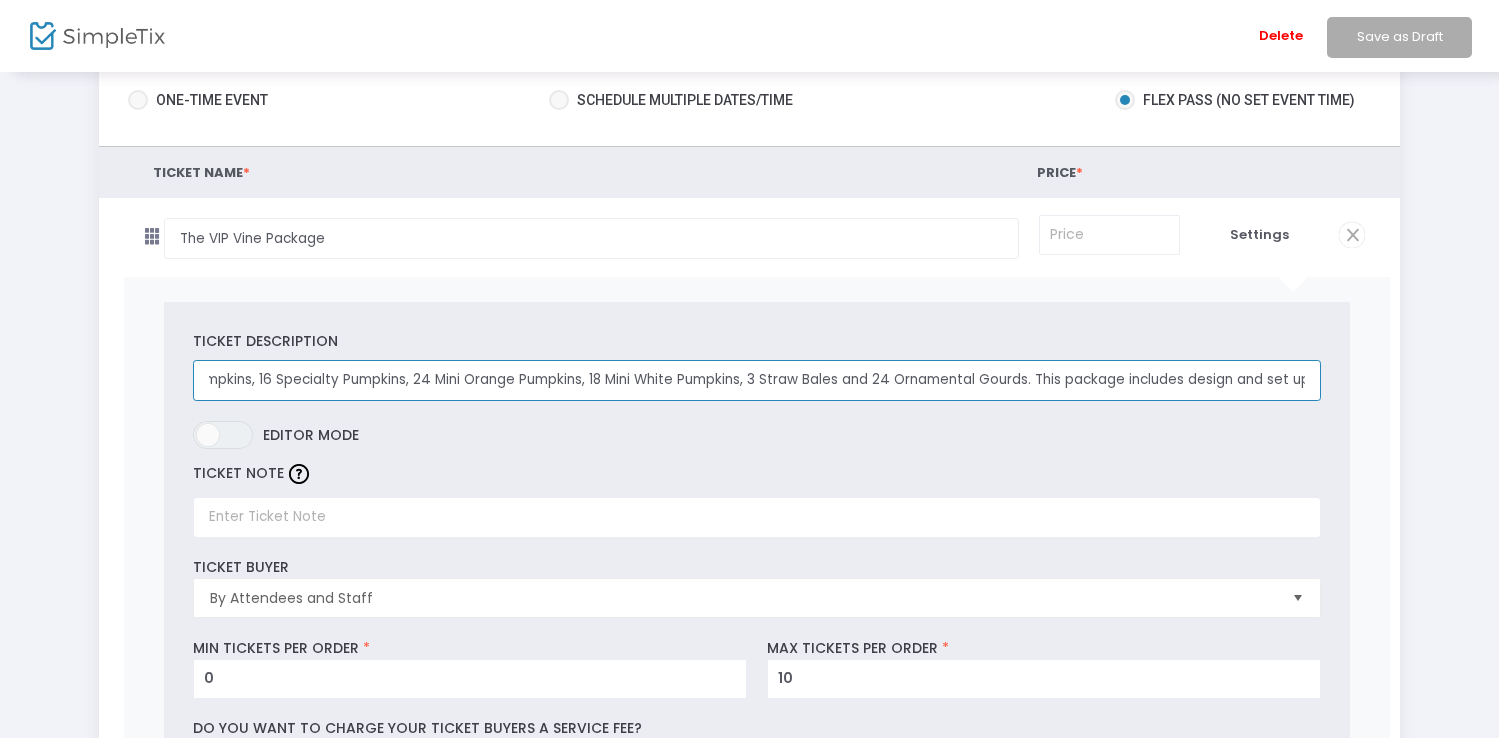 type on "2 Extra Large Pumpkins, 10 Large Jack O Lanterns, 8 Medium Jack O Lanterns, 8 White Ghost Pumpkins, 24 Pie Pumpkins, 16 Specialty Pumpkins, 24 Mini Orange Pumpkins, 18 Mini White Pumpkins, 3 Straw Bales and 24 Ornamental Gourds. This package includes design and set up." 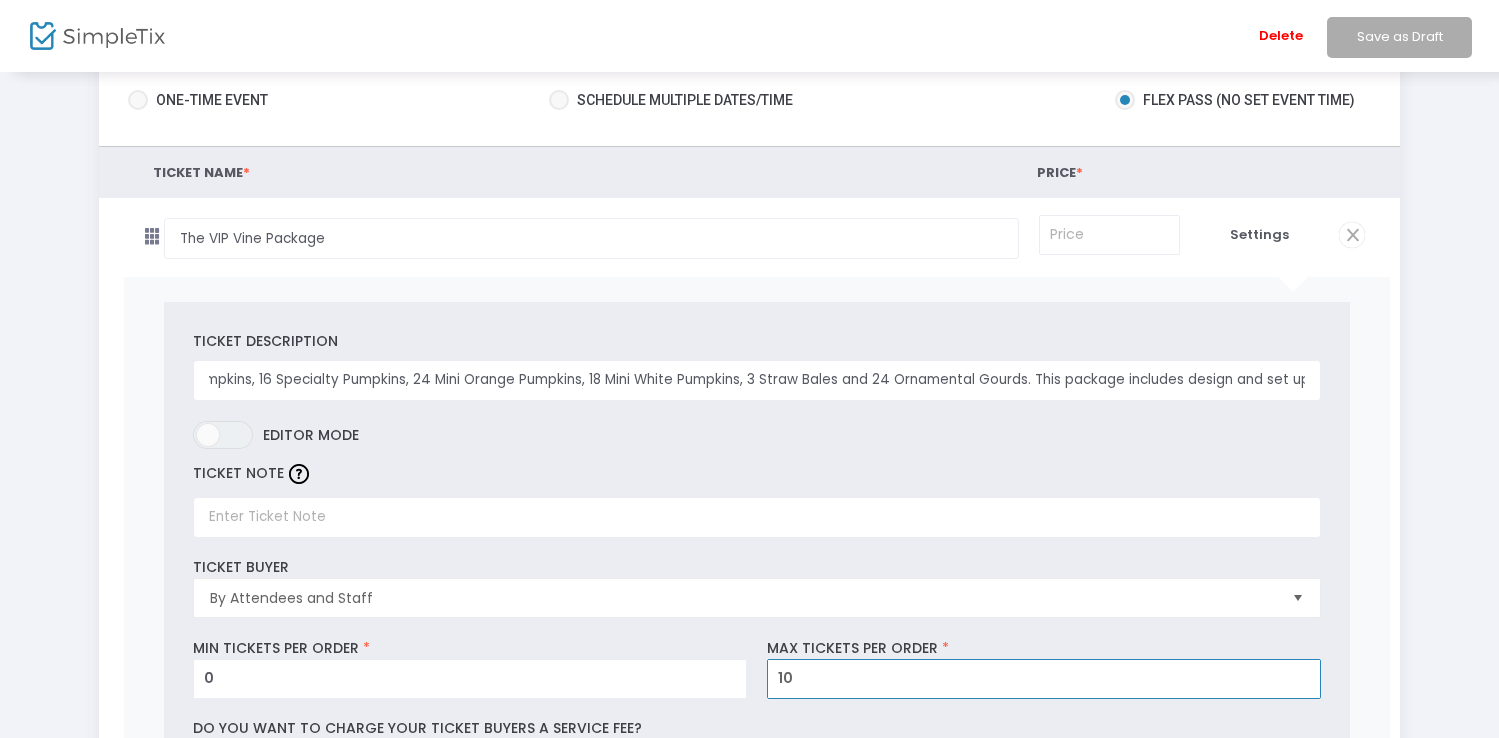 scroll, scrollTop: 0, scrollLeft: 0, axis: both 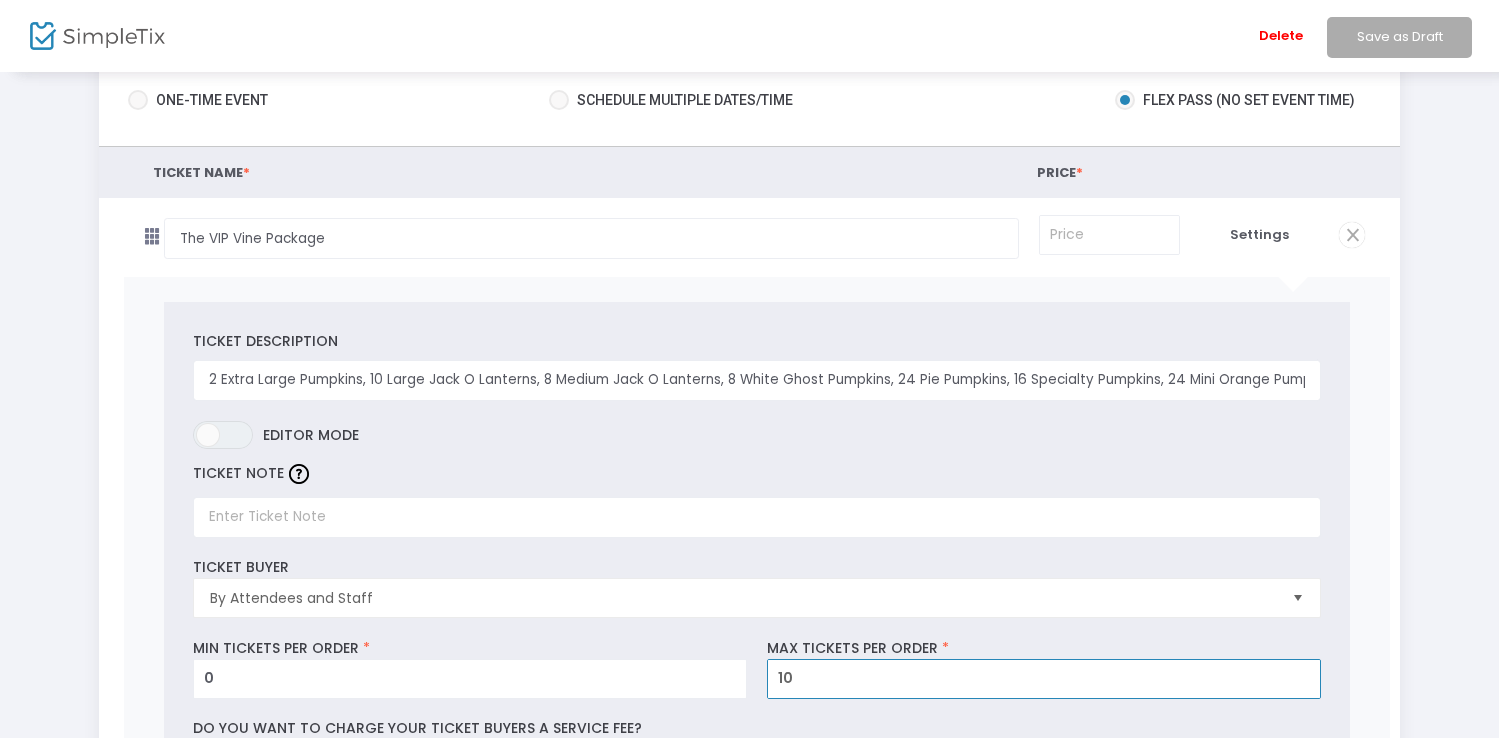 click on "10" at bounding box center (1044, 679) 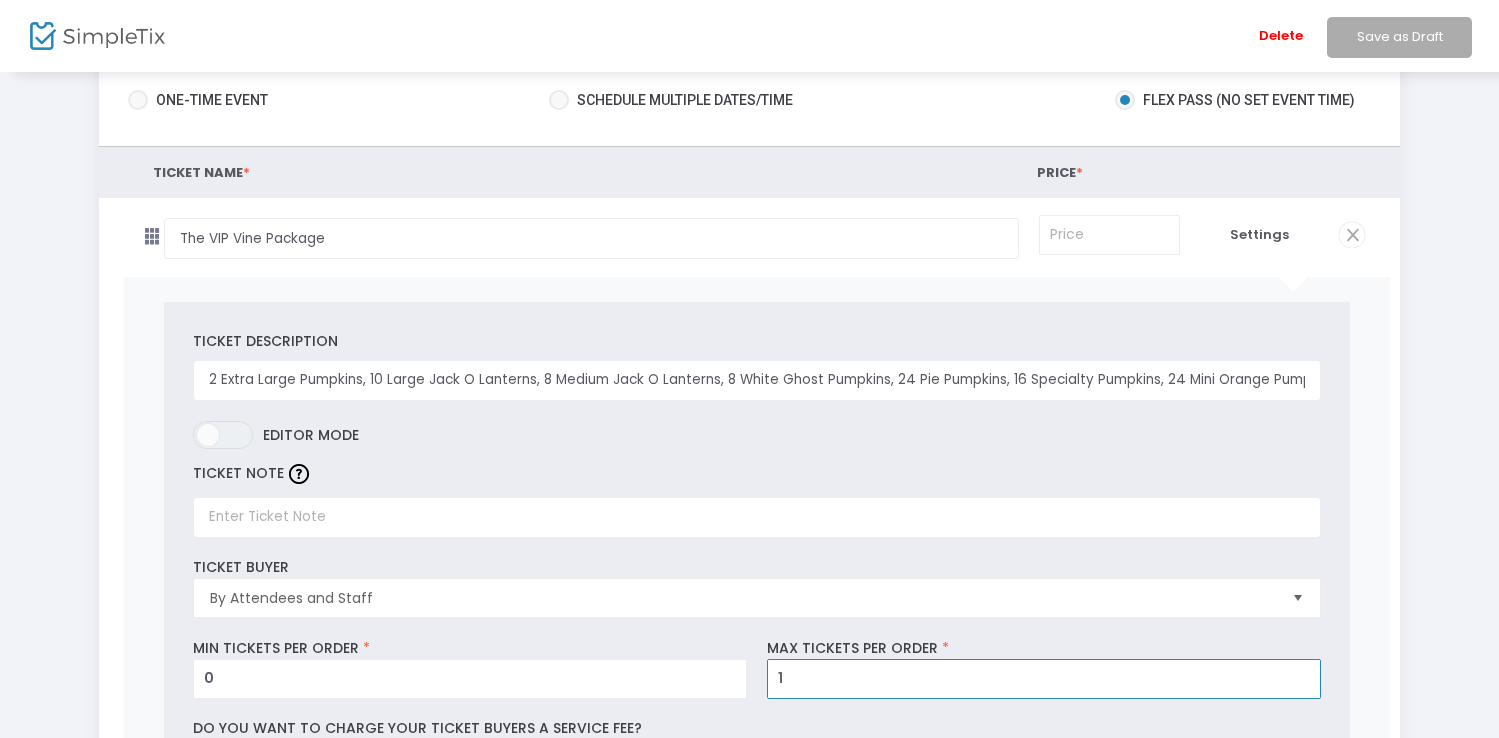 type on "1" 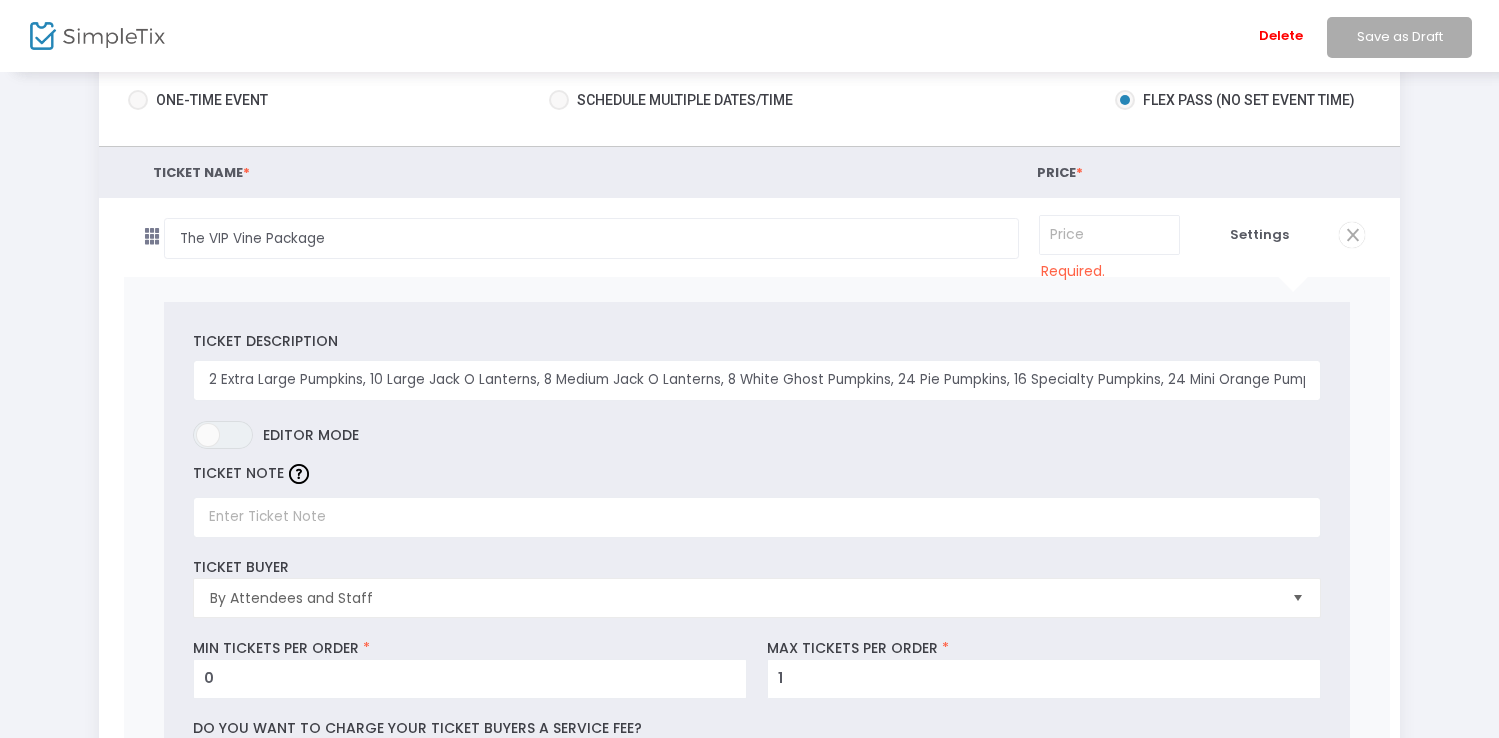 click on "Ticket Description  2 Extra Large Pumpkins, 10 Large Jack O Lanterns, 8 Medium Jack O Lanterns, 8 White Ghost Pumpkins, 24 Pie Pumpkins, 16 Specialty Pumpkins, 24 Mini Orange Pumpkins, 18 Mini White Pumpkins, 3 Straw Bales and 24 Ornamental Gourds. This package includes design and set up.  Required.  ON OFF Editor mode TICKET NOTE TICKET BUYER By Attendees and Staff  Required.  MIN TICKETS PER ORDER  * 0  Value should be between 0 to 1000.  Max Tickets per order  * 1  Value should not be less than Min Tickets and not exceed than 1000.  Do you want to charge your ticket buyers a service fee?   Absorb fee: Ticketing fees will be charged to your credit card on file    Pass ticketing fees and credit card processing fees to the buyer   The fee will be $0    Charge a custom fee    This ticket has specific public sales start/end dates e.g. early bird special   Hide ticket when it is not on sale    Yes   No  Will these tickets expire after purchase?    Yes   No  Can each ticket be scanned  more than 1 time?" at bounding box center [757, 806] 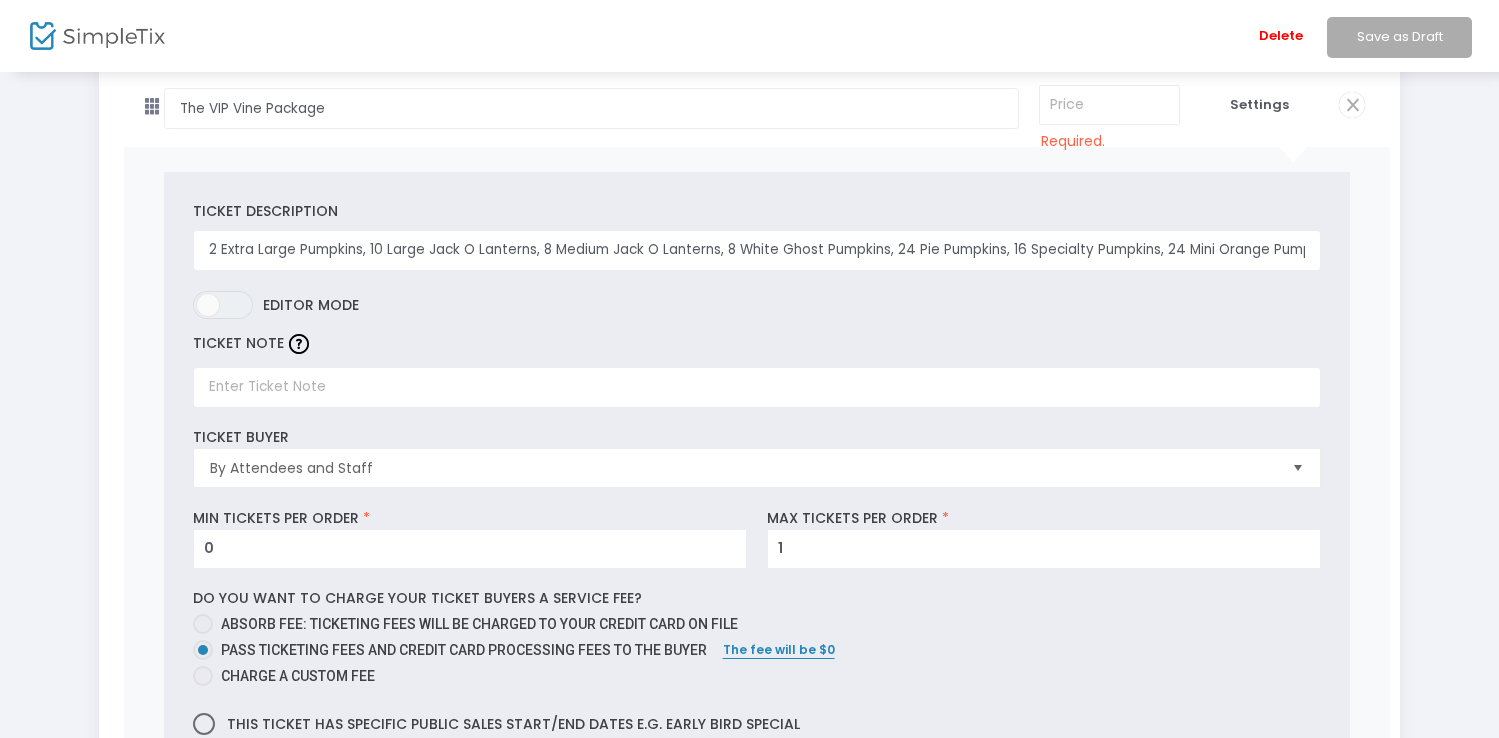 scroll, scrollTop: 113, scrollLeft: 0, axis: vertical 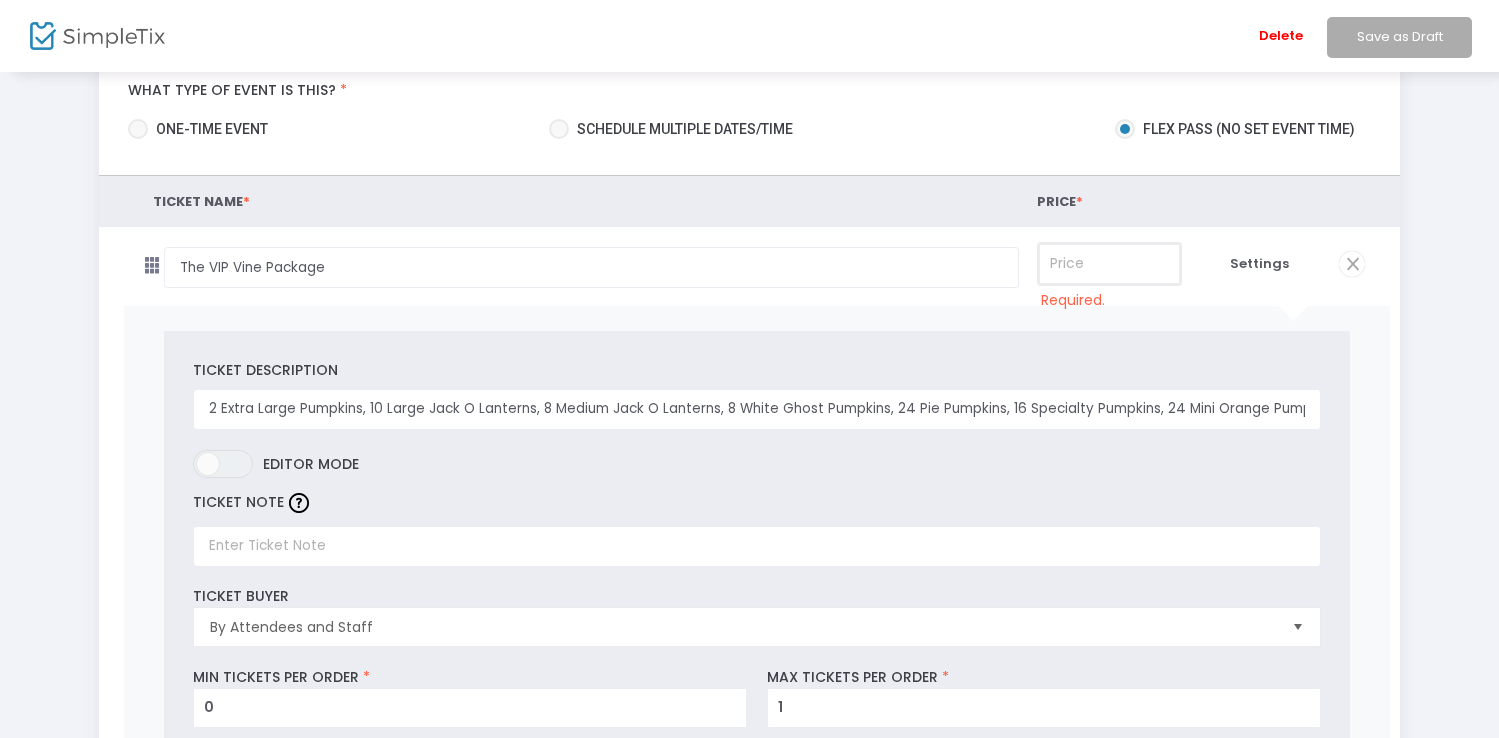 click at bounding box center (1109, 264) 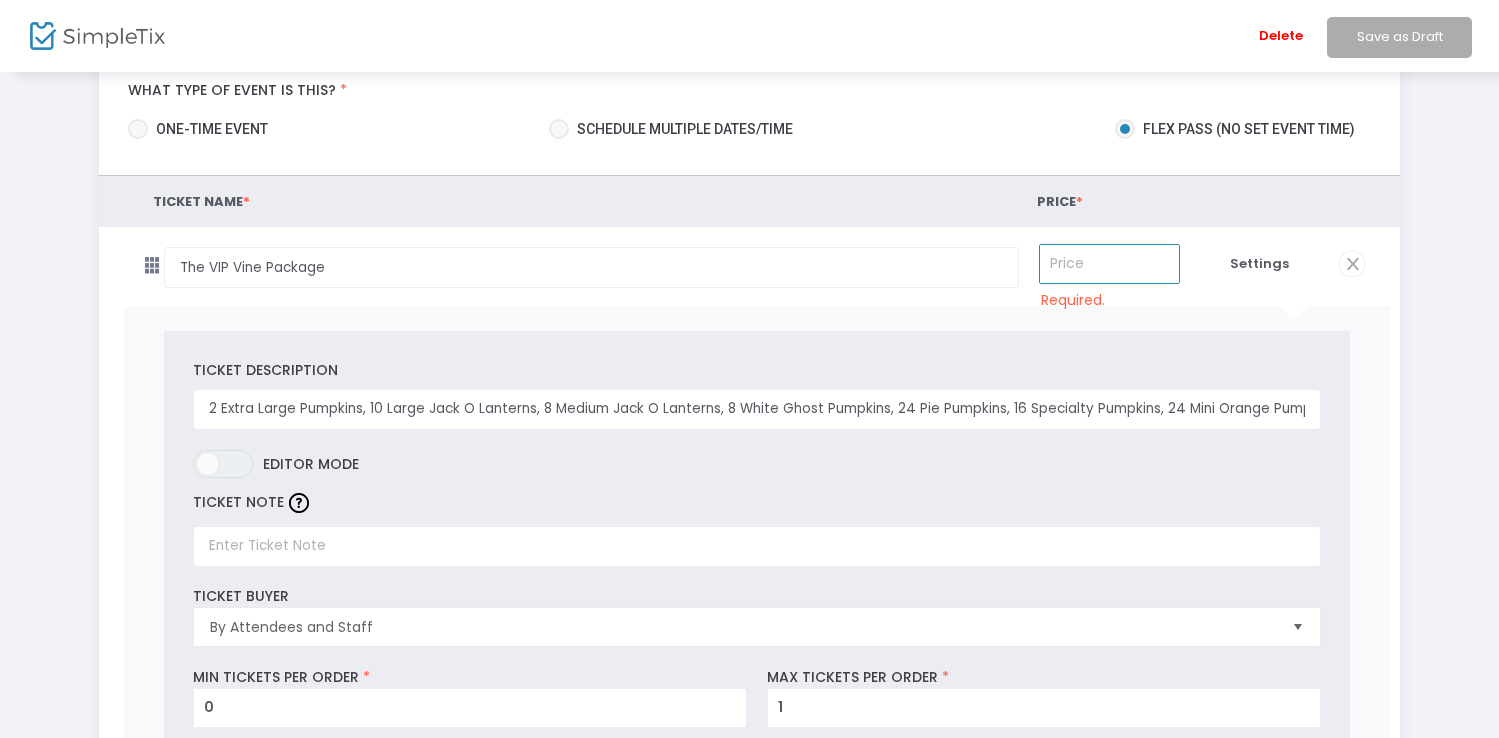 paste on "1250" 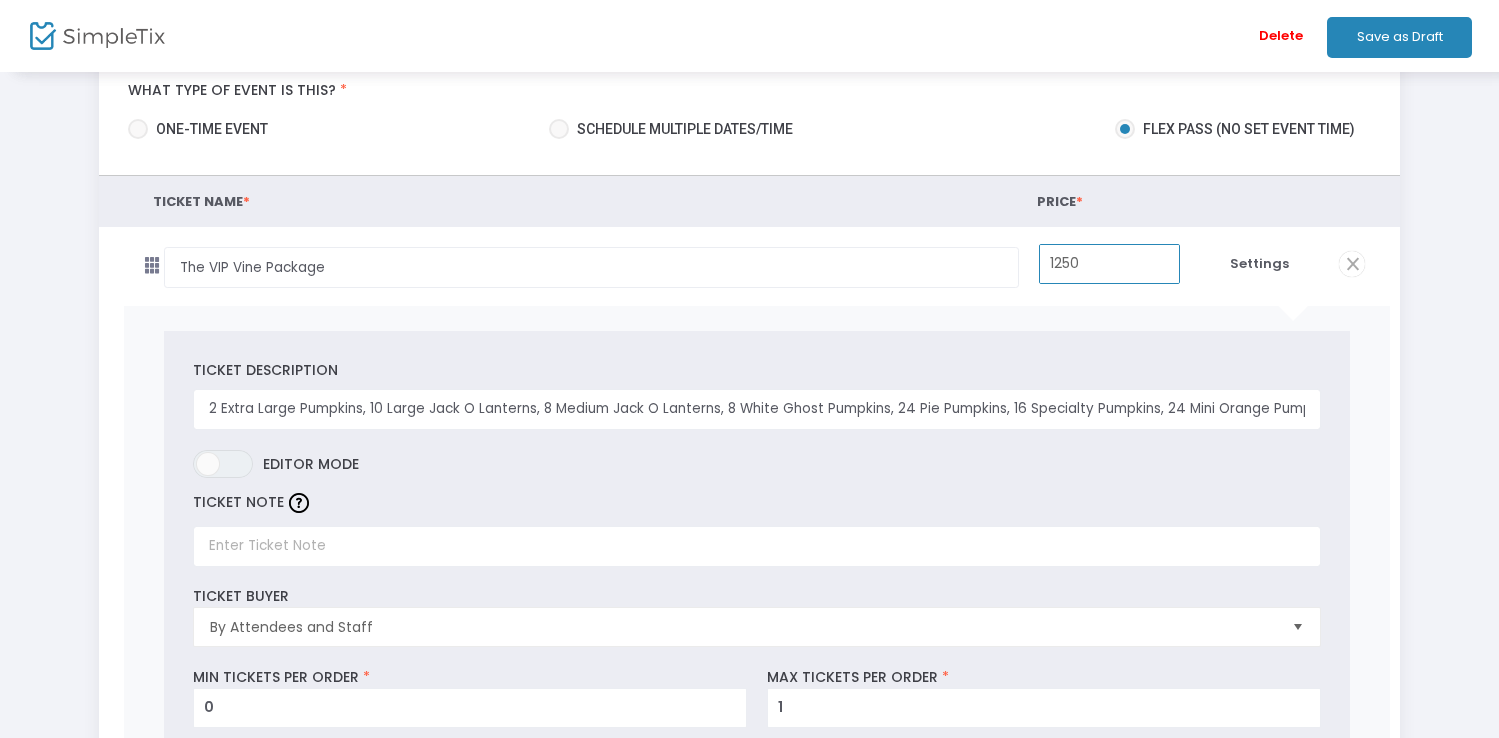click on "Ticket Description  2 Extra Large Pumpkins, 10 Large Jack O Lanterns, 8 Medium Jack O Lanterns, 8 White Ghost Pumpkins, 24 Pie Pumpkins, 16 Specialty Pumpkins, 24 Mini Orange Pumpkins, 18 Mini White Pumpkins, 3 Straw Bales and 24 Ornamental Gourds. This package includes design and set up.  Required.  ON OFF Editor mode TICKET NOTE TICKET BUYER By Attendees and Staff  Required.  MIN TICKETS PER ORDER  * 0  Value should be between 0 to 1000.  Max Tickets per order  * 1  Value should not be less than Min Tickets and not exceed than 1000.  Do you want to charge your ticket buyers a service fee?   Absorb fee: Ticketing fees will be charged to your credit card on file    Pass ticketing fees and credit card processing fees to the buyer   The fee will be $[PRICE]    Charge a custom fee    This ticket has specific public sales start/end dates e.g. early bird special   Hide ticket when it is not on sale    Yes   No  Will these tickets expire after purchase?    Yes   No  Can each ticket be scanned  more than" at bounding box center [757, 835] 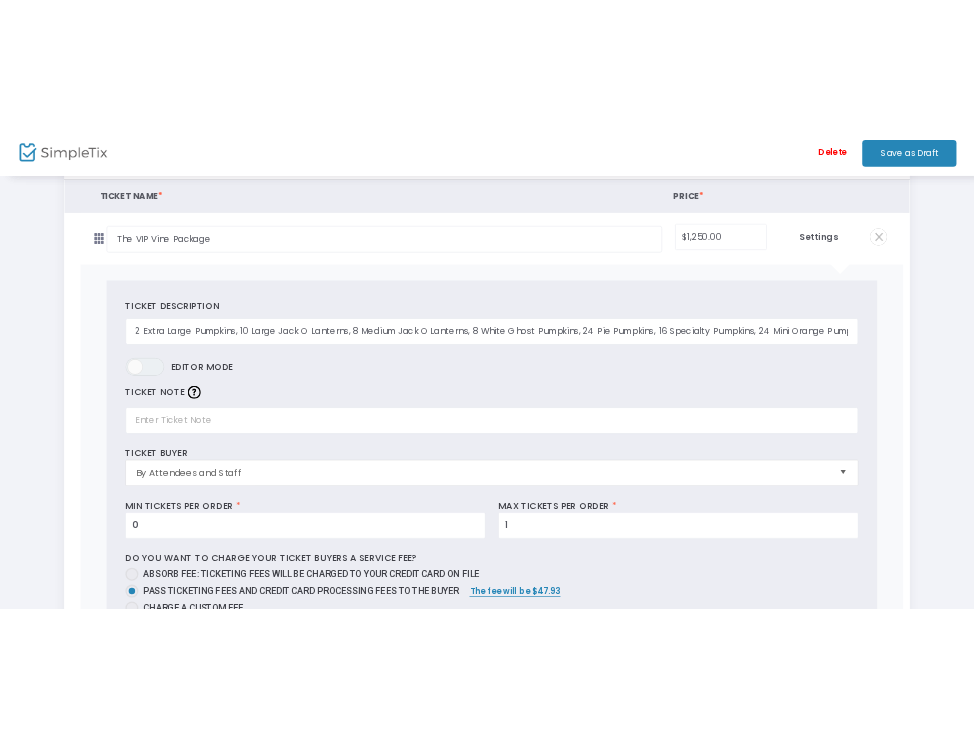 scroll, scrollTop: 0, scrollLeft: 0, axis: both 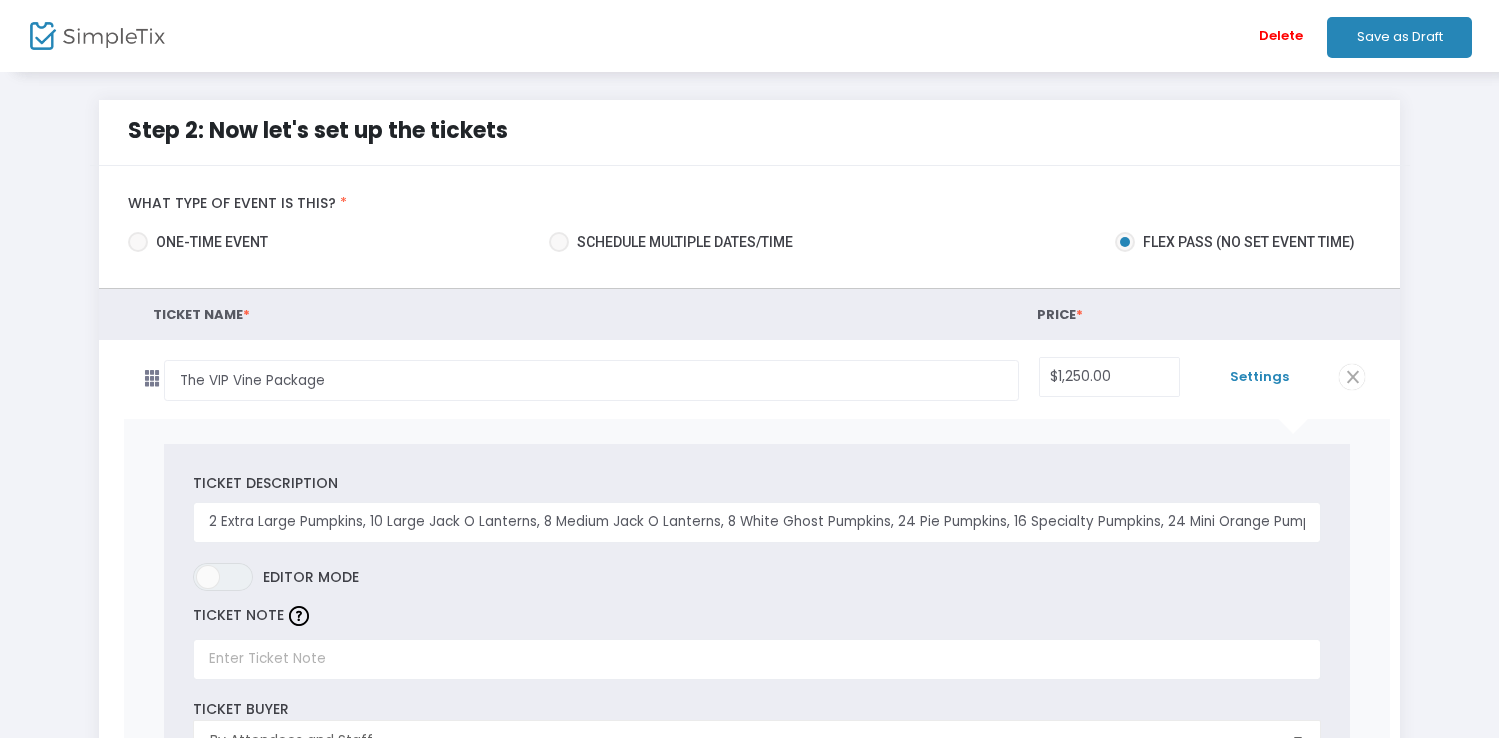 click on "Settings" at bounding box center (1259, 377) 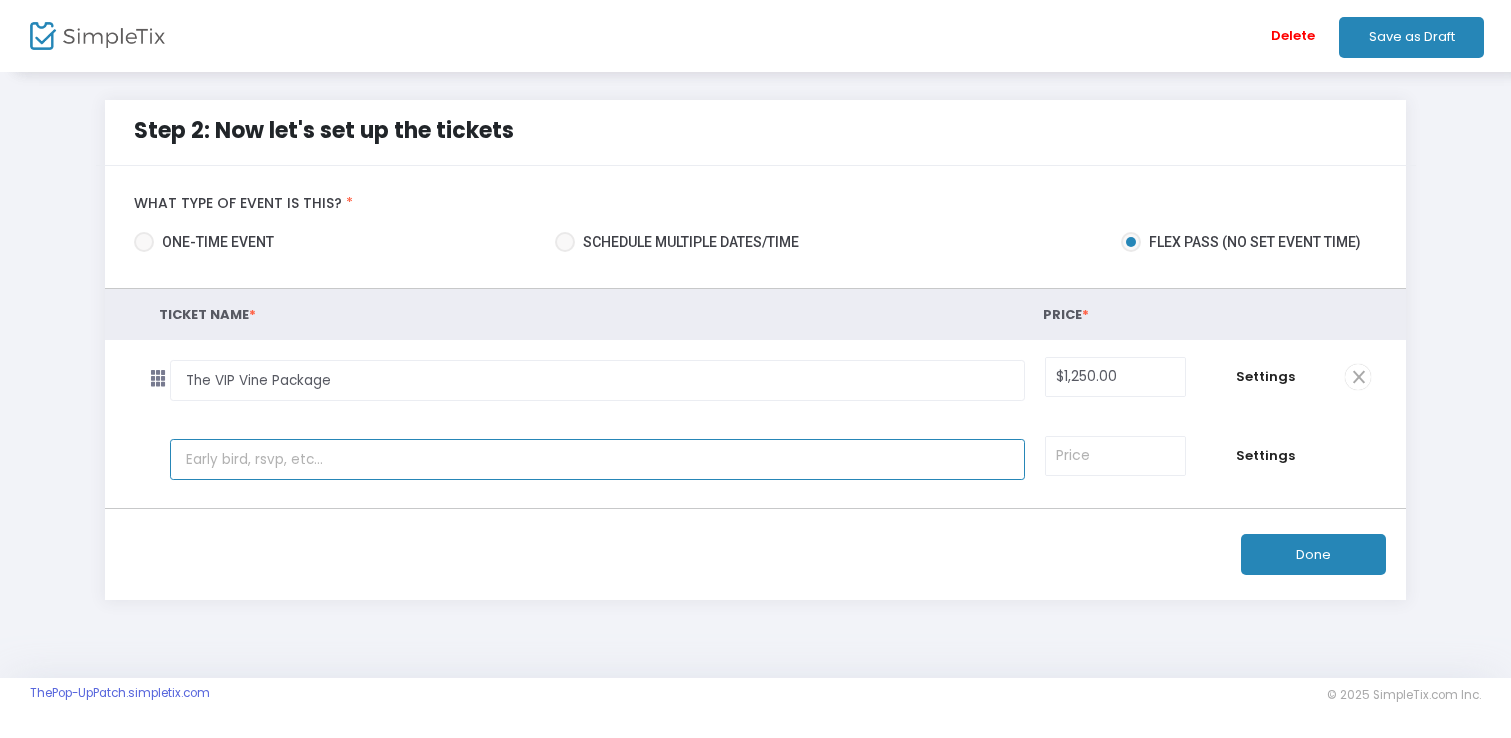click at bounding box center (597, 459) 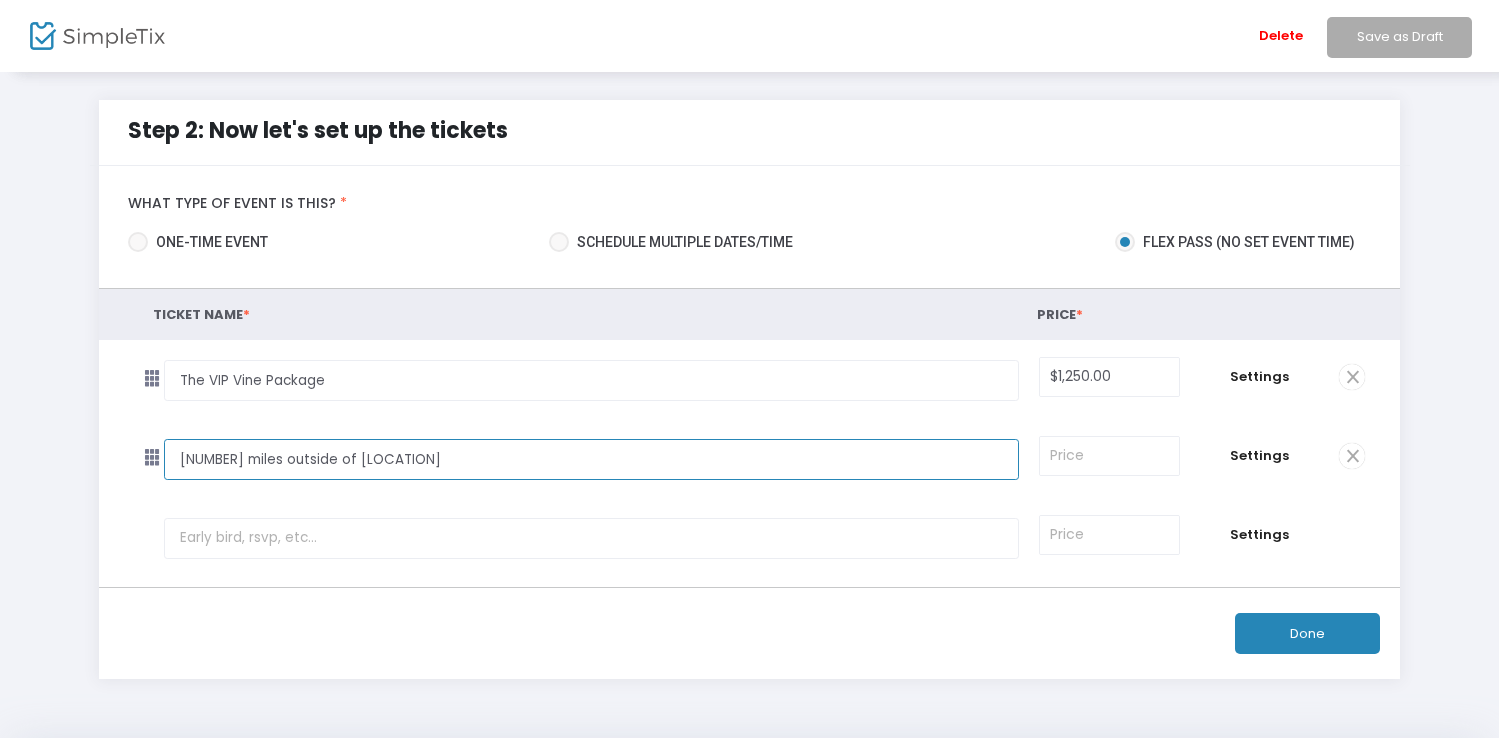 click on "[NUMBER] miles outside of [LOCATION]" at bounding box center [591, 459] 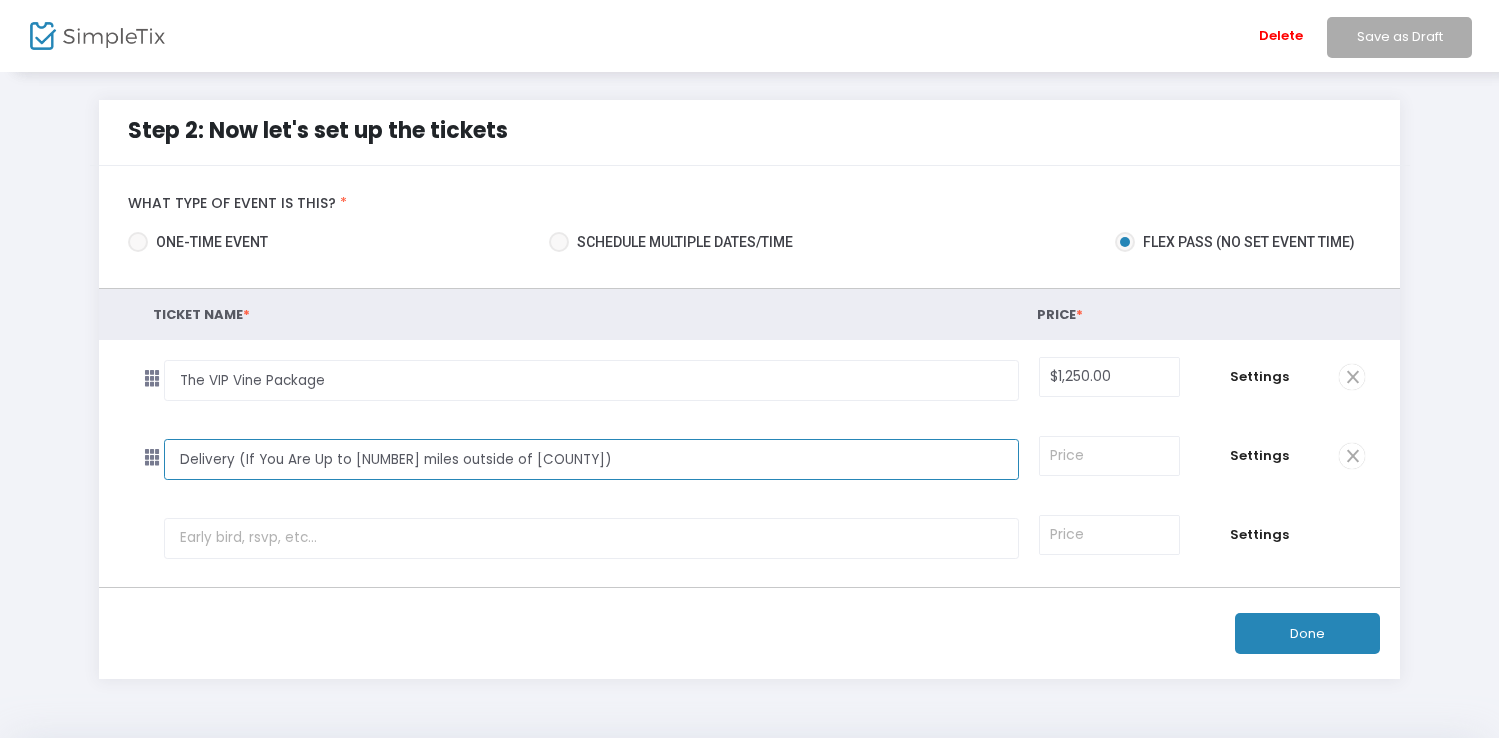 click on "Delivery (If You Are Up to [NUMBER] miles outside of [COUNTY])" at bounding box center (591, 459) 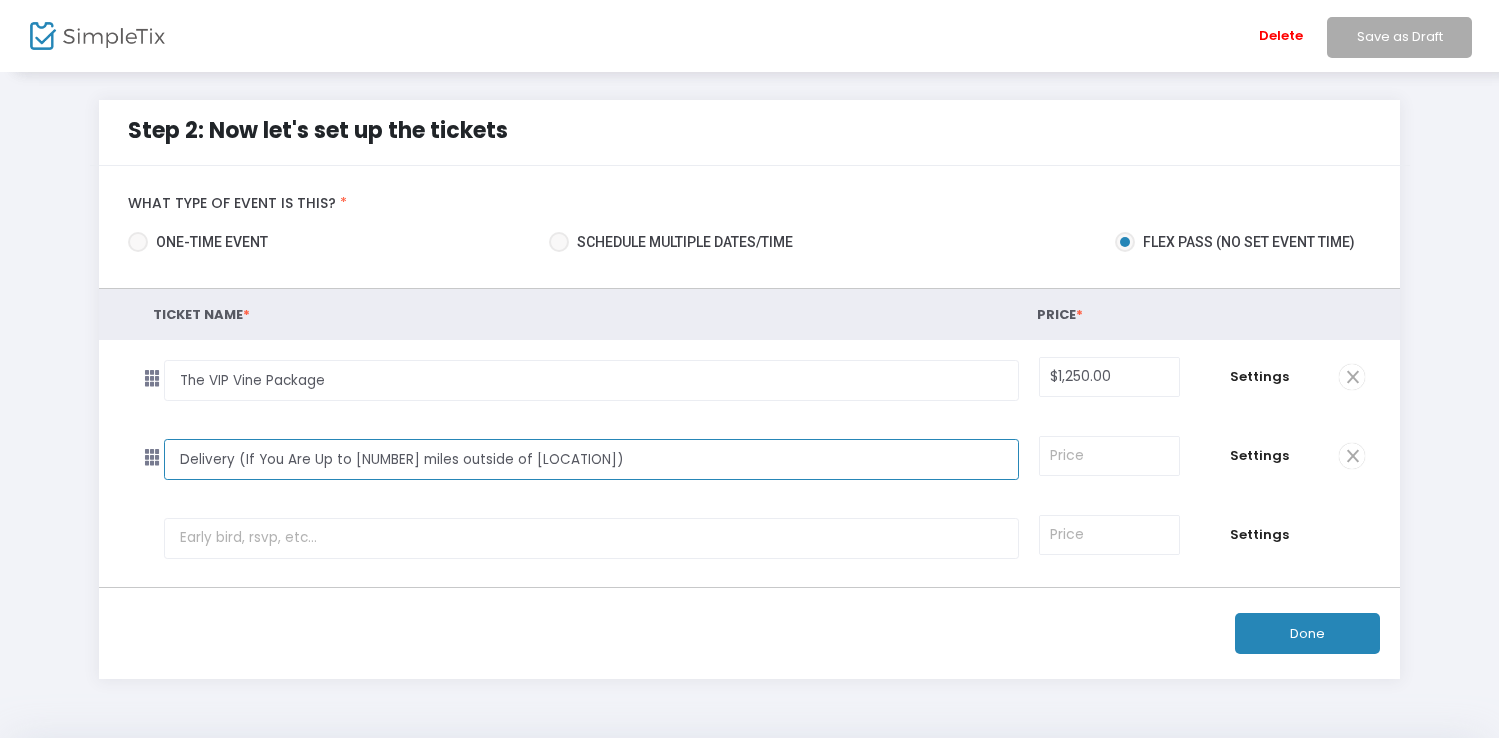 type on "Delivery (If You Are Up to [NUMBER] miles outside of [LOCATION])" 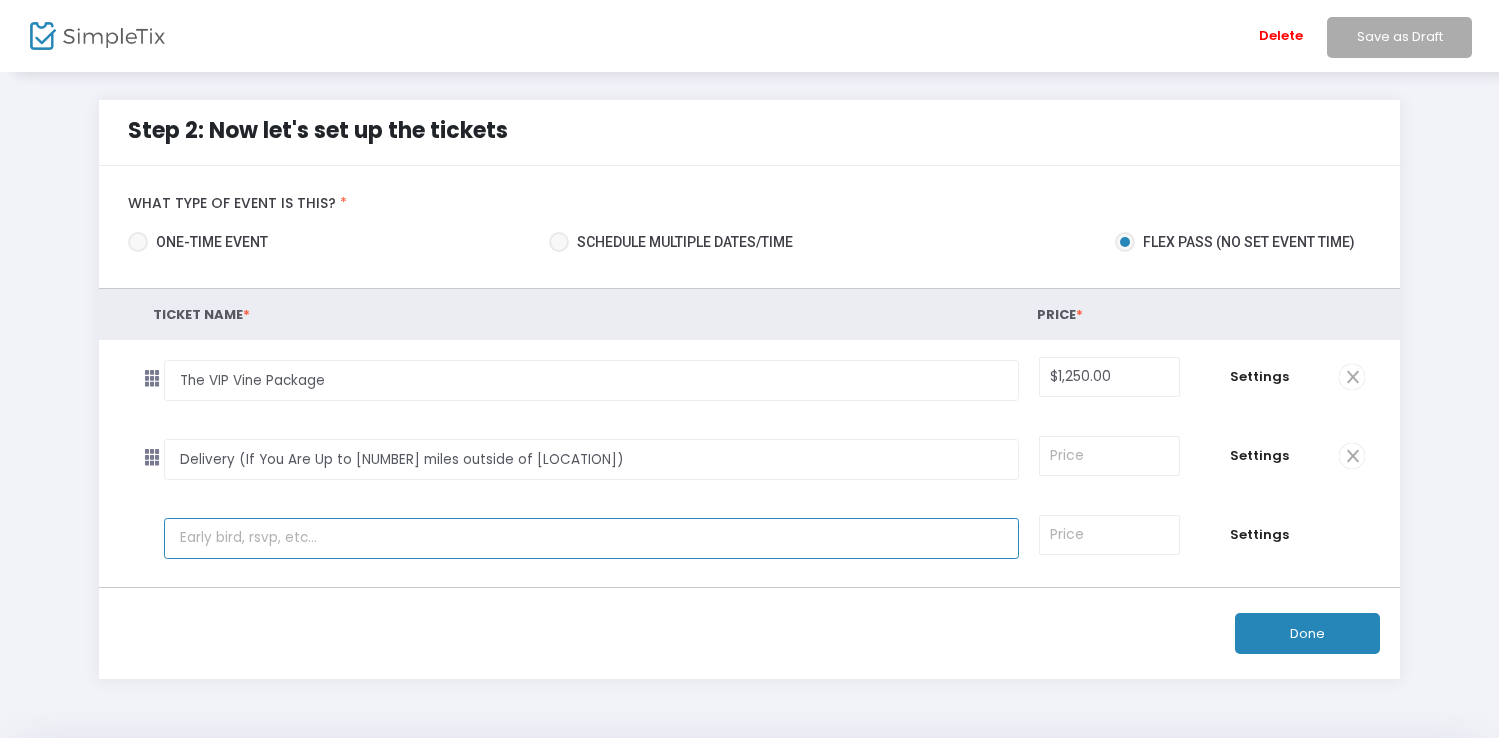 click at bounding box center (591, 538) 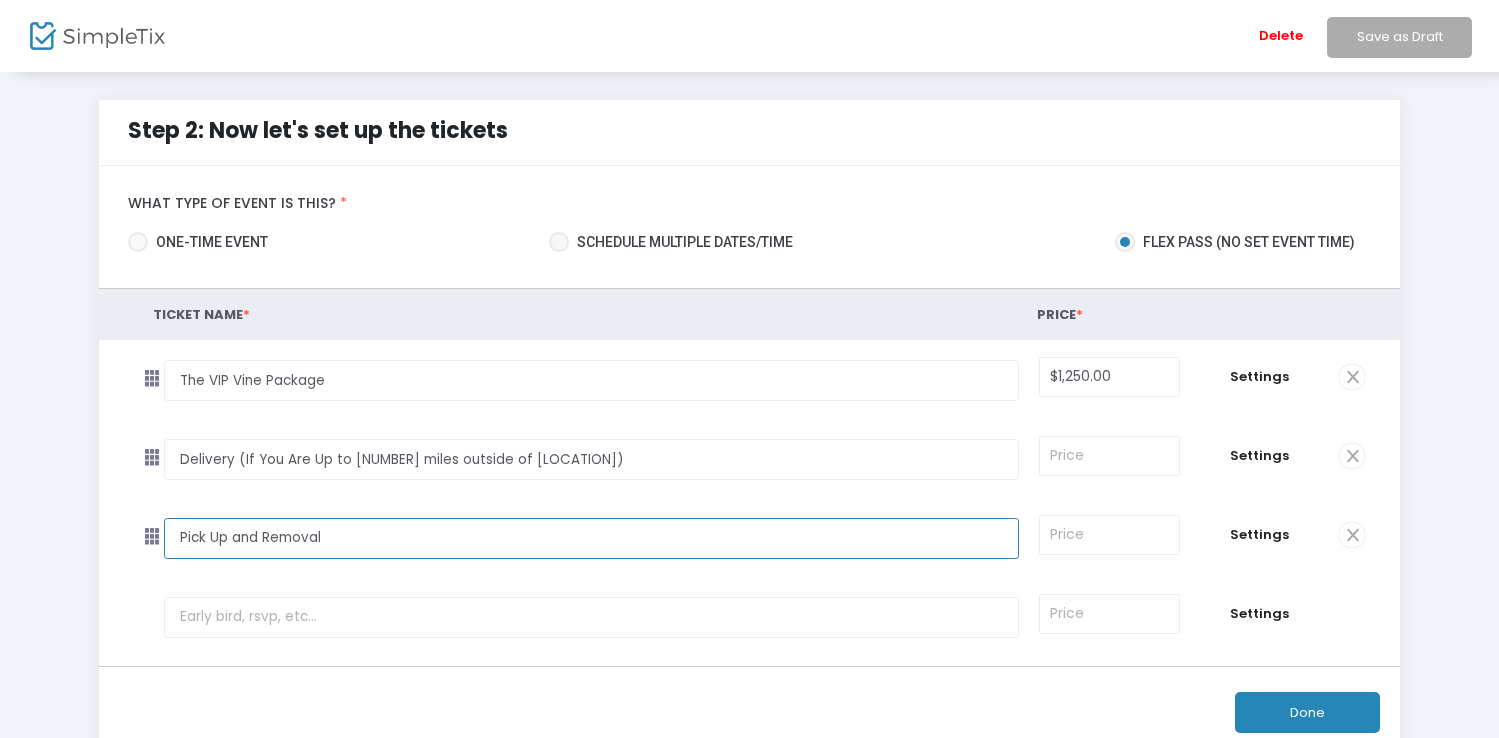 type on "Pick Up and Removal" 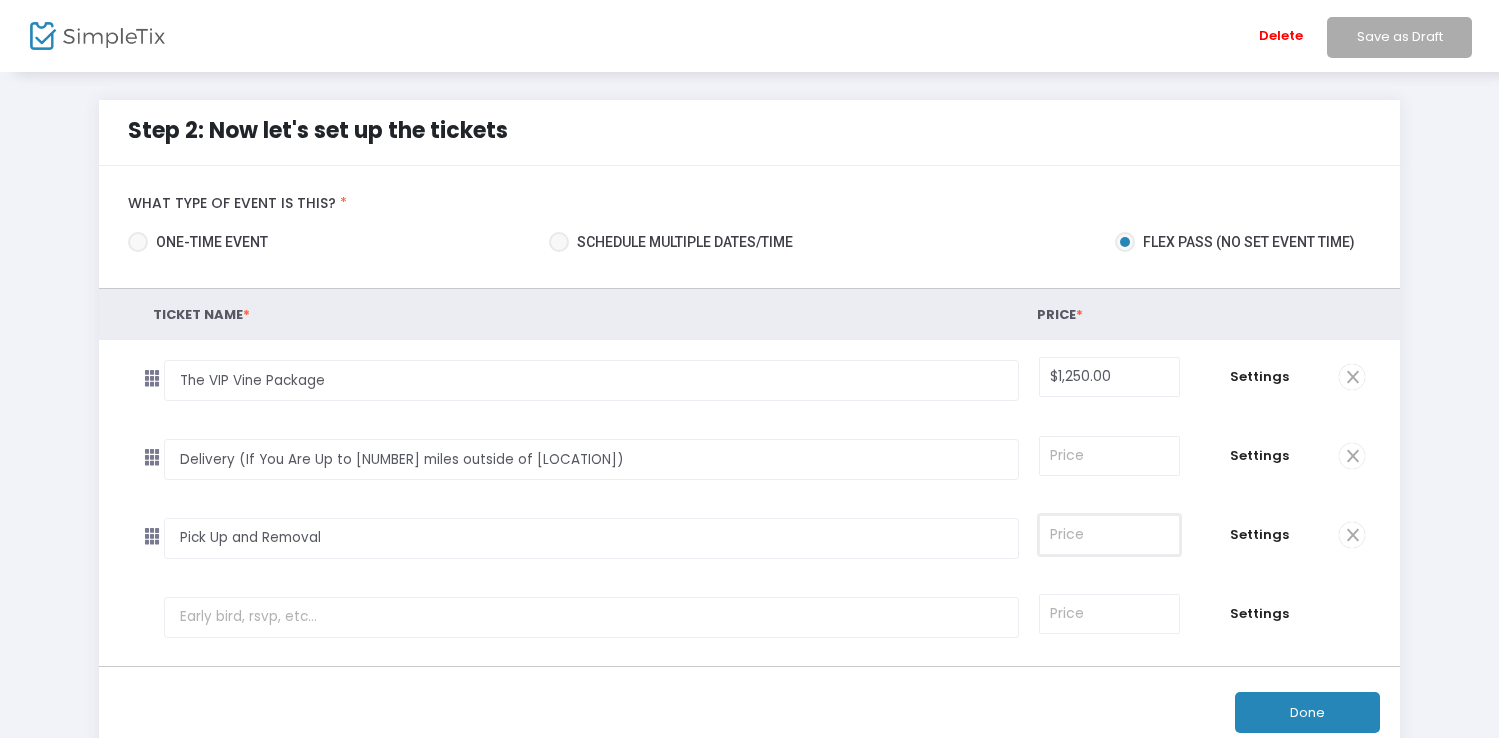 click at bounding box center (1109, 535) 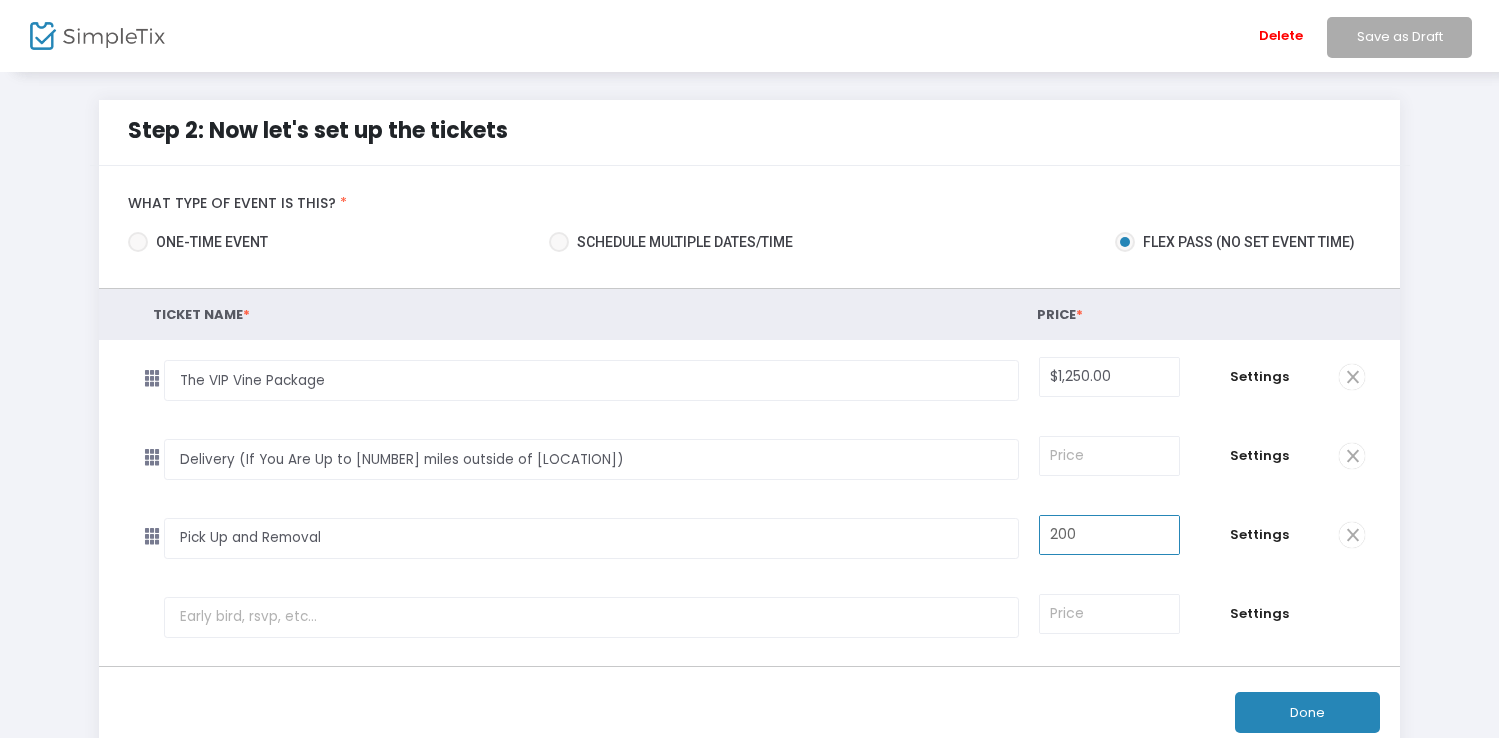 type on "$200.00" 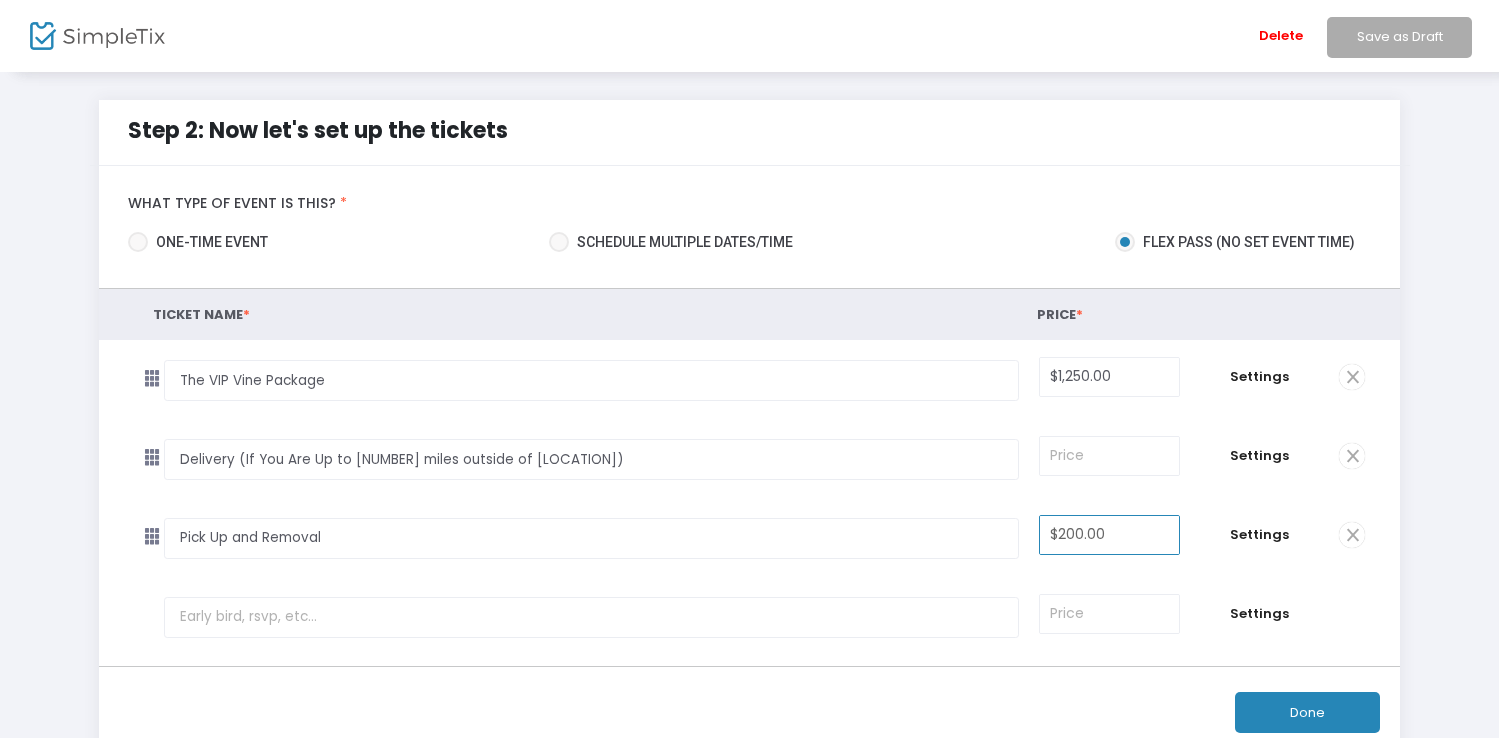 click on "Required." at bounding box center (1109, 455) 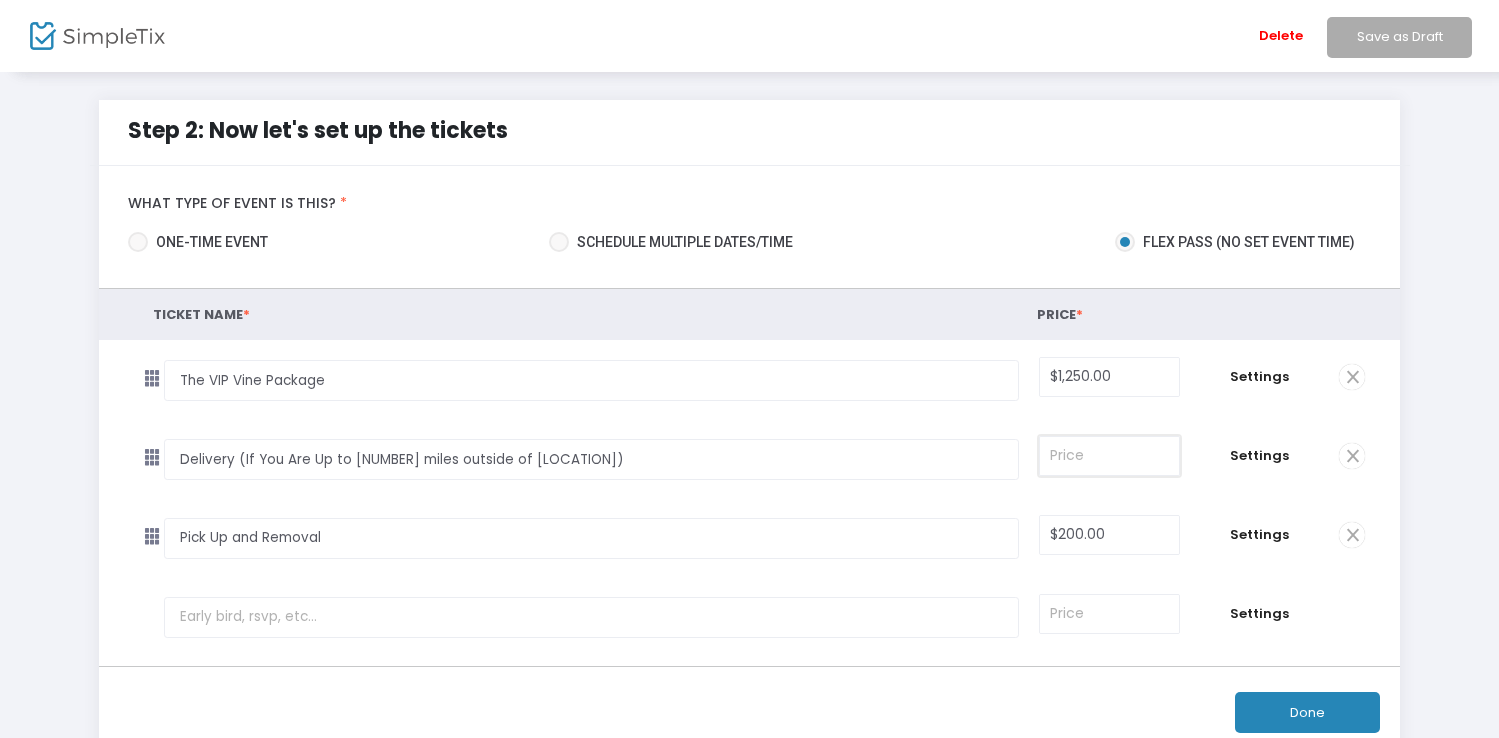 click at bounding box center (1109, 456) 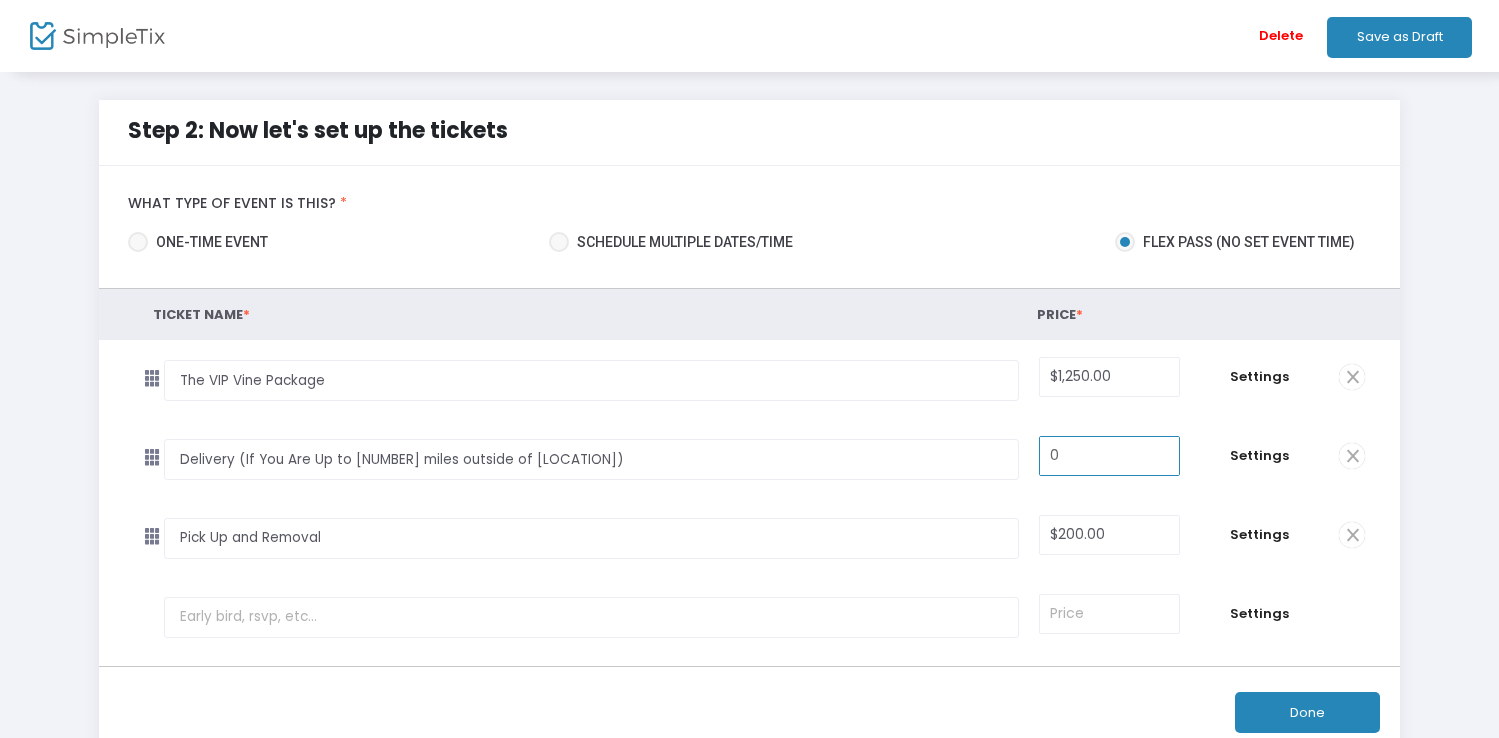 type on "$0.00" 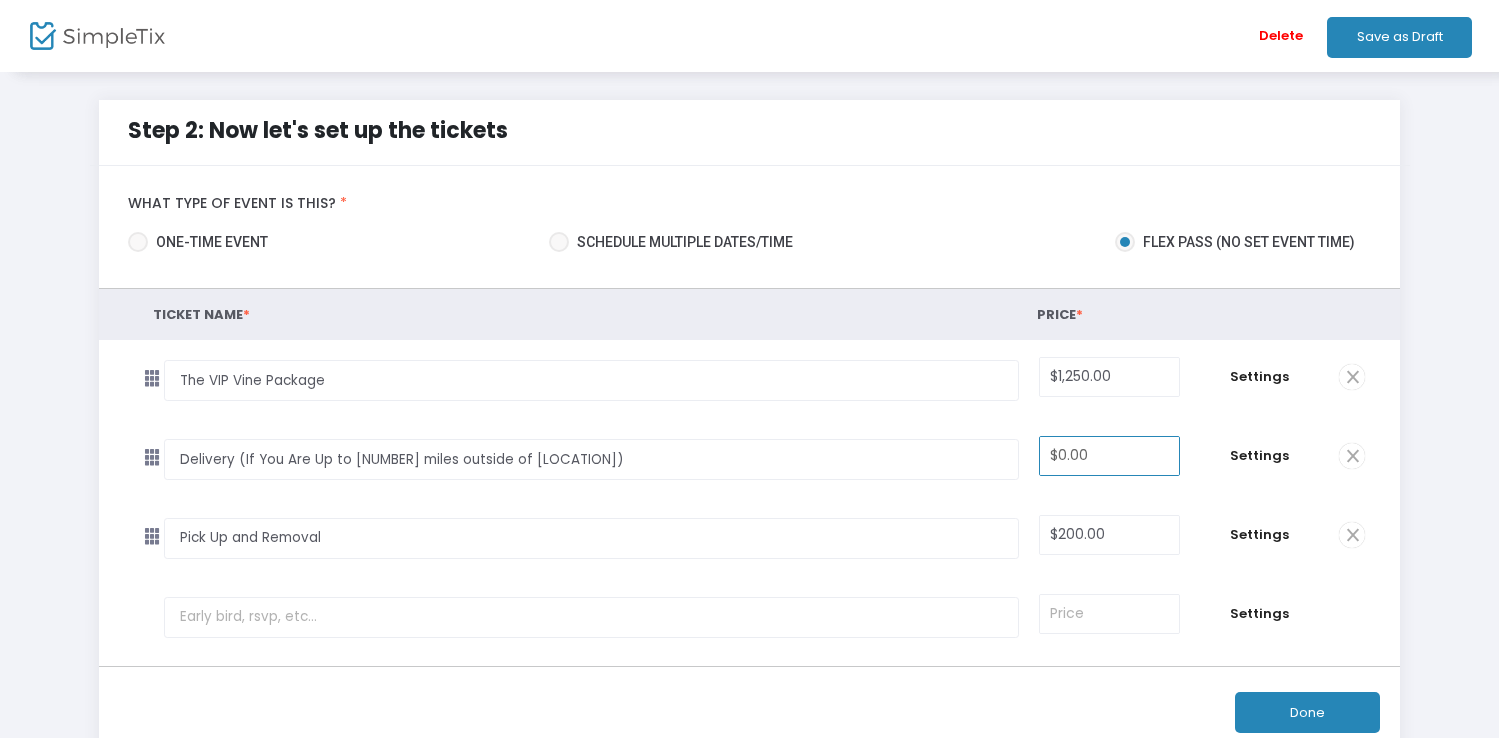 click on "$[PRICE]  Required." at bounding box center (1109, 534) 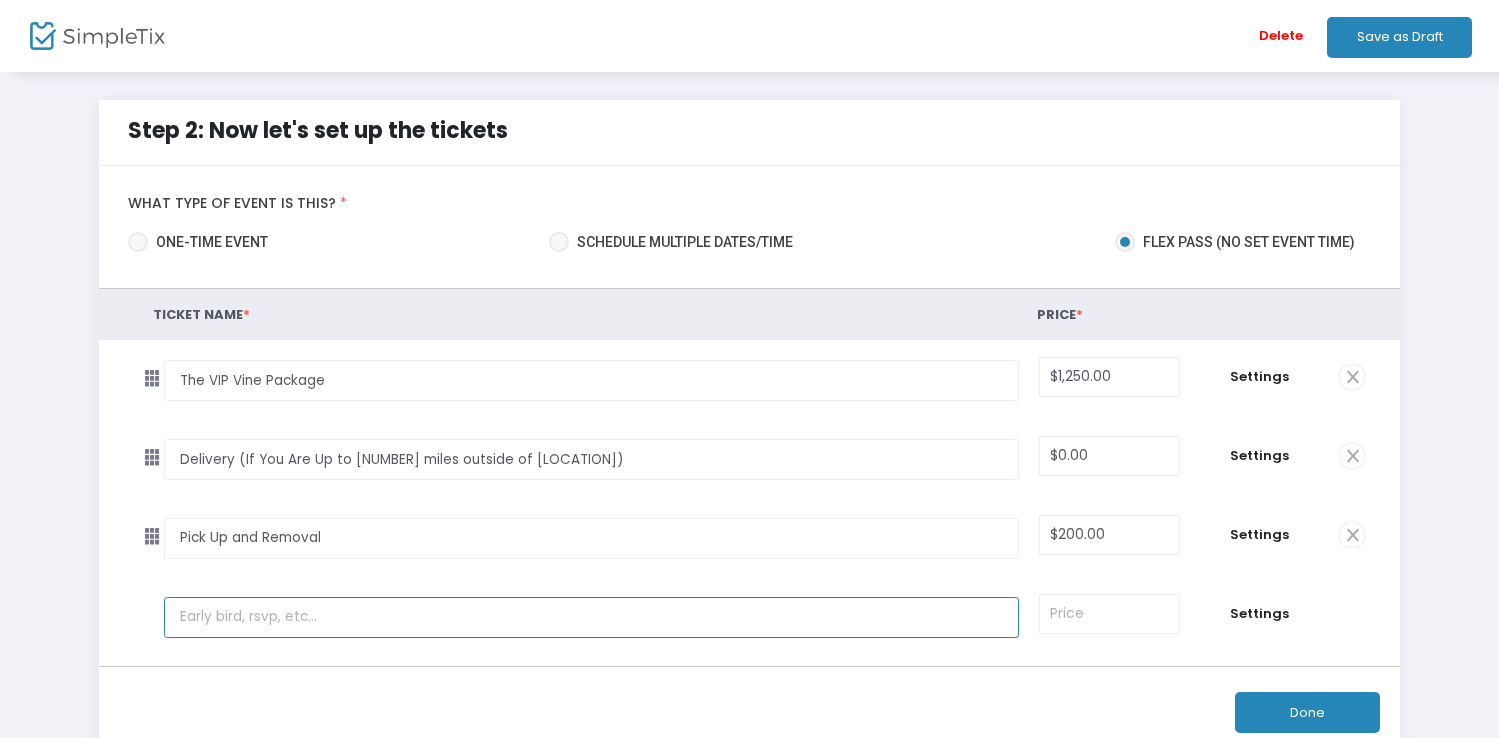click at bounding box center [591, 617] 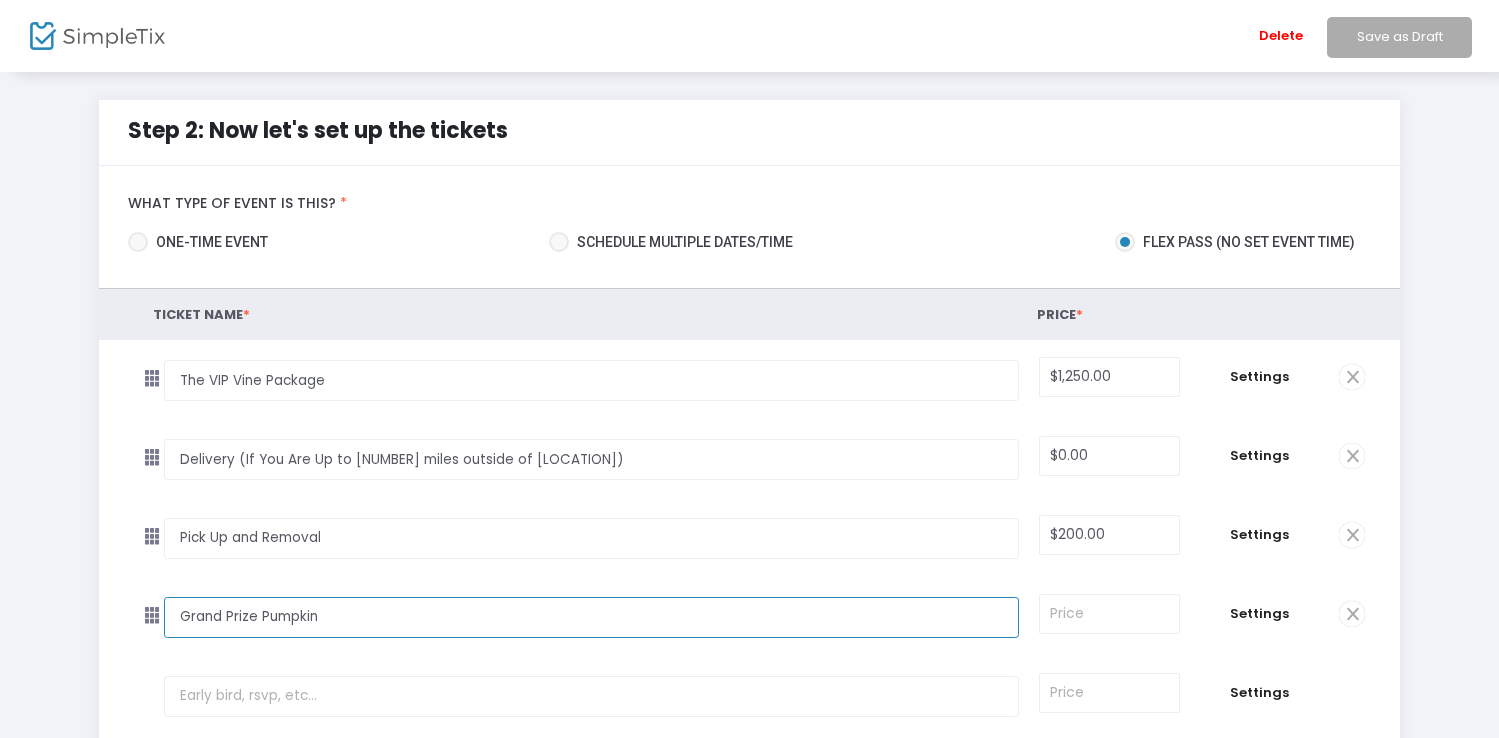 type on "Grand Prize Pumpkin" 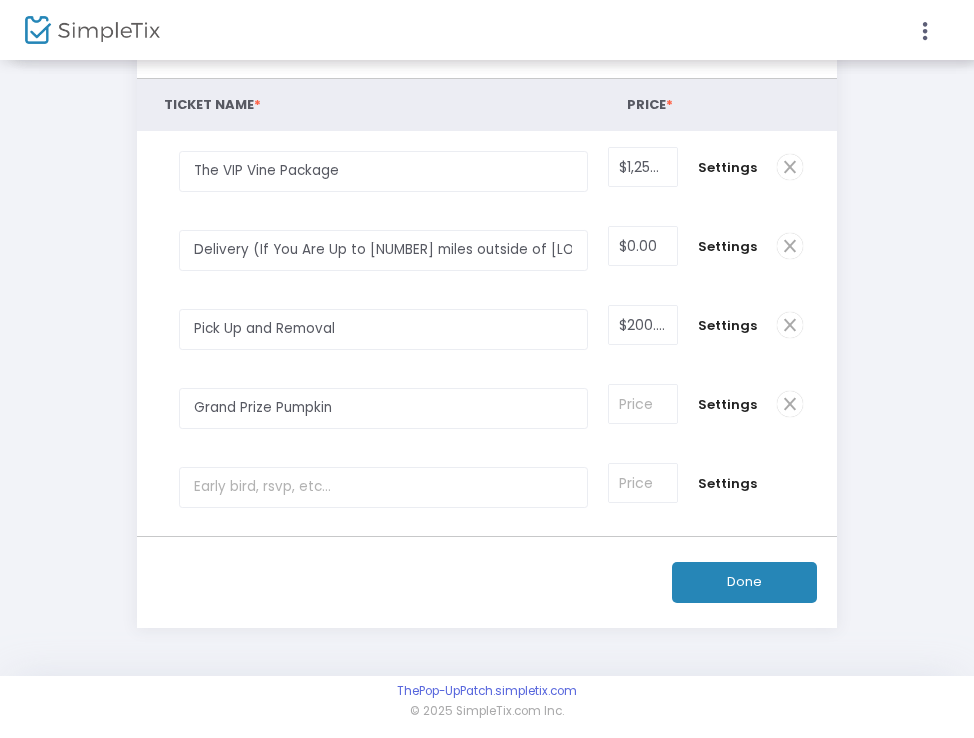 scroll, scrollTop: 218, scrollLeft: 0, axis: vertical 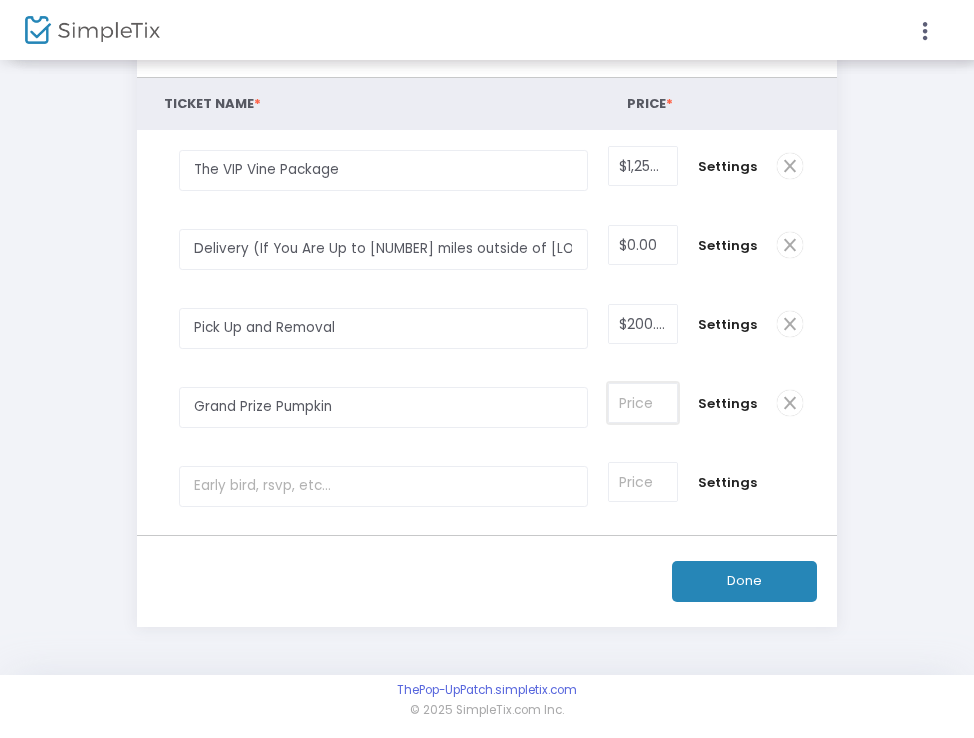 click at bounding box center (643, 403) 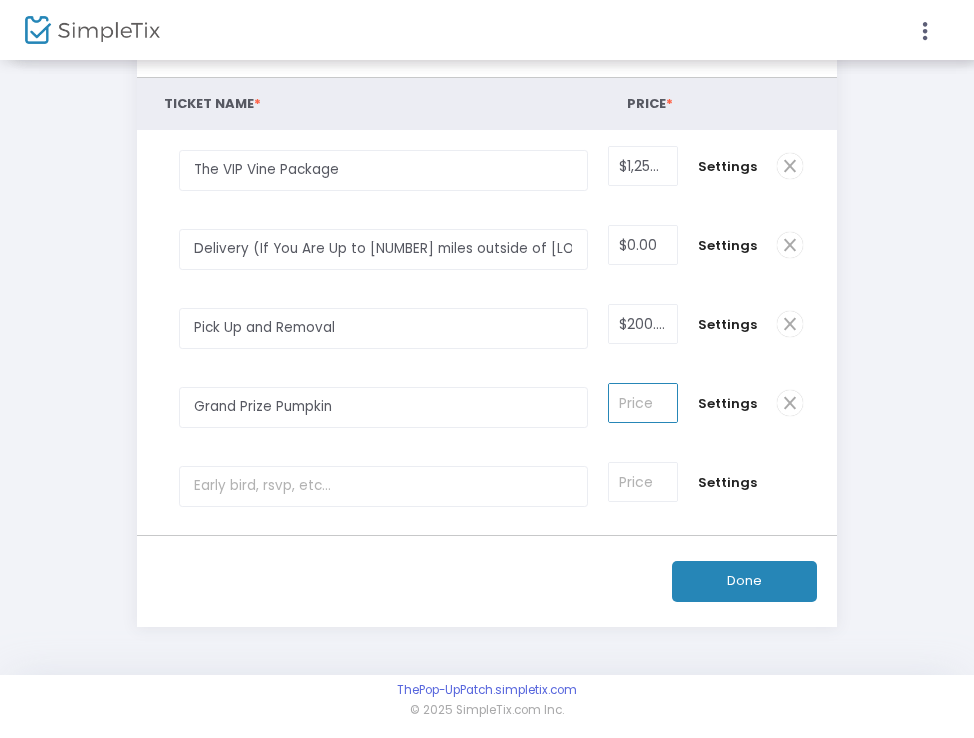 click at bounding box center [643, 403] 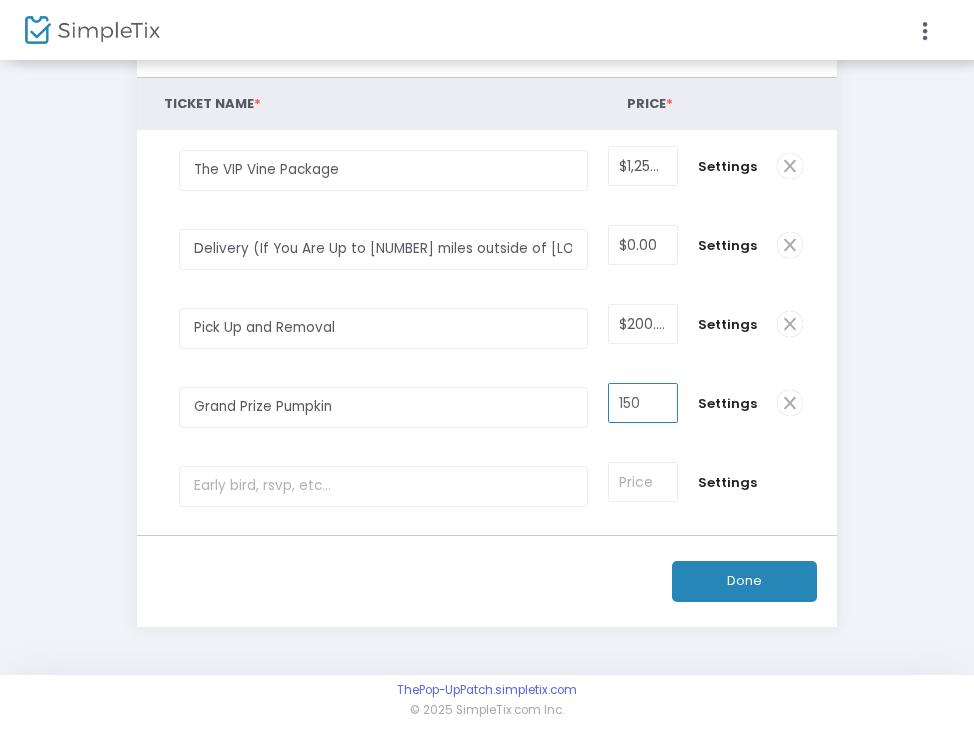 type on "$[PRICE]" 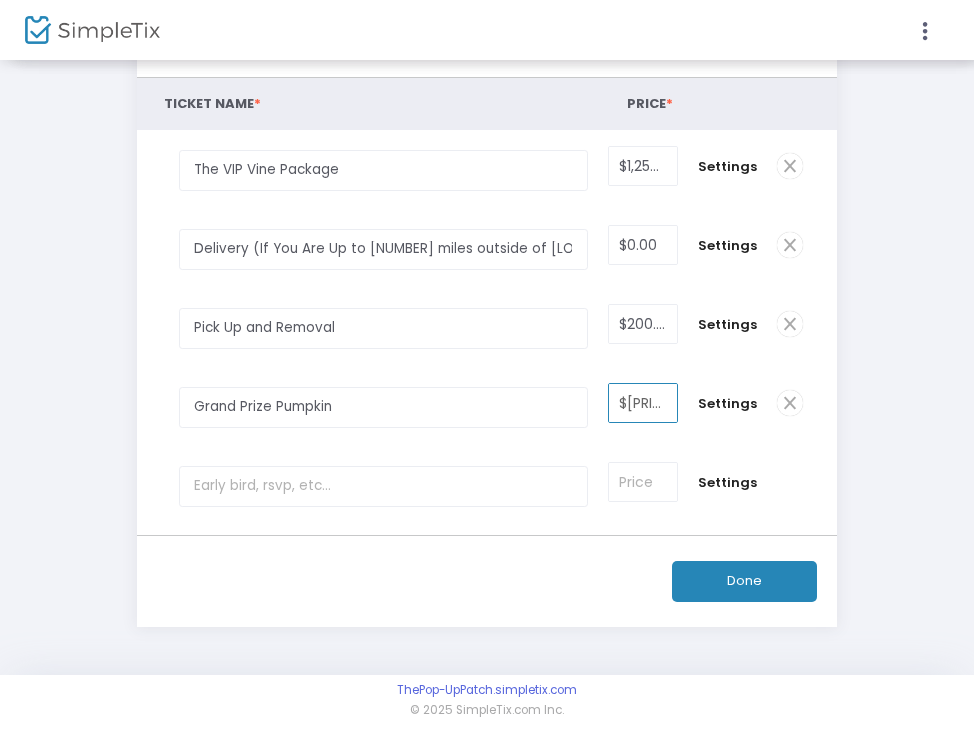click on "$[PRICE]  Required." at bounding box center (643, 403) 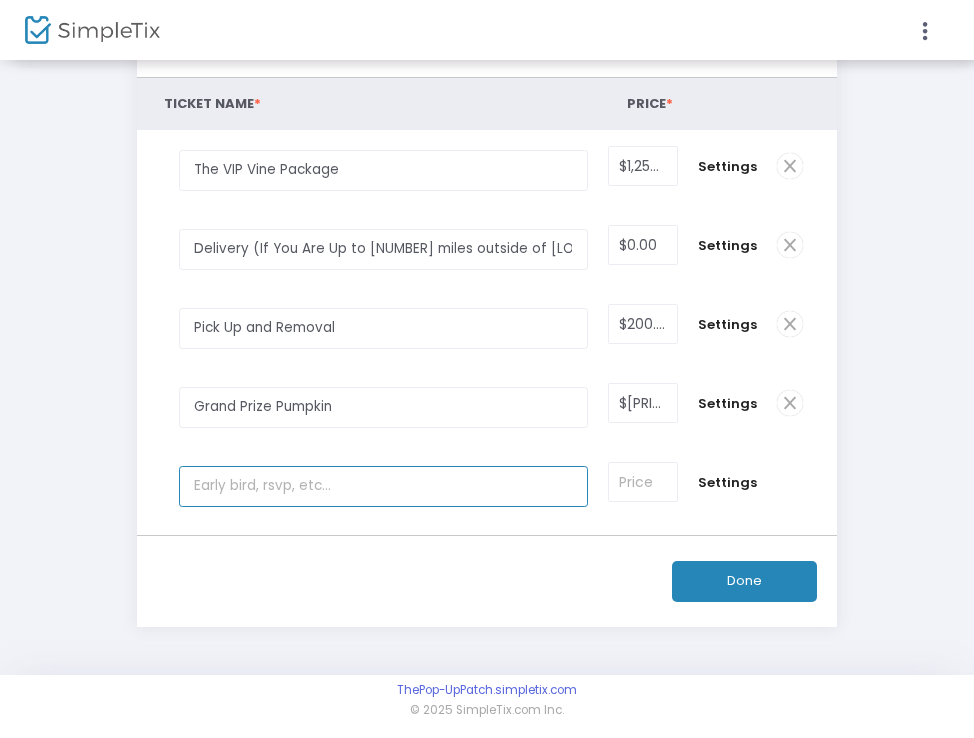 click at bounding box center (383, 486) 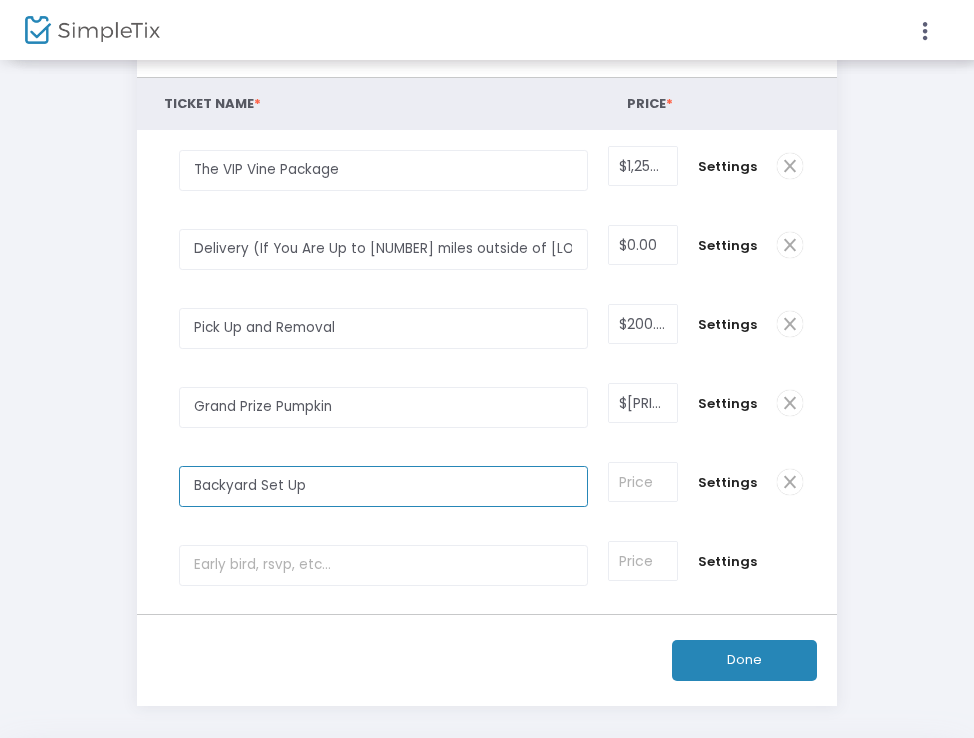 type on "Backyard Set Up" 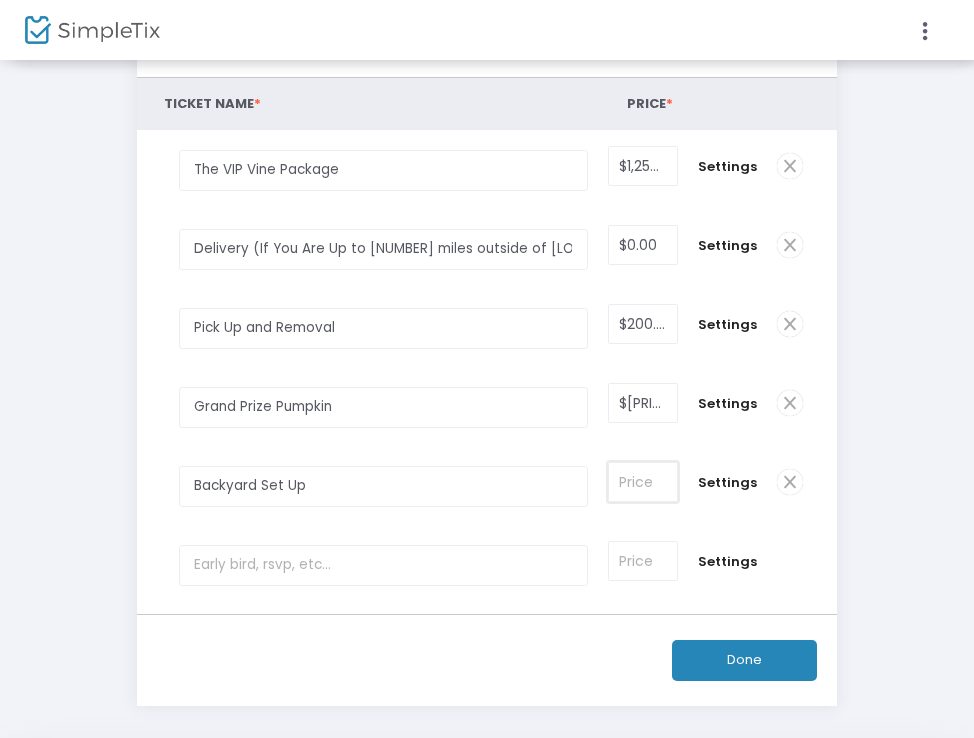 click at bounding box center [643, 482] 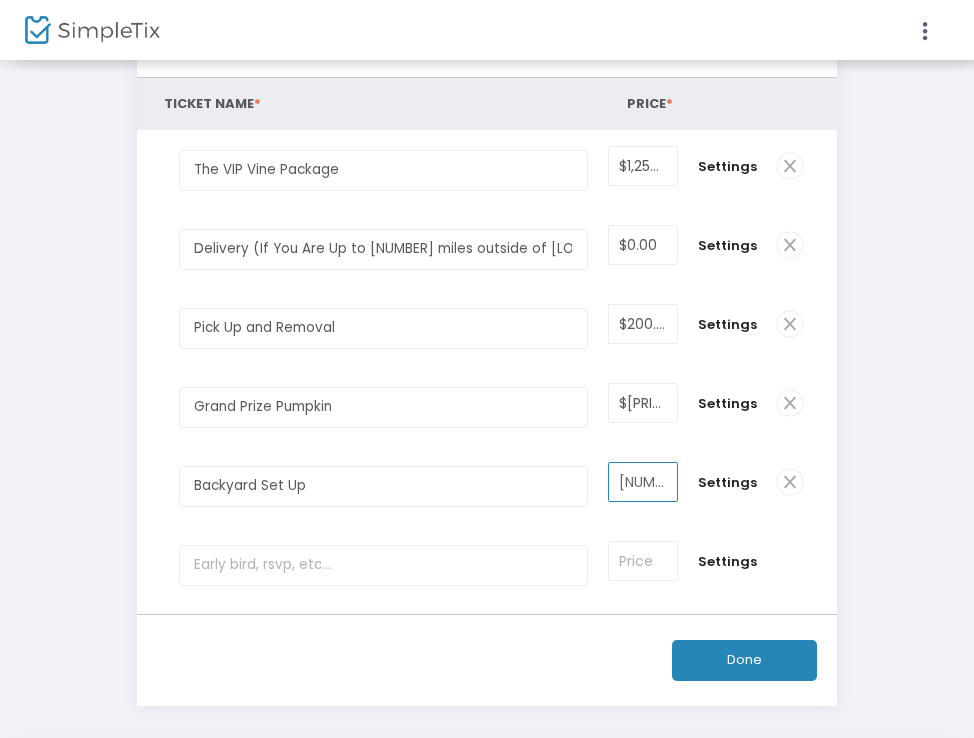 type on "$75.00" 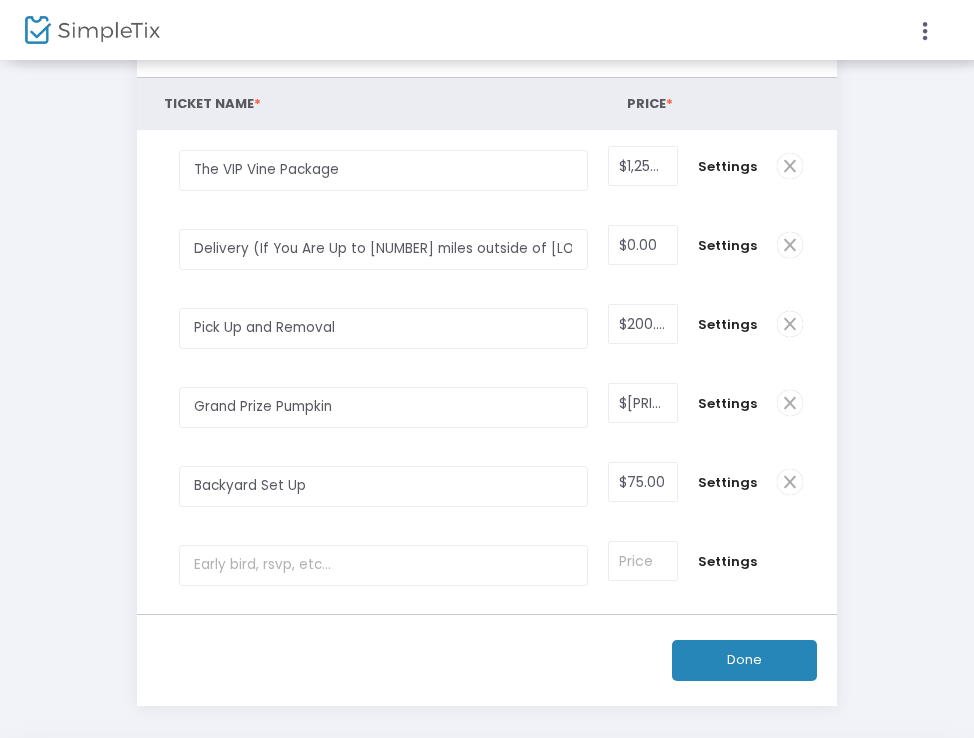 click on "$[PRICE]  Required." at bounding box center [643, 482] 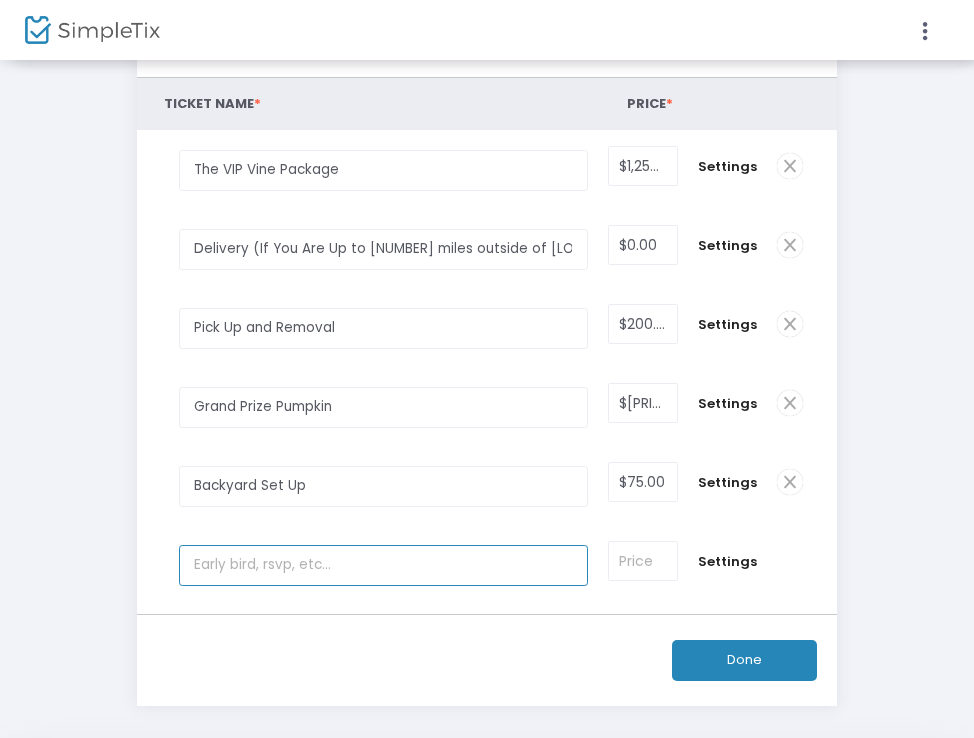 click at bounding box center (383, 565) 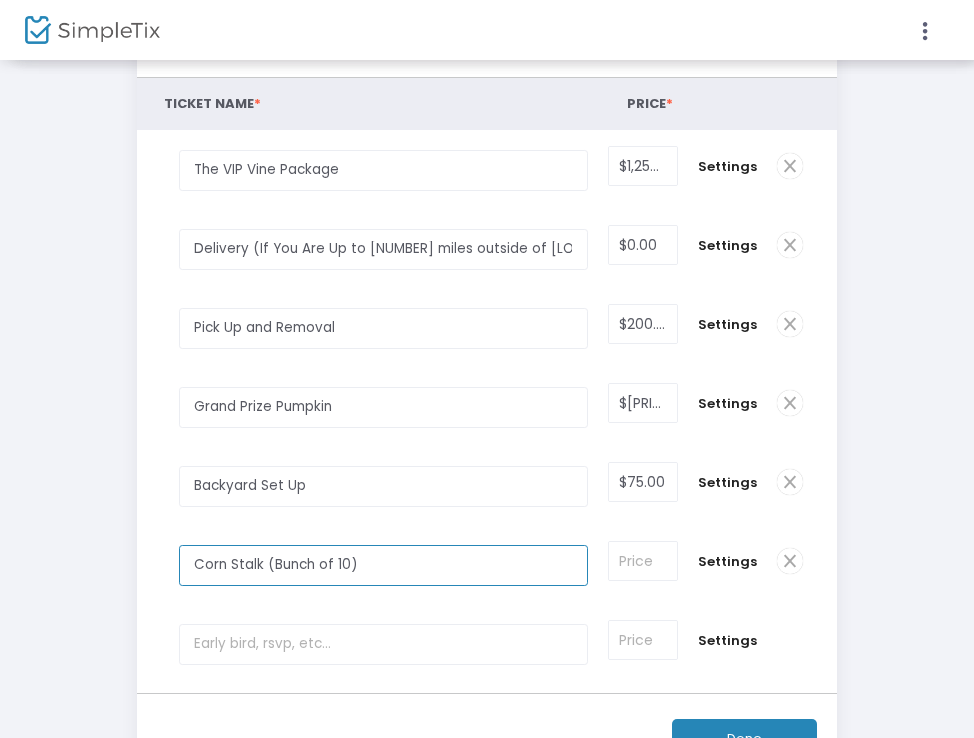 type on "Corn Stalk (Bunch of 10)" 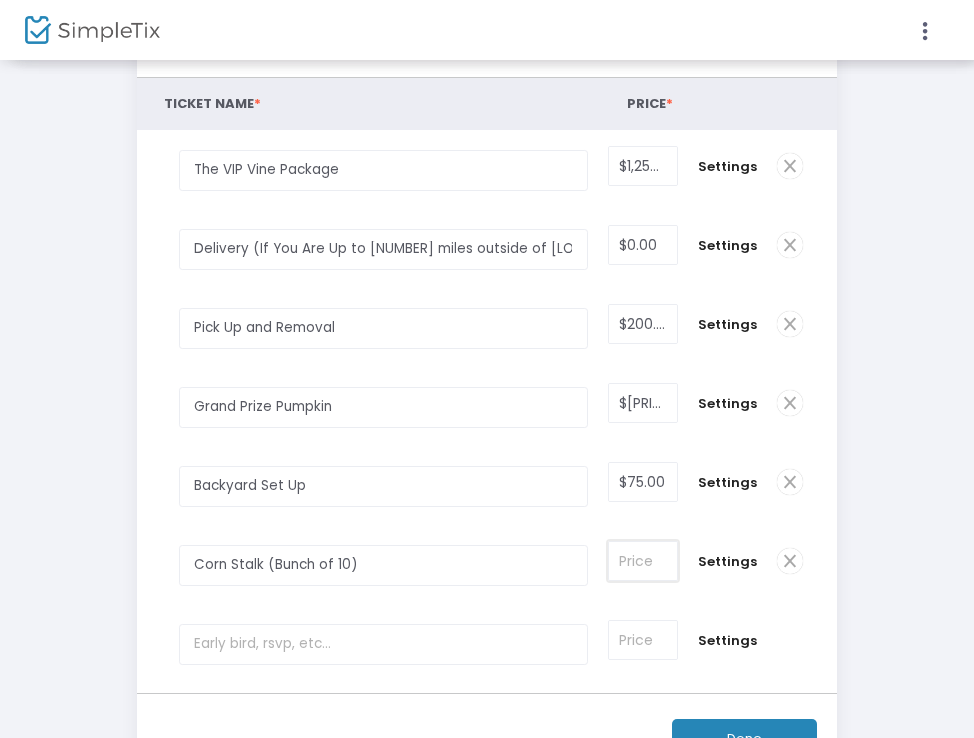click at bounding box center (643, 561) 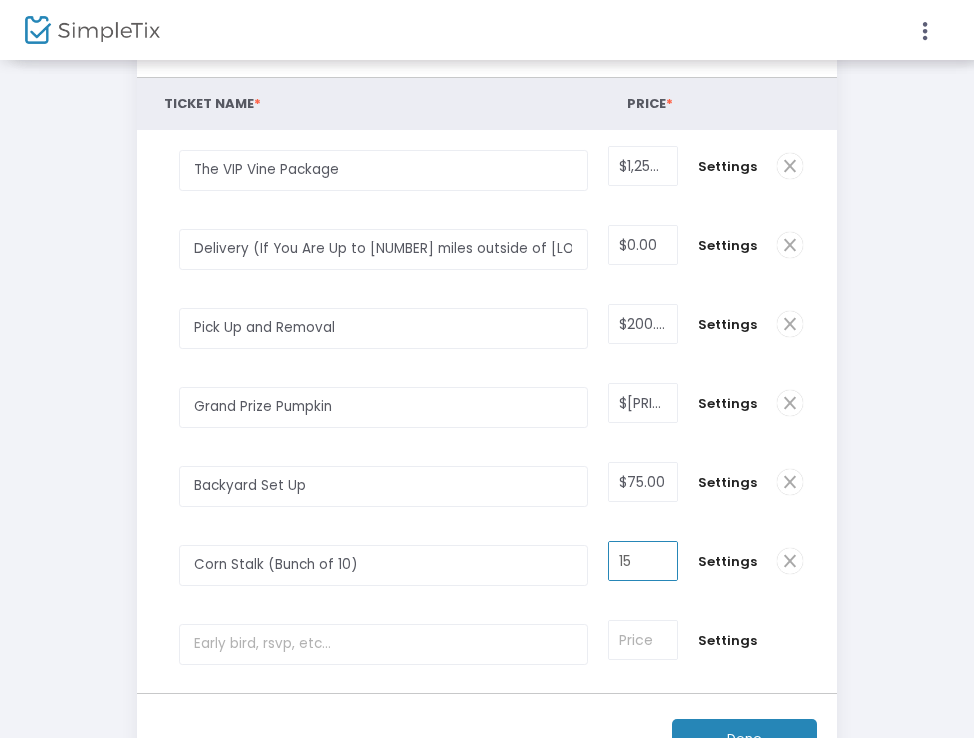 type on "$15.00" 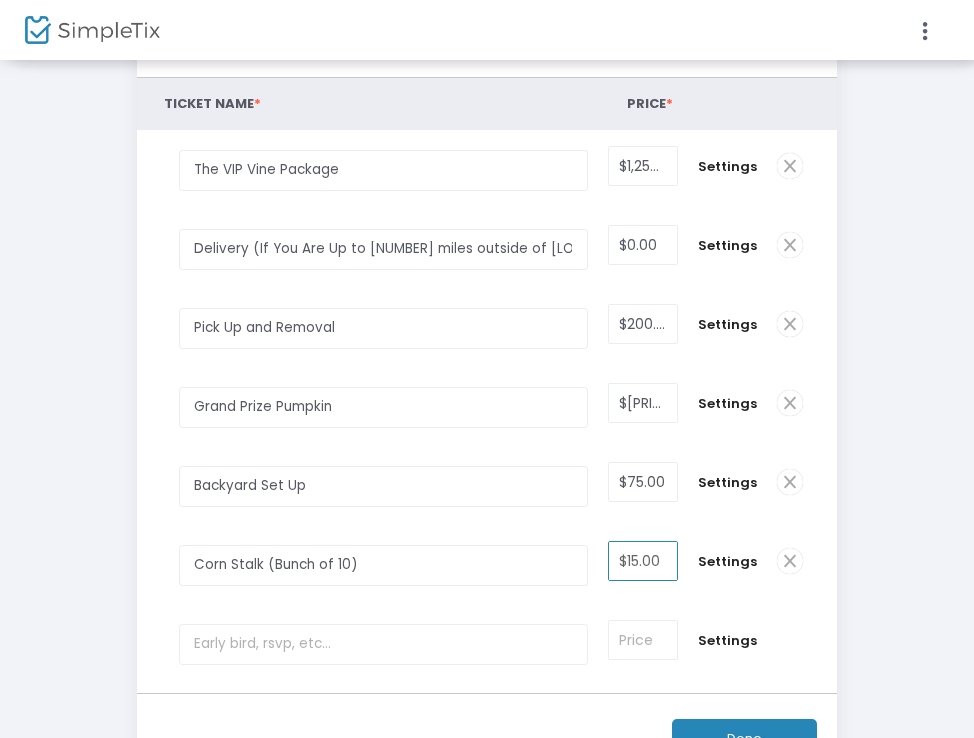 click on "$[PRICE]  Required." at bounding box center (643, 561) 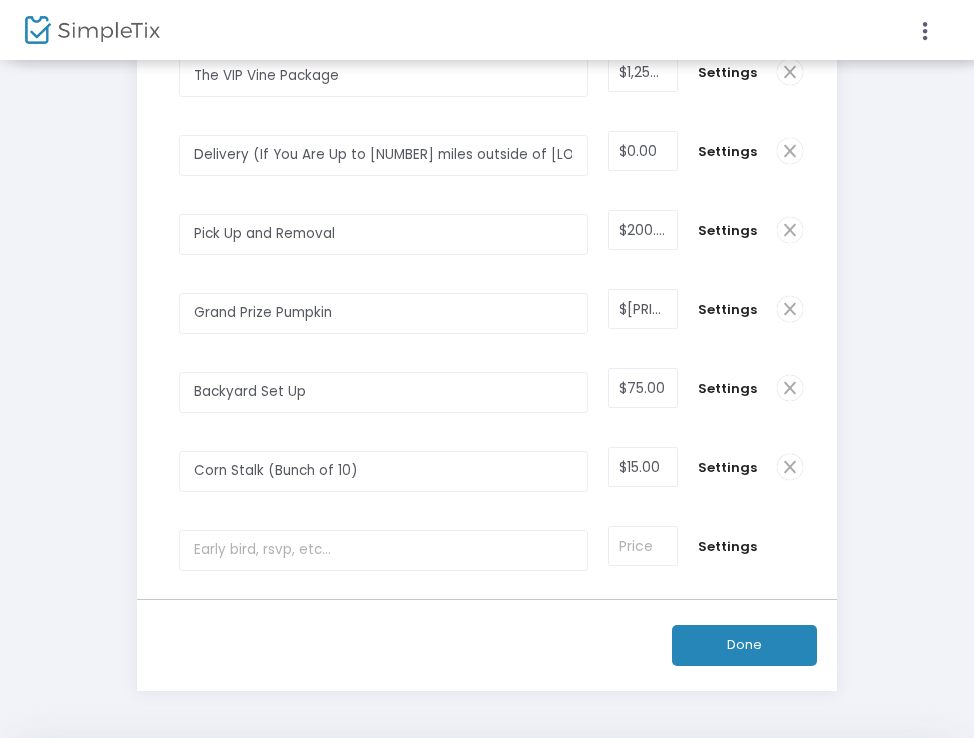scroll, scrollTop: 376, scrollLeft: 0, axis: vertical 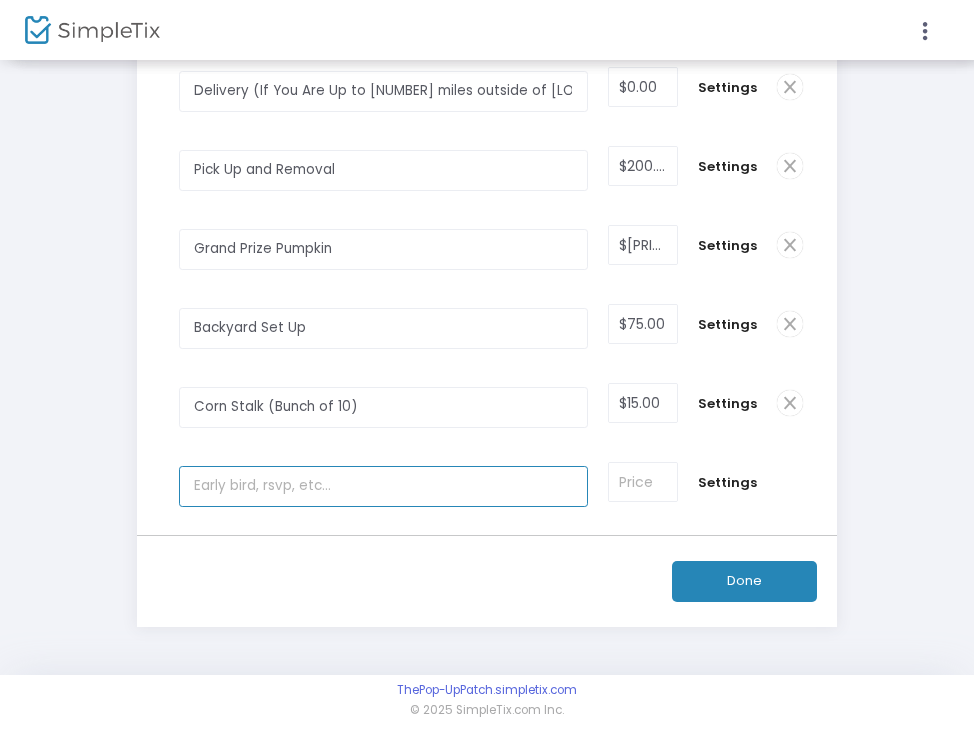 click at bounding box center [383, 486] 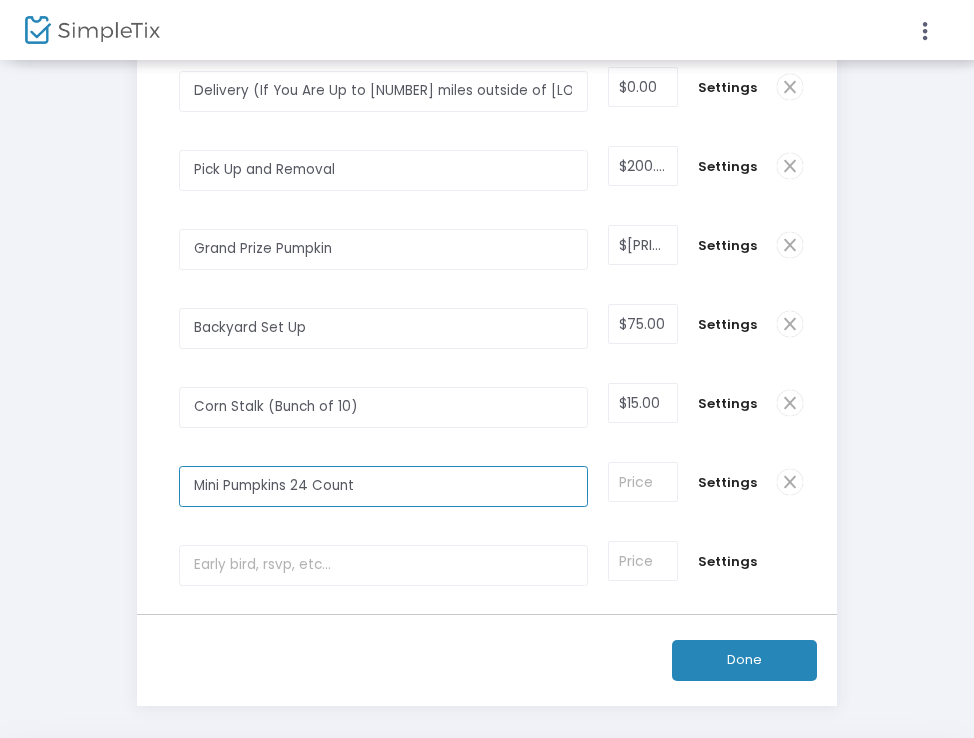 scroll, scrollTop: 0, scrollLeft: 0, axis: both 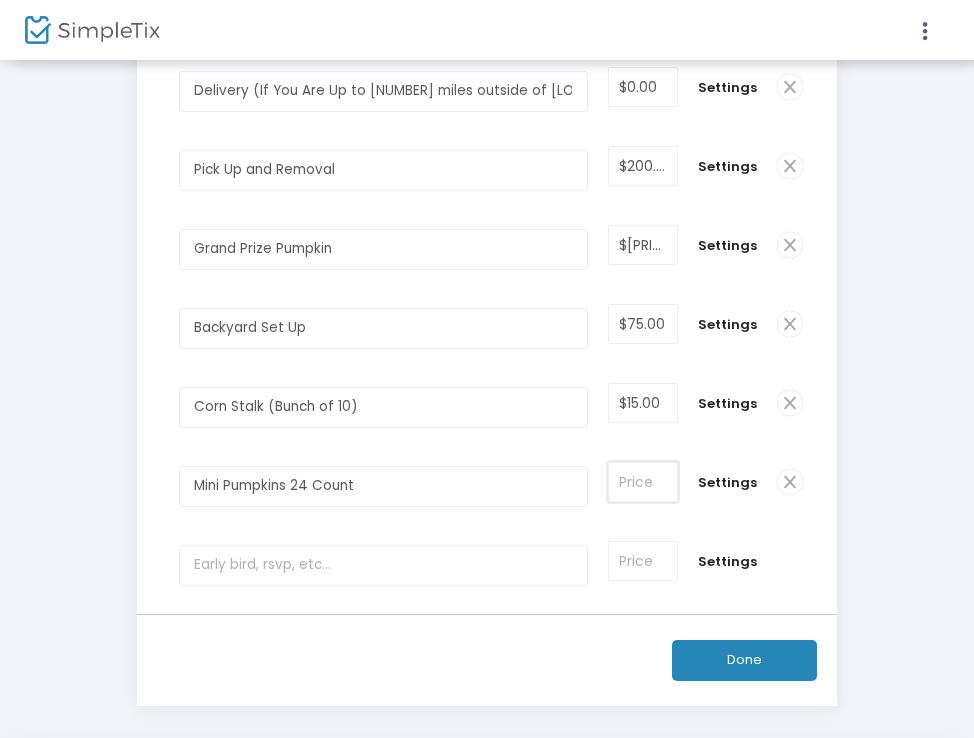click at bounding box center (643, 482) 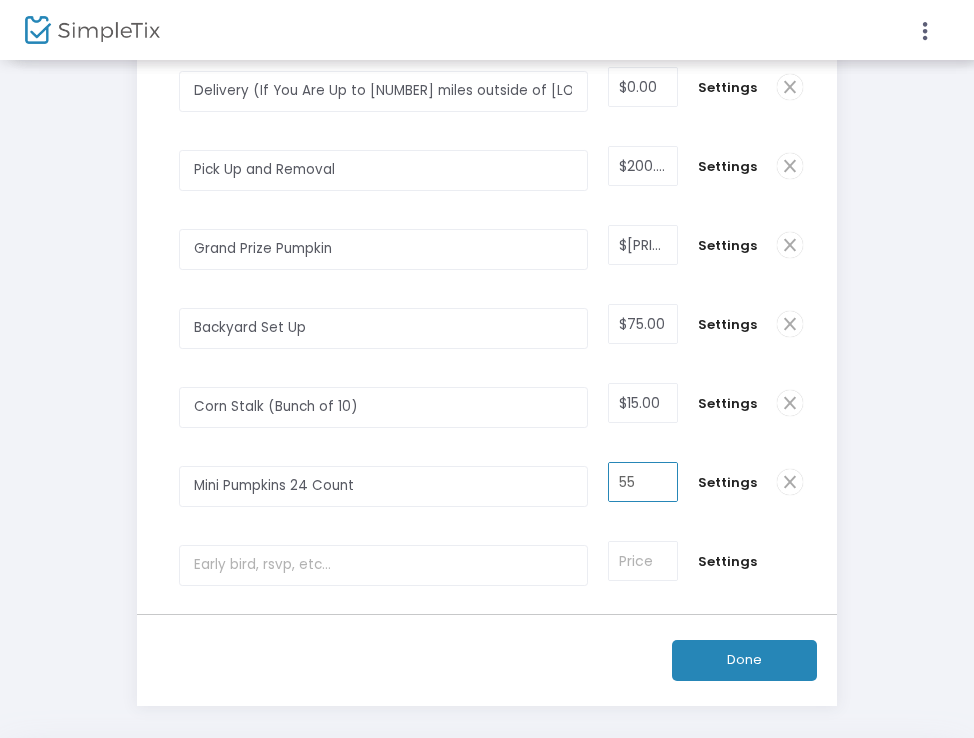 type on "$55.00" 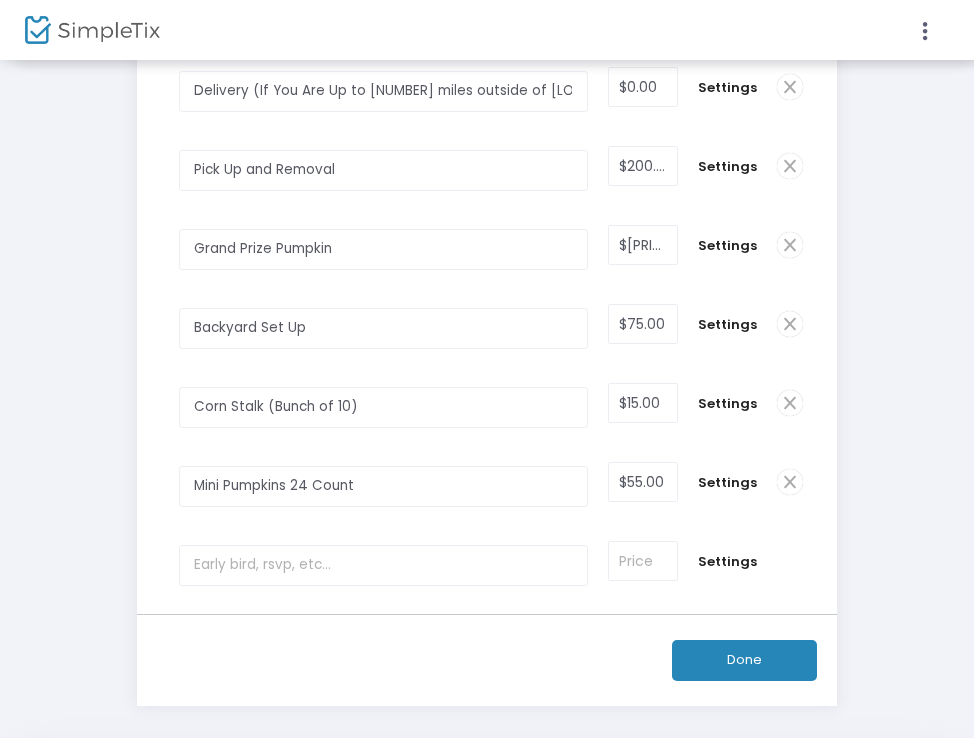 click at bounding box center [643, 561] 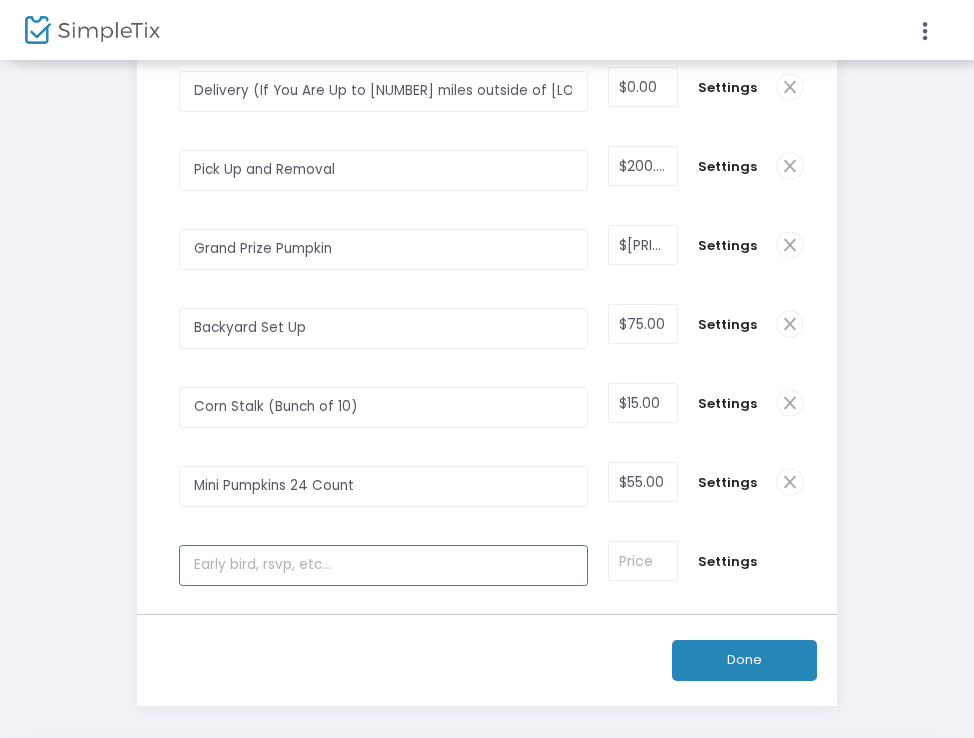 click at bounding box center (383, 565) 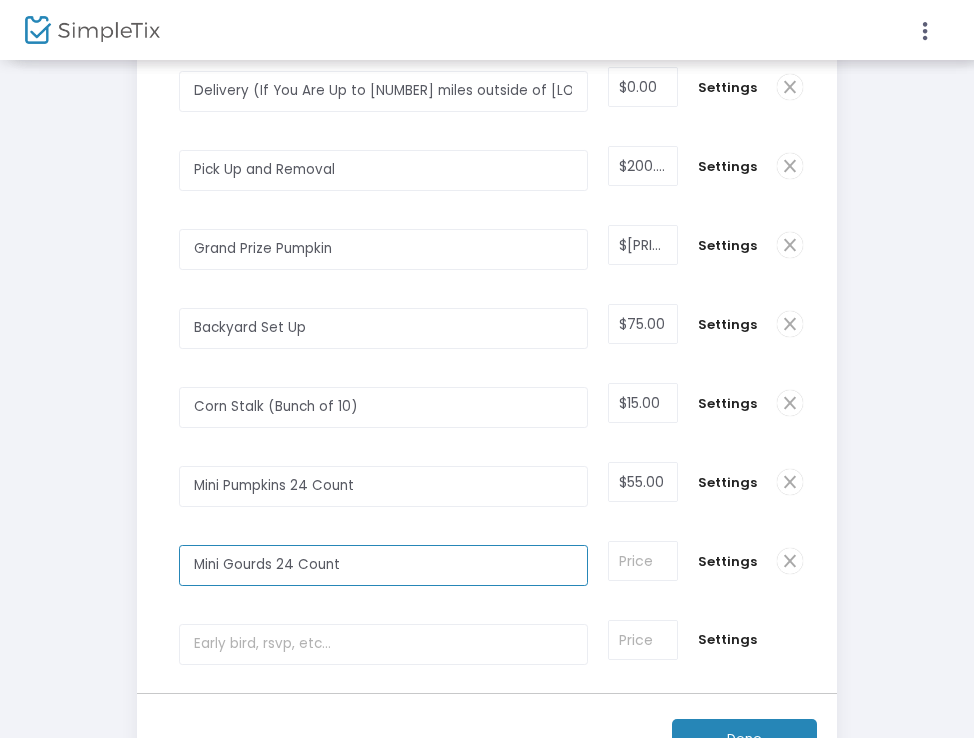 type on "Mini Gourds 24 Count" 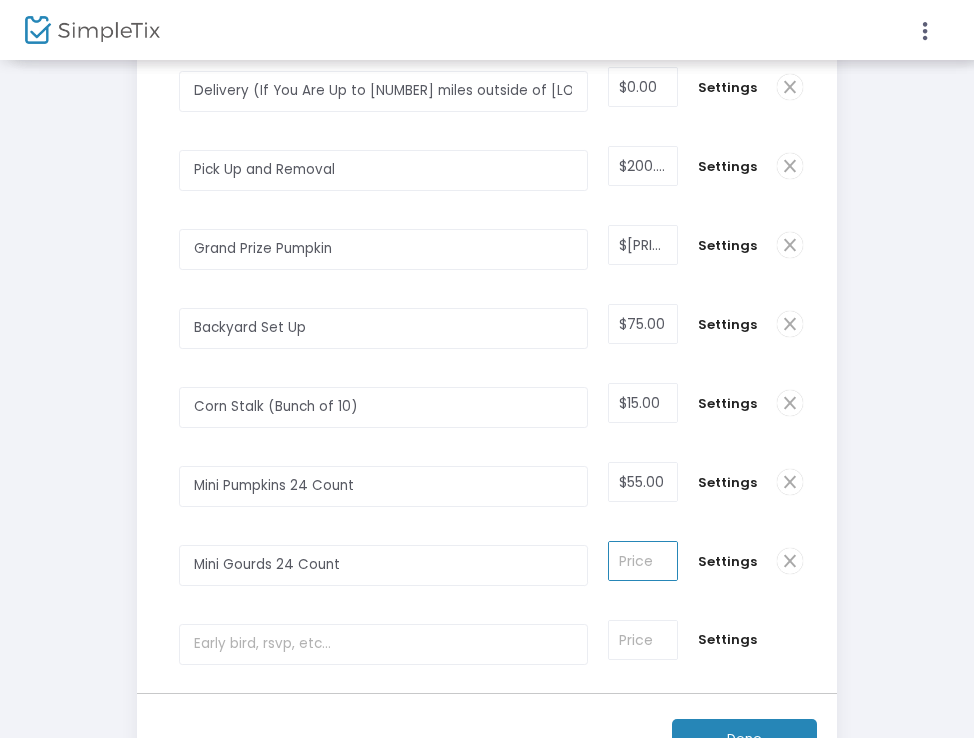 click at bounding box center (643, 561) 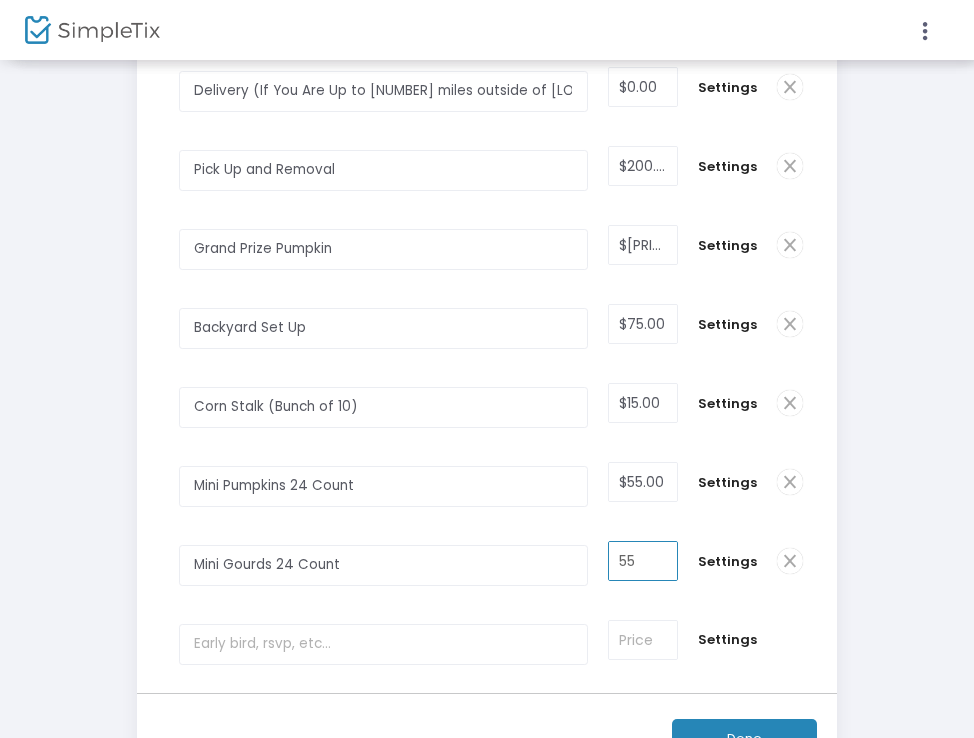 type on "$55.00" 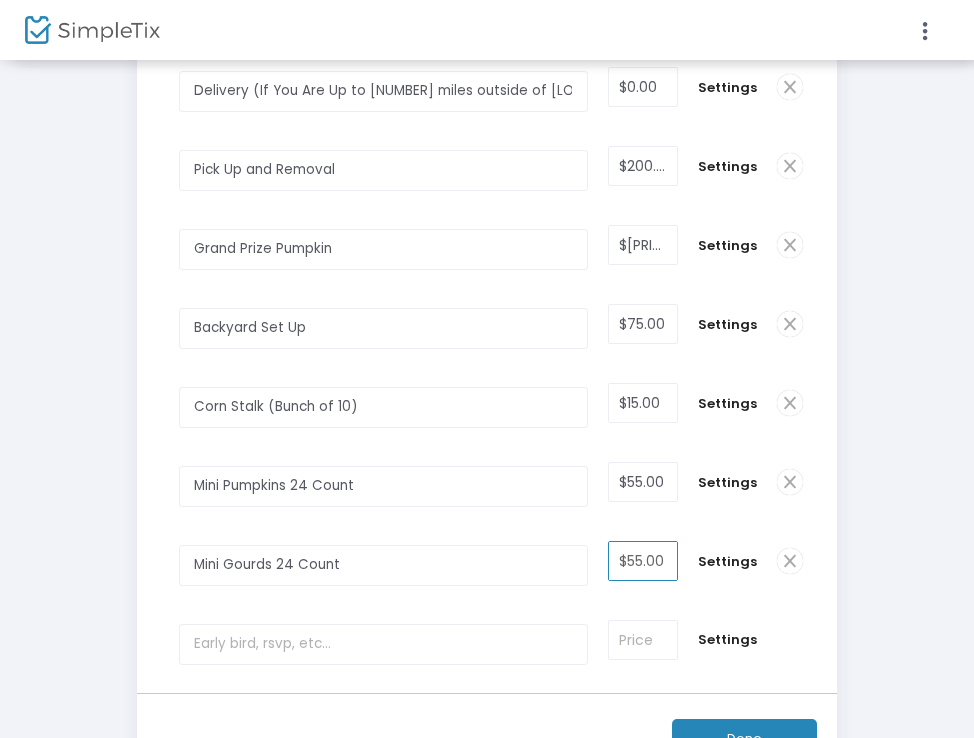 click at bounding box center (643, 640) 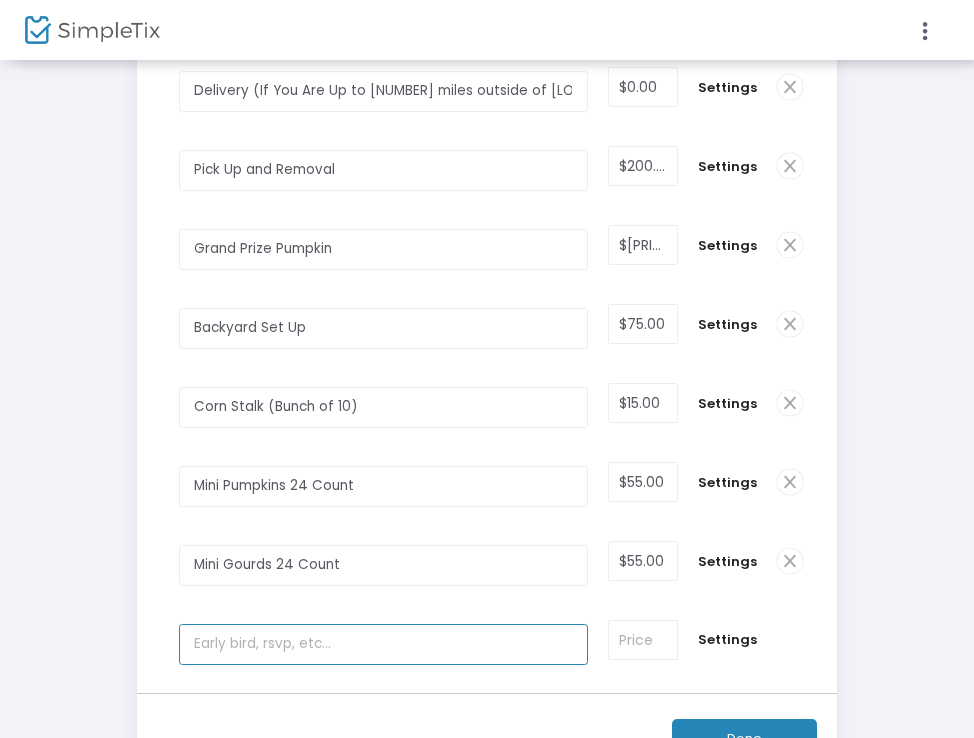 click at bounding box center [383, 644] 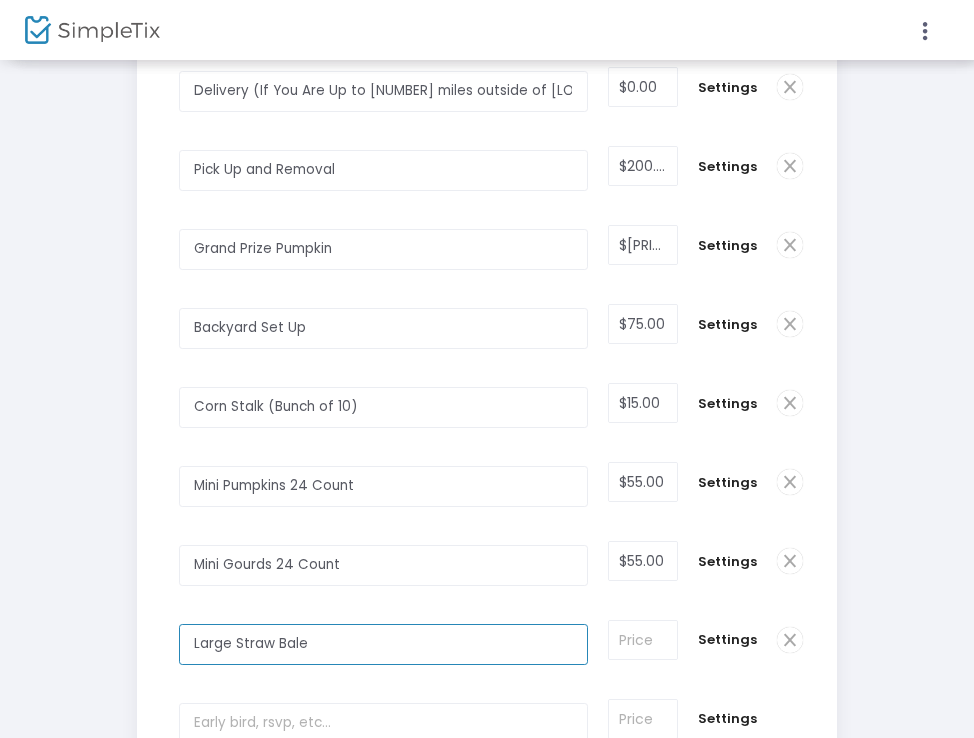 type on "Large Straw Bale" 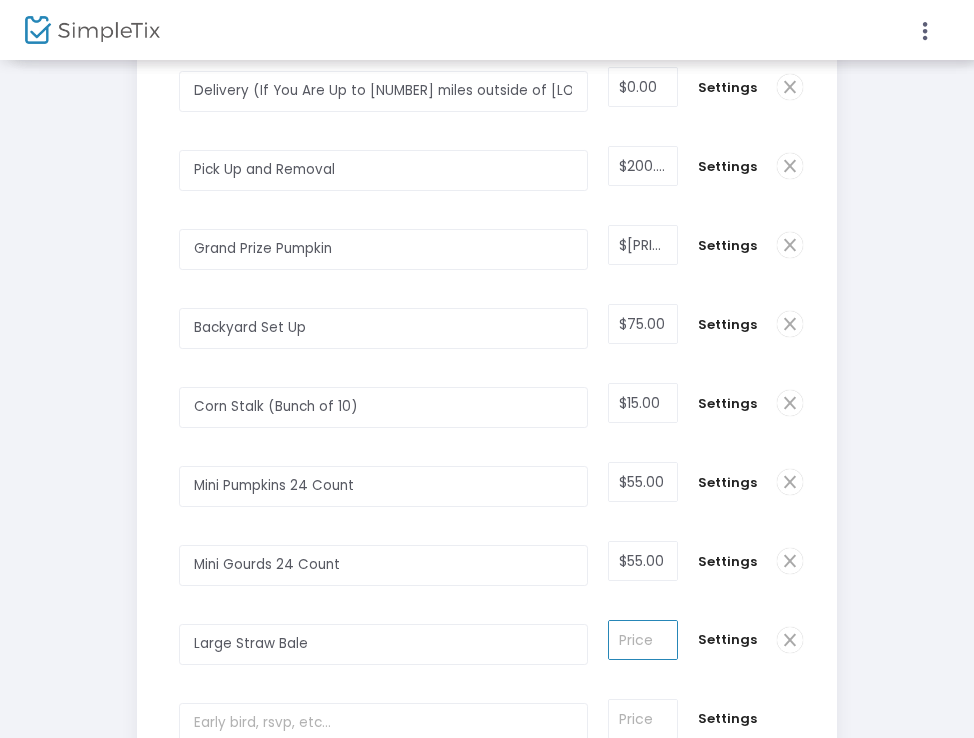 click at bounding box center [643, 640] 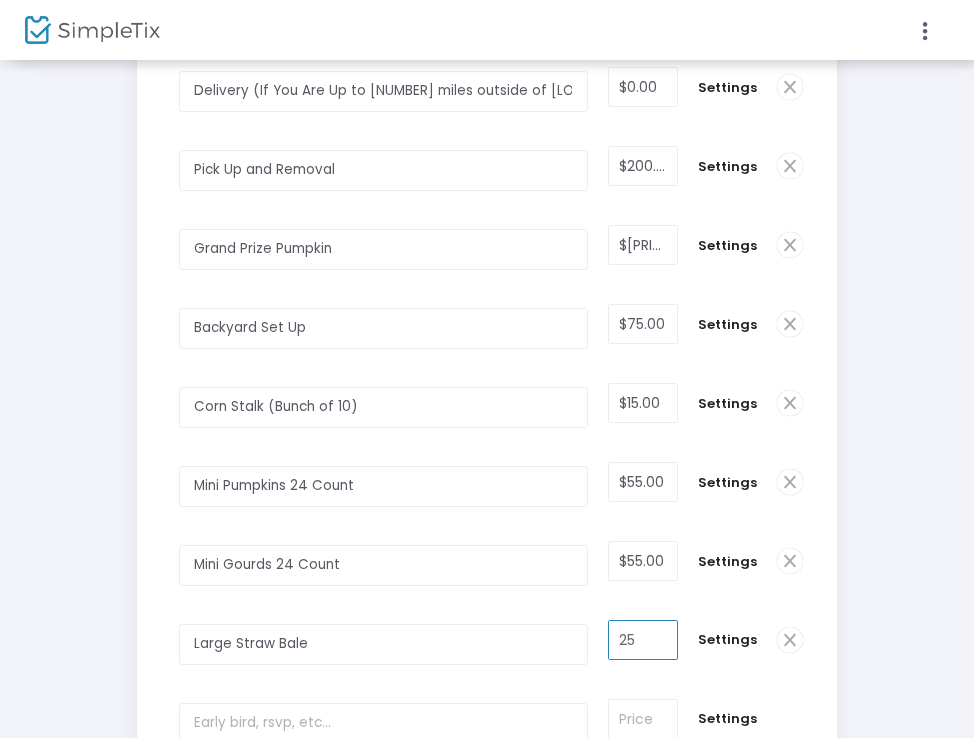 type on "$25.00" 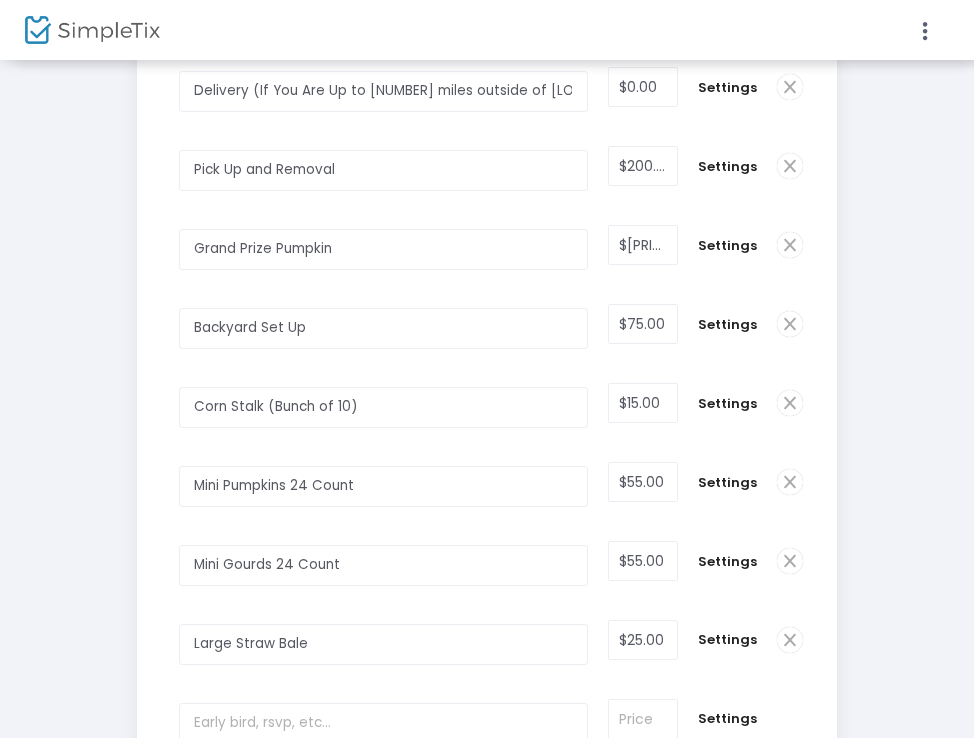 click on "$25.00  Required." at bounding box center [643, 640] 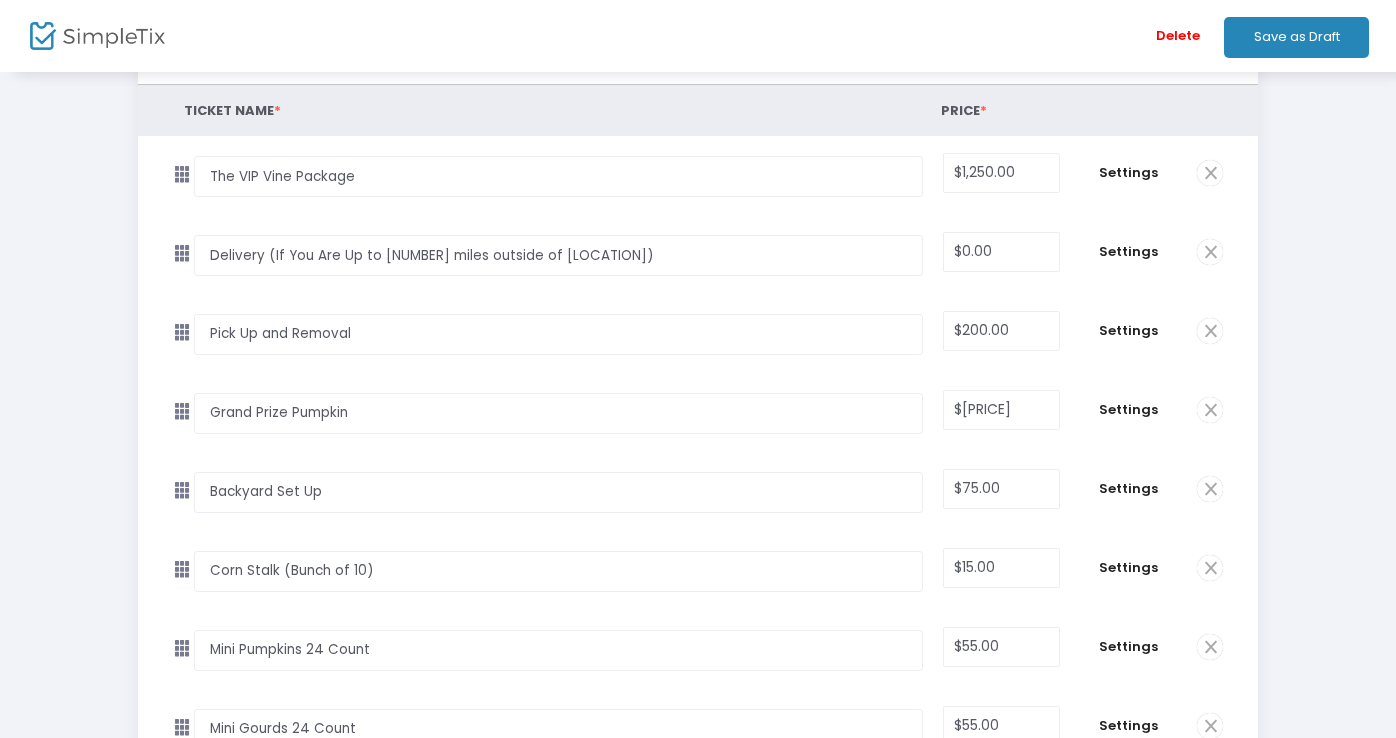 scroll, scrollTop: 207, scrollLeft: 0, axis: vertical 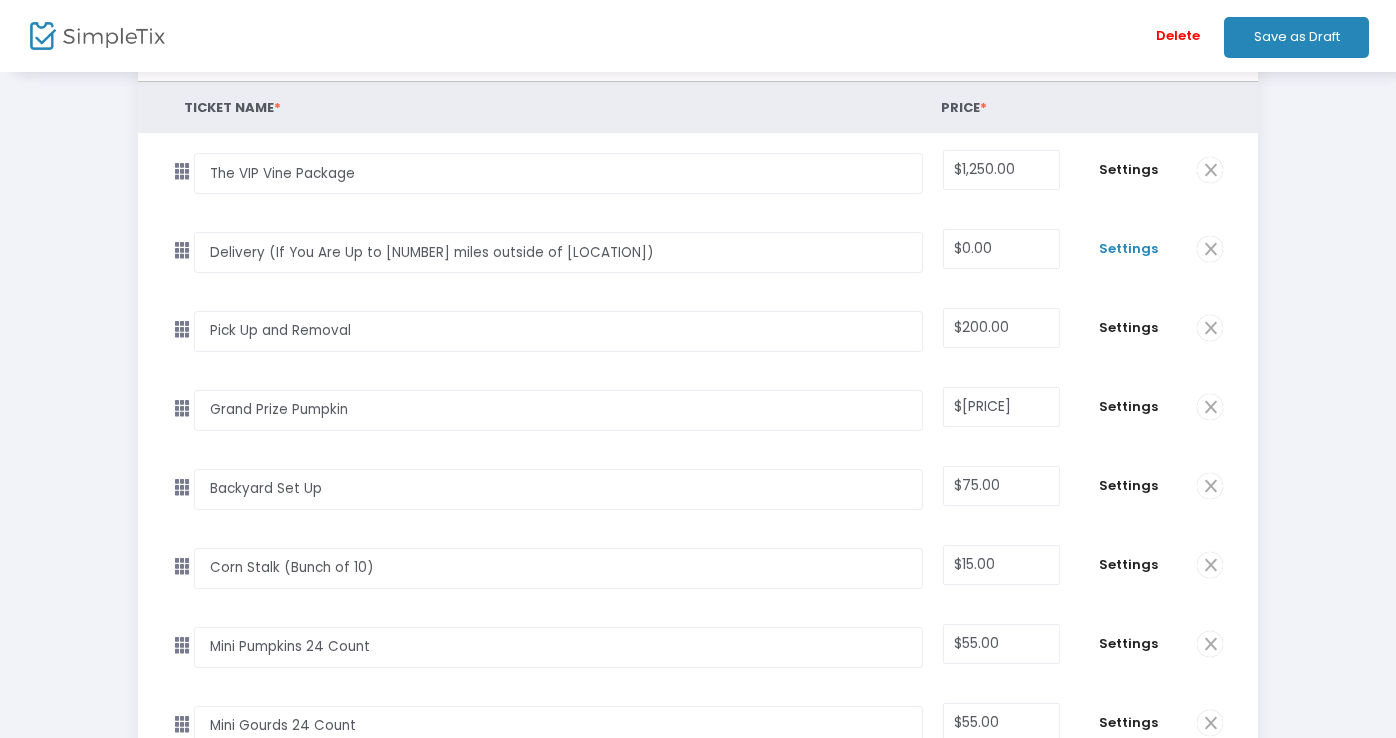 click on "Settings" at bounding box center [1128, 249] 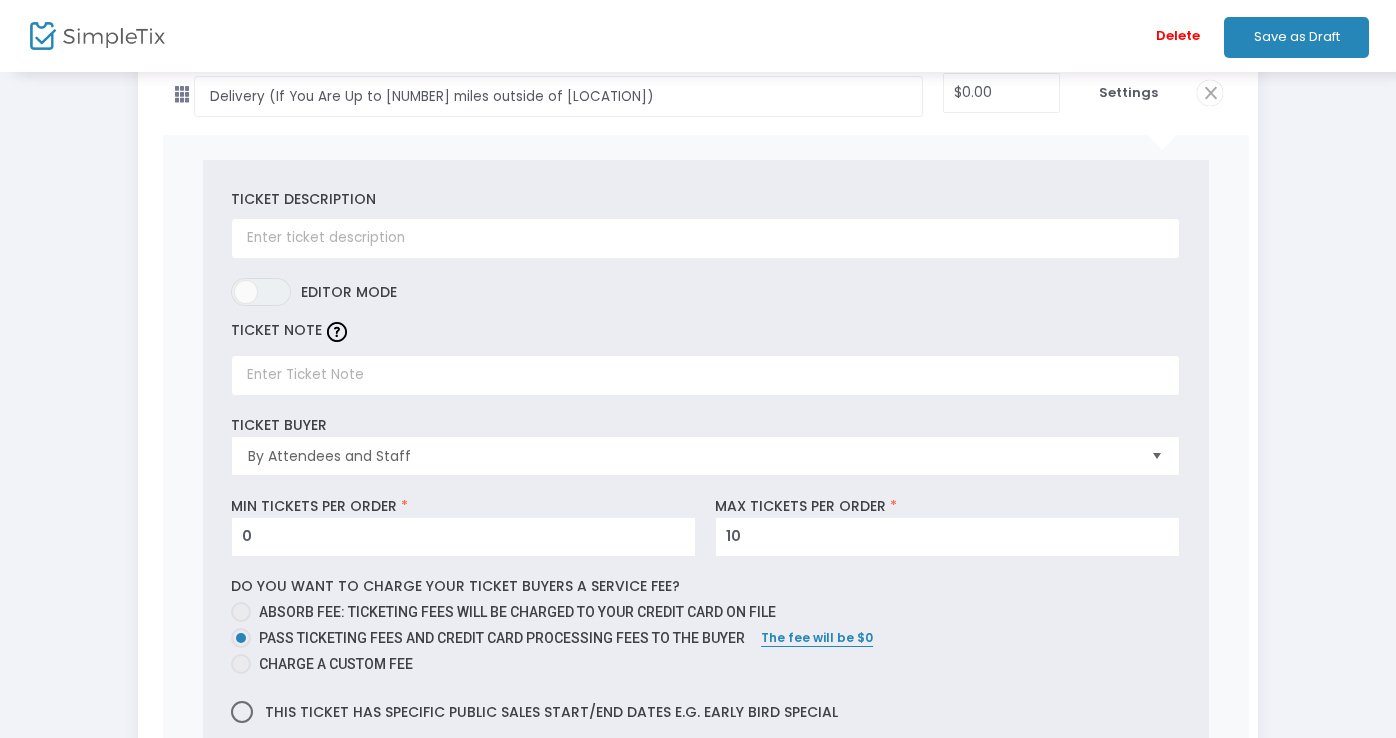 scroll, scrollTop: 450, scrollLeft: 0, axis: vertical 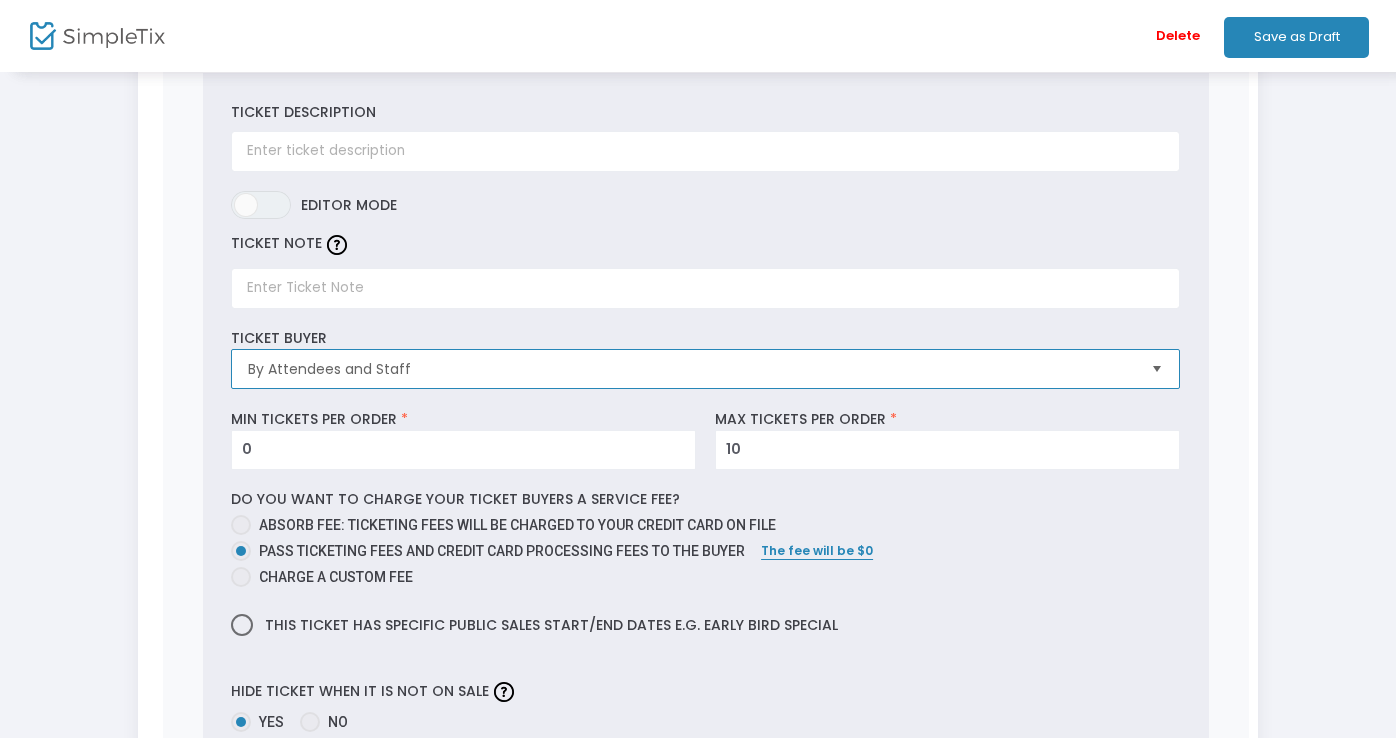 click on "By Attendees and Staff" at bounding box center (691, 369) 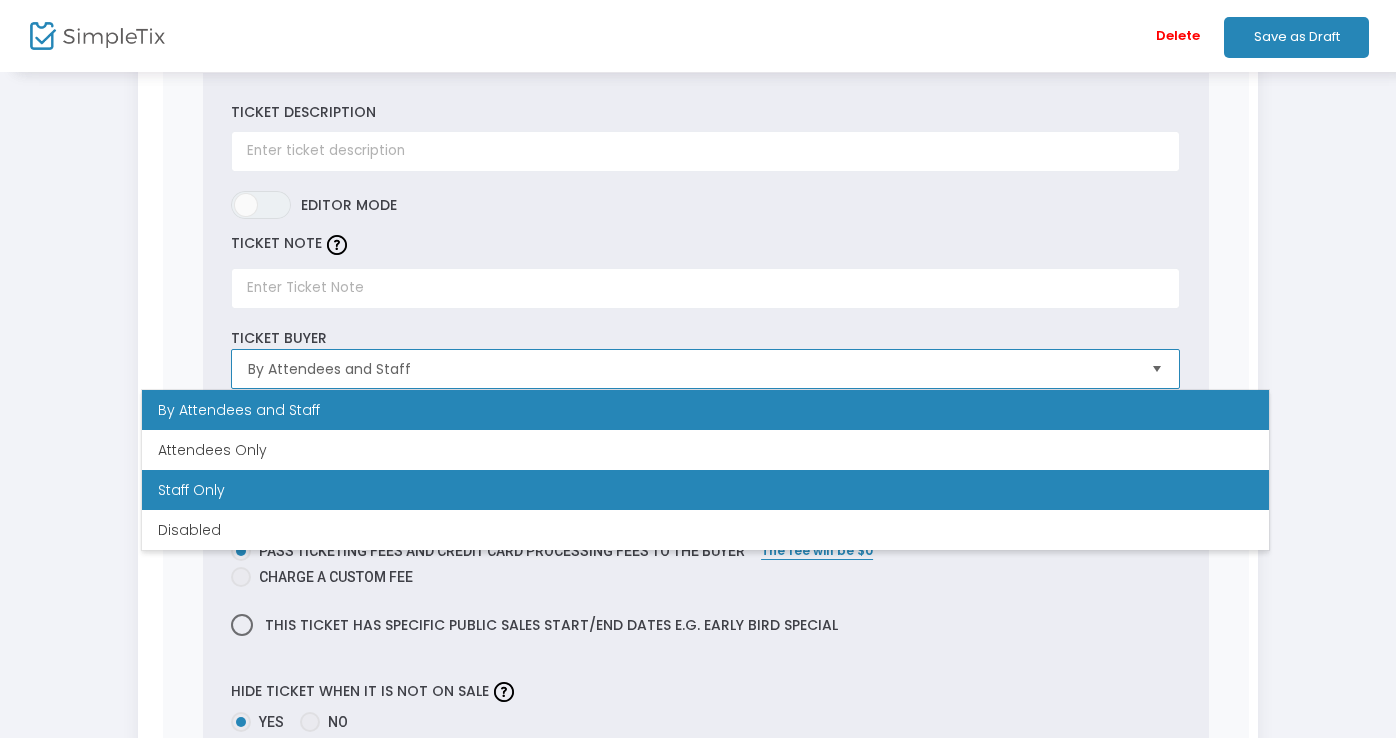 click on "Staff Only" at bounding box center [705, 490] 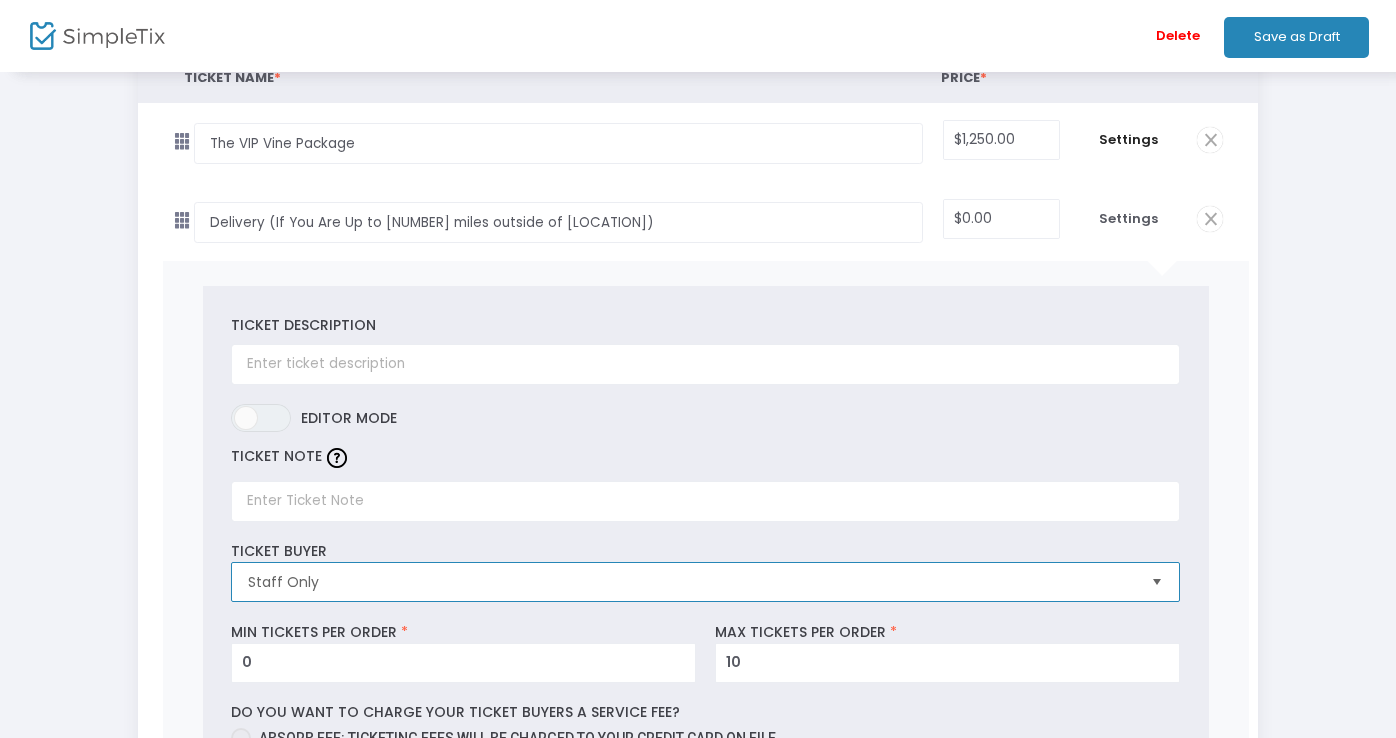 scroll, scrollTop: 40, scrollLeft: 0, axis: vertical 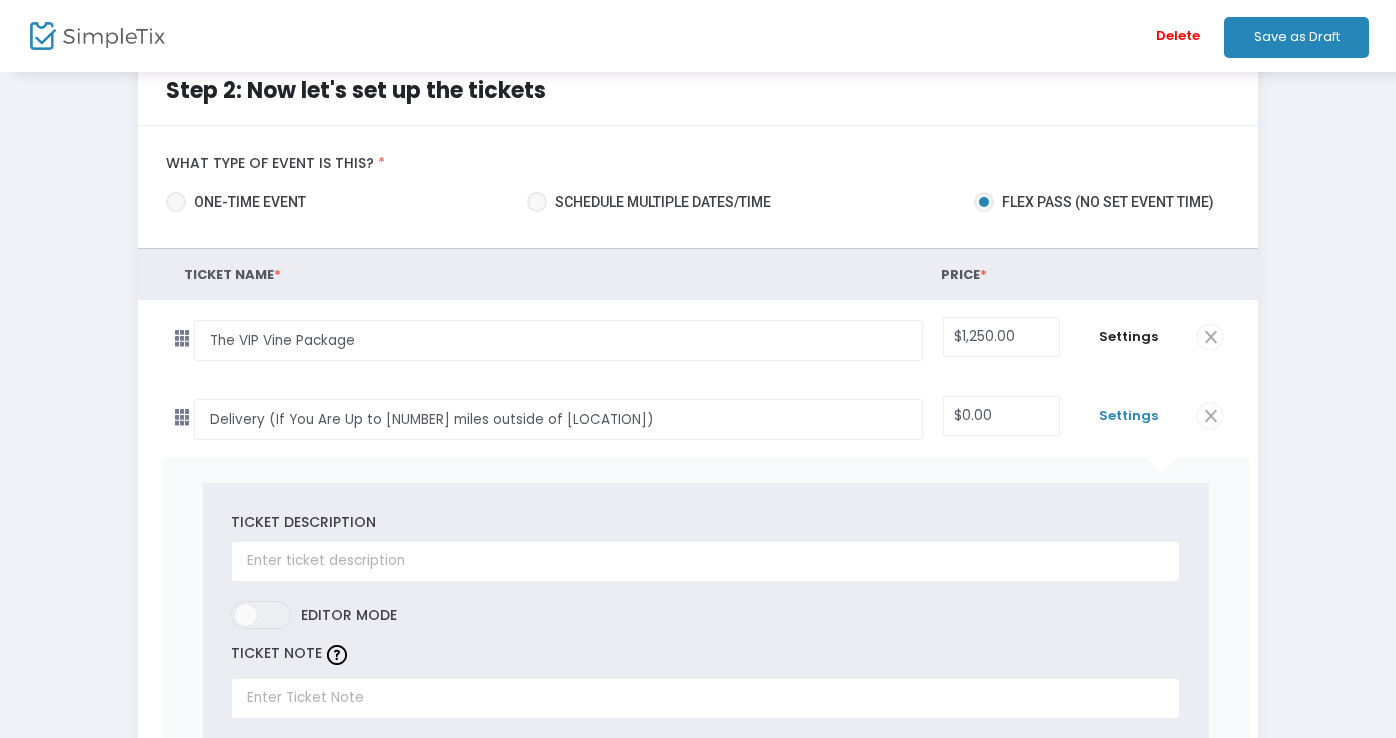 click on "Settings" at bounding box center [1128, 416] 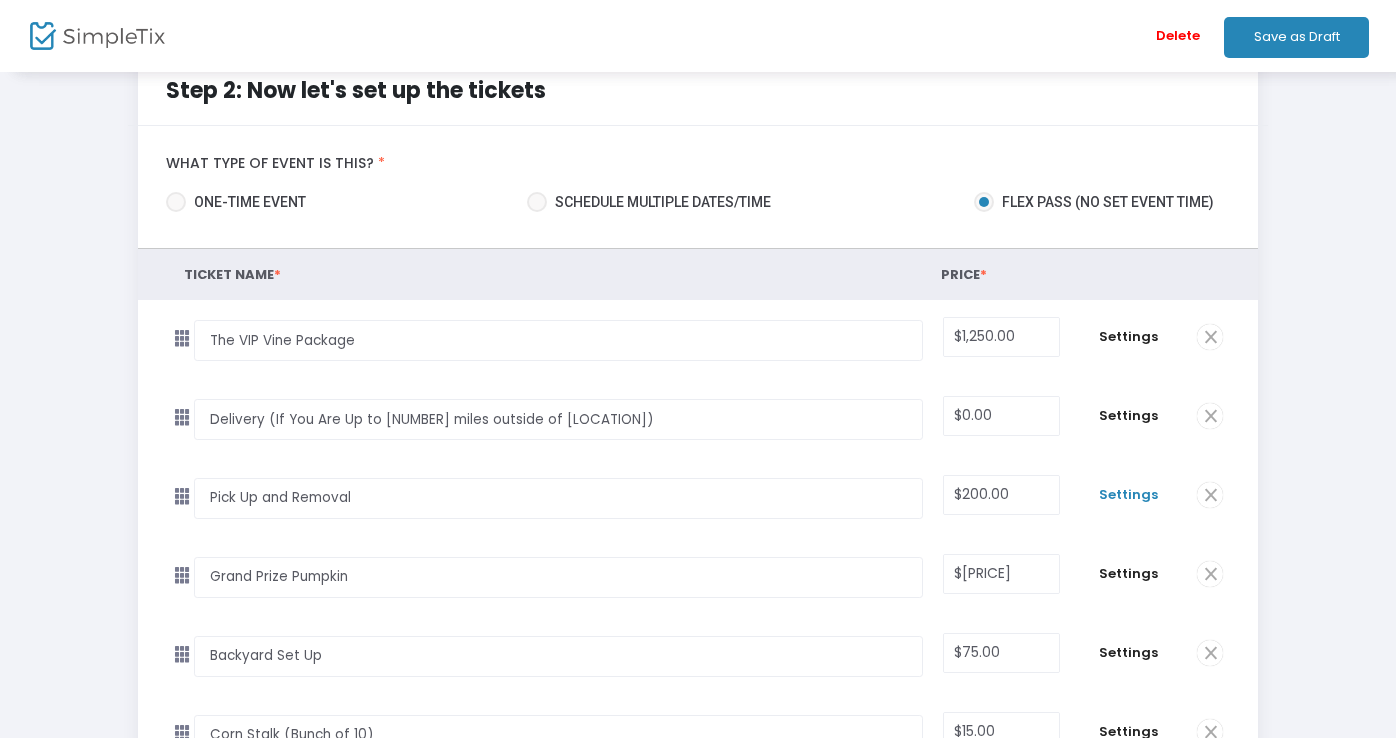 click on "Settings" at bounding box center (1128, 495) 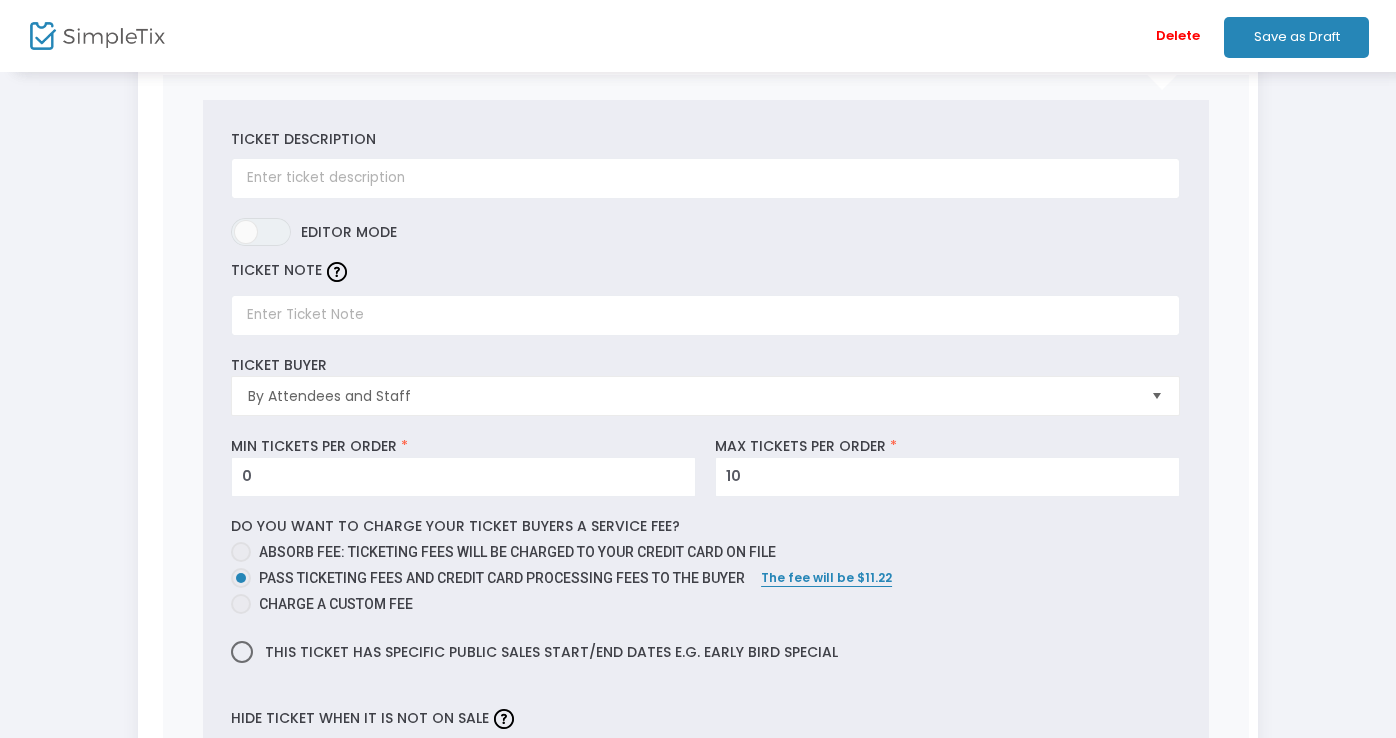 scroll, scrollTop: 517, scrollLeft: 0, axis: vertical 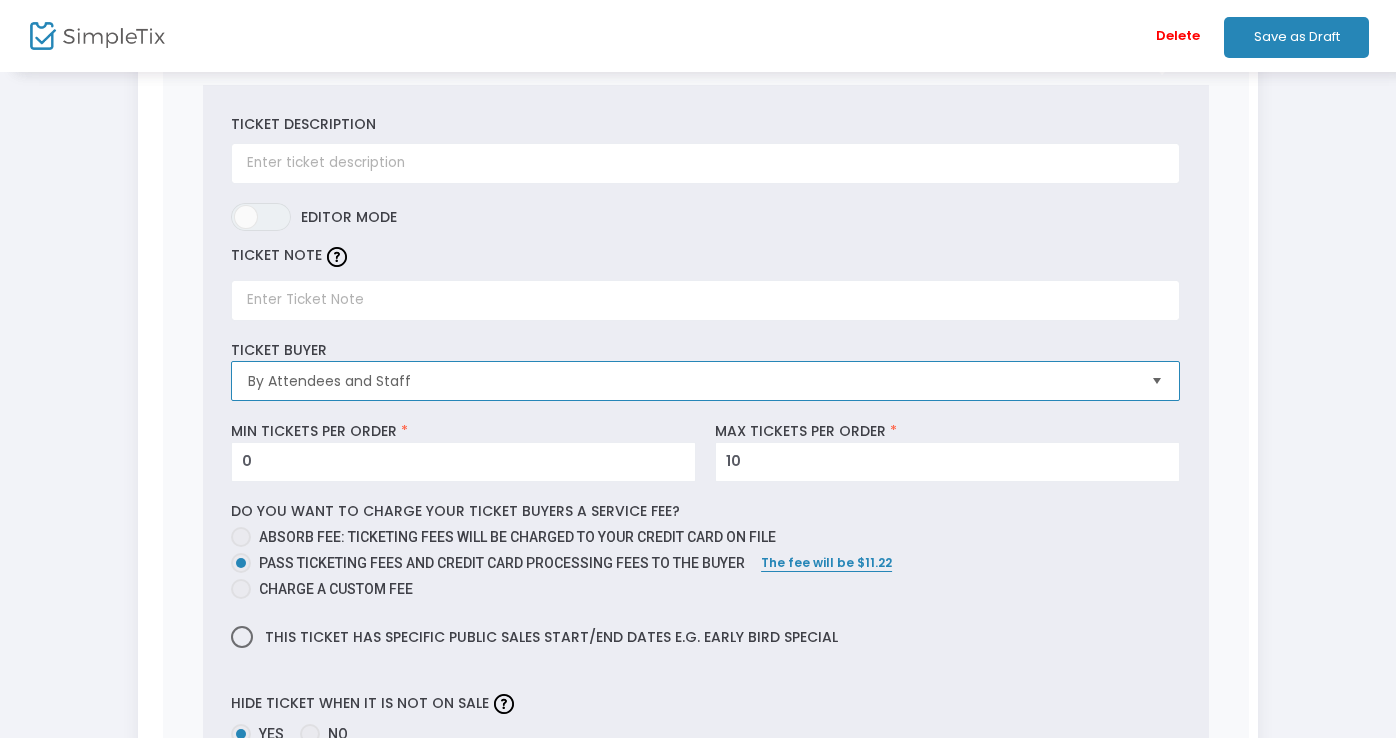 click on "By Attendees and Staff" at bounding box center [691, 381] 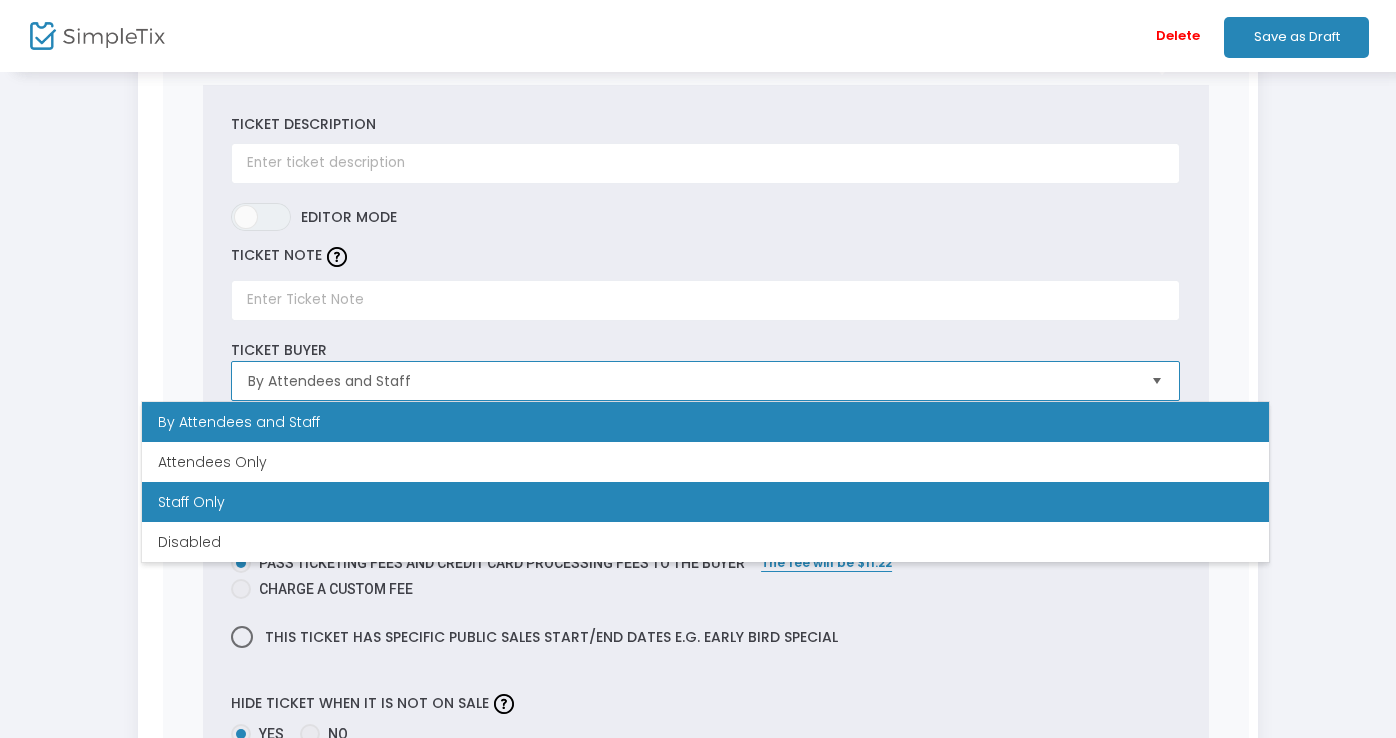 click on "Staff Only" at bounding box center (705, 502) 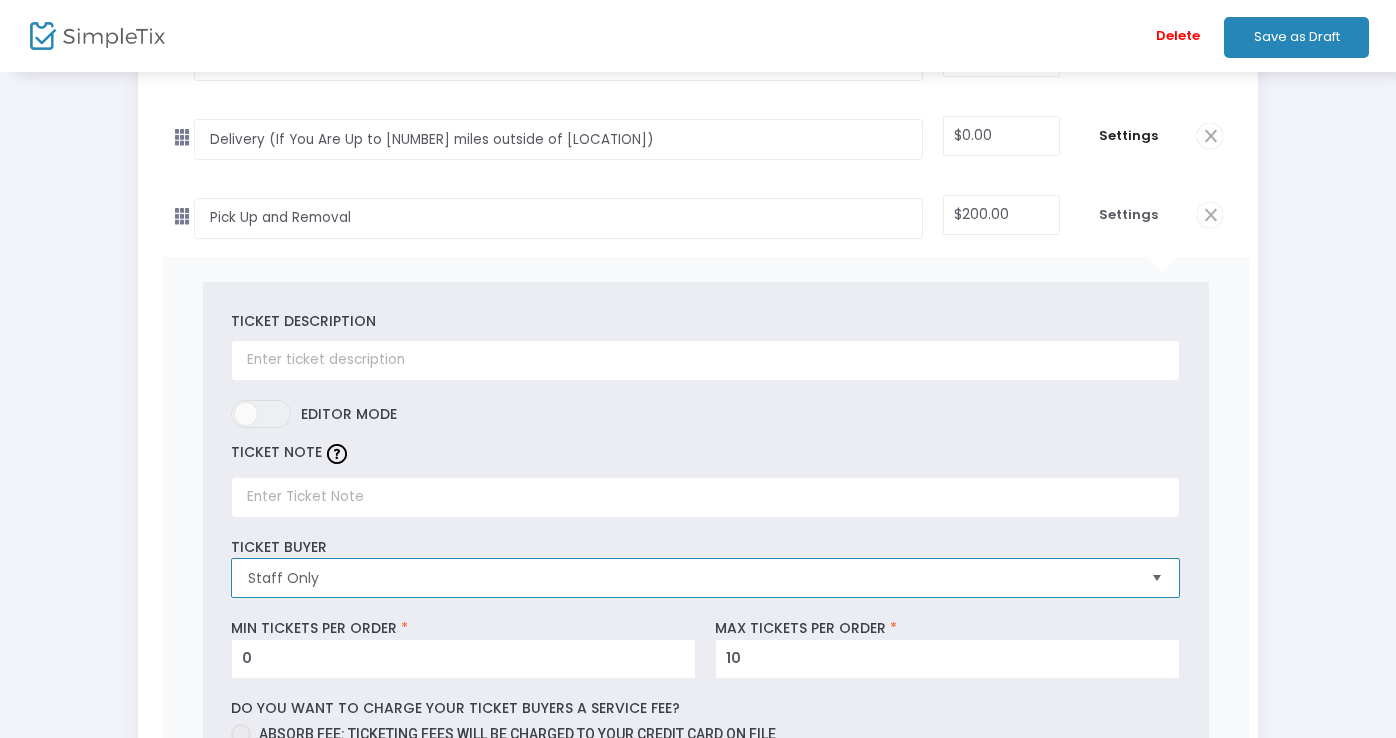 scroll, scrollTop: 263, scrollLeft: 0, axis: vertical 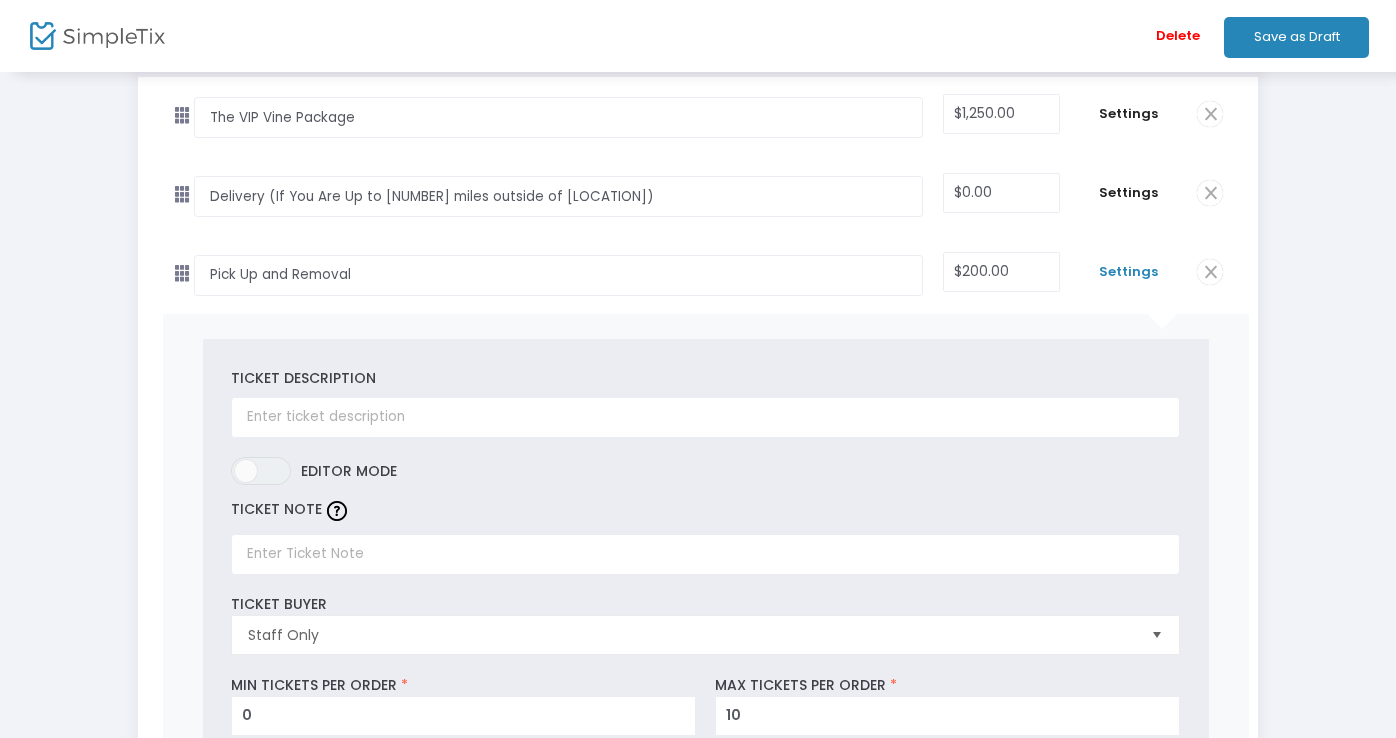 click on "Settings" at bounding box center [1128, 272] 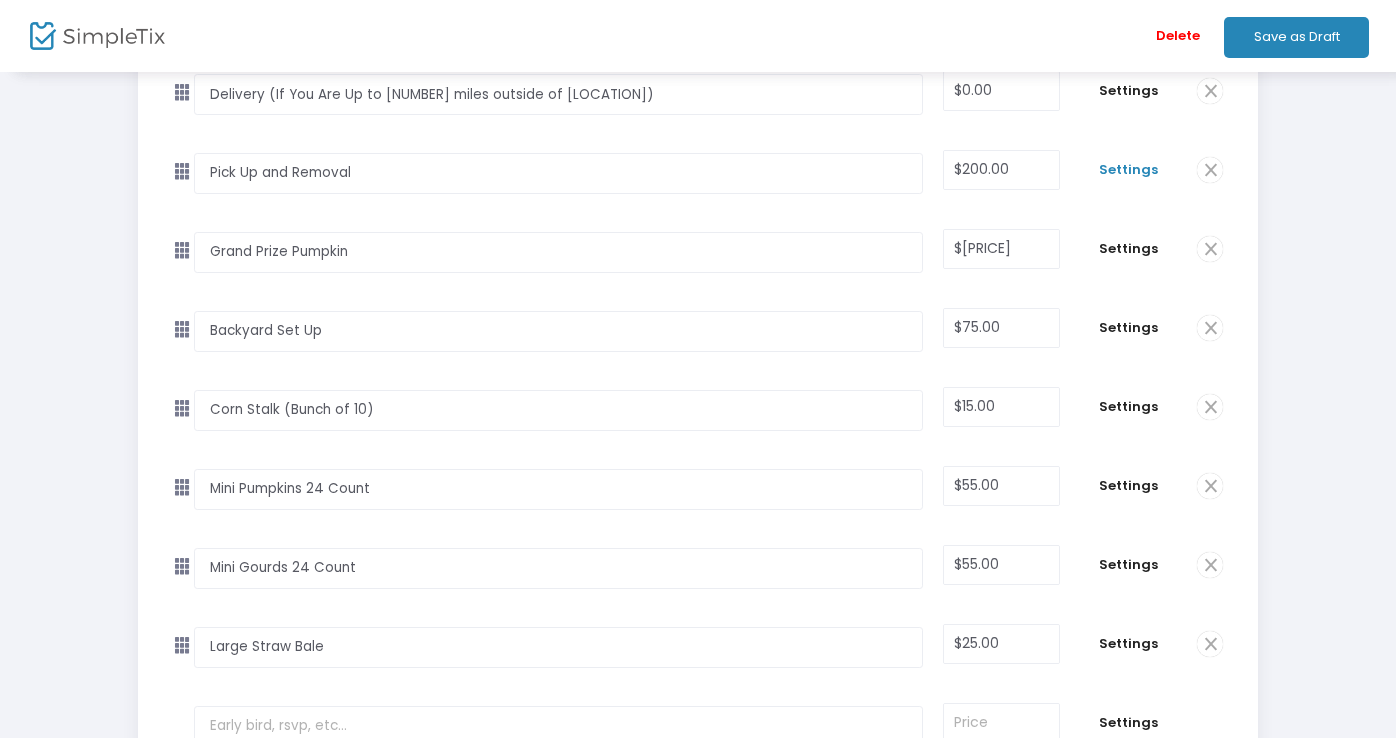 scroll, scrollTop: 380, scrollLeft: 0, axis: vertical 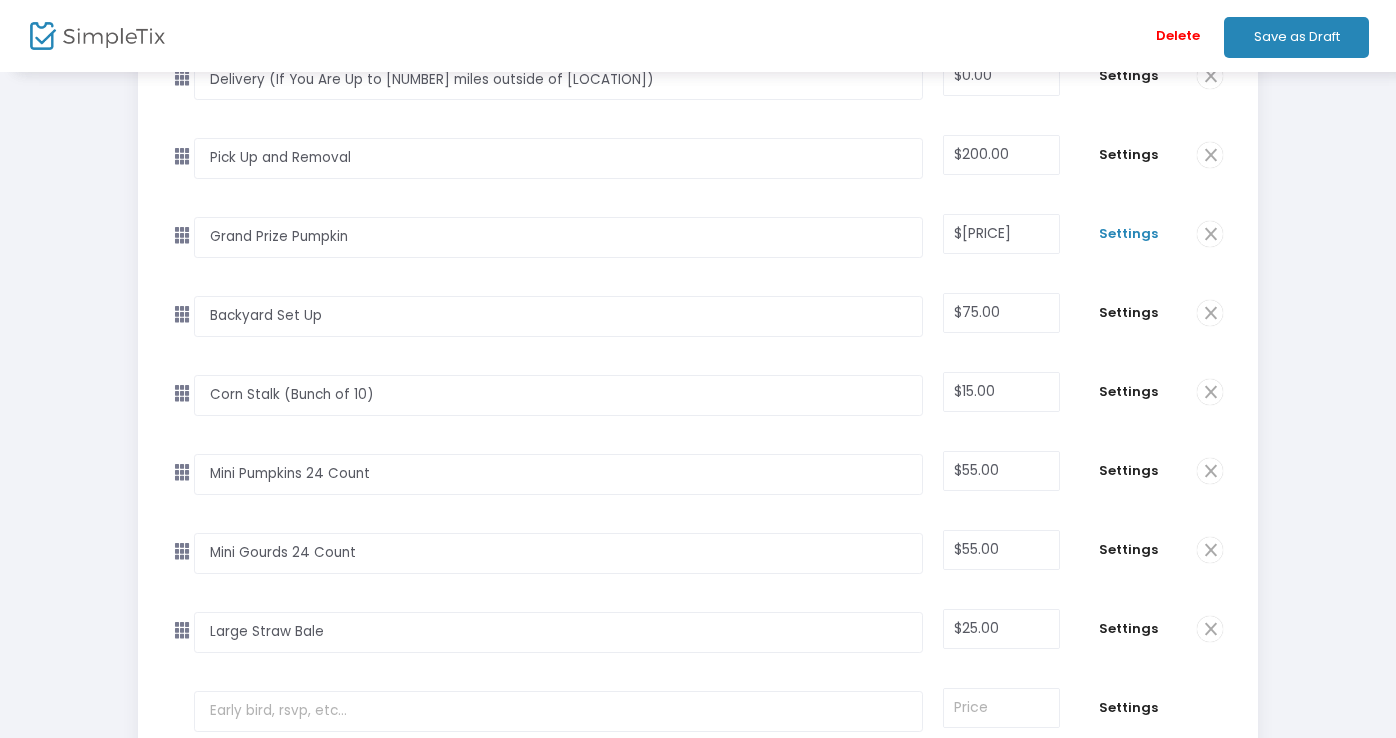 click on "Settings" at bounding box center [1128, 234] 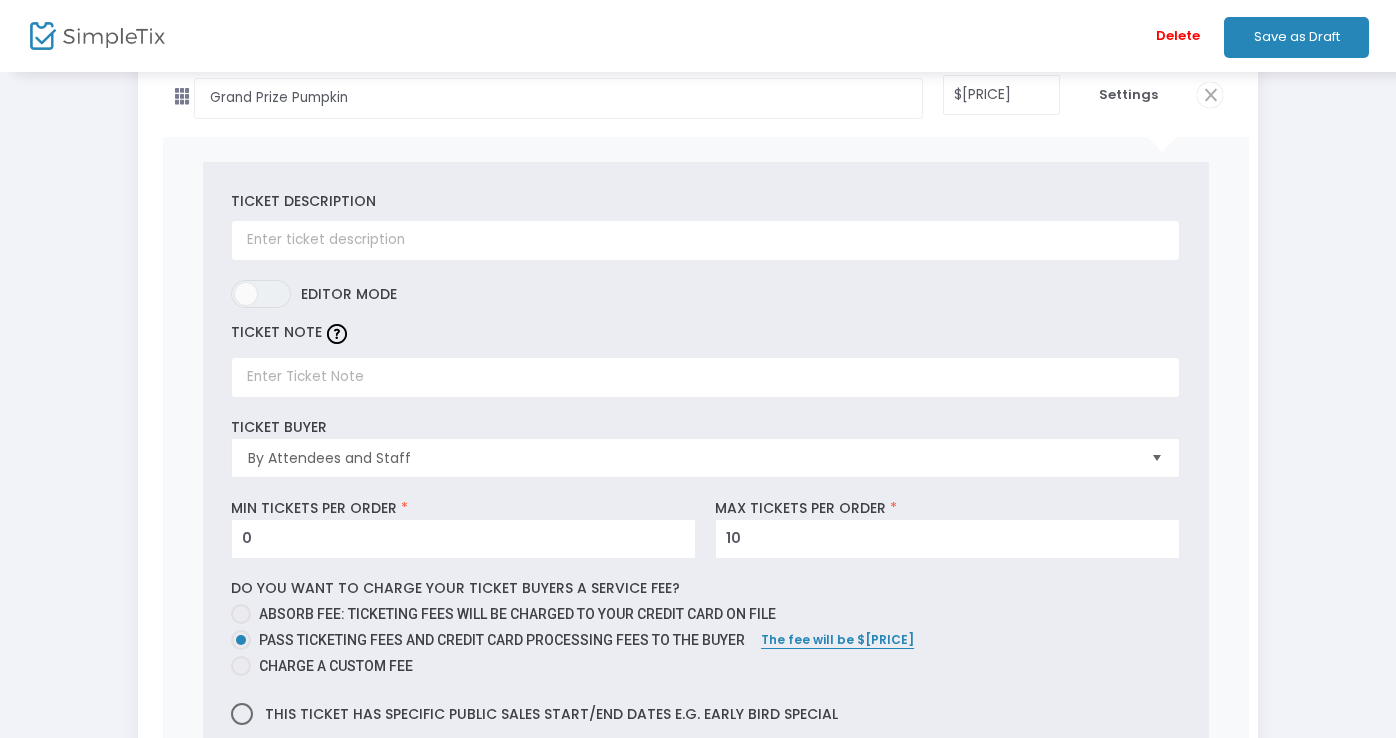 scroll, scrollTop: 559, scrollLeft: 0, axis: vertical 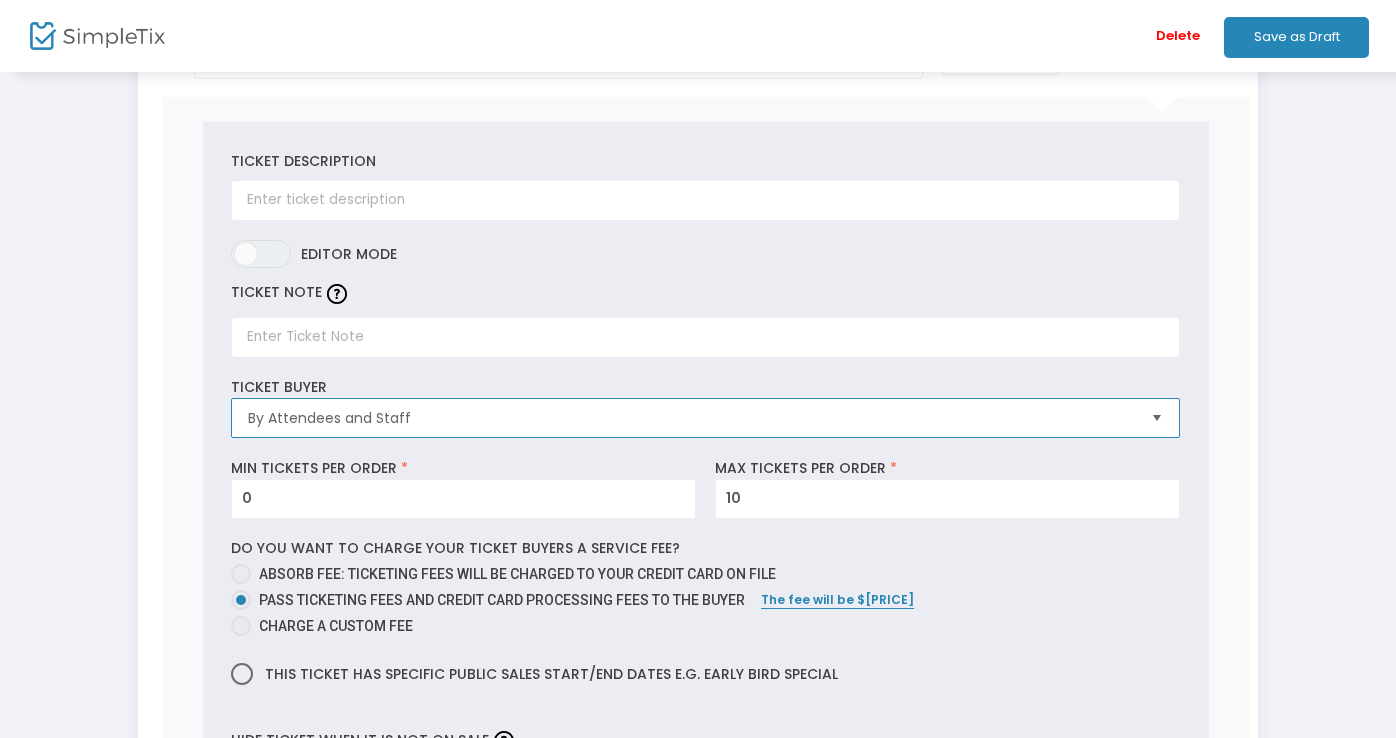 click on "By Attendees and Staff" at bounding box center (691, 418) 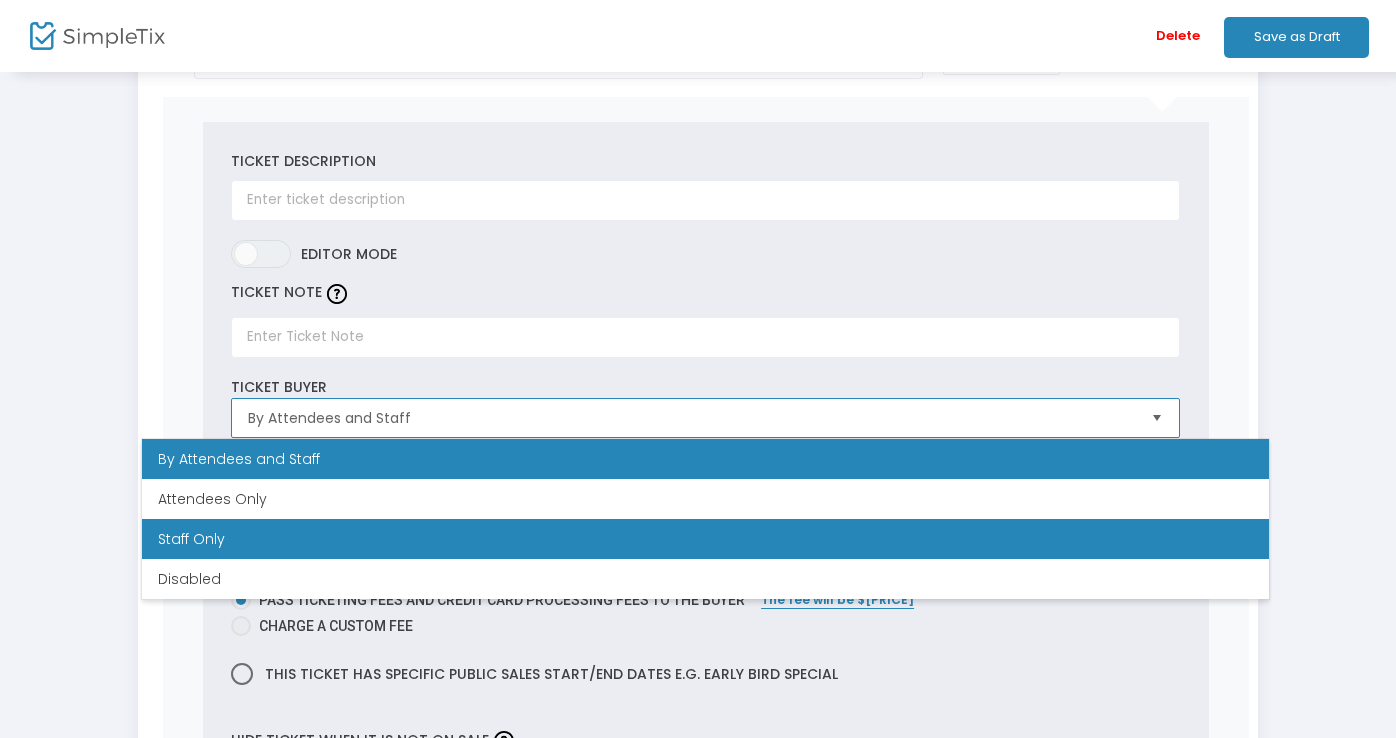 click on "Staff Only" at bounding box center (705, 539) 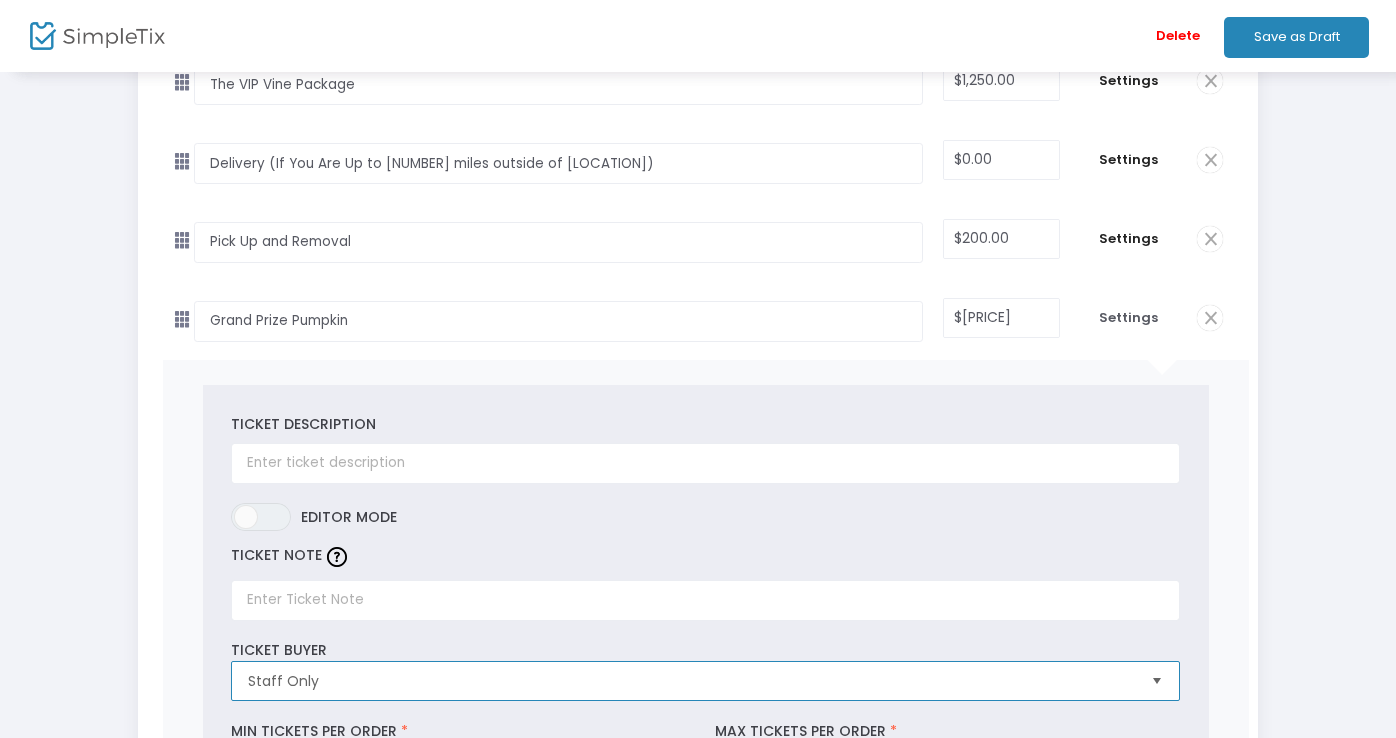 scroll, scrollTop: 129, scrollLeft: 0, axis: vertical 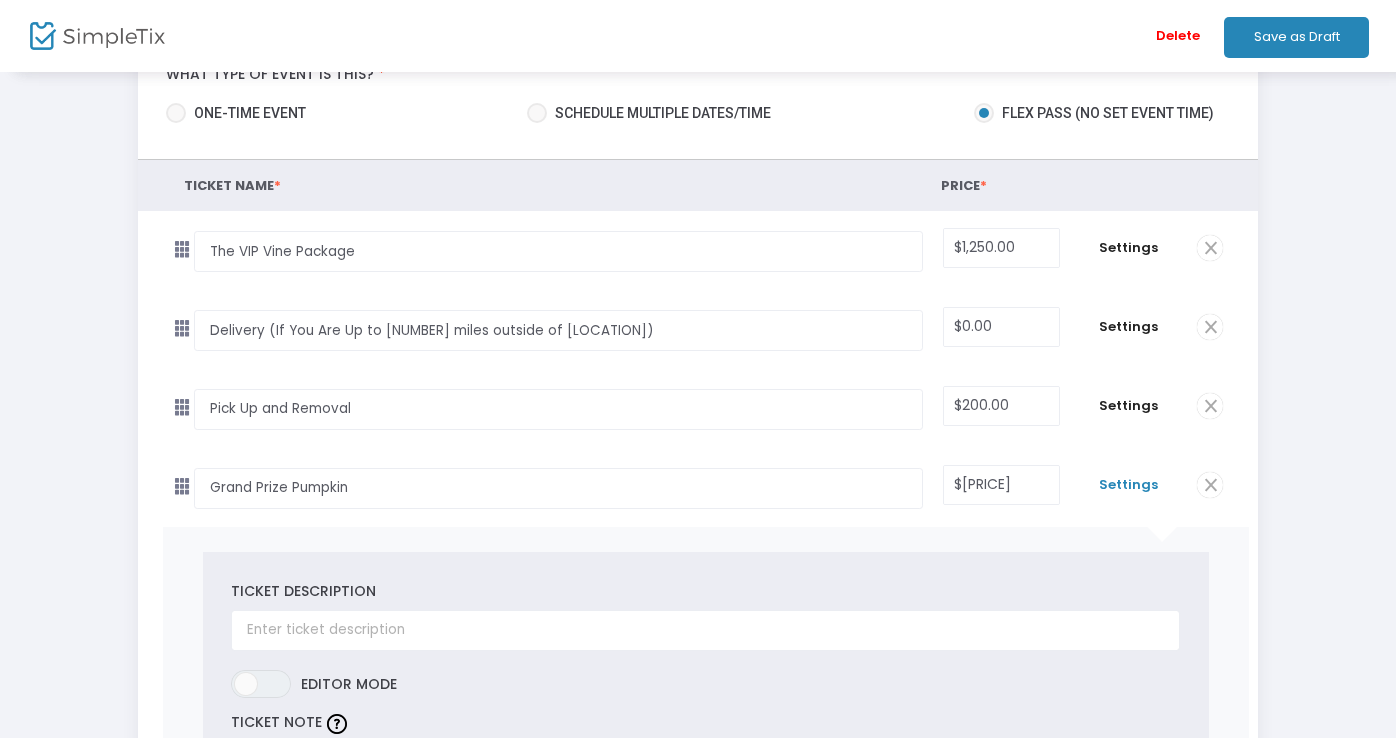 click on "Settings" at bounding box center (1128, 485) 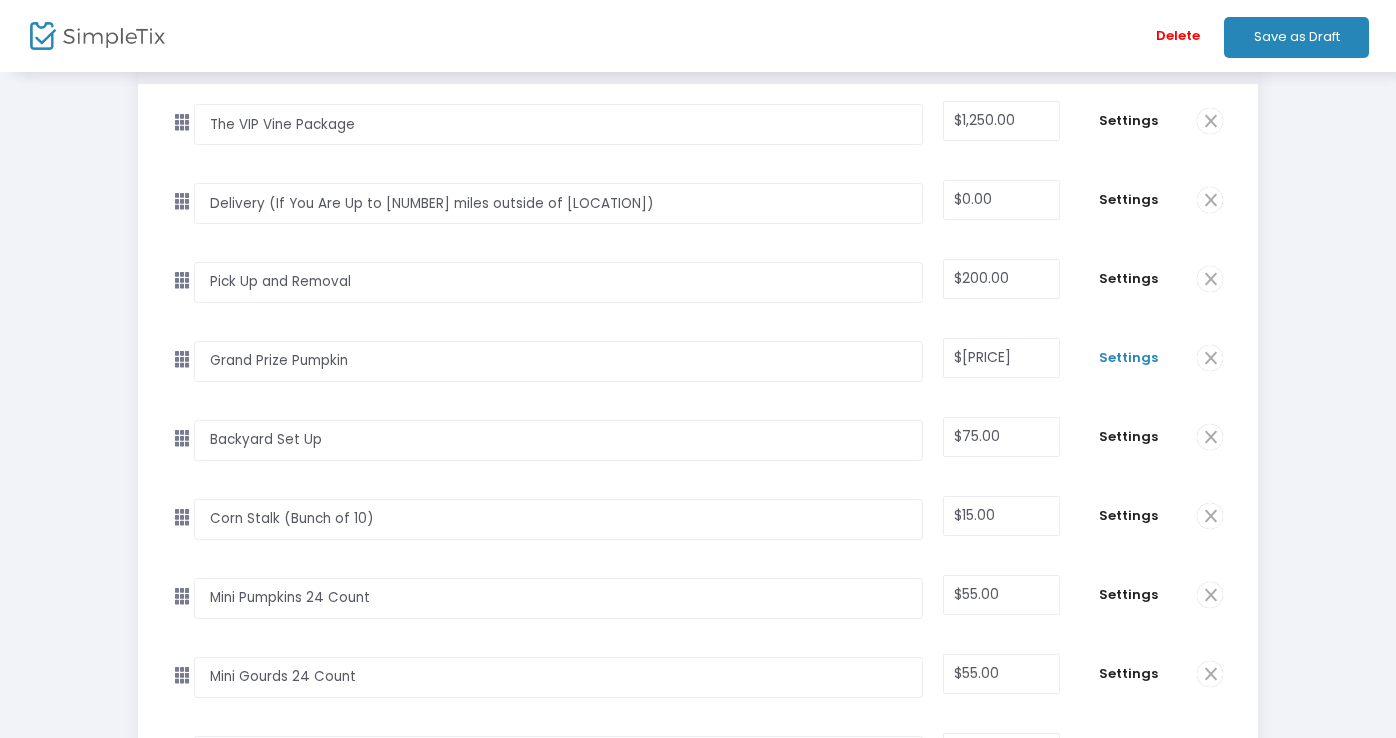 scroll, scrollTop: 262, scrollLeft: 0, axis: vertical 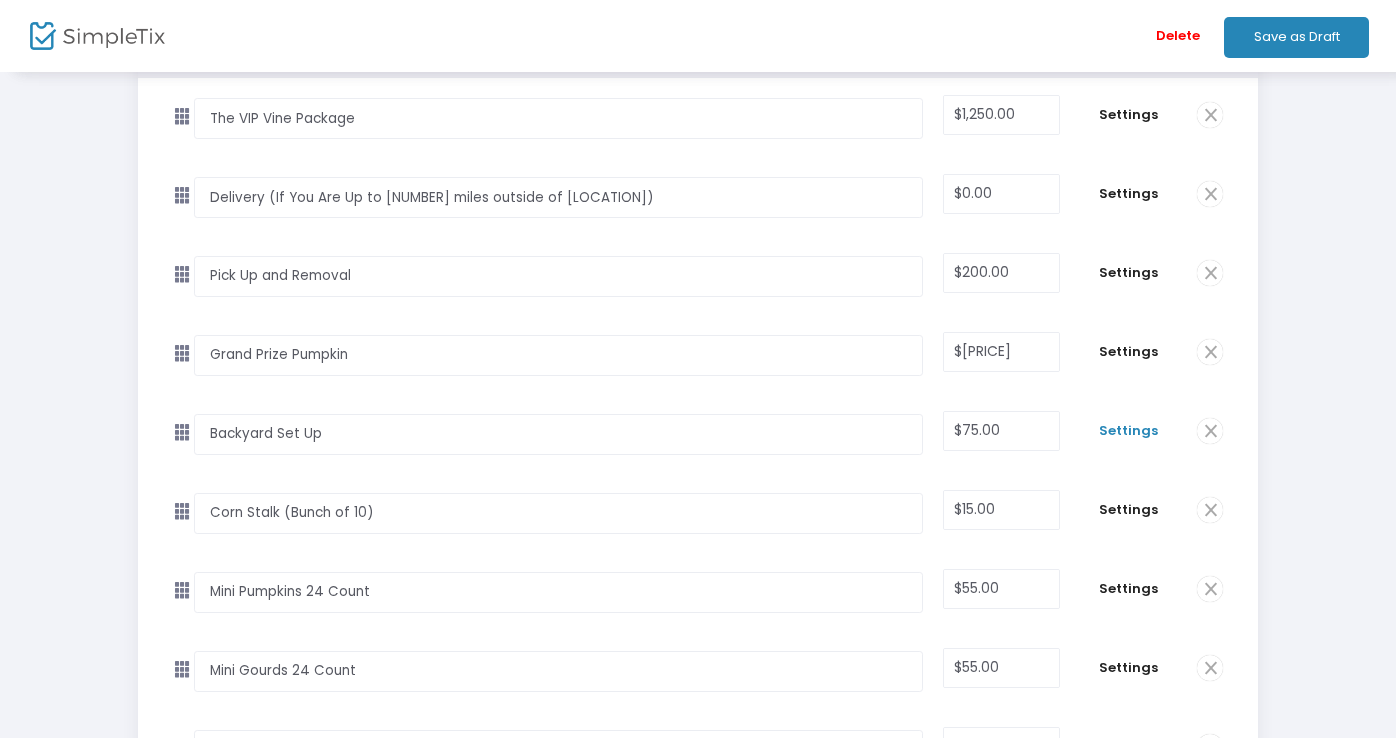 click on "Settings" at bounding box center [1128, 431] 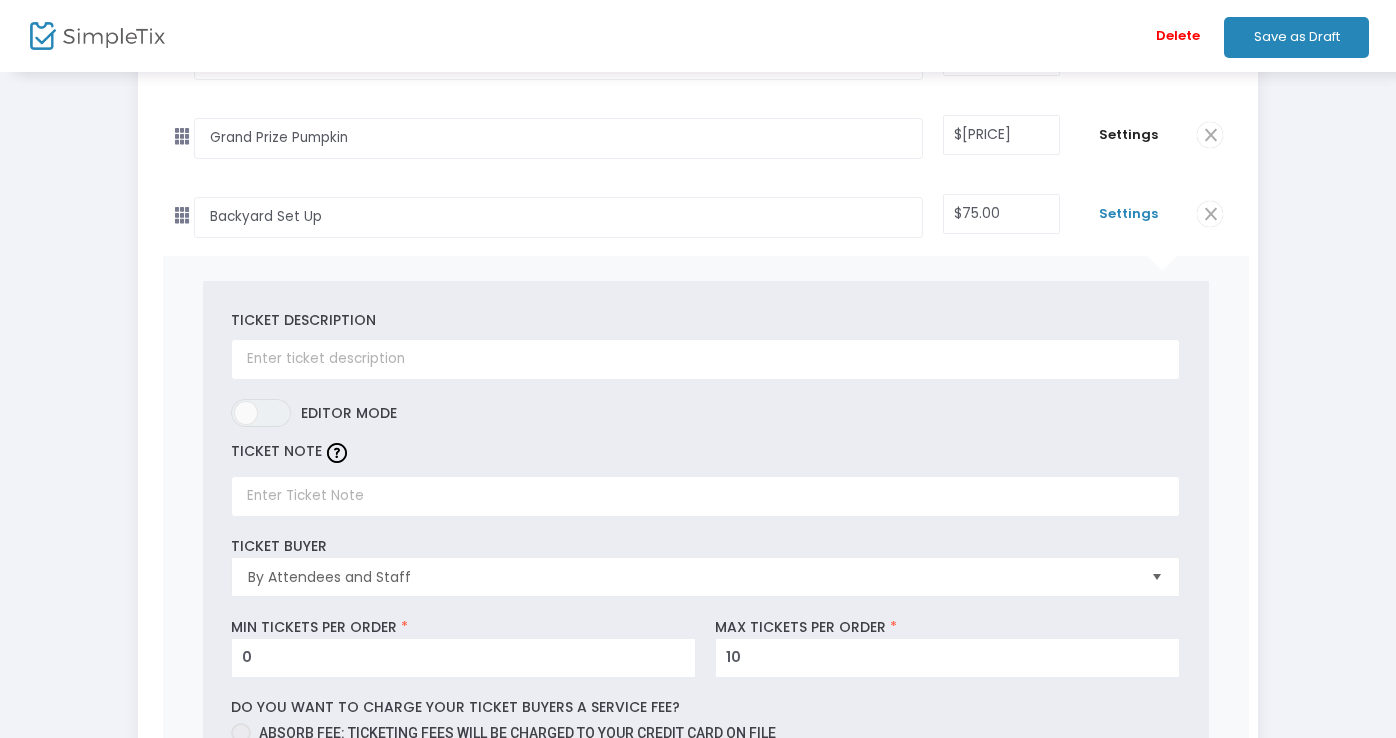 scroll, scrollTop: 626, scrollLeft: 0, axis: vertical 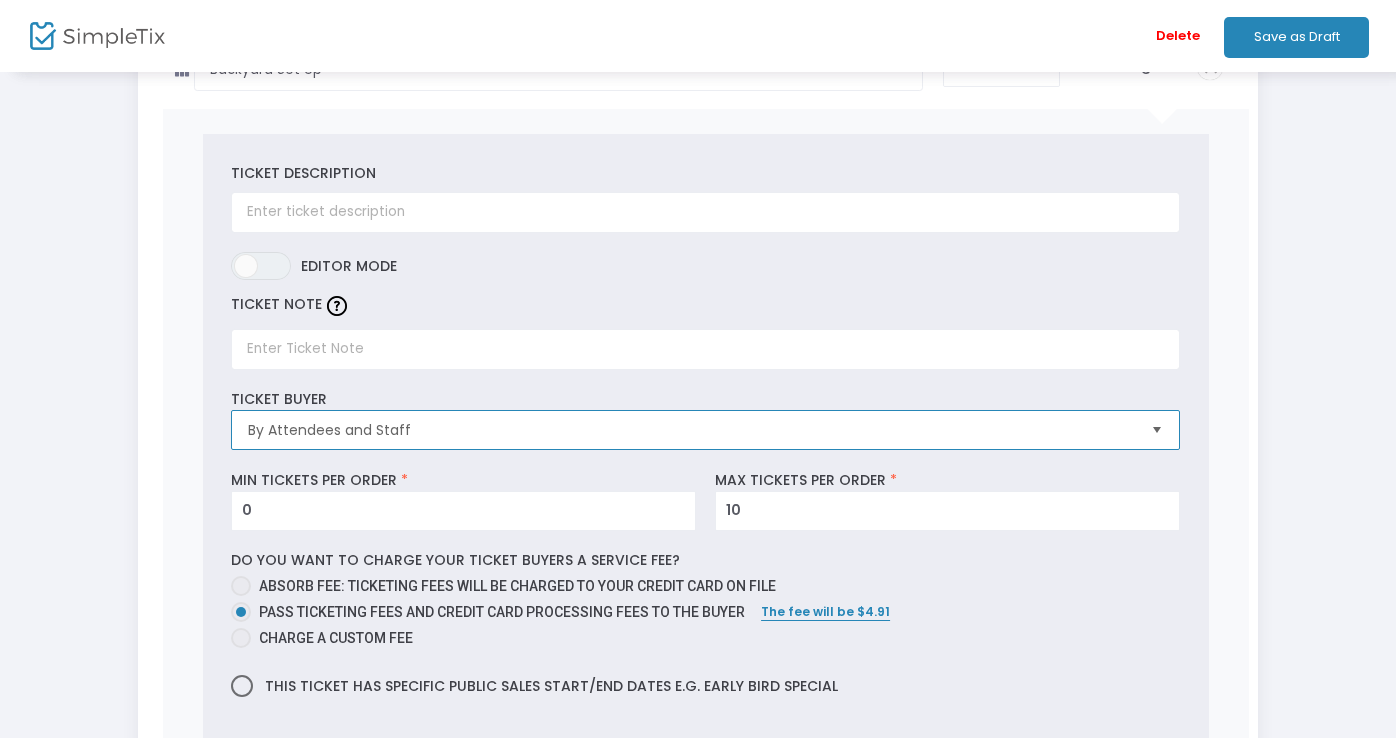 click on "By Attendees and Staff" at bounding box center [691, 430] 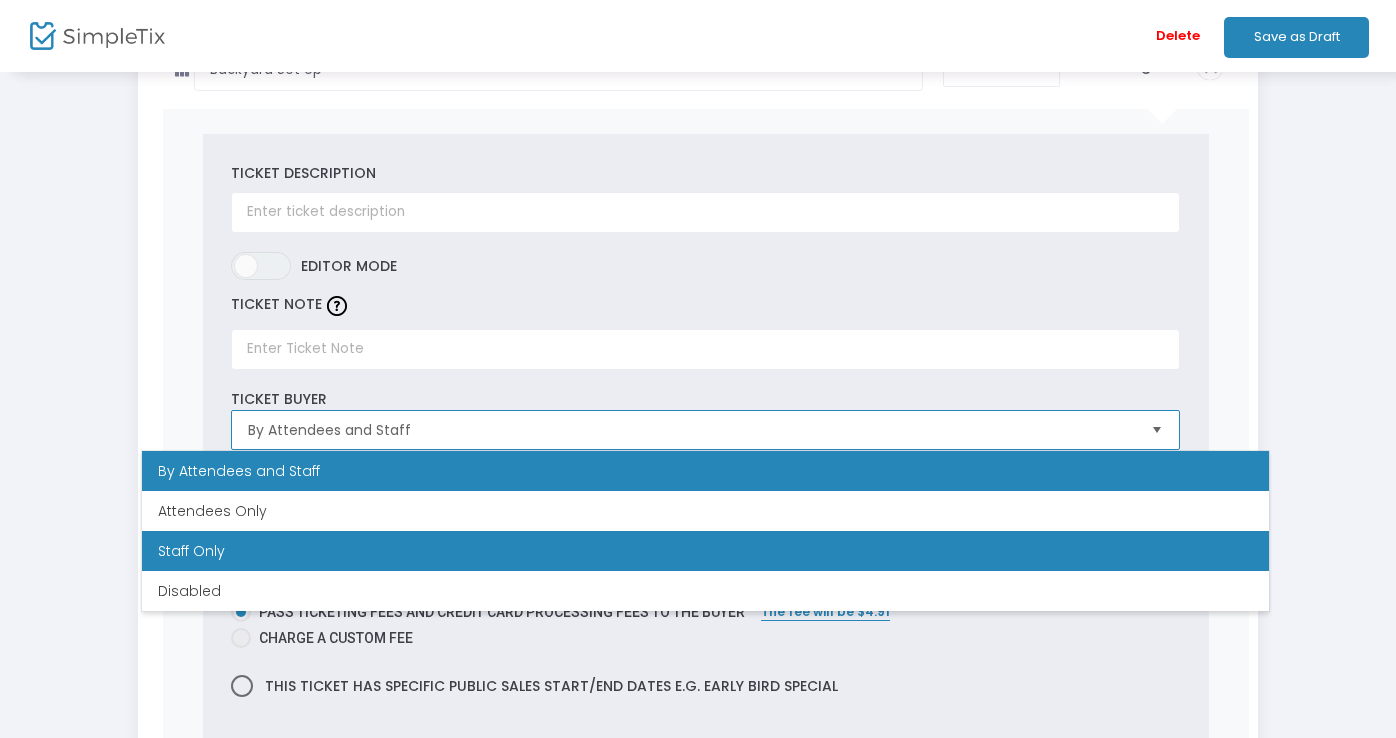 click on "Staff Only" at bounding box center (705, 551) 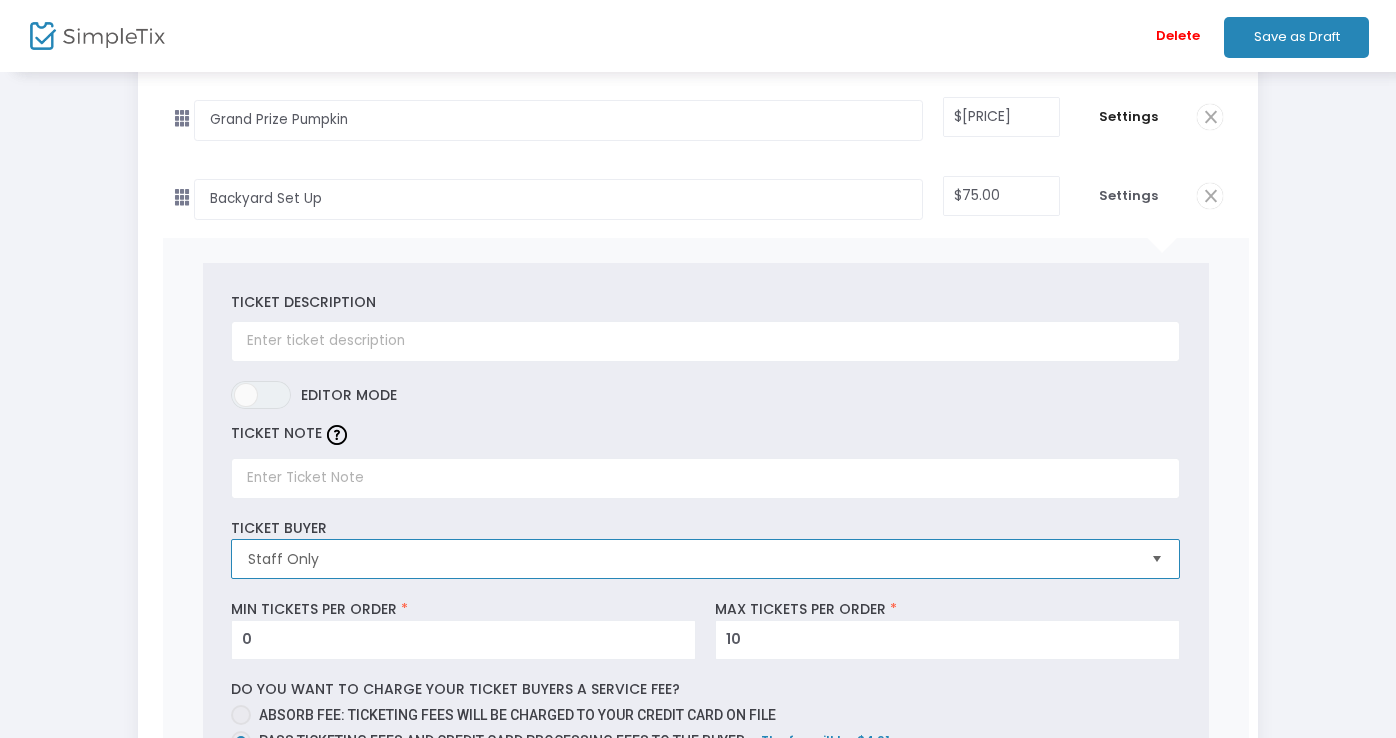 scroll, scrollTop: 410, scrollLeft: 0, axis: vertical 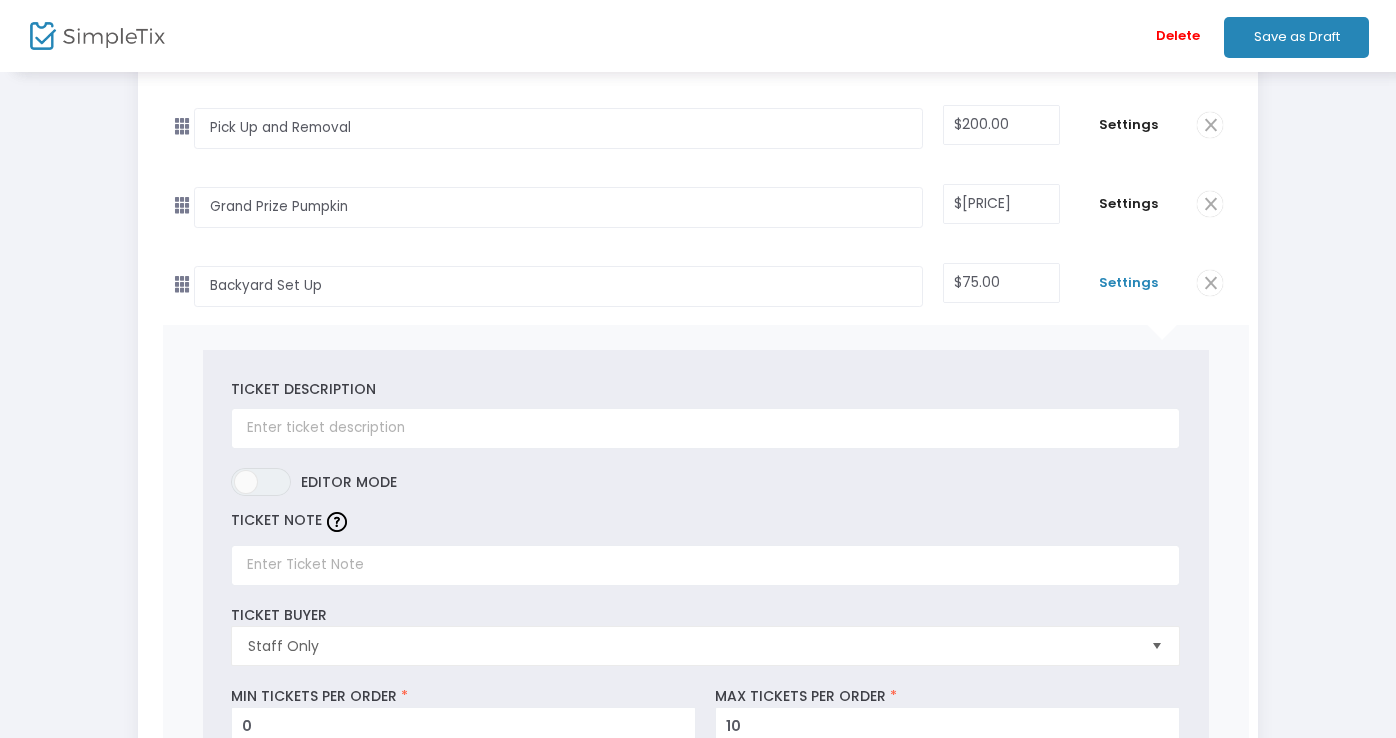 click on "Settings" at bounding box center [1128, 283] 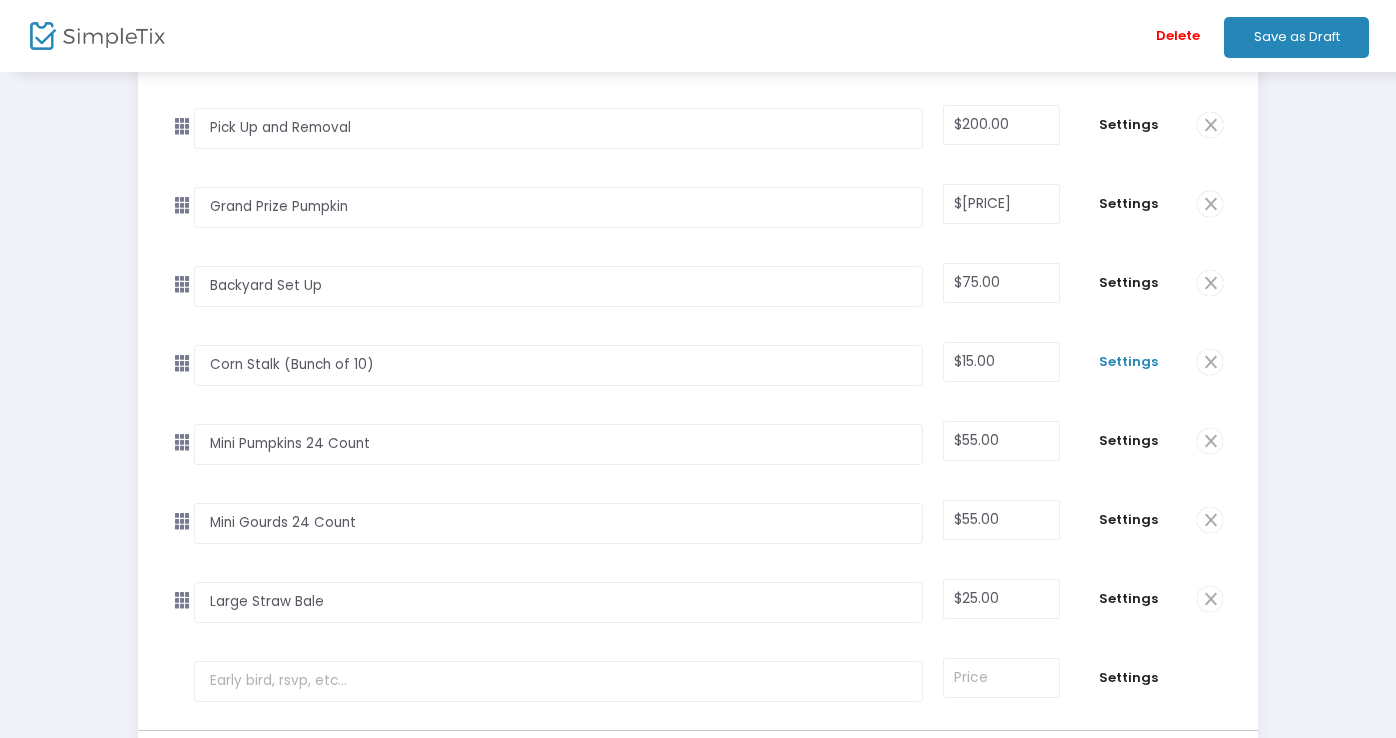 click on "Settings" at bounding box center [1128, 362] 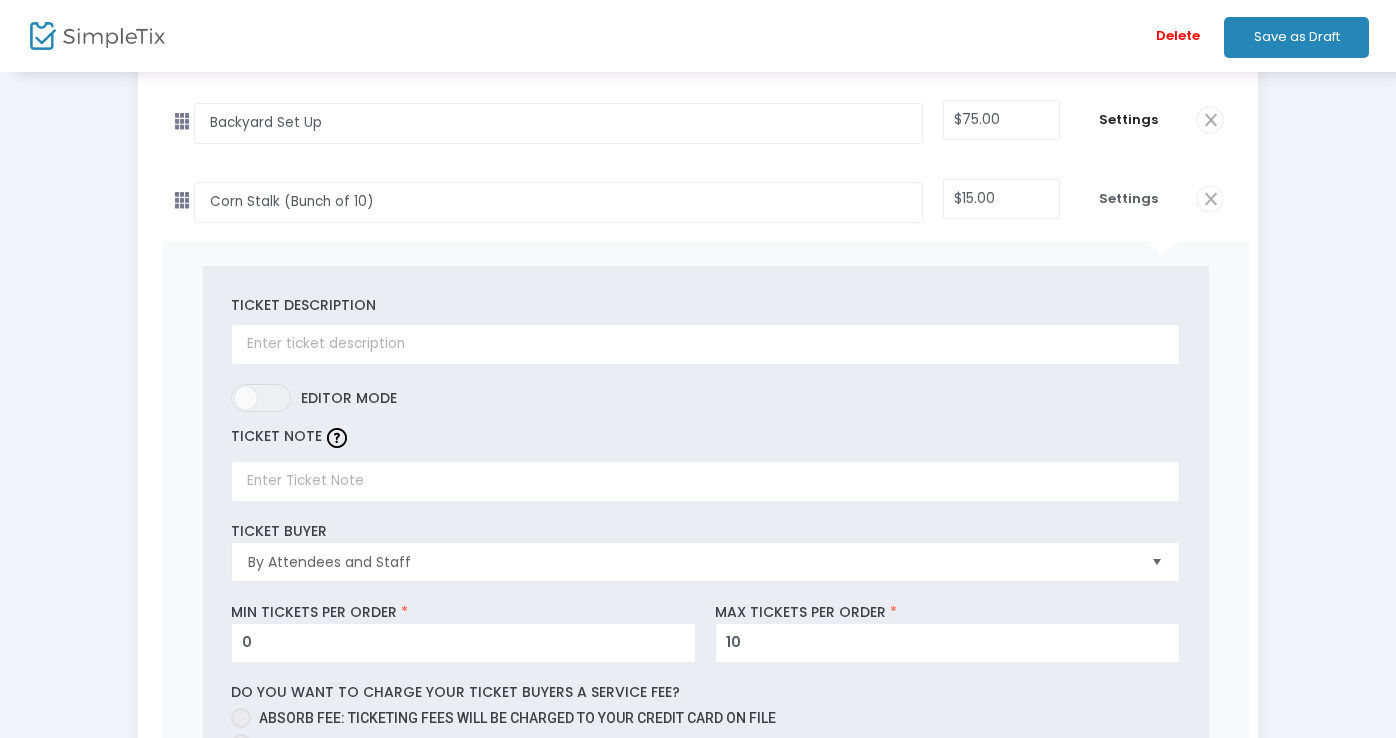 scroll, scrollTop: 639, scrollLeft: 0, axis: vertical 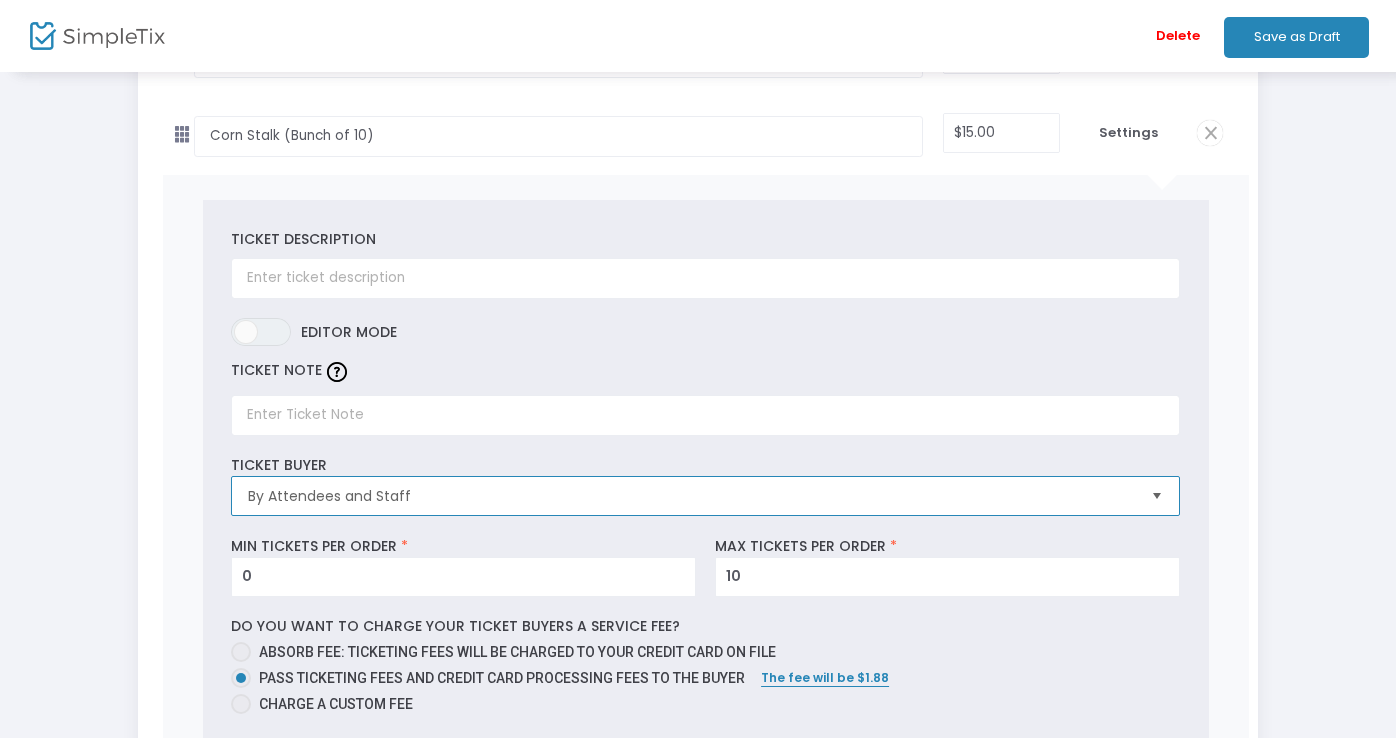 click on "By Attendees and Staff" at bounding box center (691, 496) 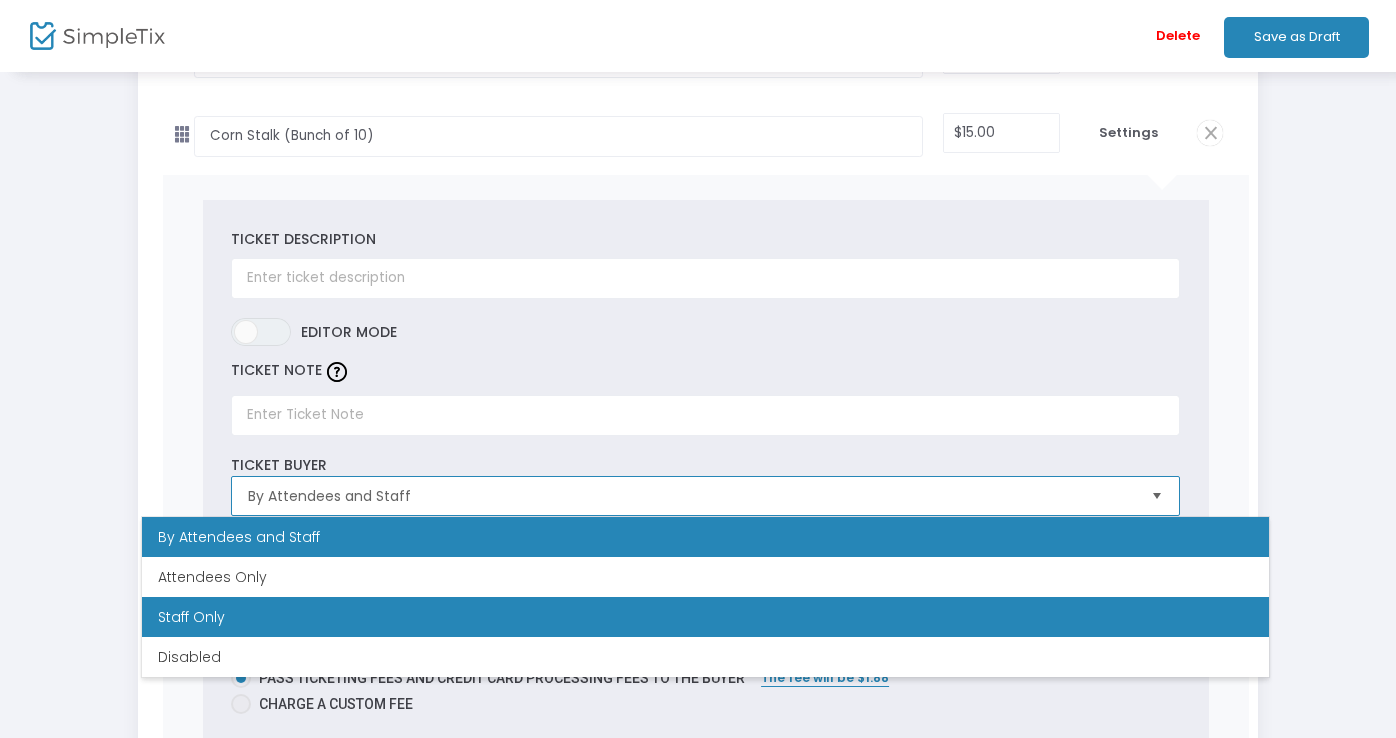 click on "Staff Only" at bounding box center (705, 617) 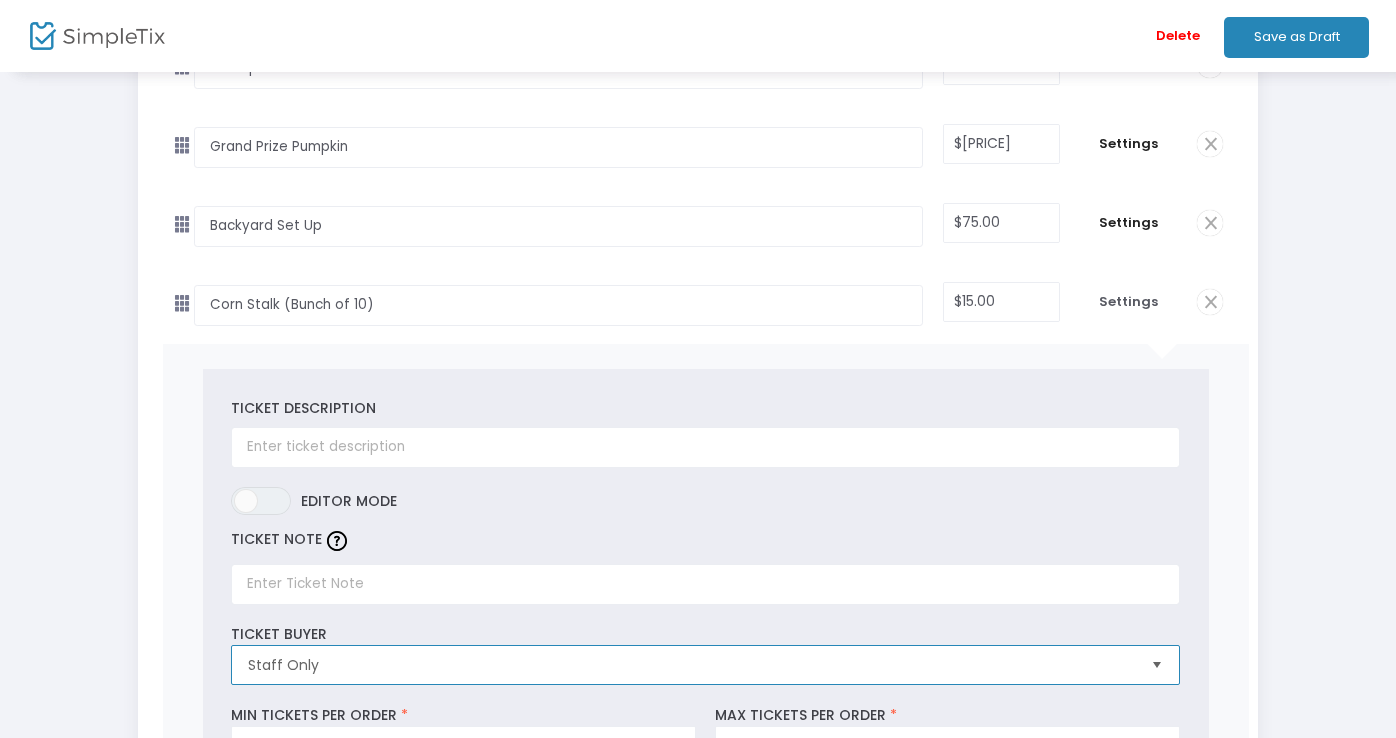 scroll, scrollTop: 452, scrollLeft: 0, axis: vertical 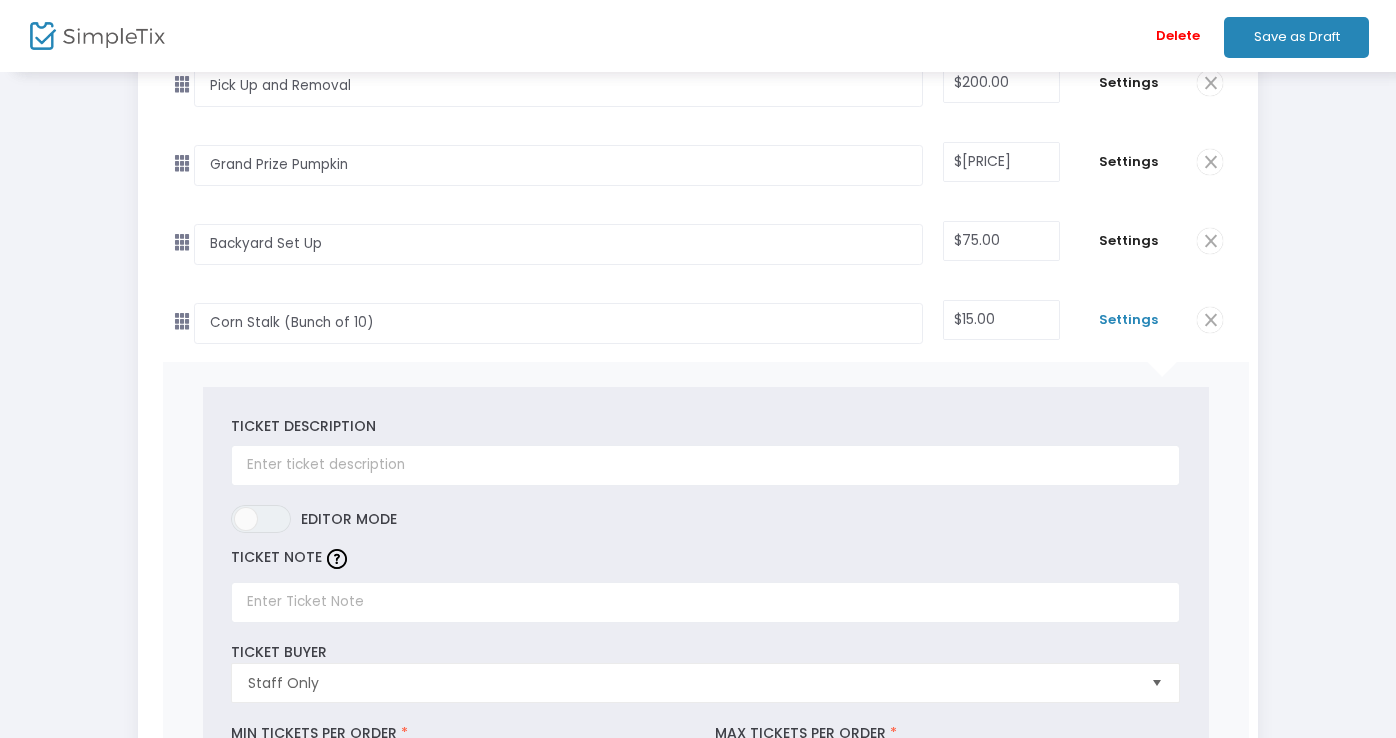 click on "Settings" at bounding box center [1128, 320] 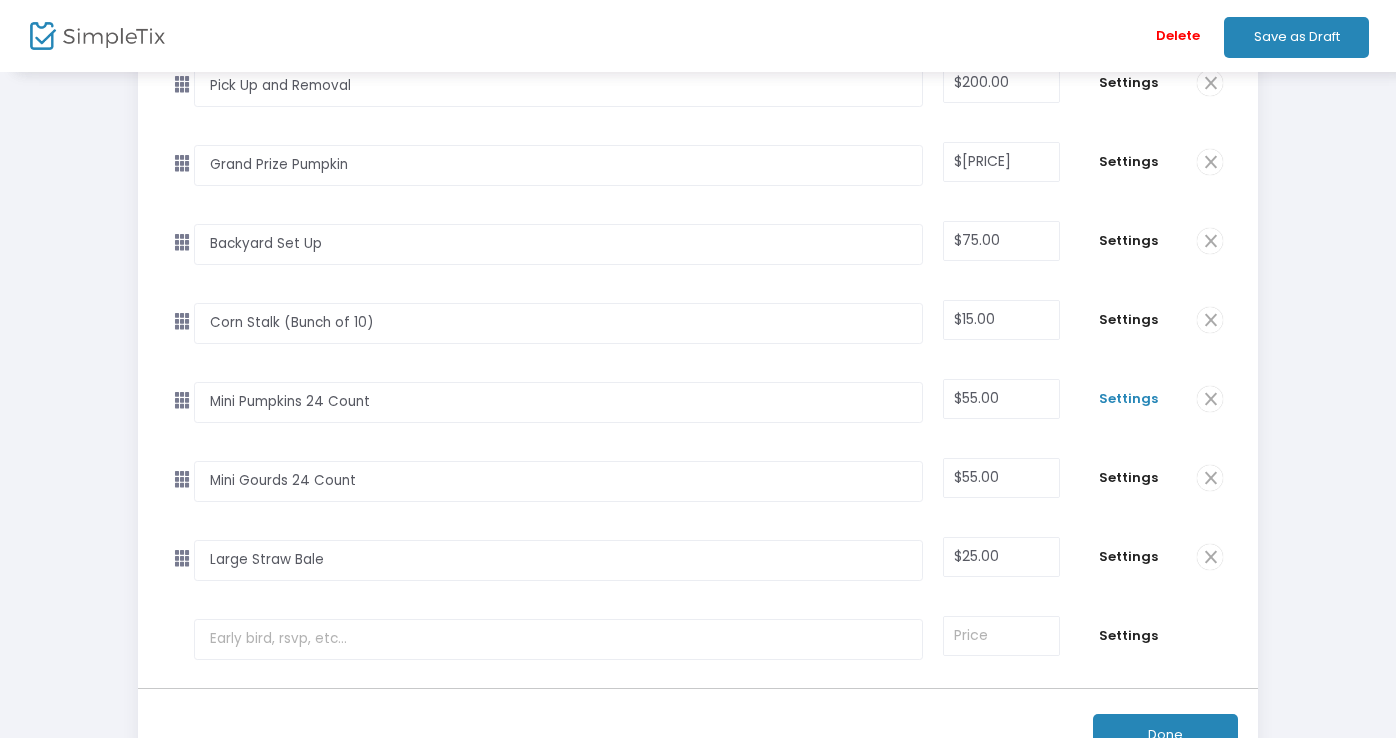 click on "Settings" at bounding box center (1128, 399) 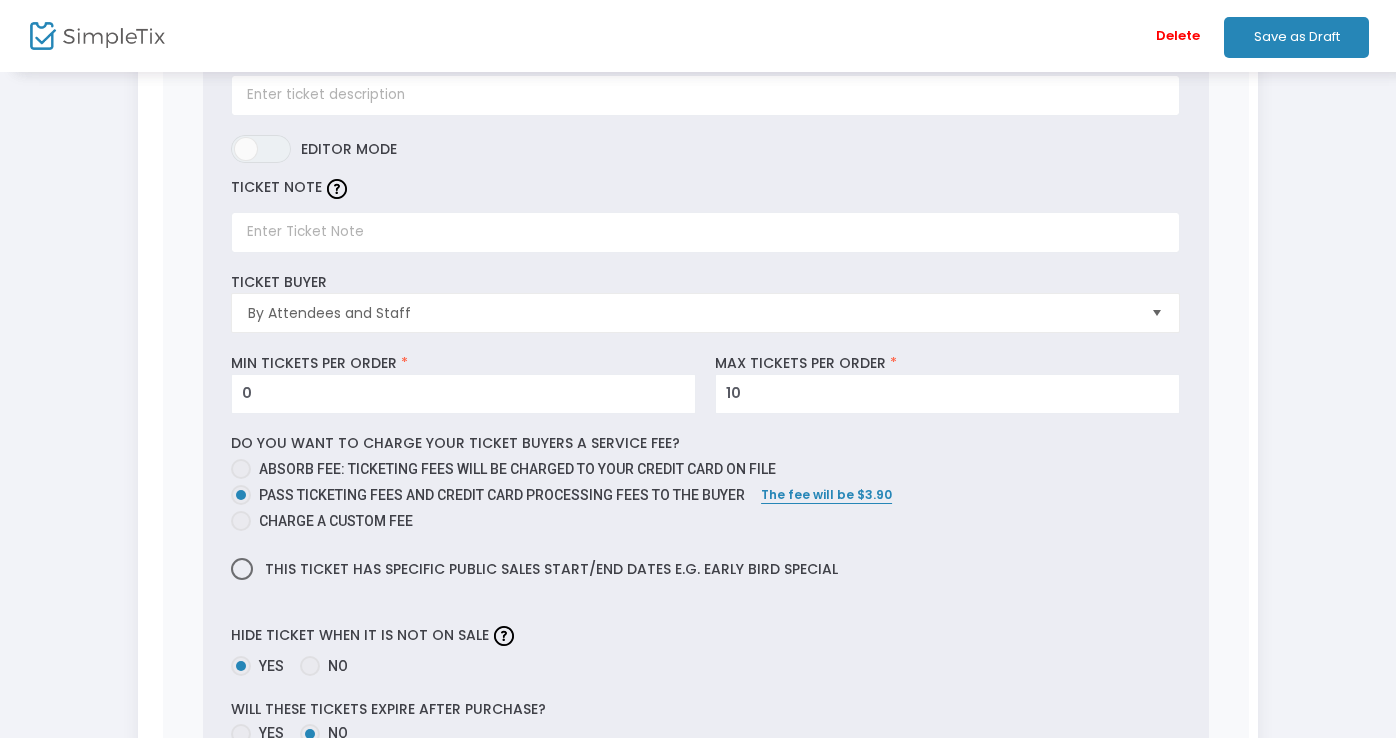 scroll, scrollTop: 896, scrollLeft: 0, axis: vertical 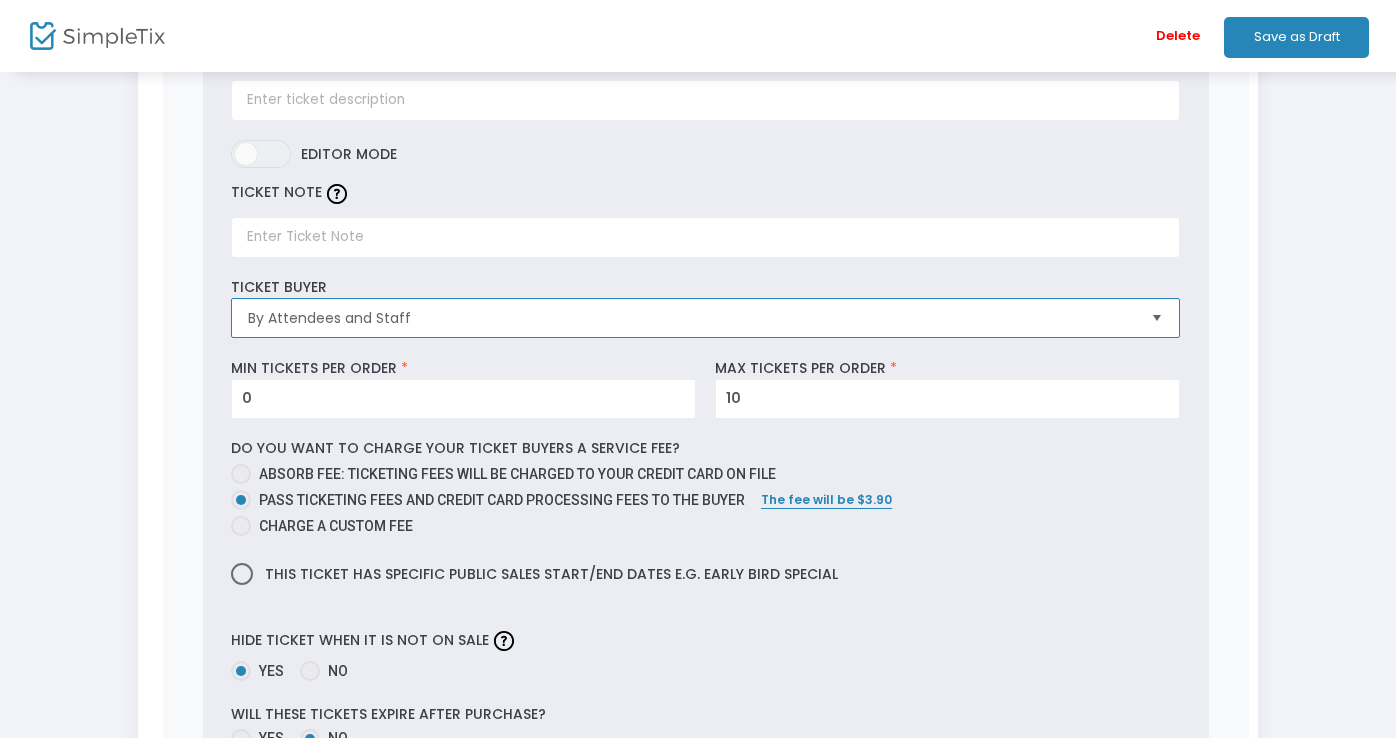 click on "By Attendees and Staff" at bounding box center [691, 318] 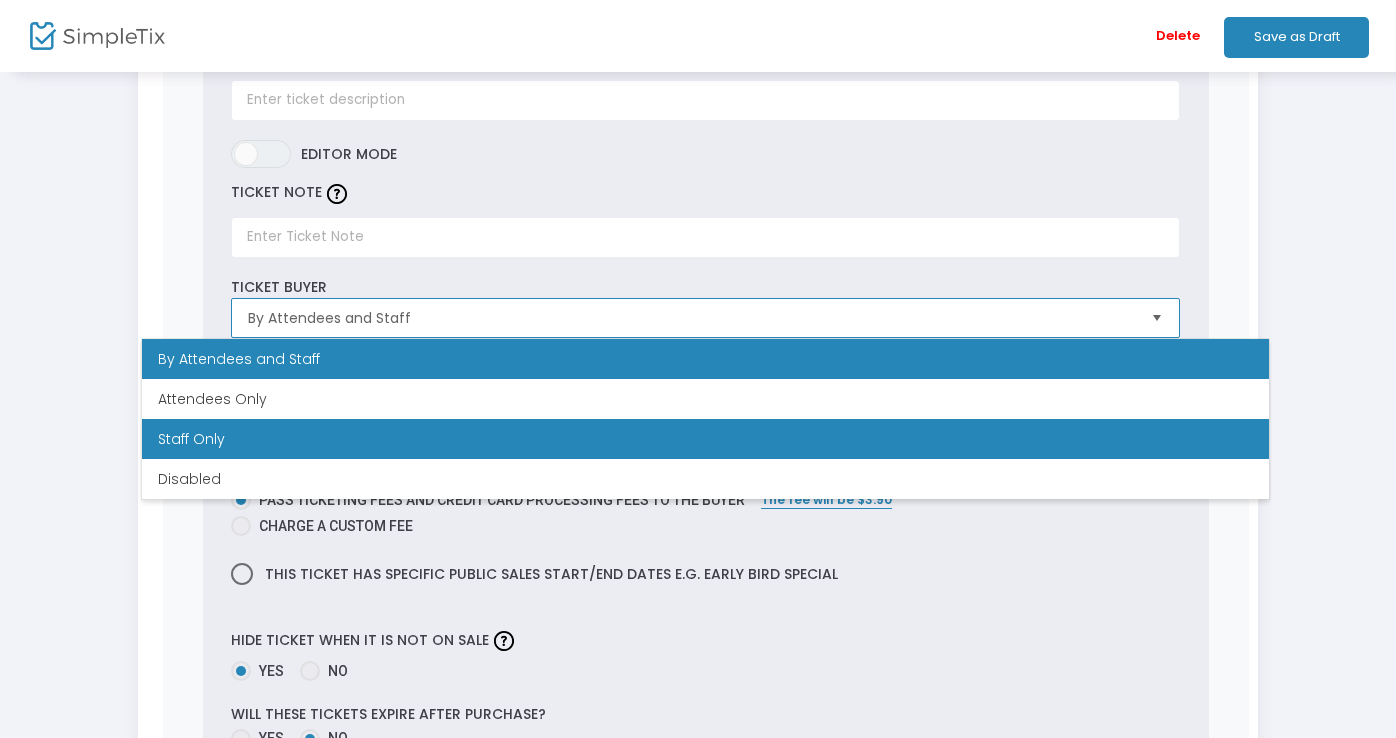 click on "Staff Only" at bounding box center (705, 439) 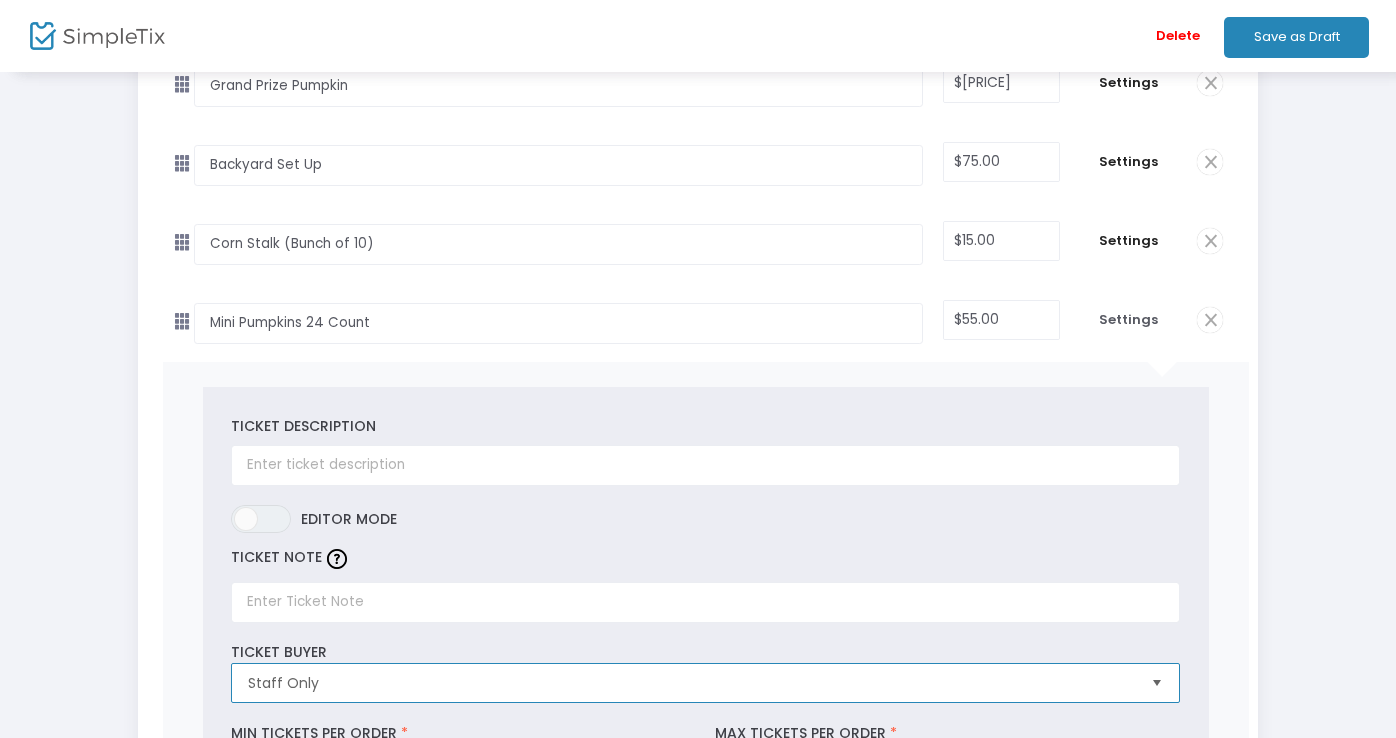 scroll, scrollTop: 525, scrollLeft: 0, axis: vertical 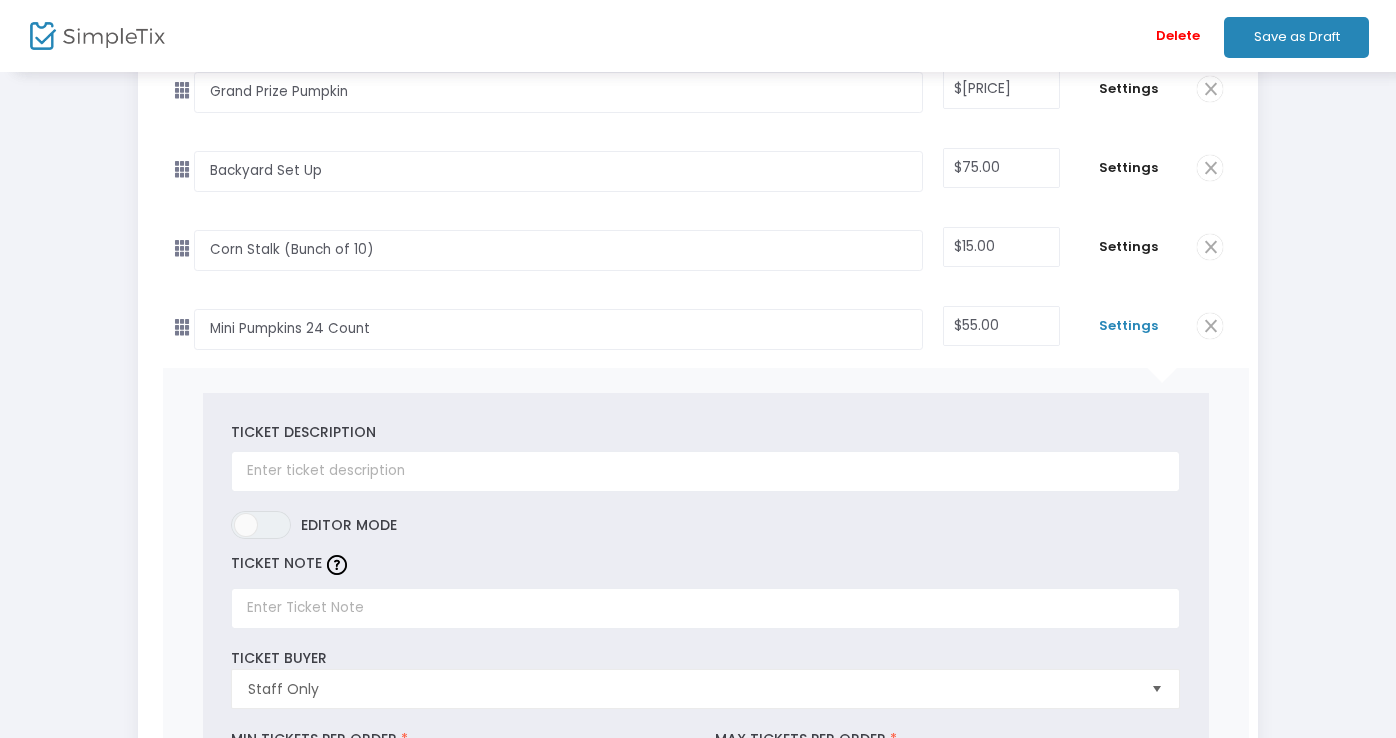 click on "Settings" at bounding box center [1128, 326] 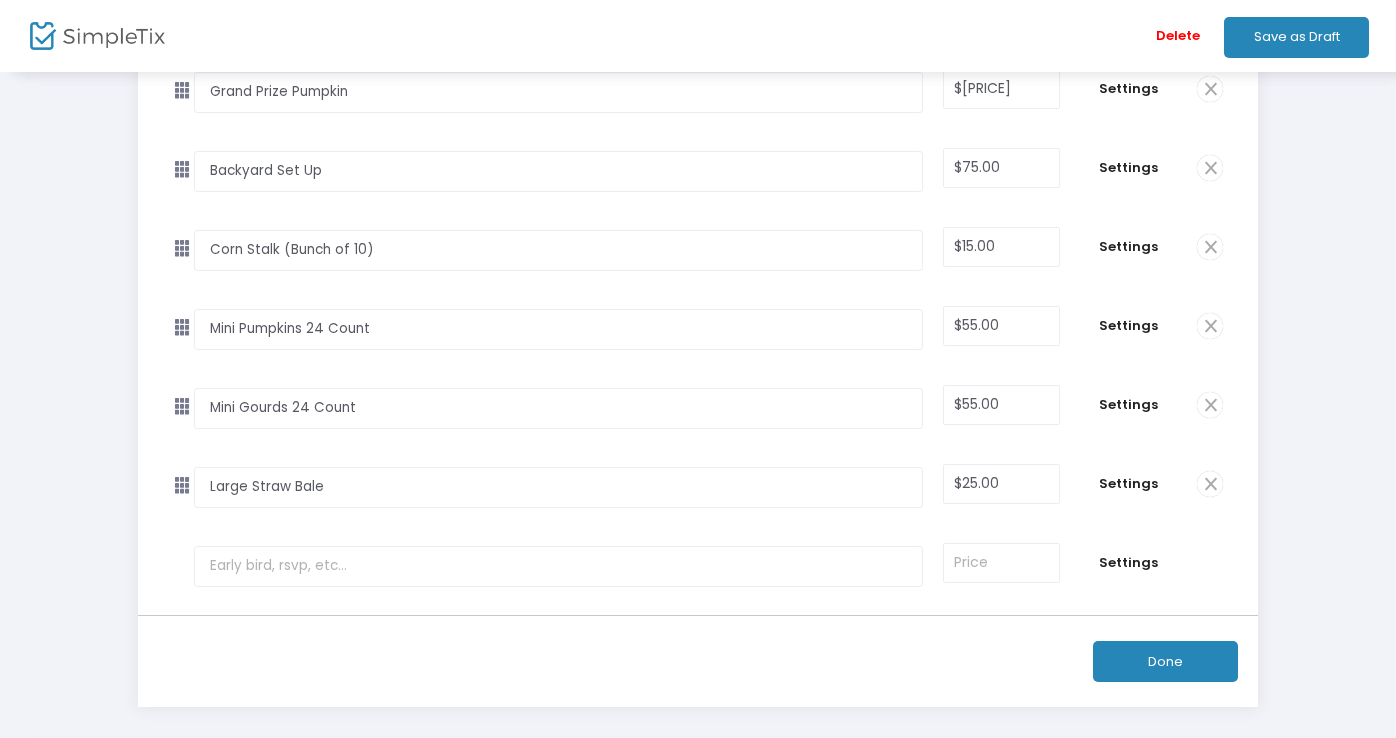 click on "Settings" at bounding box center (1128, 404) 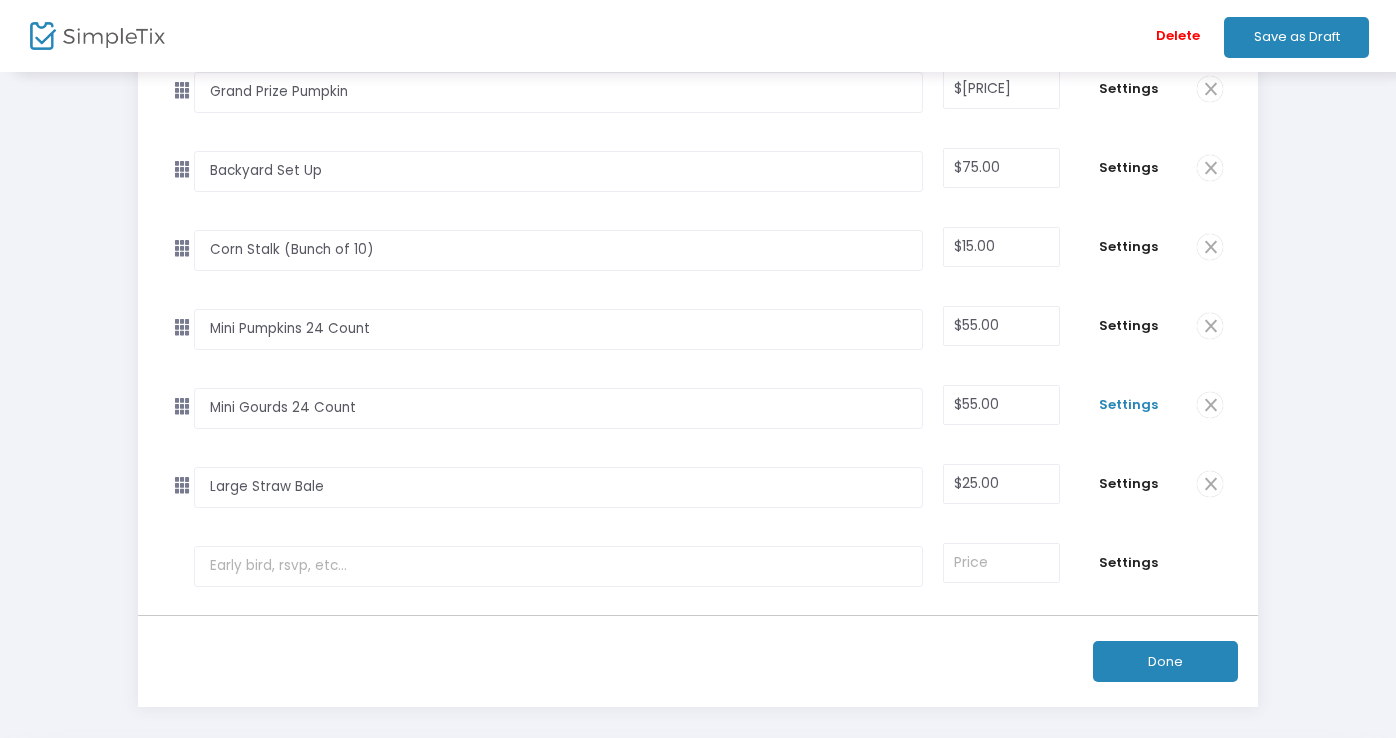click on "Settings" at bounding box center [1128, 405] 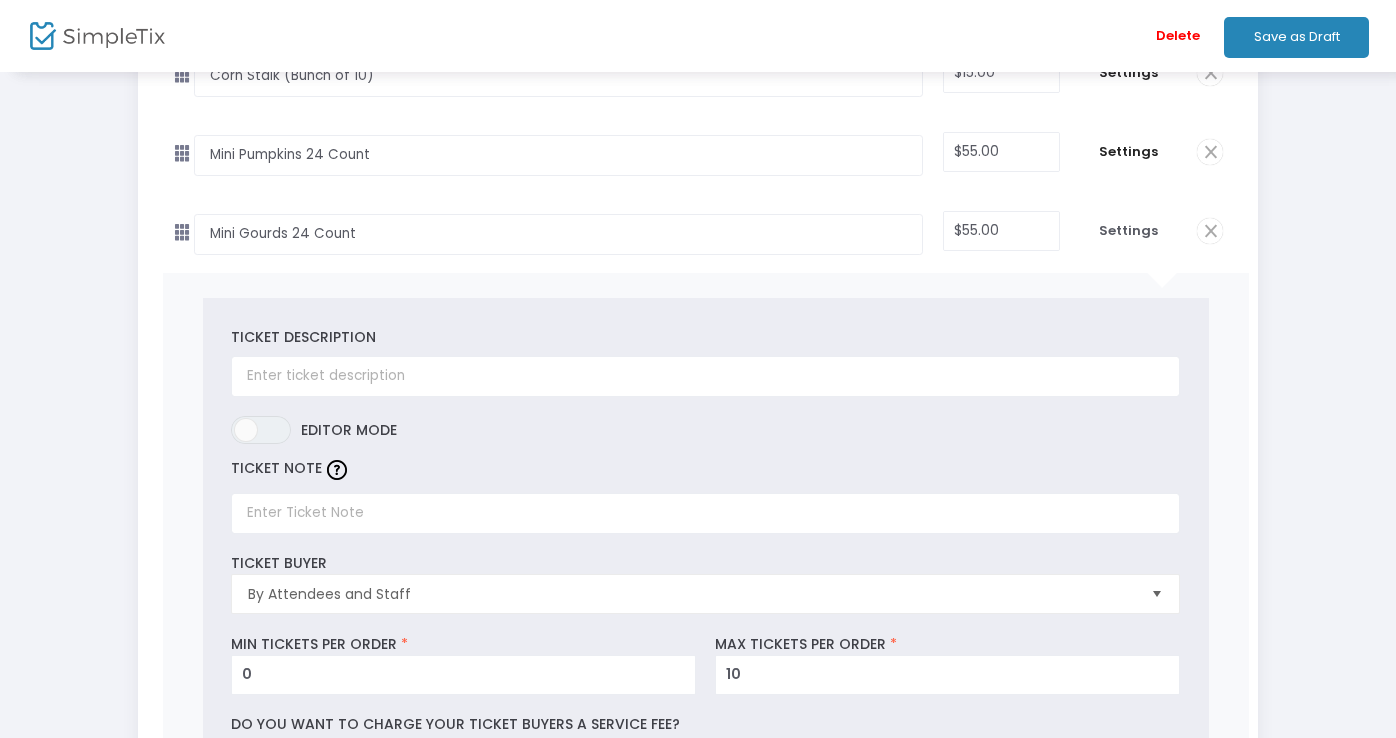 scroll, scrollTop: 814, scrollLeft: 0, axis: vertical 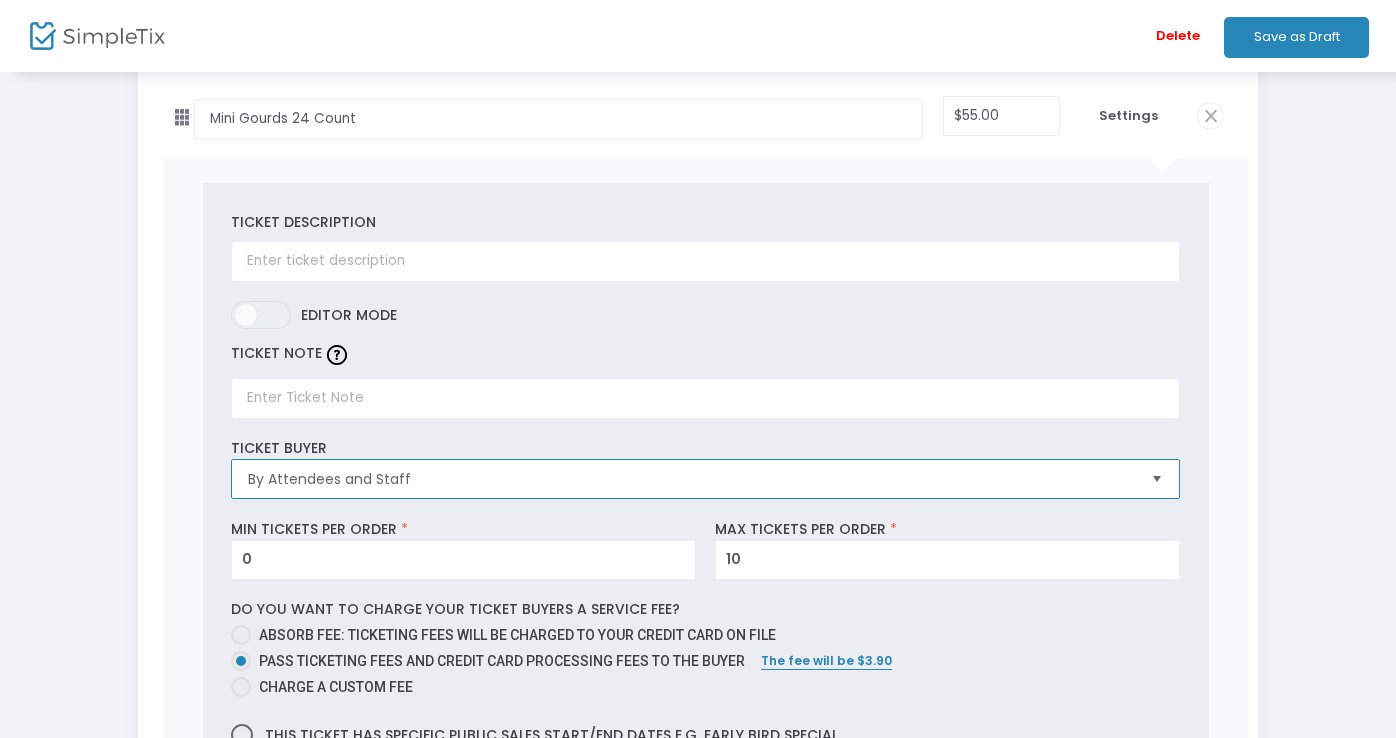 click on "By Attendees and Staff" at bounding box center (691, 479) 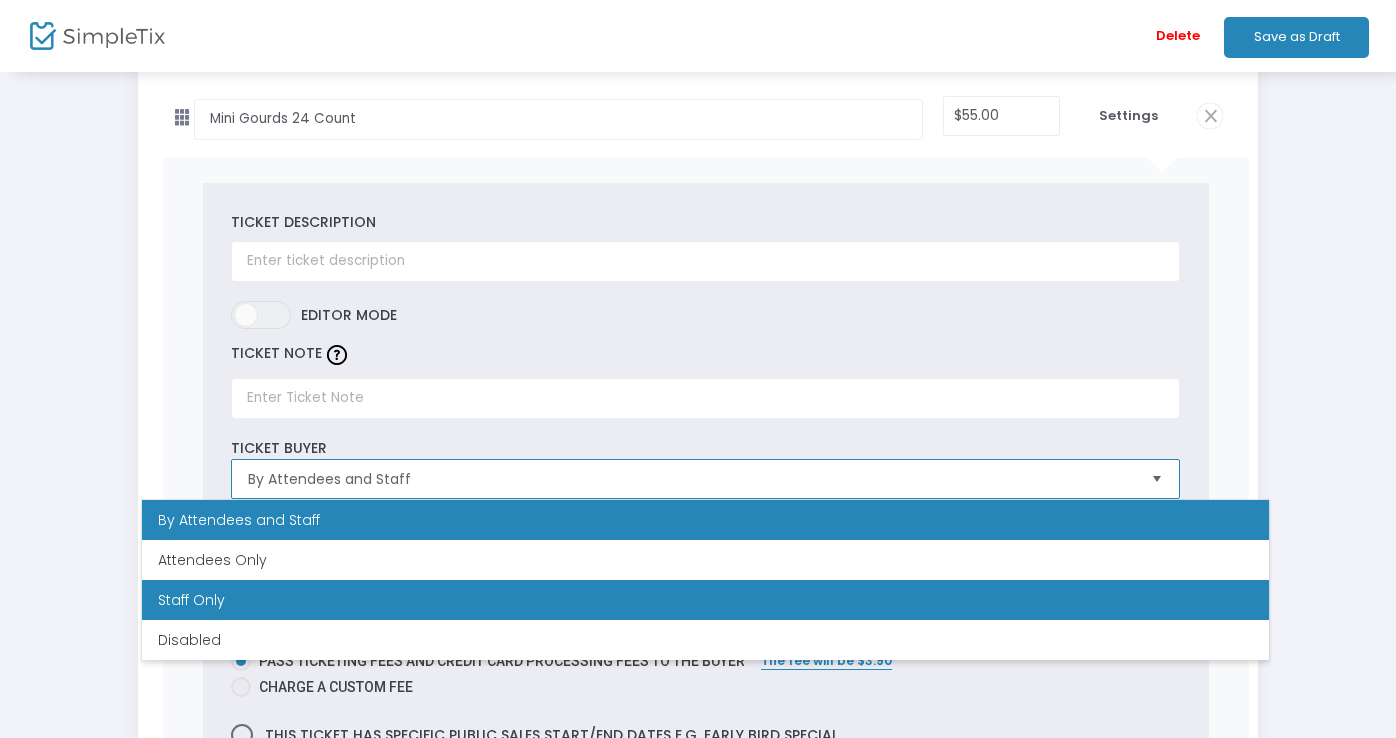 click on "Staff Only" at bounding box center (705, 600) 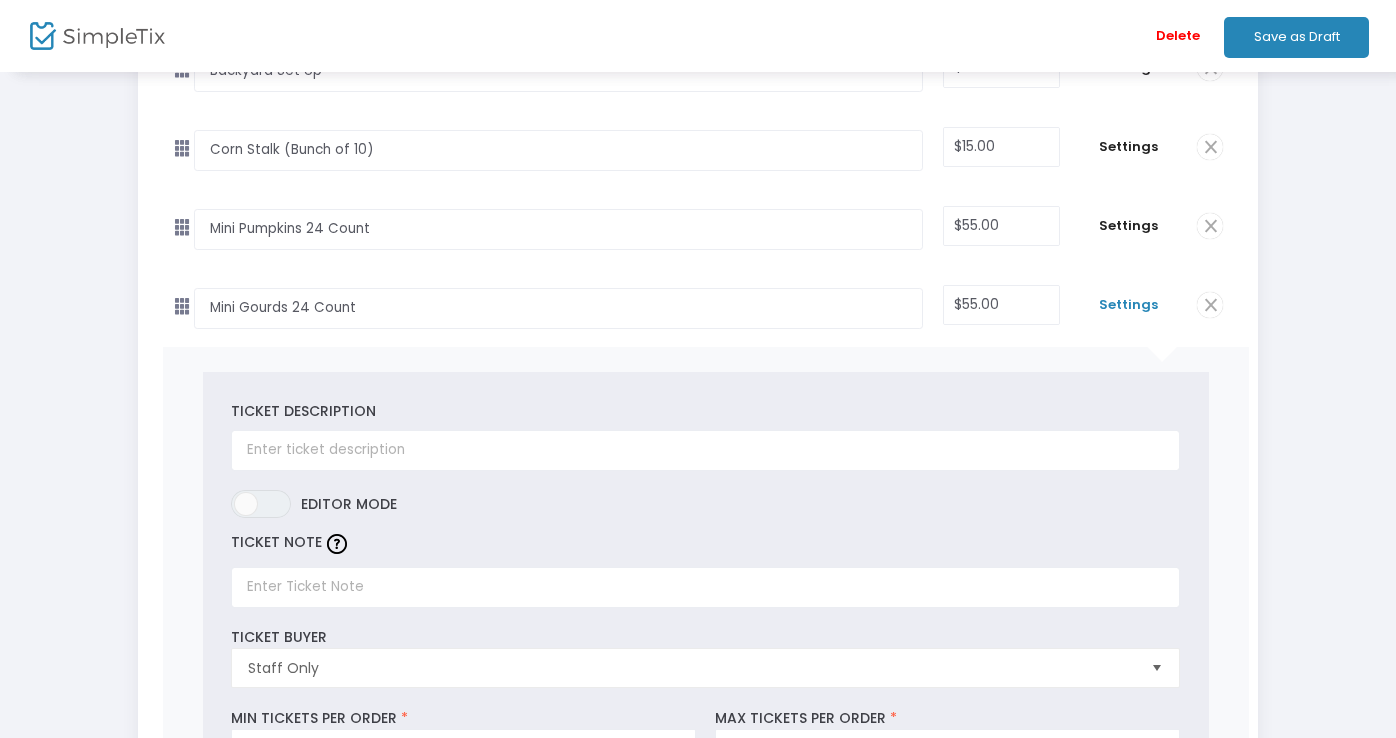 click on "Settings" at bounding box center [1128, 305] 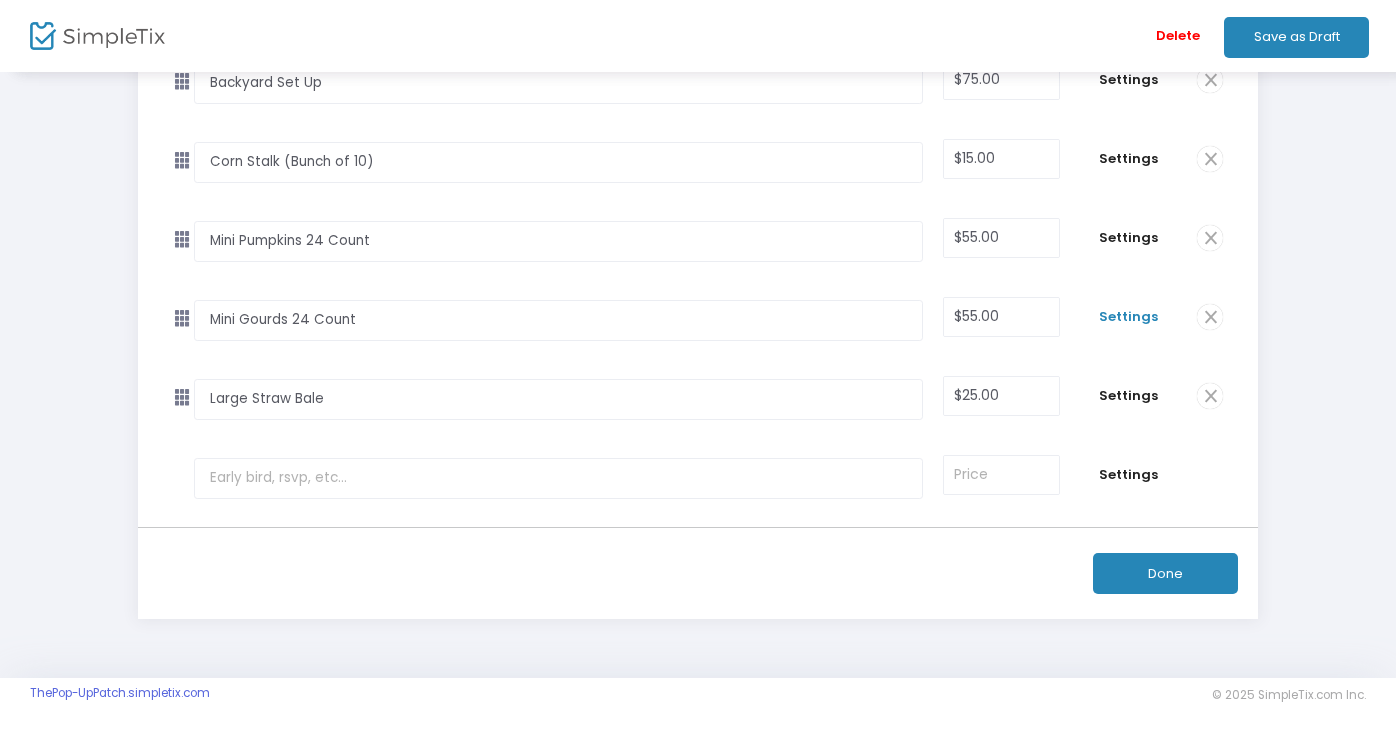 scroll, scrollTop: 613, scrollLeft: 0, axis: vertical 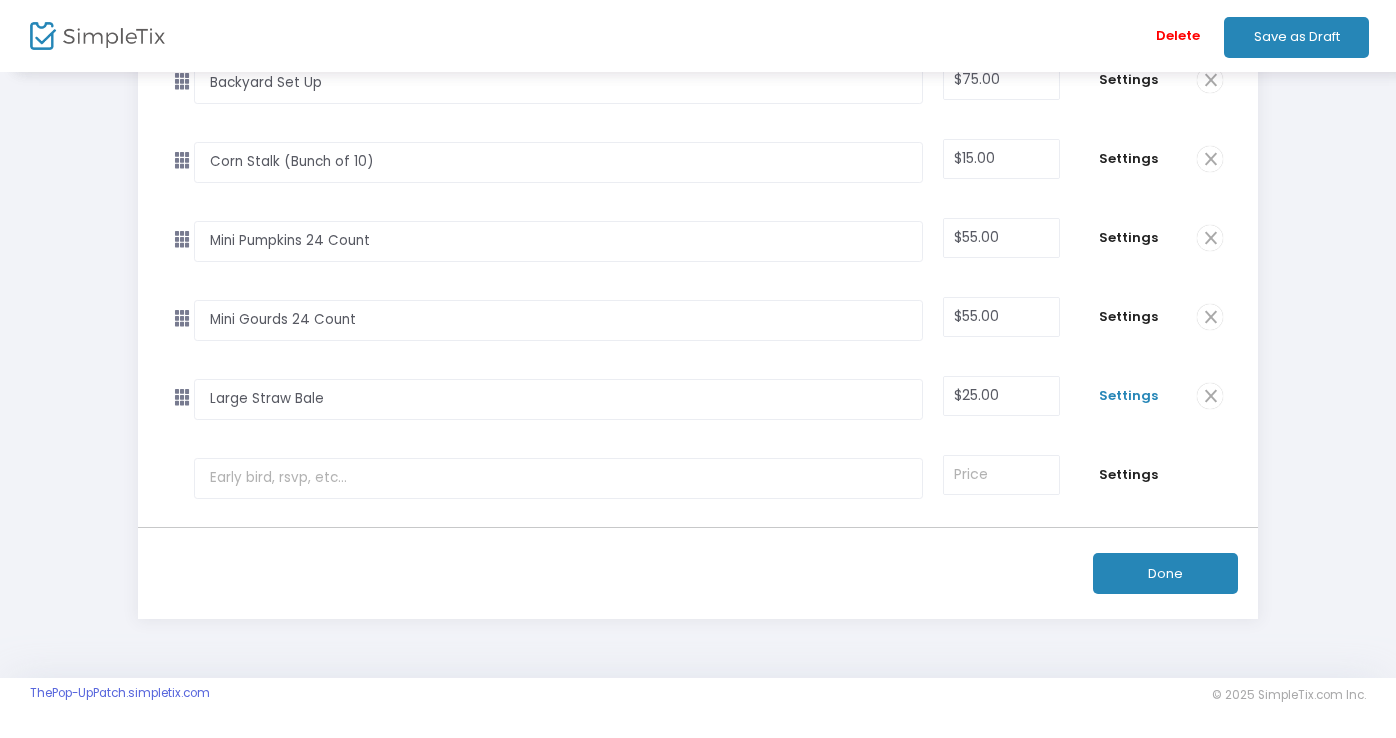 click on "Settings" at bounding box center (1128, 396) 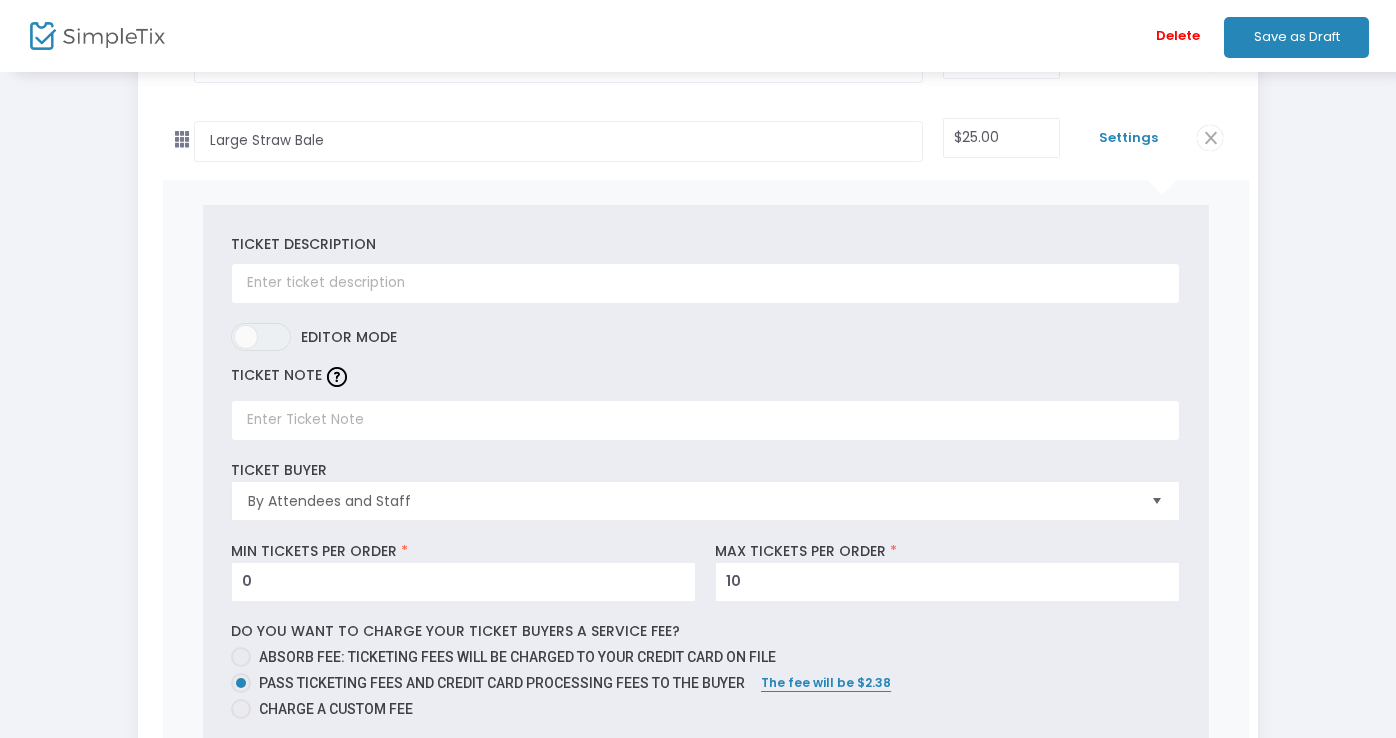 scroll, scrollTop: 989, scrollLeft: 0, axis: vertical 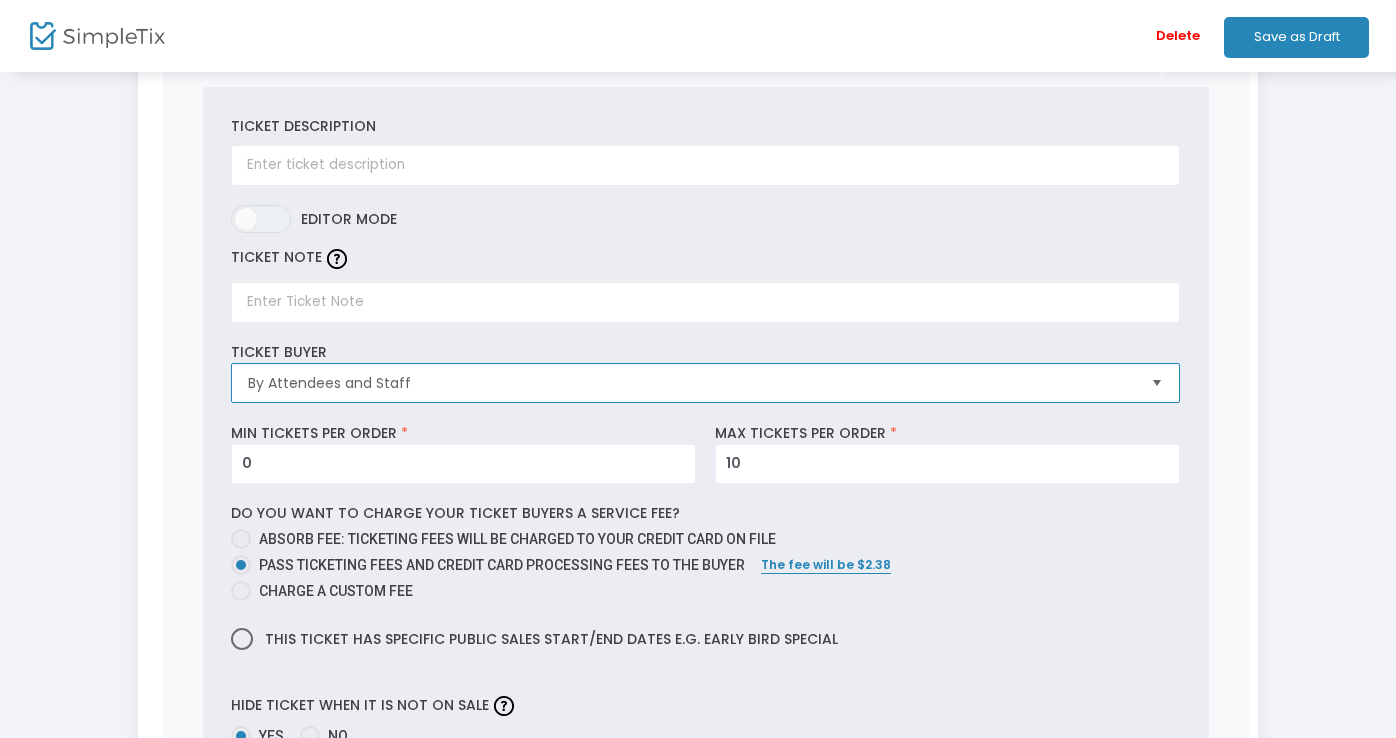 click on "By Attendees and Staff" at bounding box center (691, 383) 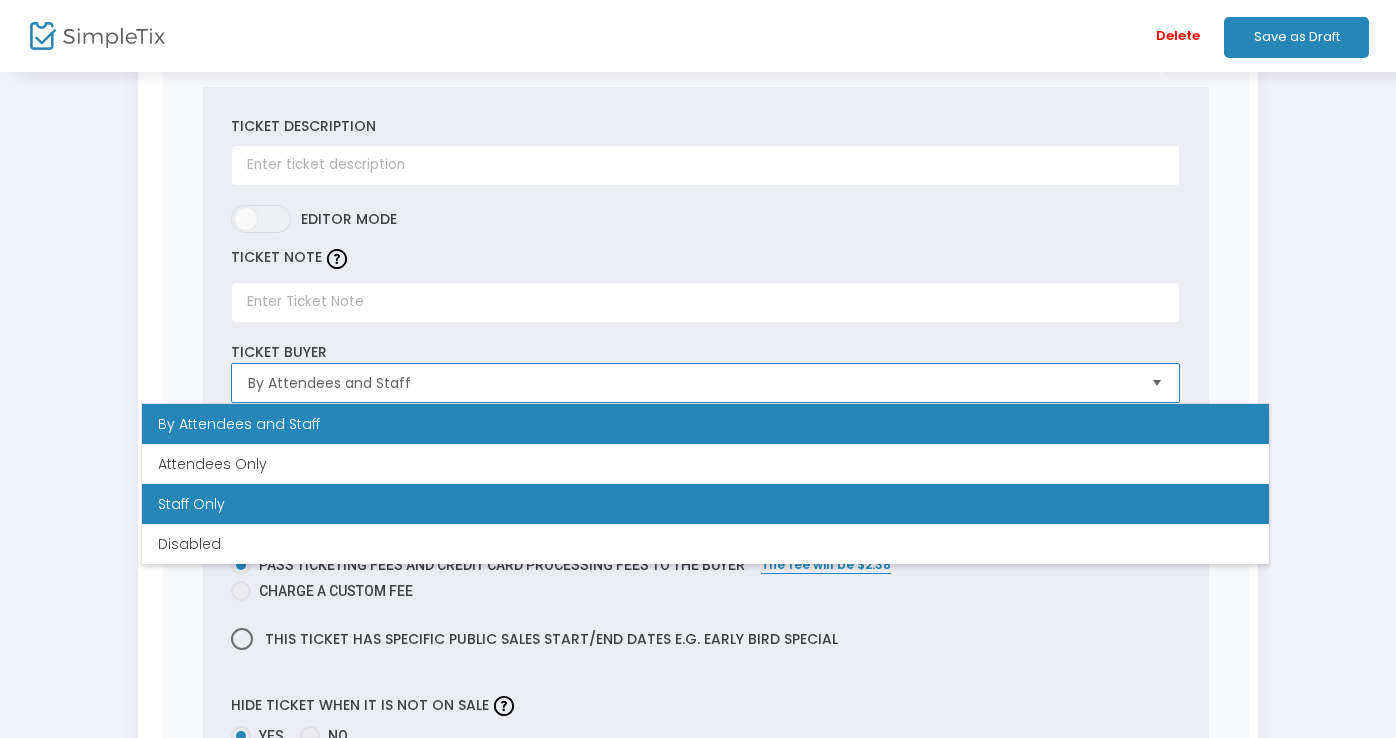 click on "Staff Only" at bounding box center [705, 504] 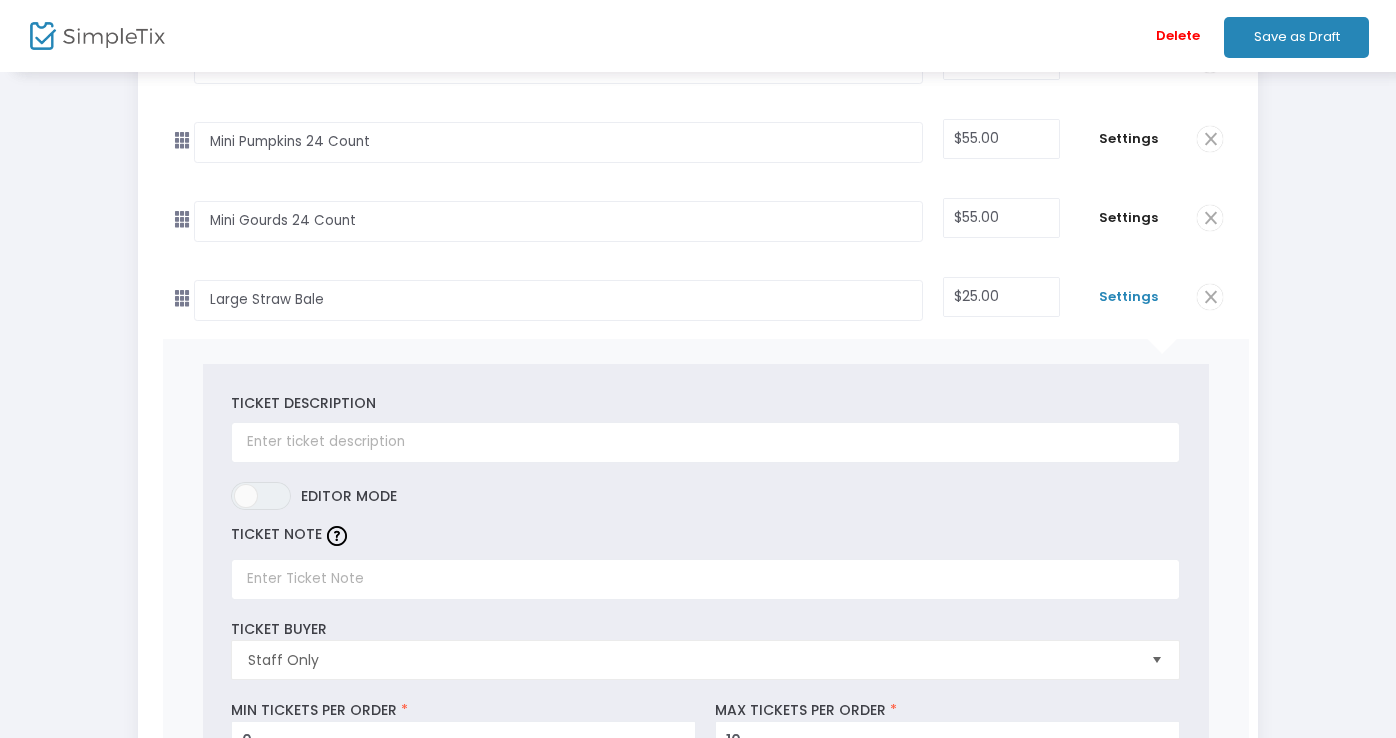 click on "Settings" at bounding box center [1128, 297] 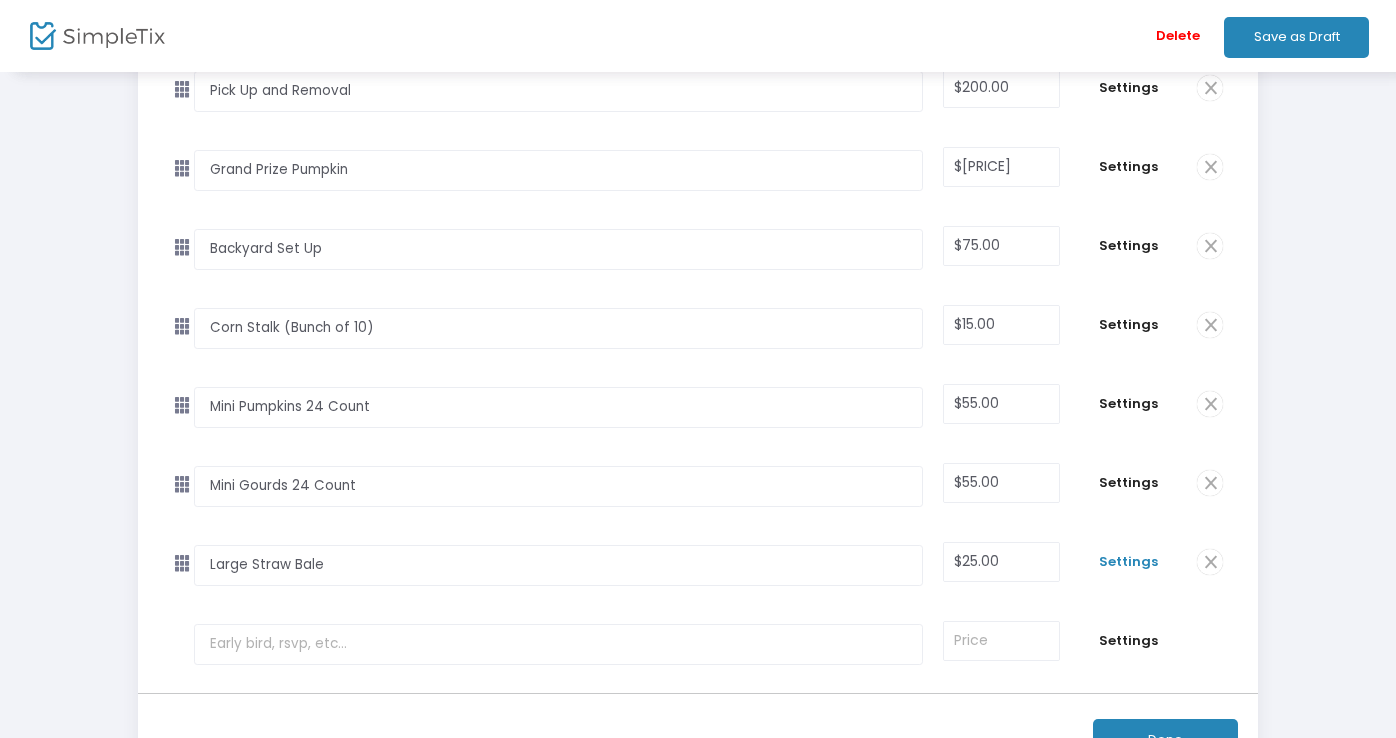 scroll, scrollTop: 613, scrollLeft: 0, axis: vertical 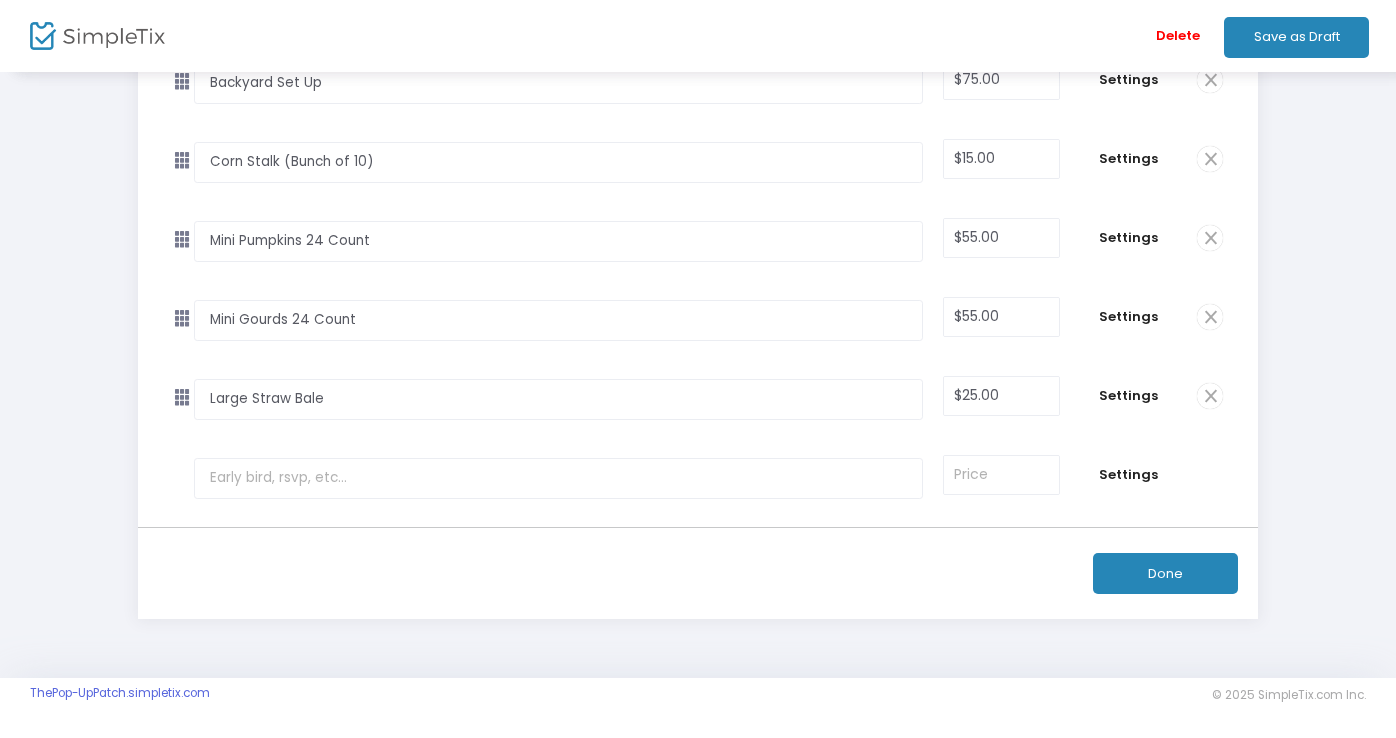 click on "Done" 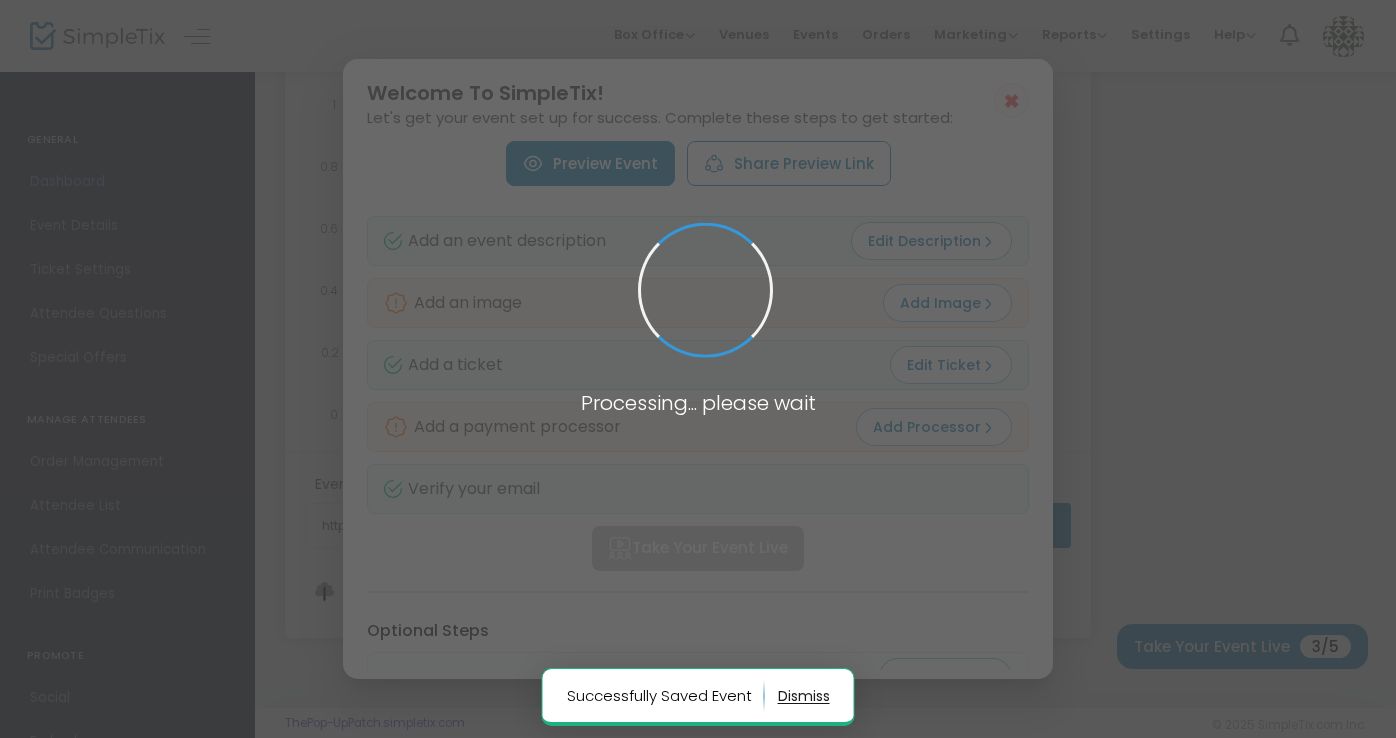 scroll, scrollTop: 0, scrollLeft: 0, axis: both 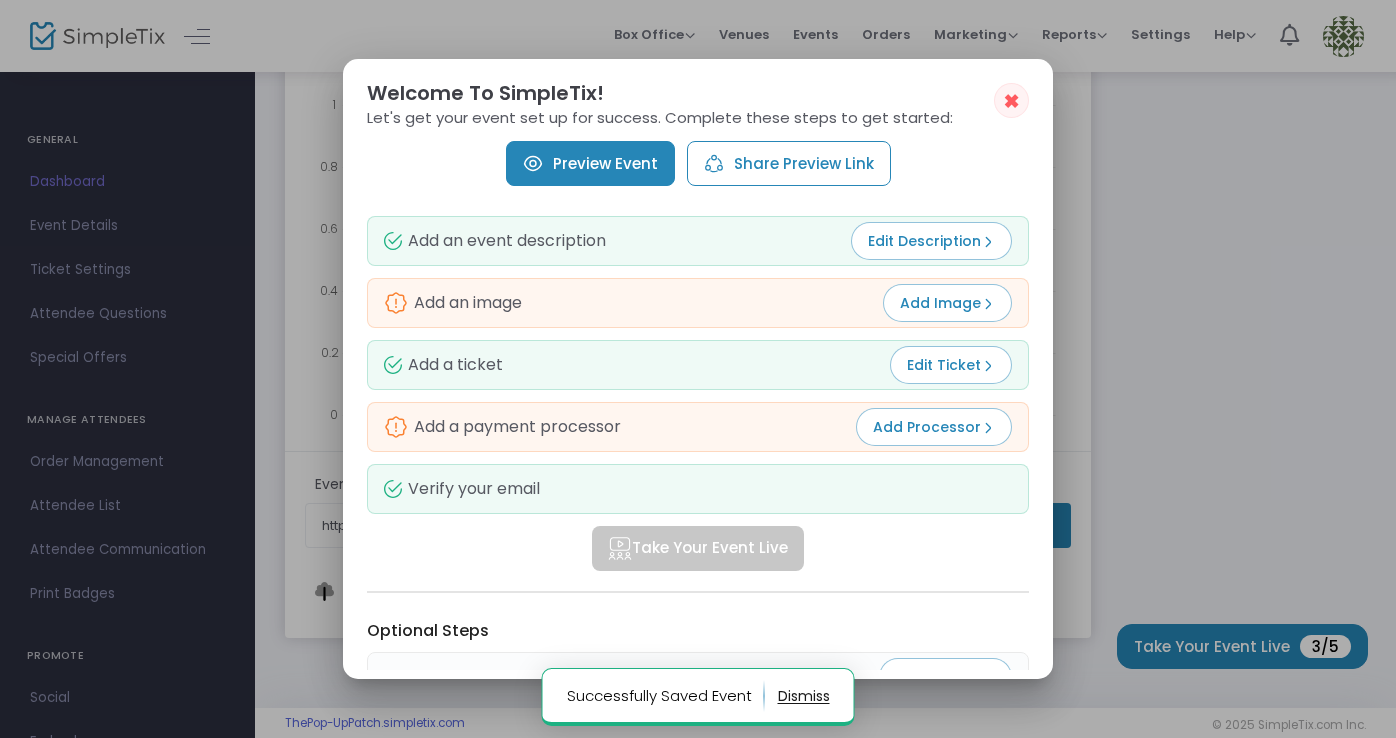 click on "✖" at bounding box center [1011, 101] 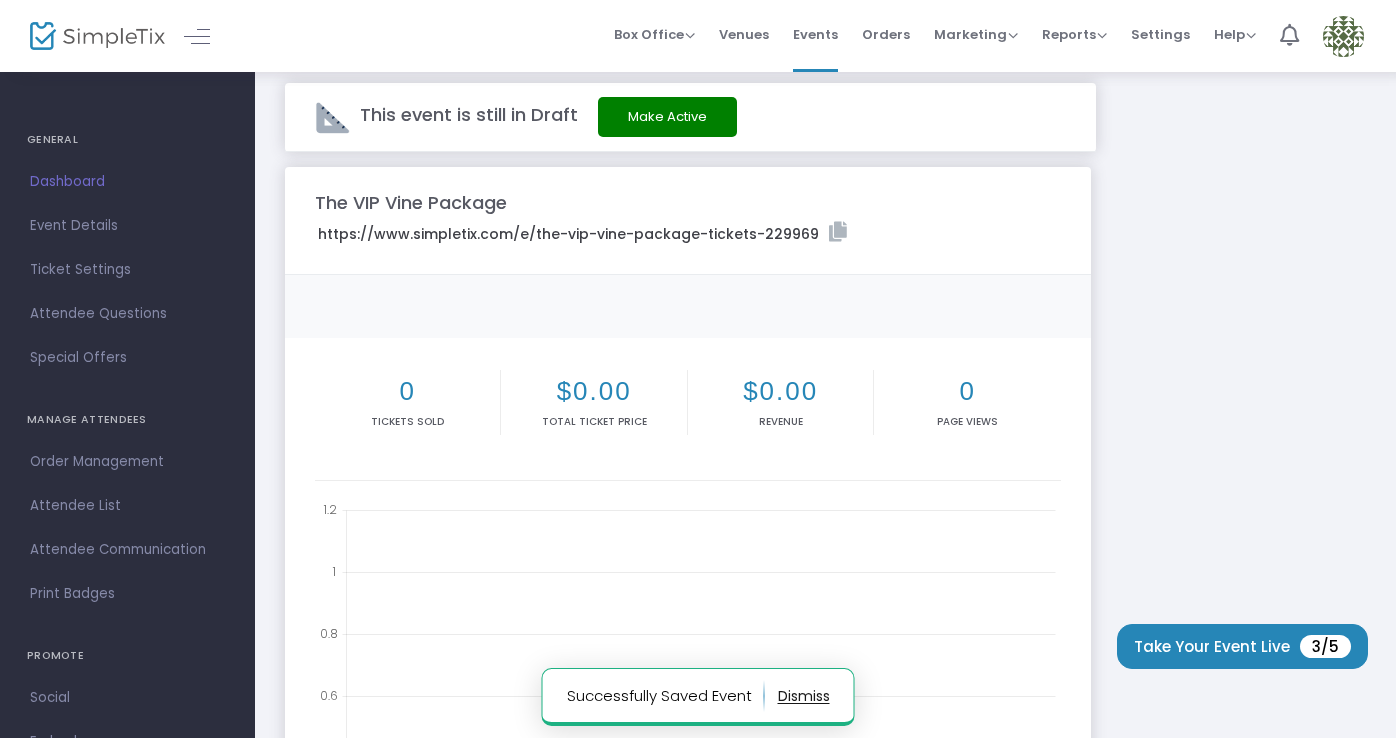 scroll, scrollTop: 0, scrollLeft: 0, axis: both 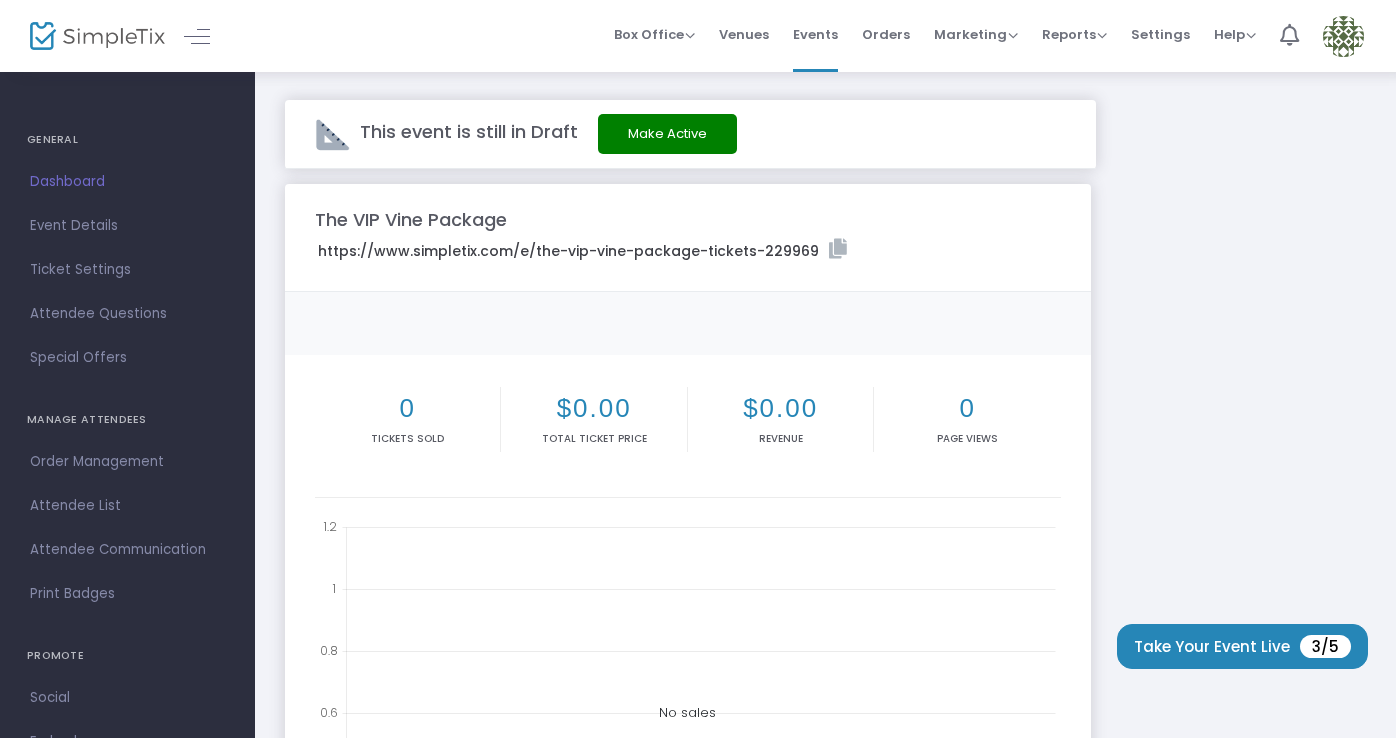 click on "Make Active" 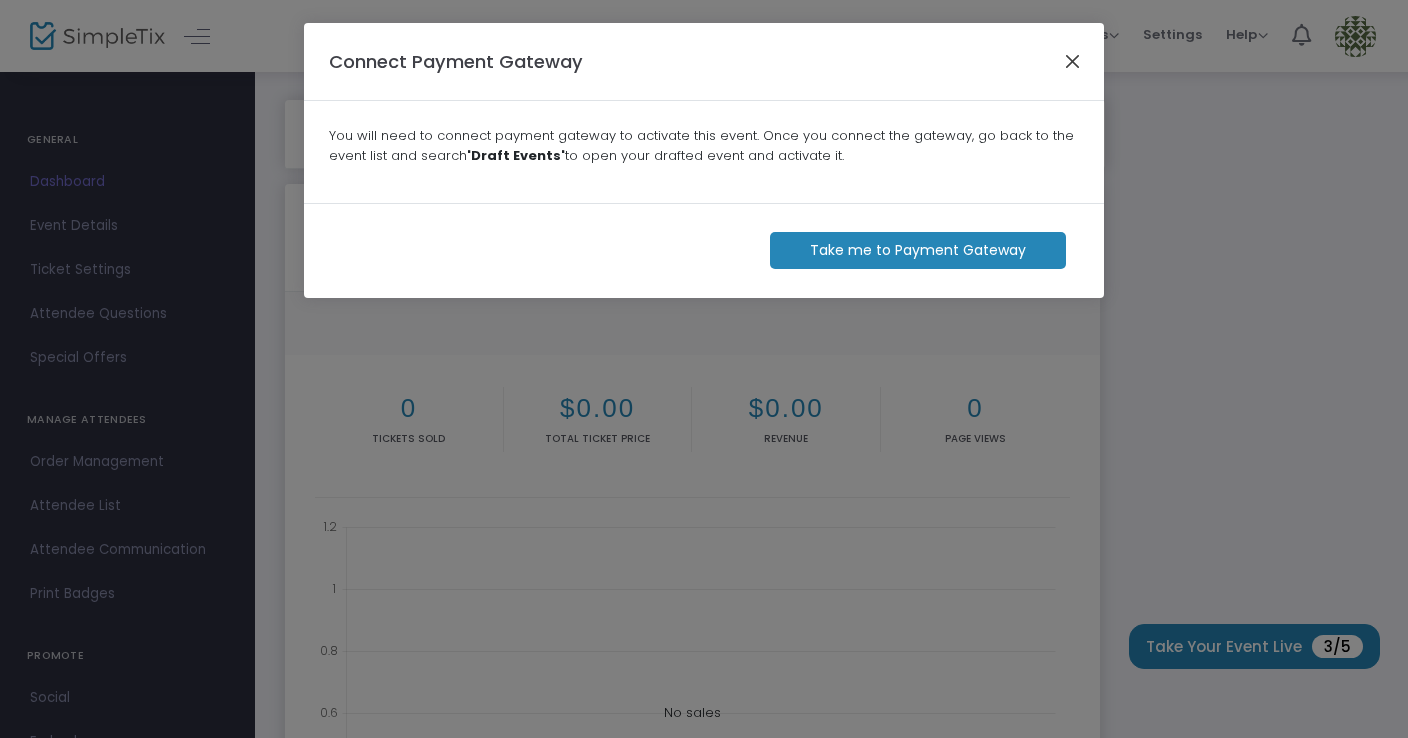 click 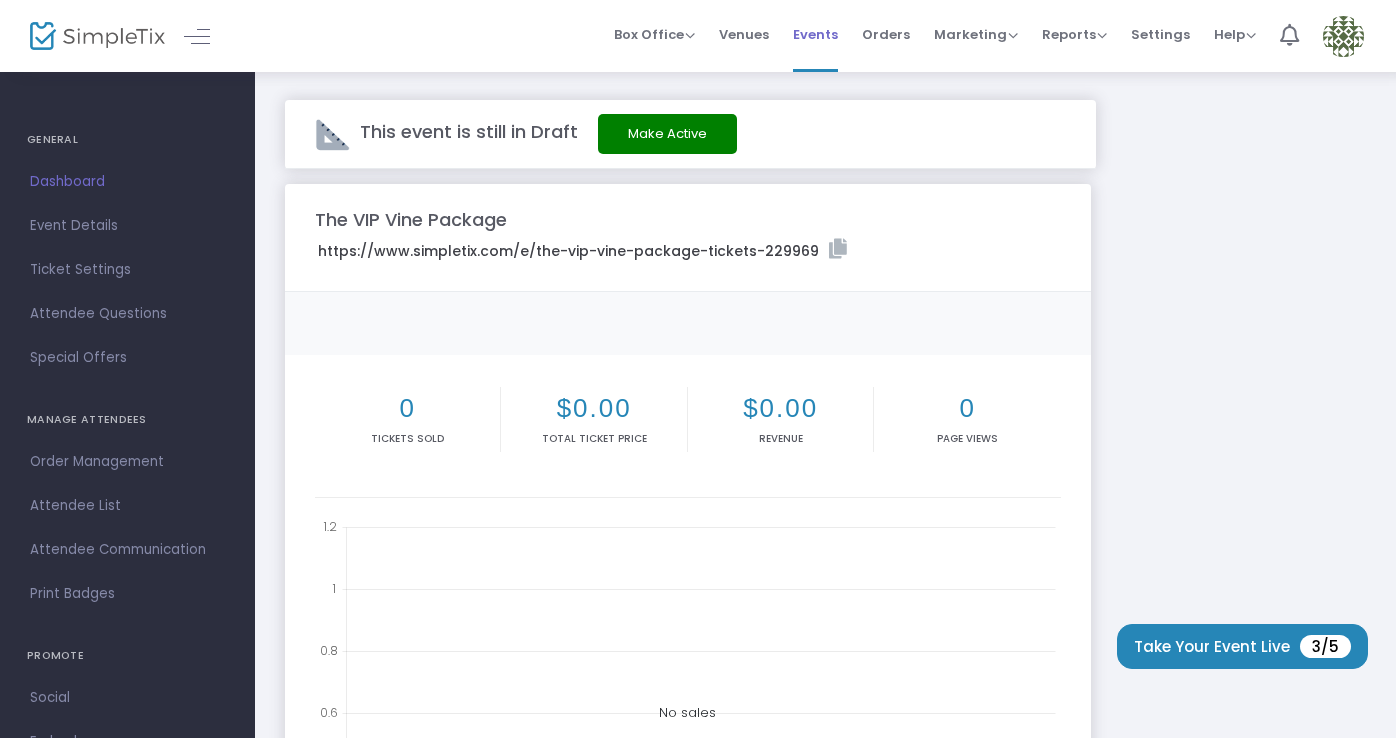click on "Events" at bounding box center [815, 34] 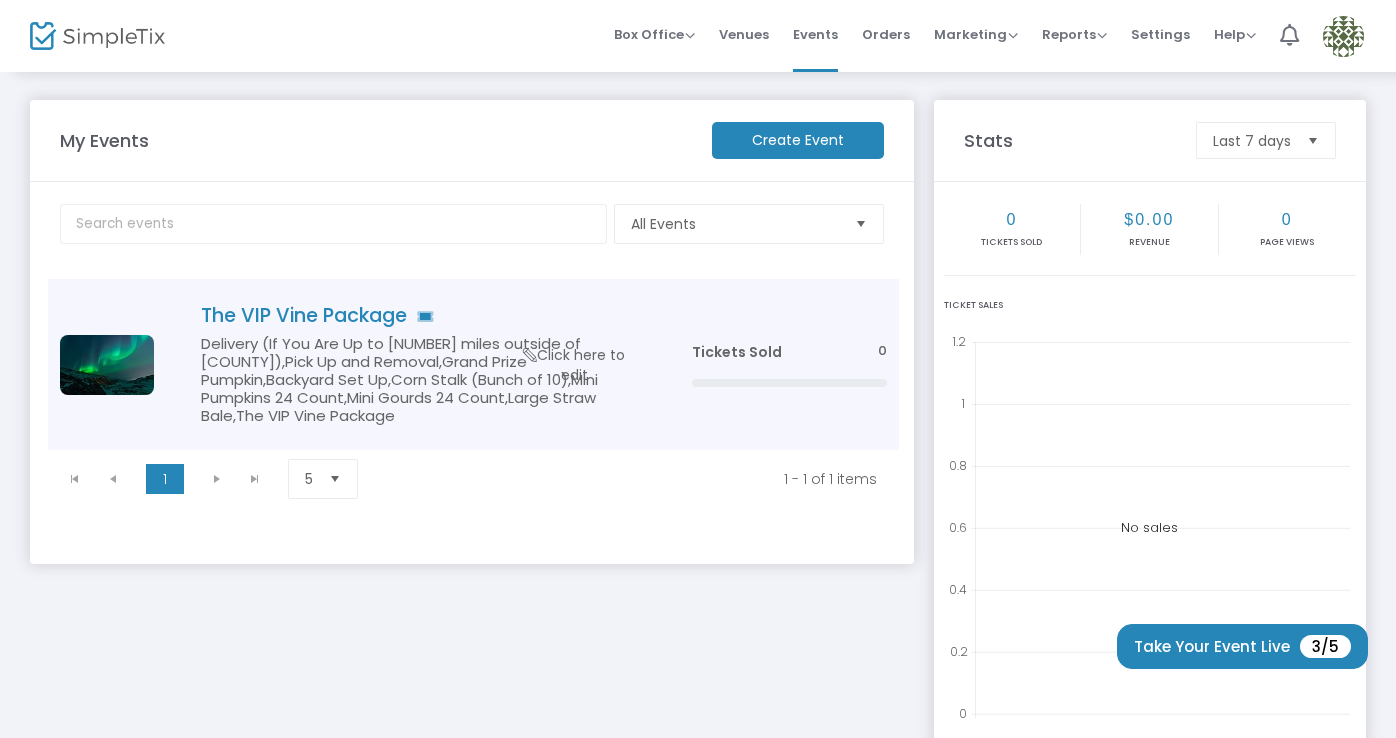 click on "Delivery (If You Are Up to [NUMBER] miles outside of [COUNTY]),Pick Up and Removal,Grand Prize Pumpkin,Backyard Set Up,Corn Stalk (Bunch of 10),Mini Pumpkins 24 Count,Mini Gourds 24 Count,Large Straw Bale,The VIP Vine Package" 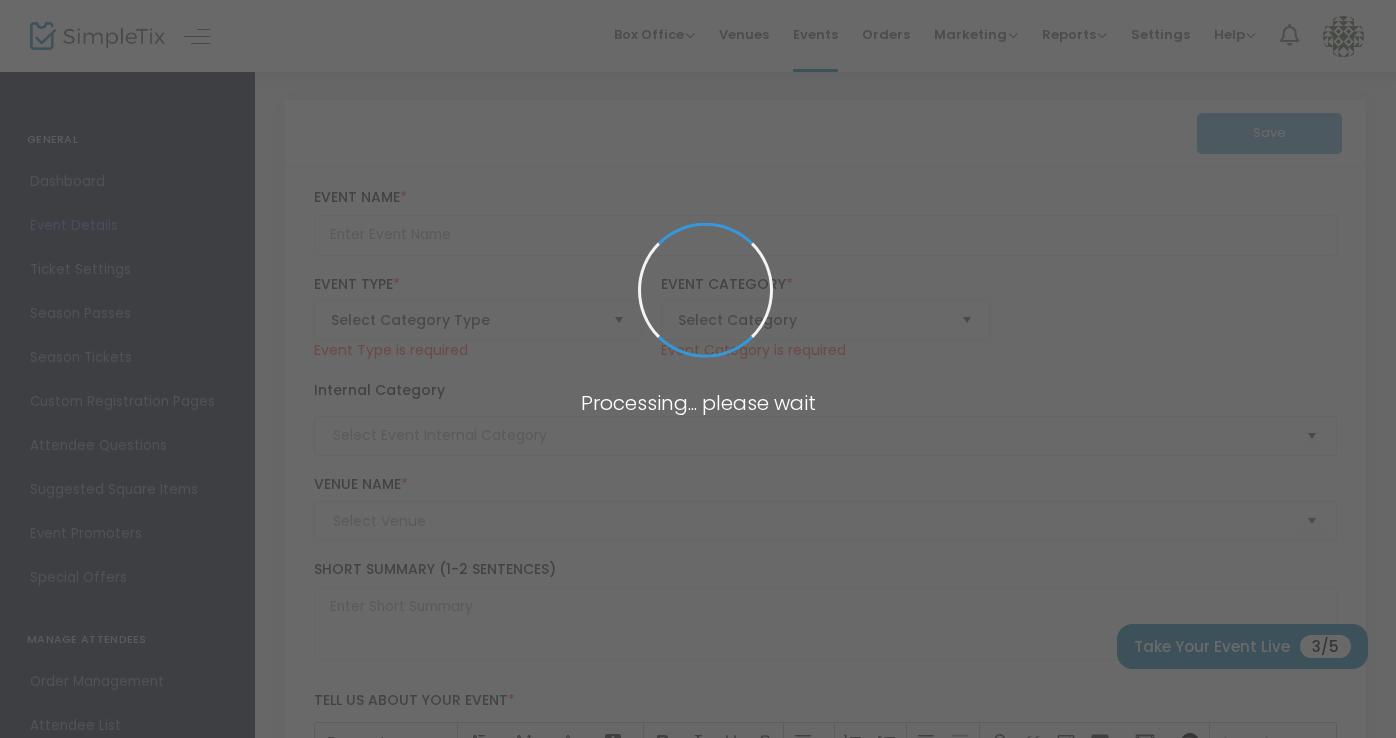 type on "The VIP Vine Package" 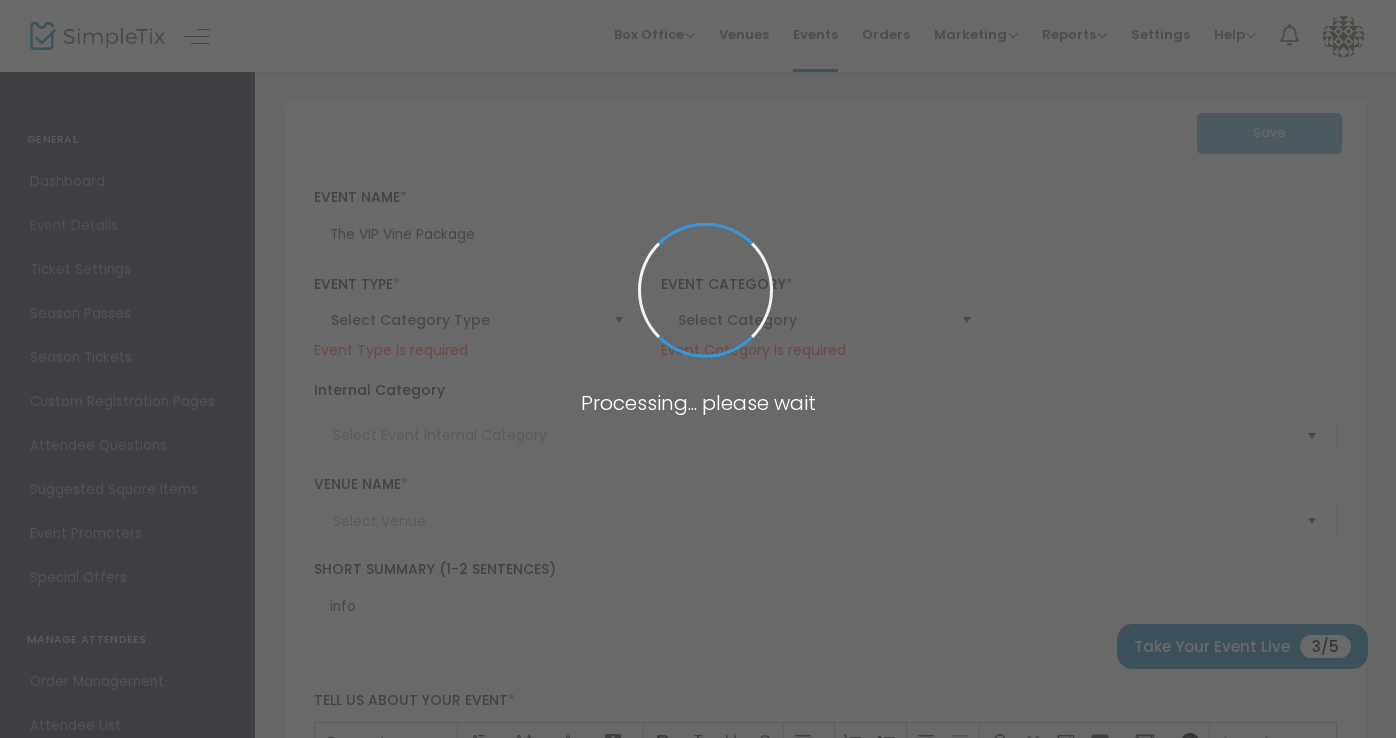 type on "TBD" 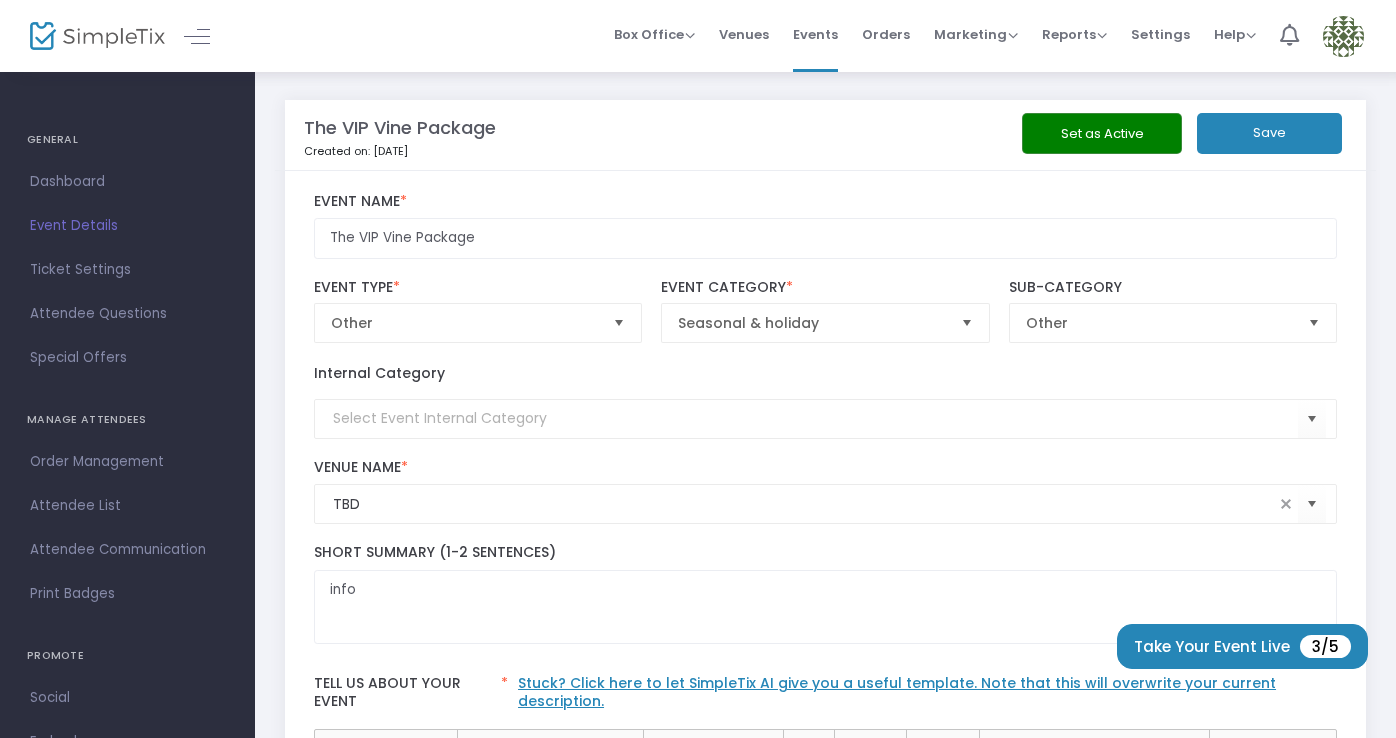 click on "Set as Active" 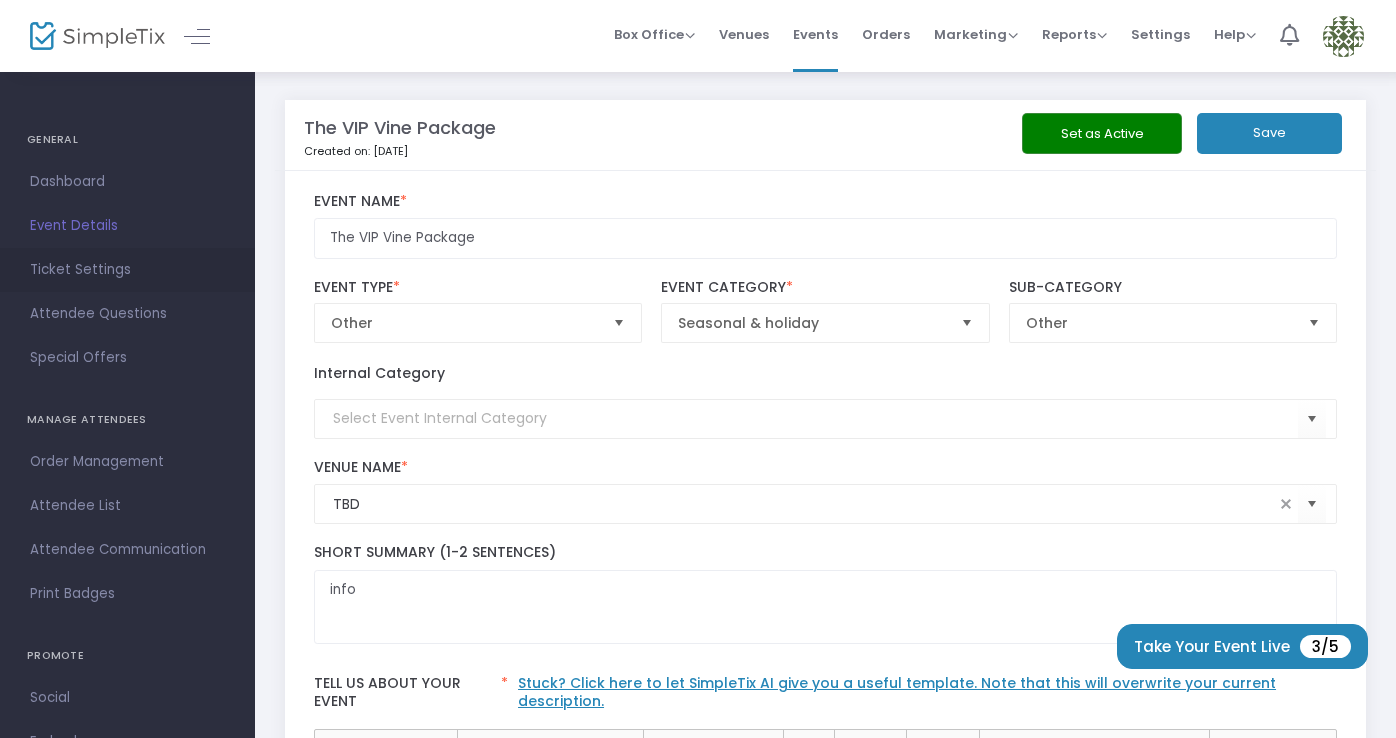 click on "Ticket Settings" at bounding box center (127, 270) 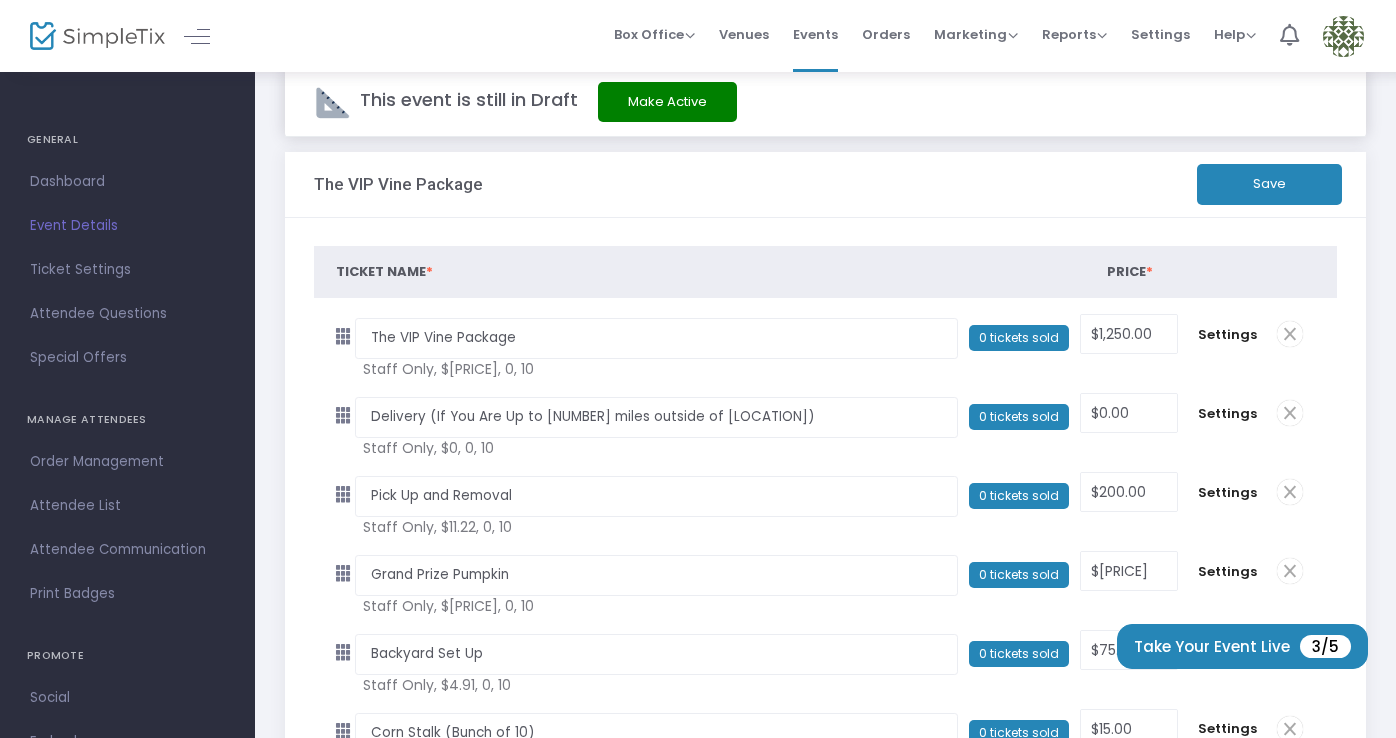 scroll, scrollTop: 26, scrollLeft: 0, axis: vertical 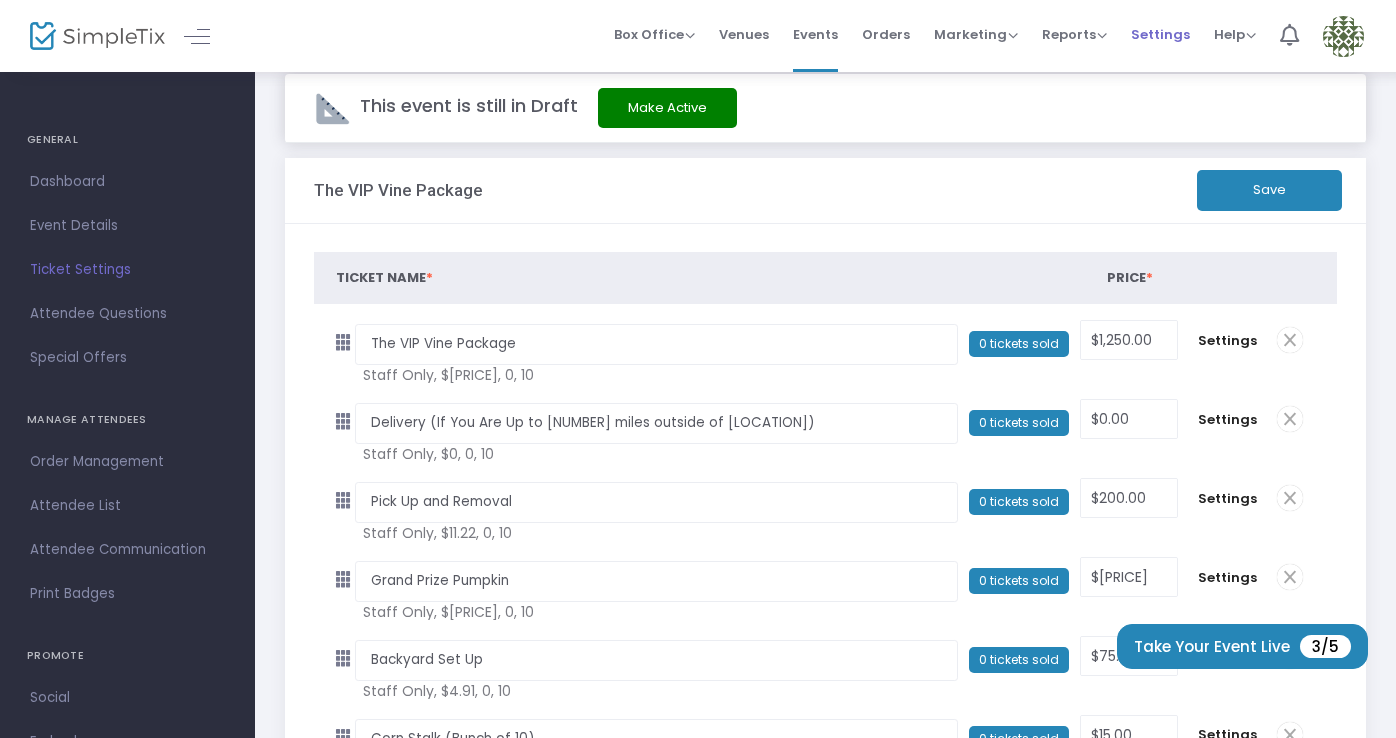 click on "Settings" at bounding box center (1160, 34) 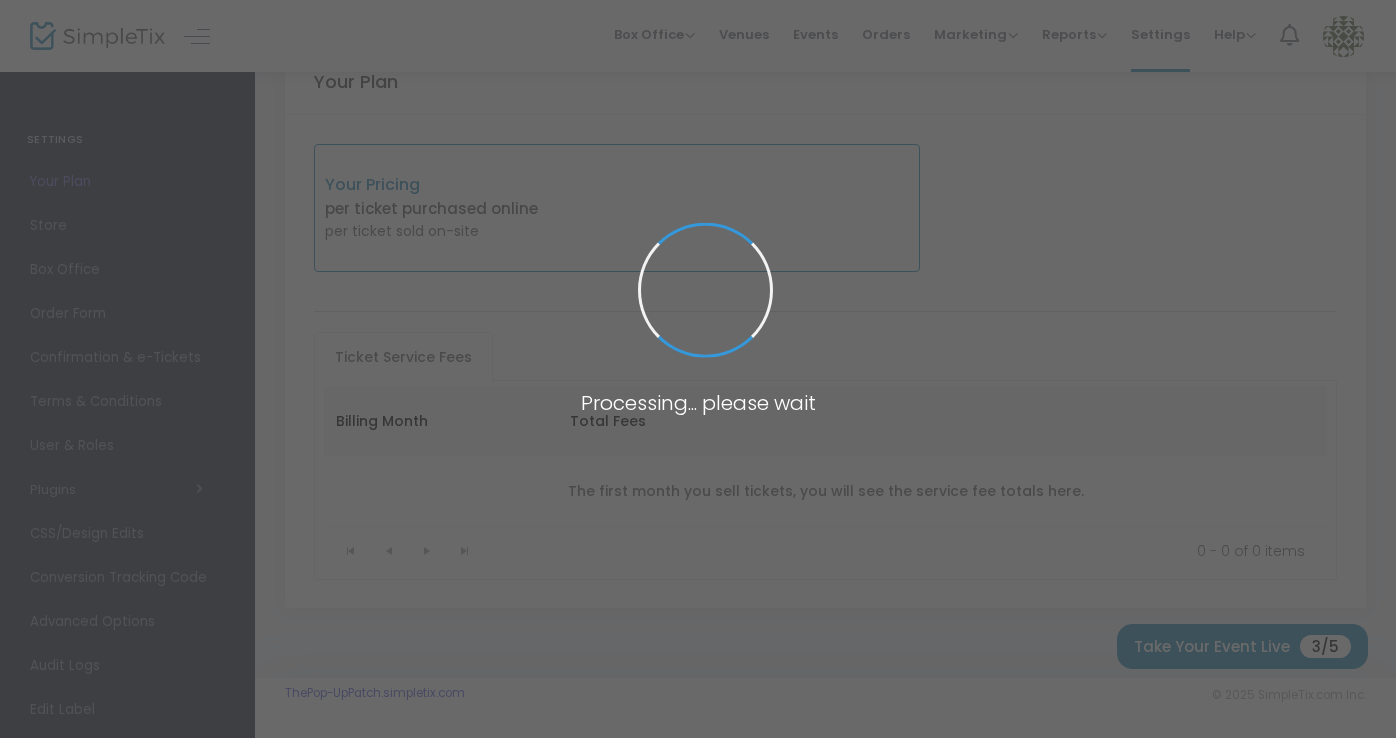 scroll, scrollTop: 74, scrollLeft: 0, axis: vertical 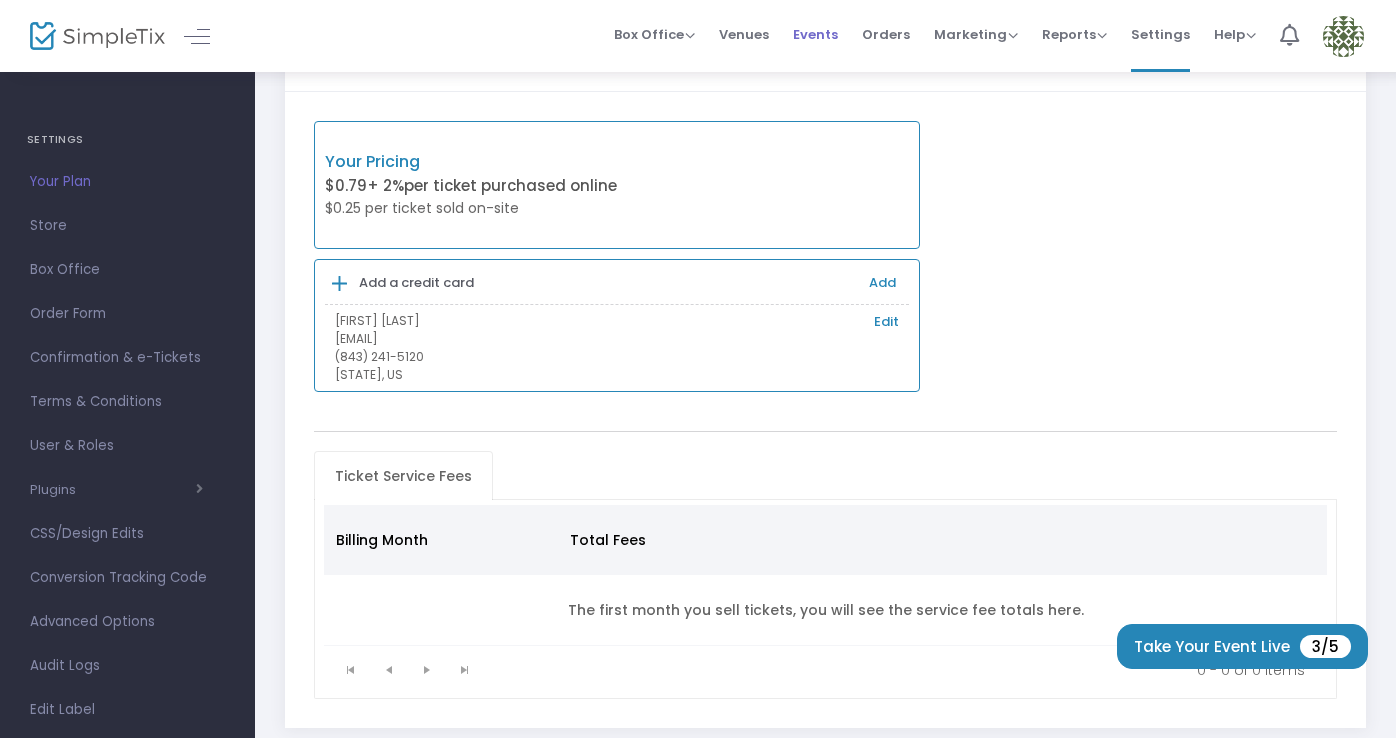 click on "Events" at bounding box center [815, 34] 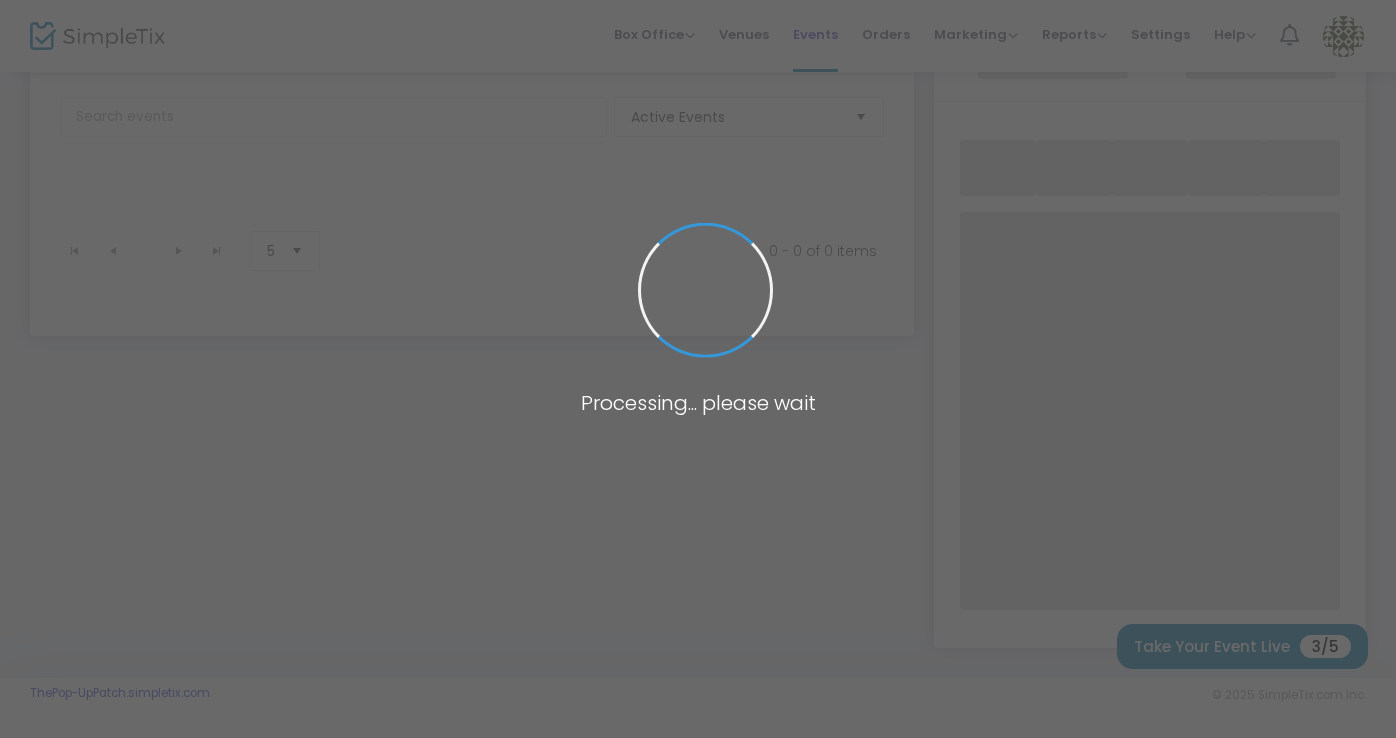 scroll, scrollTop: 101, scrollLeft: 0, axis: vertical 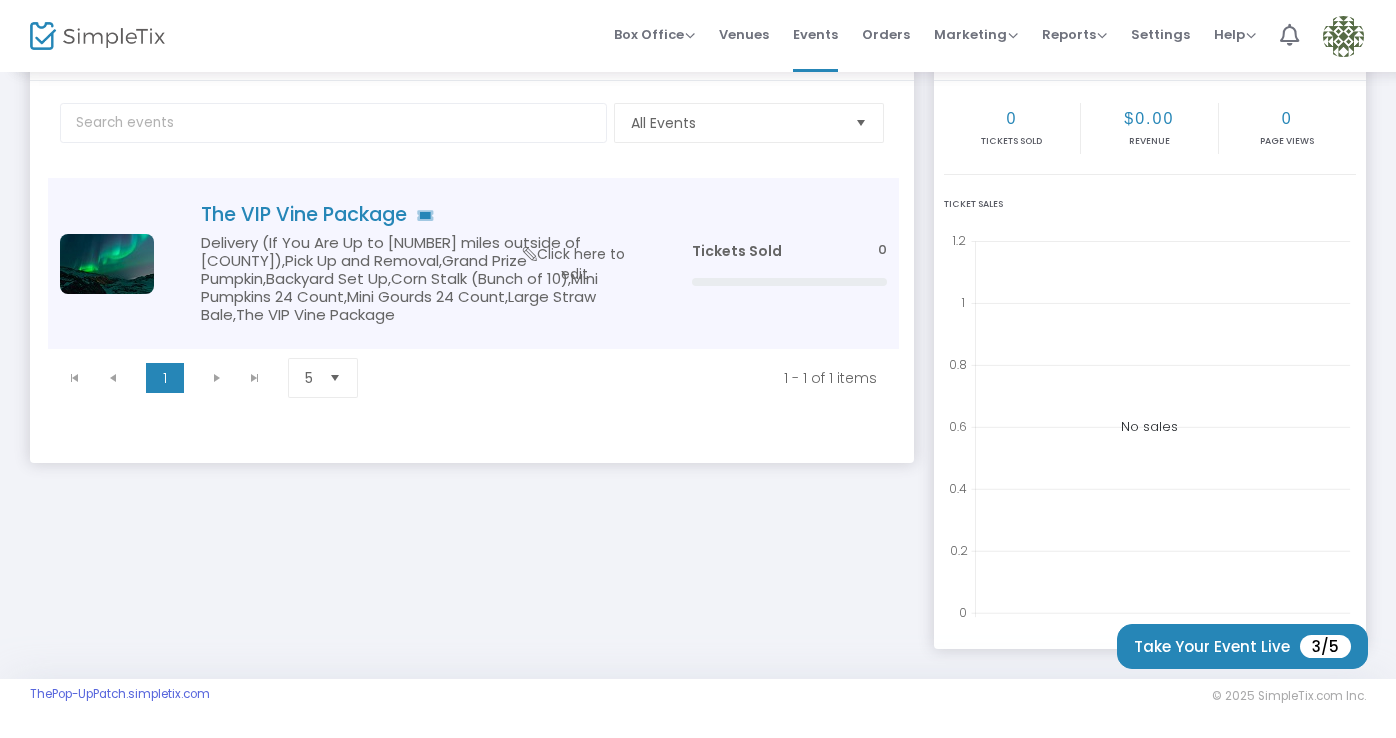 click on "Click here to edit" 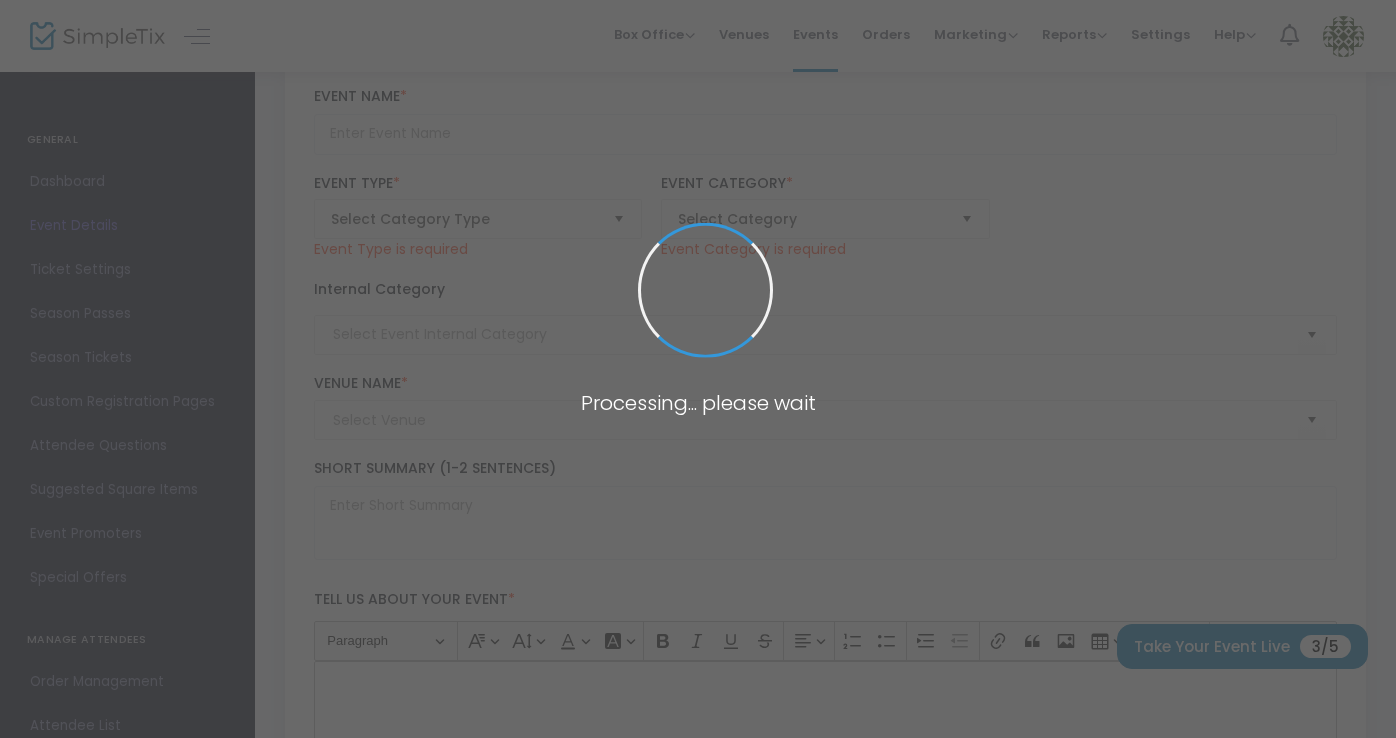 type on "The VIP Vine Package" 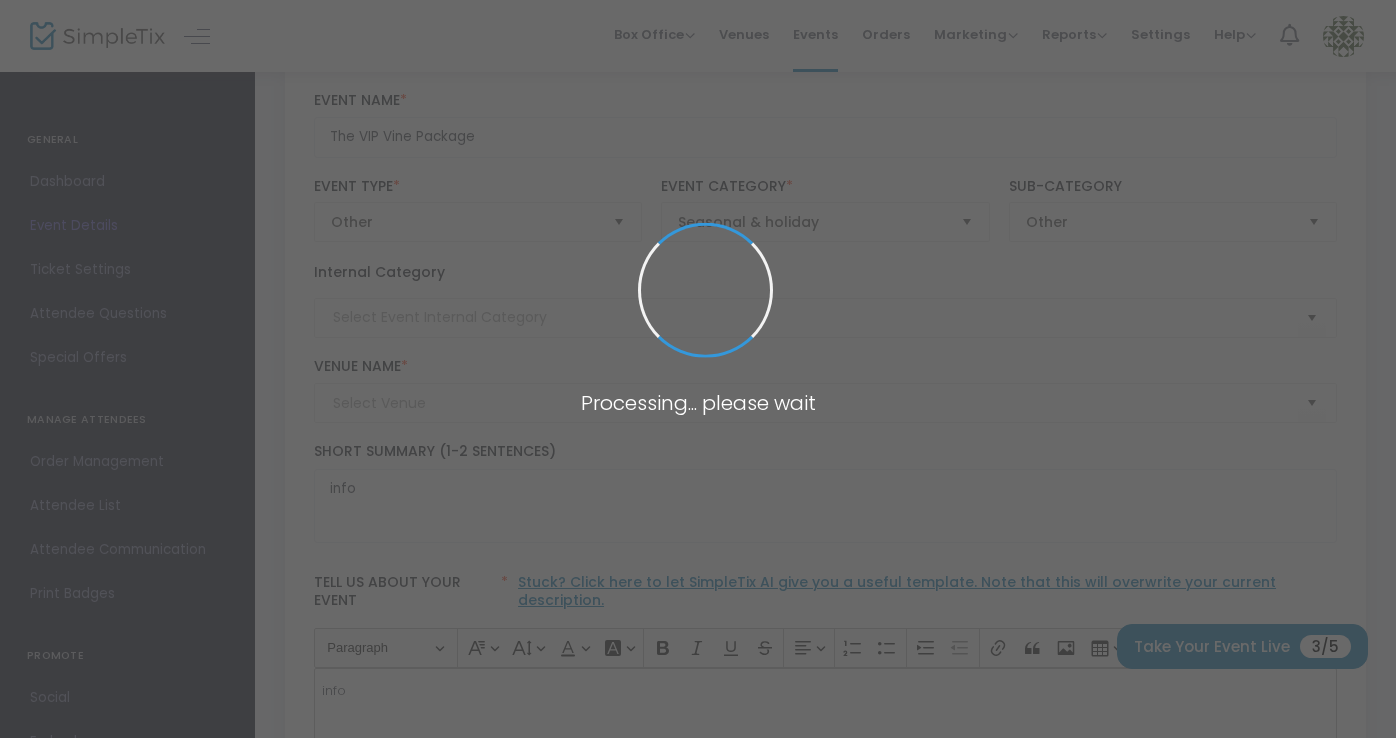 type on "TBD" 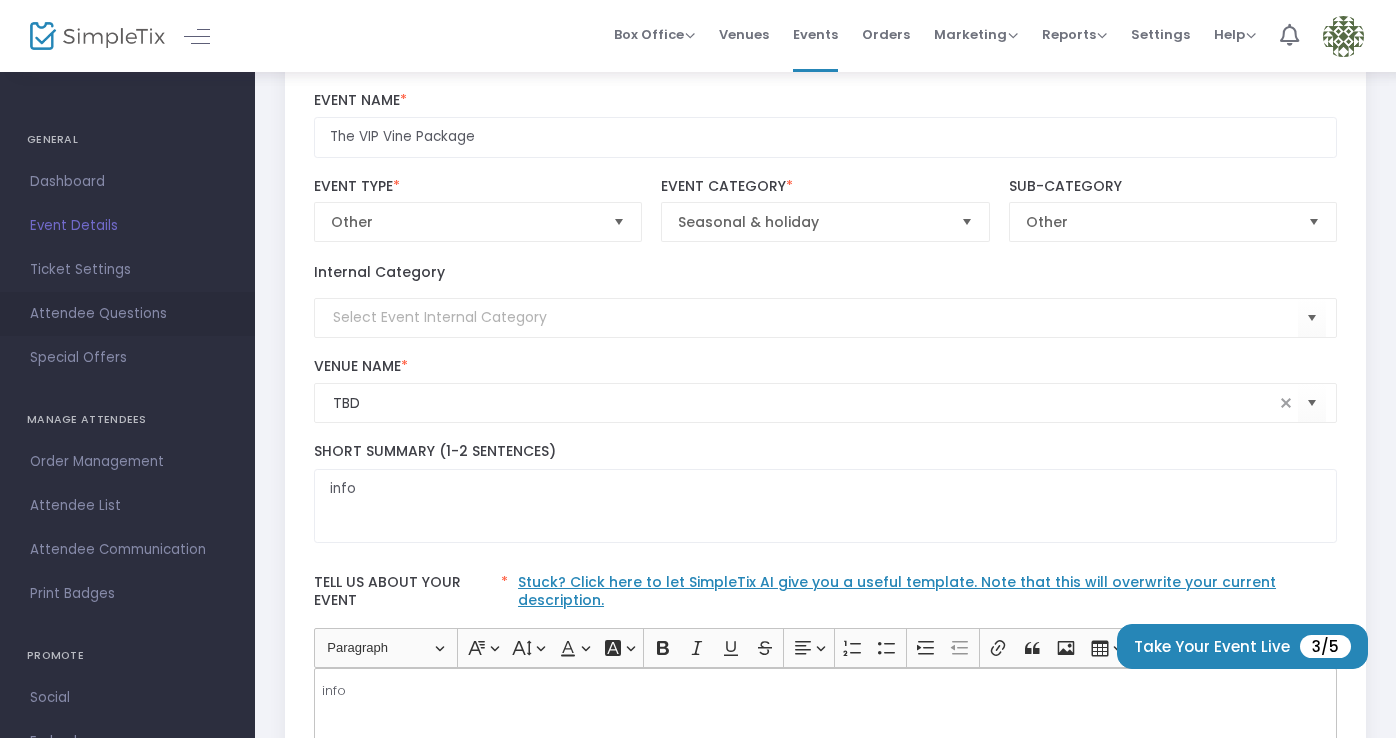 click on "Attendee Questions" at bounding box center (127, 314) 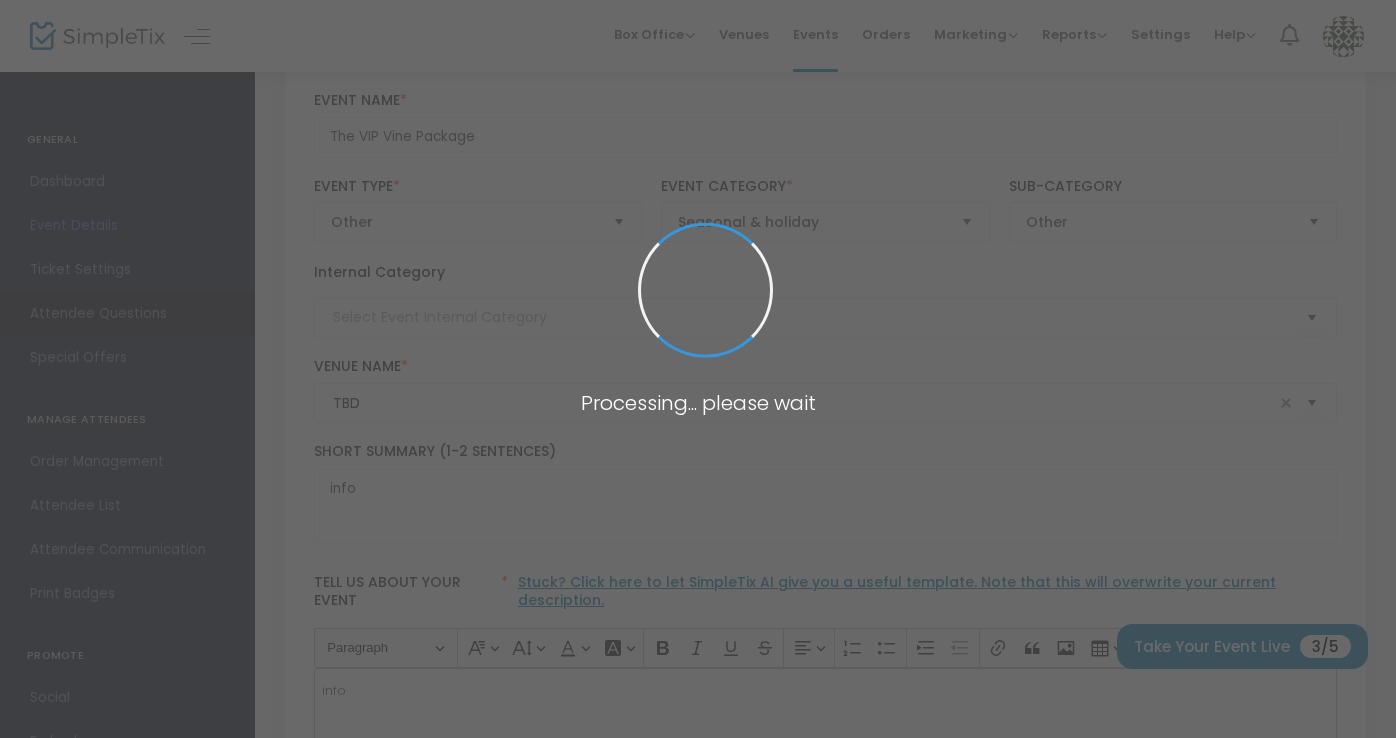 scroll, scrollTop: 0, scrollLeft: 0, axis: both 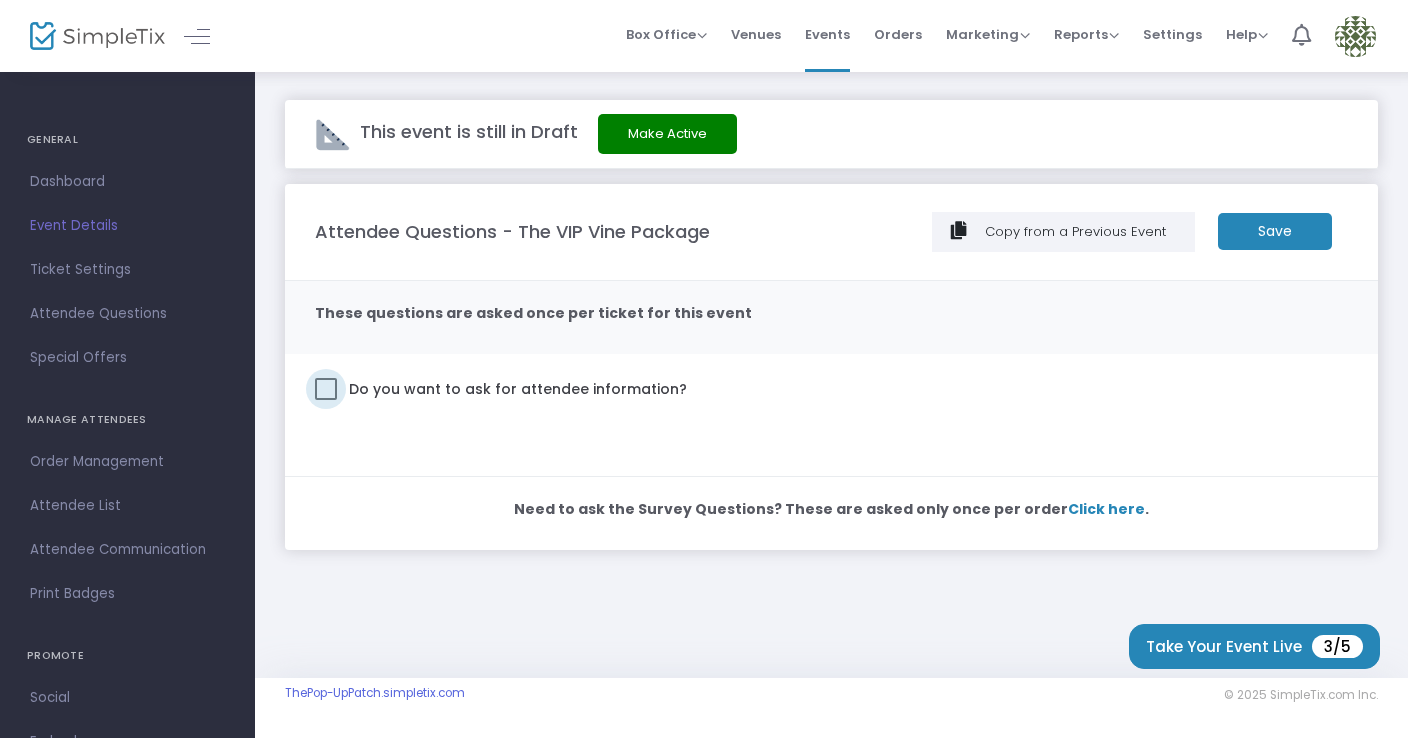 click at bounding box center [326, 389] 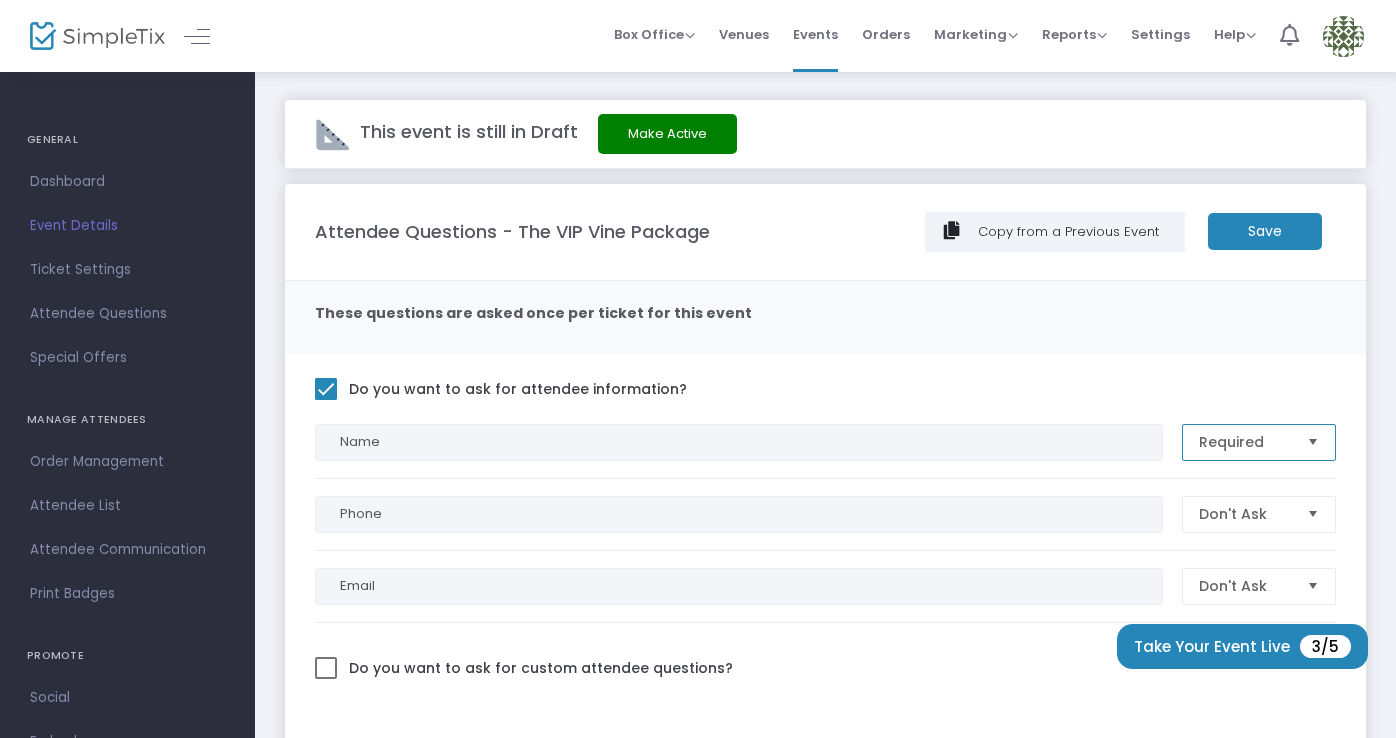 click on "Required" at bounding box center [1245, 442] 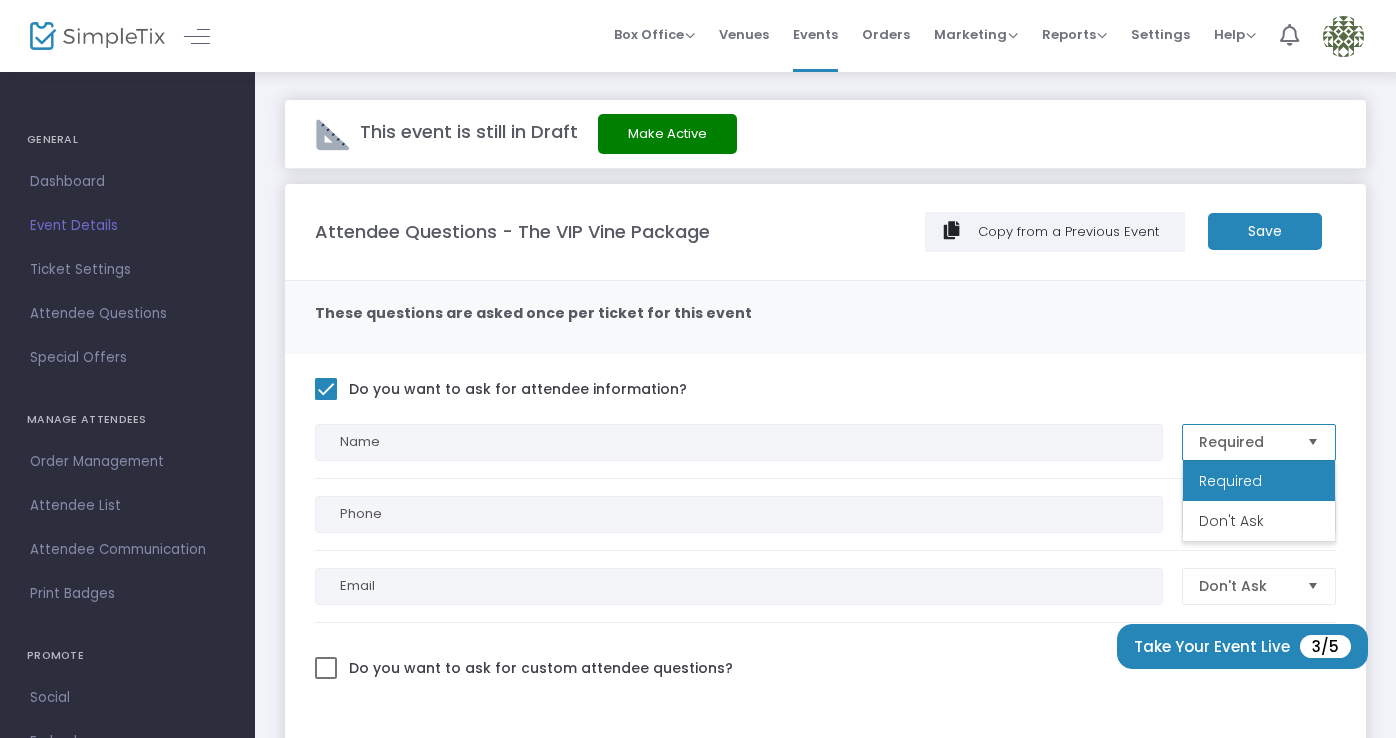 click on "Don't Ask" at bounding box center (1231, 521) 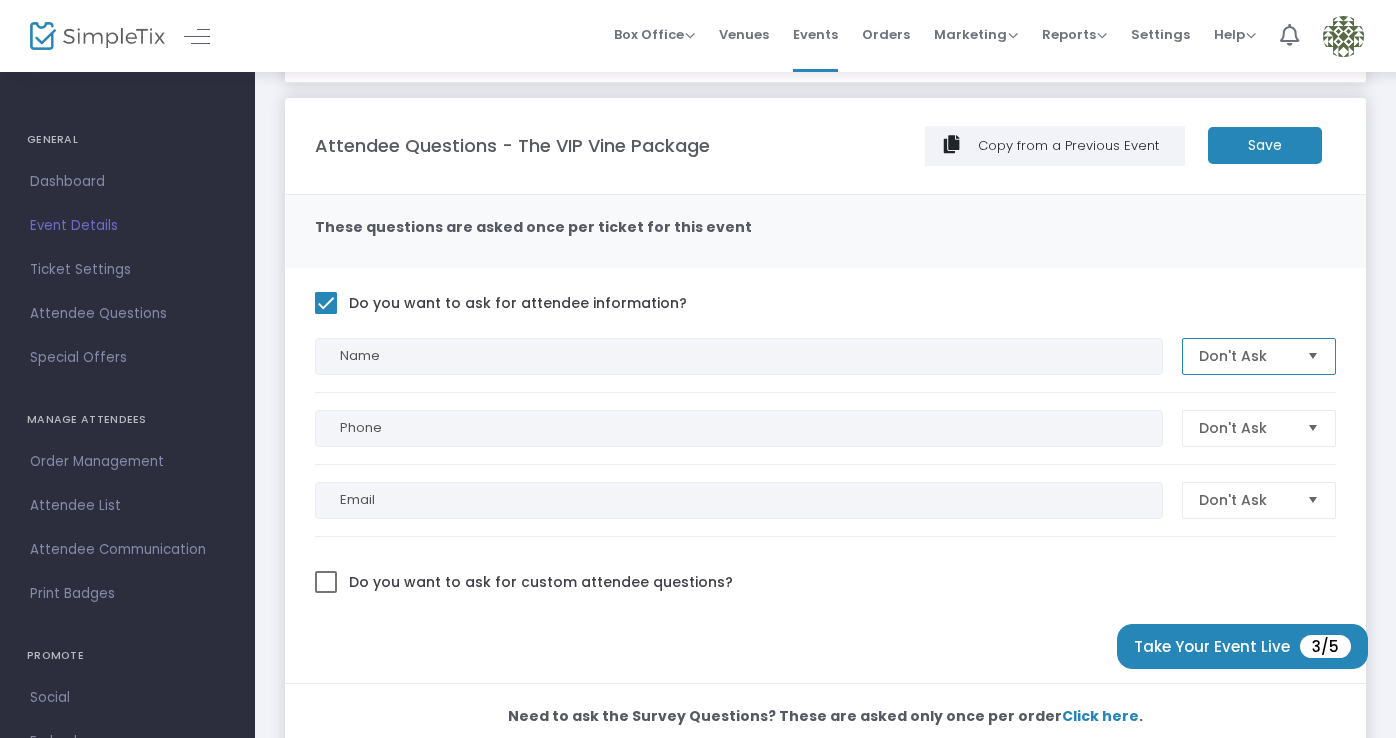 scroll, scrollTop: 194, scrollLeft: 0, axis: vertical 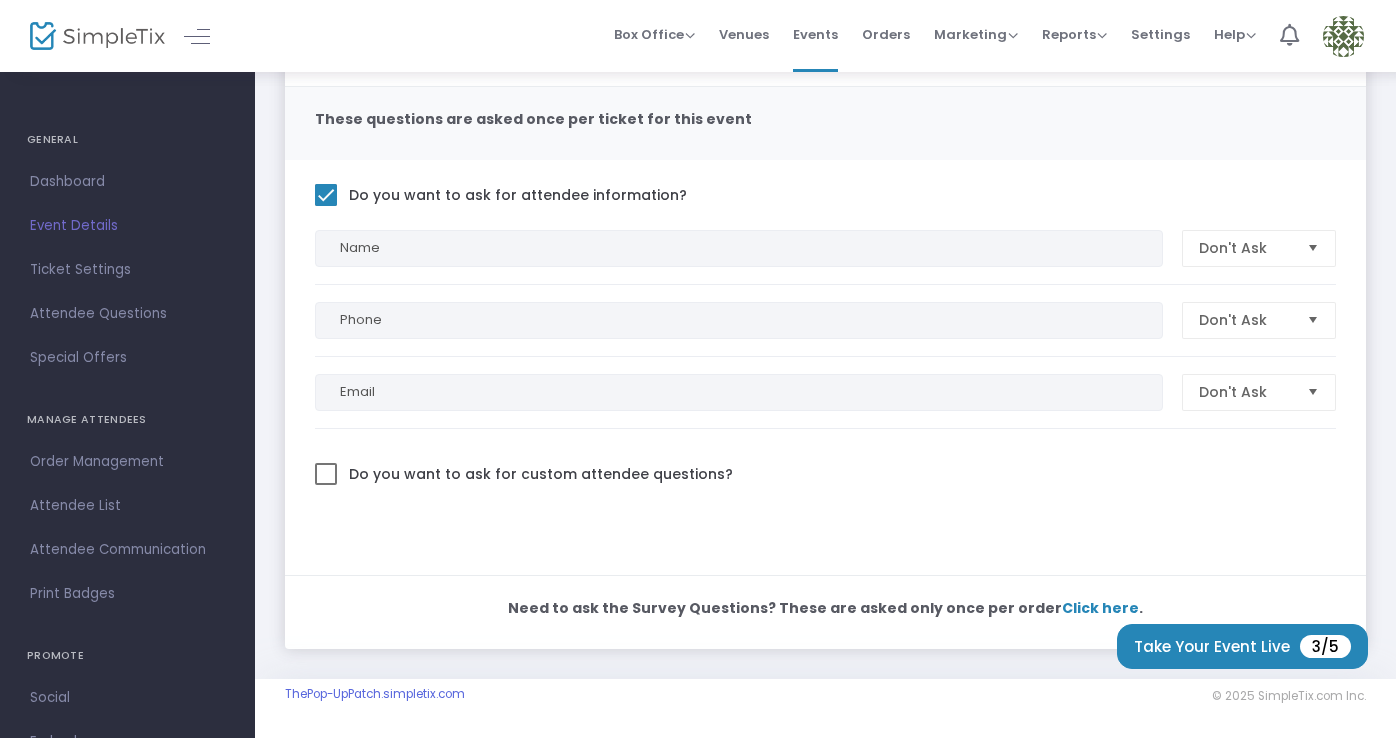 click at bounding box center [326, 474] 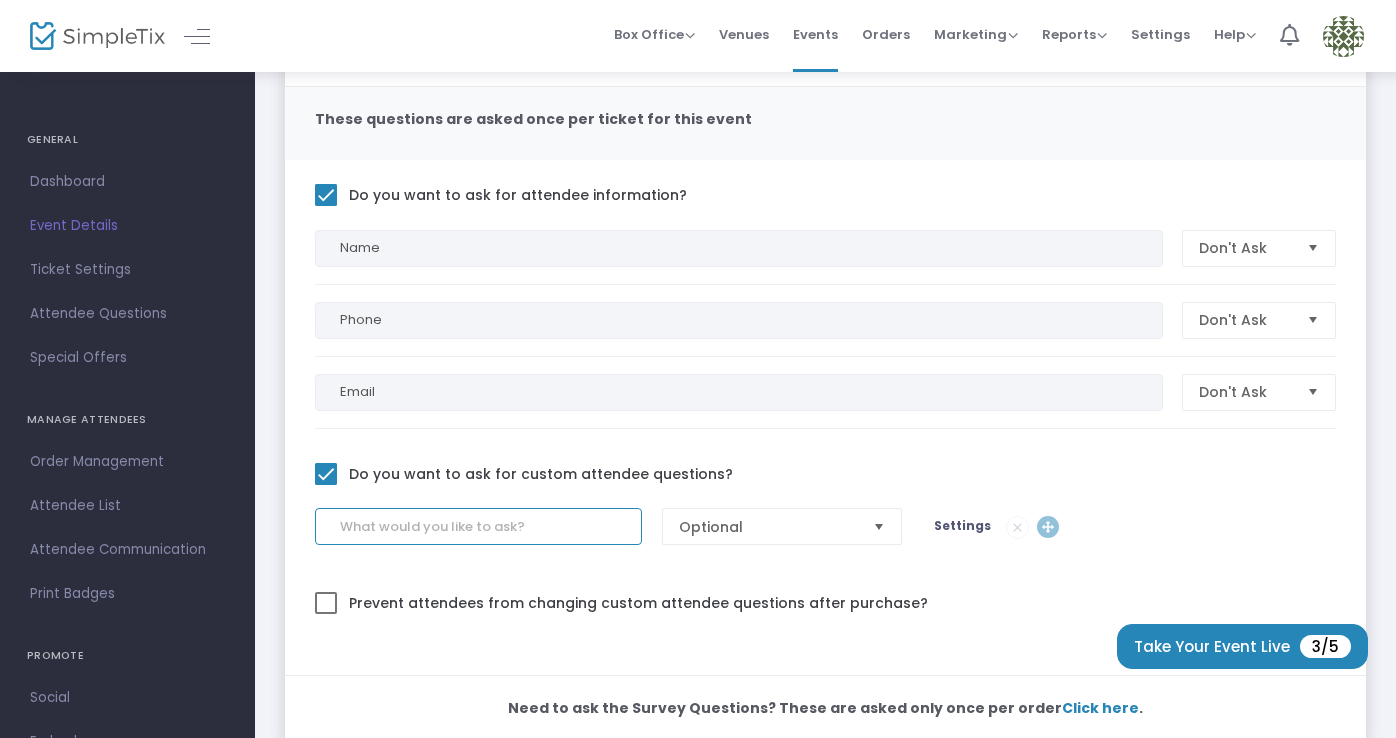 click 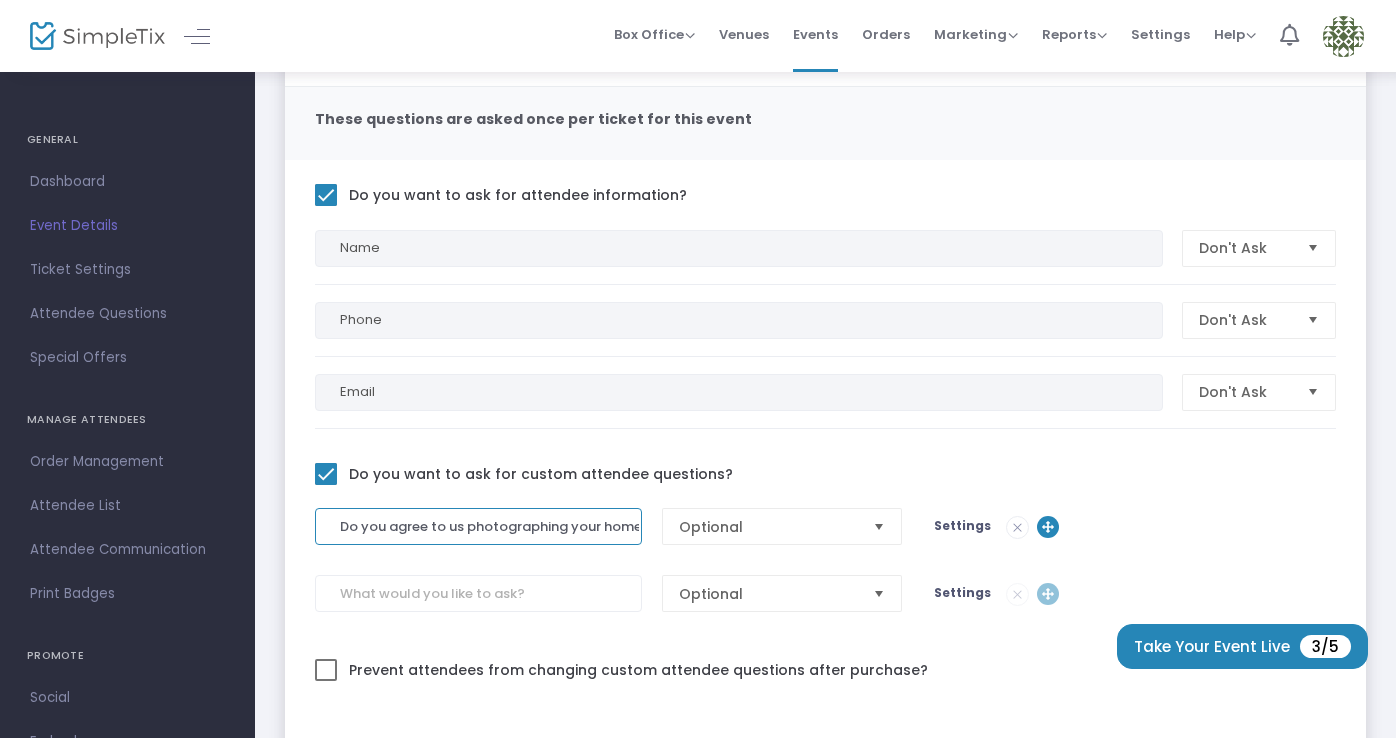 scroll, scrollTop: 0, scrollLeft: 291, axis: horizontal 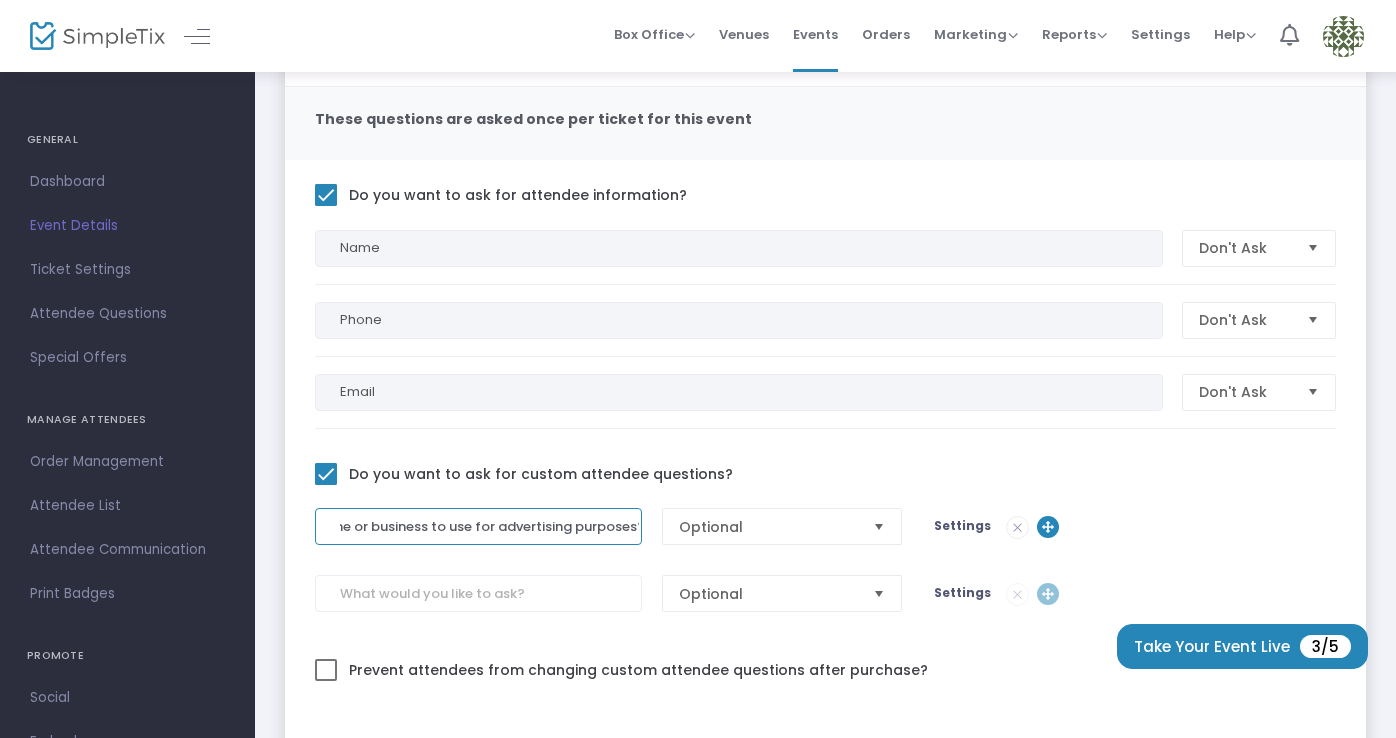type on "Do you agree to us photographing your home or business to use for advertising purposes?" 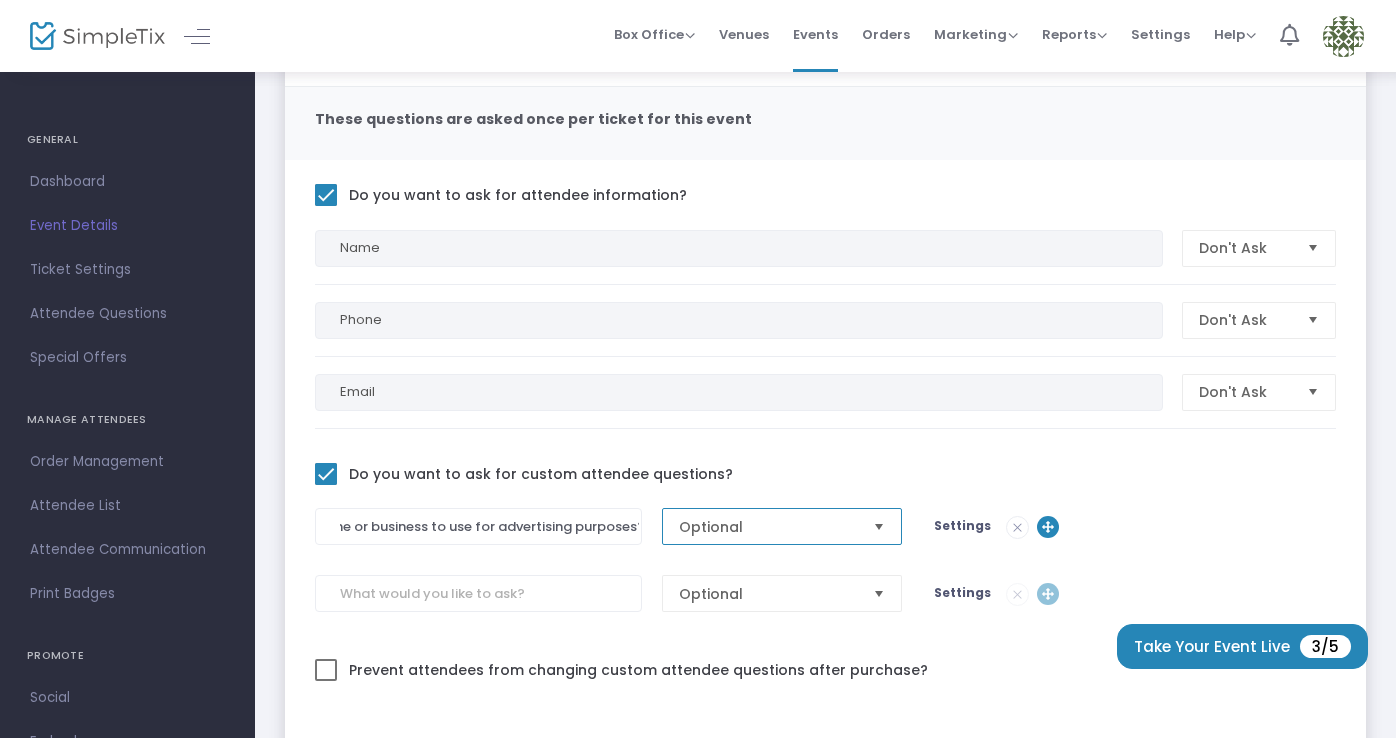scroll, scrollTop: 0, scrollLeft: 0, axis: both 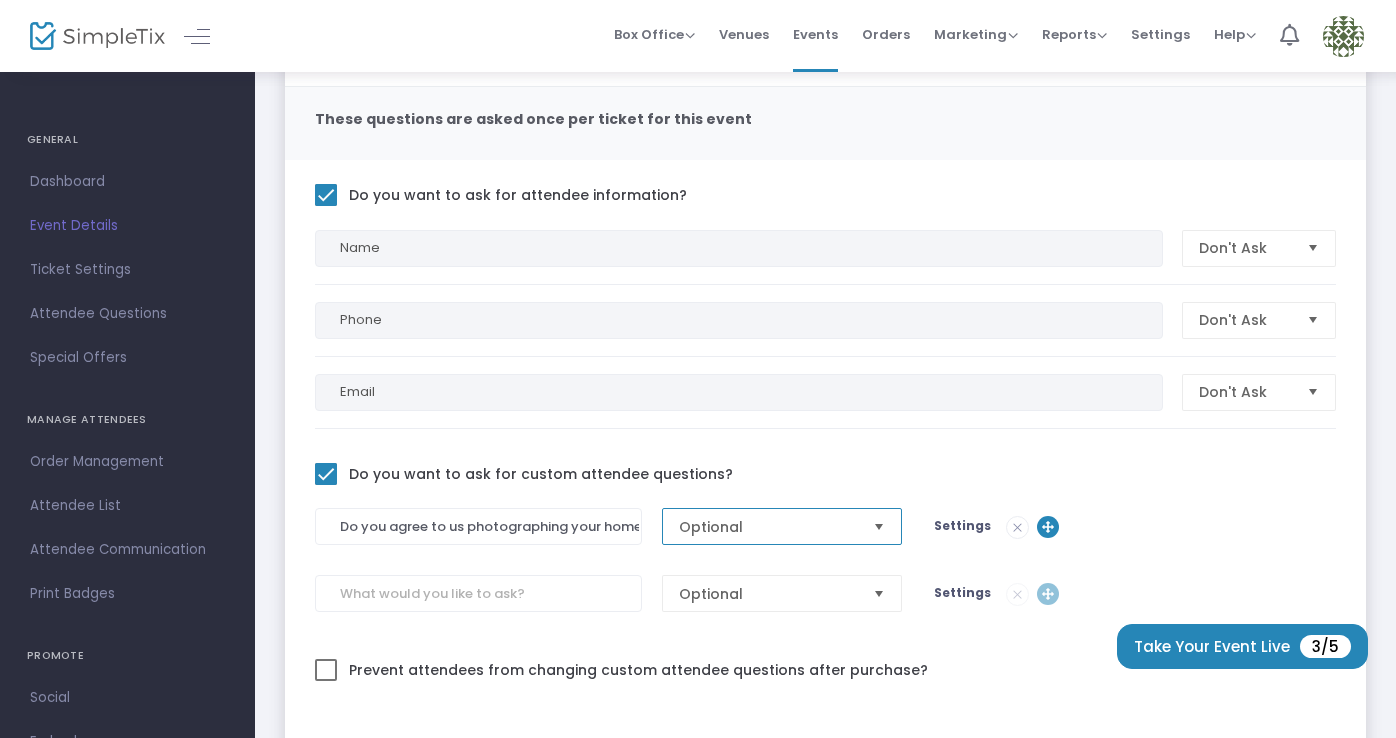 click on "Optional" at bounding box center [768, 527] 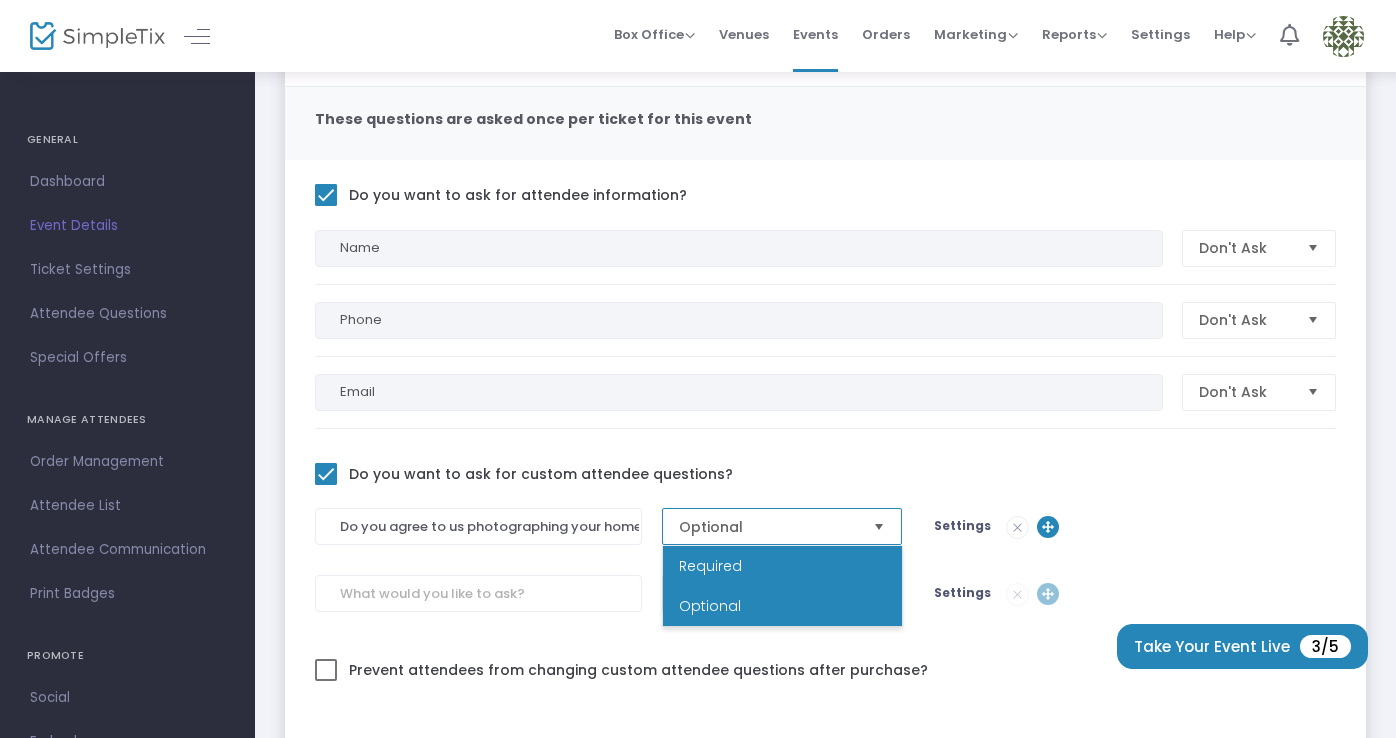 click on "Required" at bounding box center [782, 566] 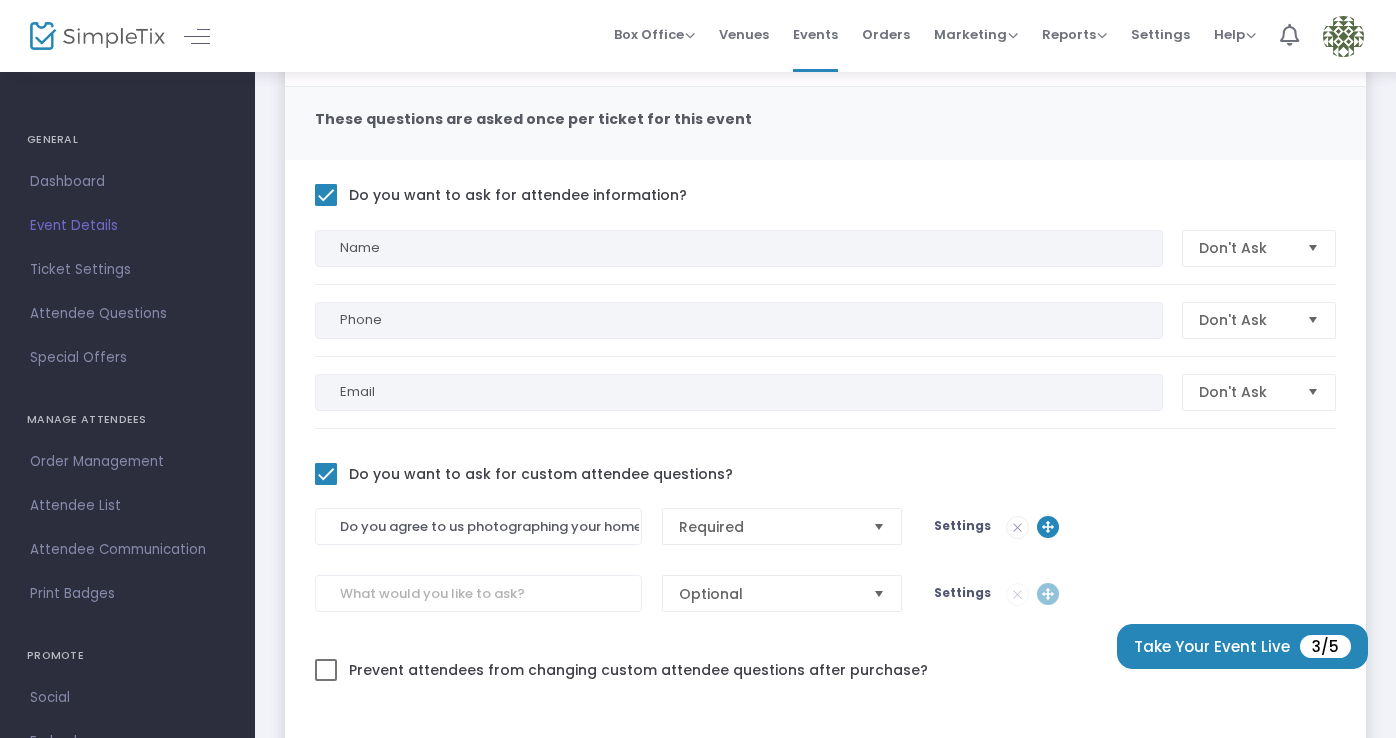 click on "Settings" 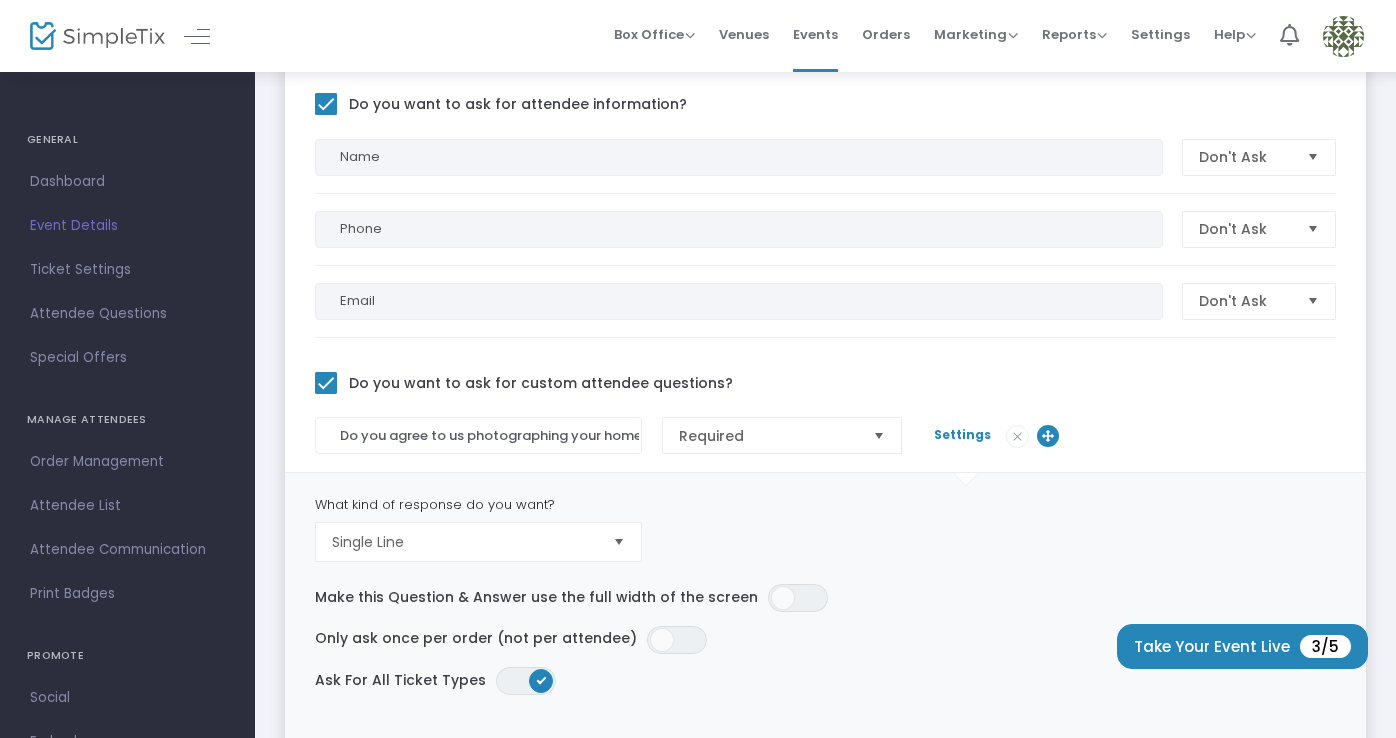 scroll, scrollTop: 291, scrollLeft: 0, axis: vertical 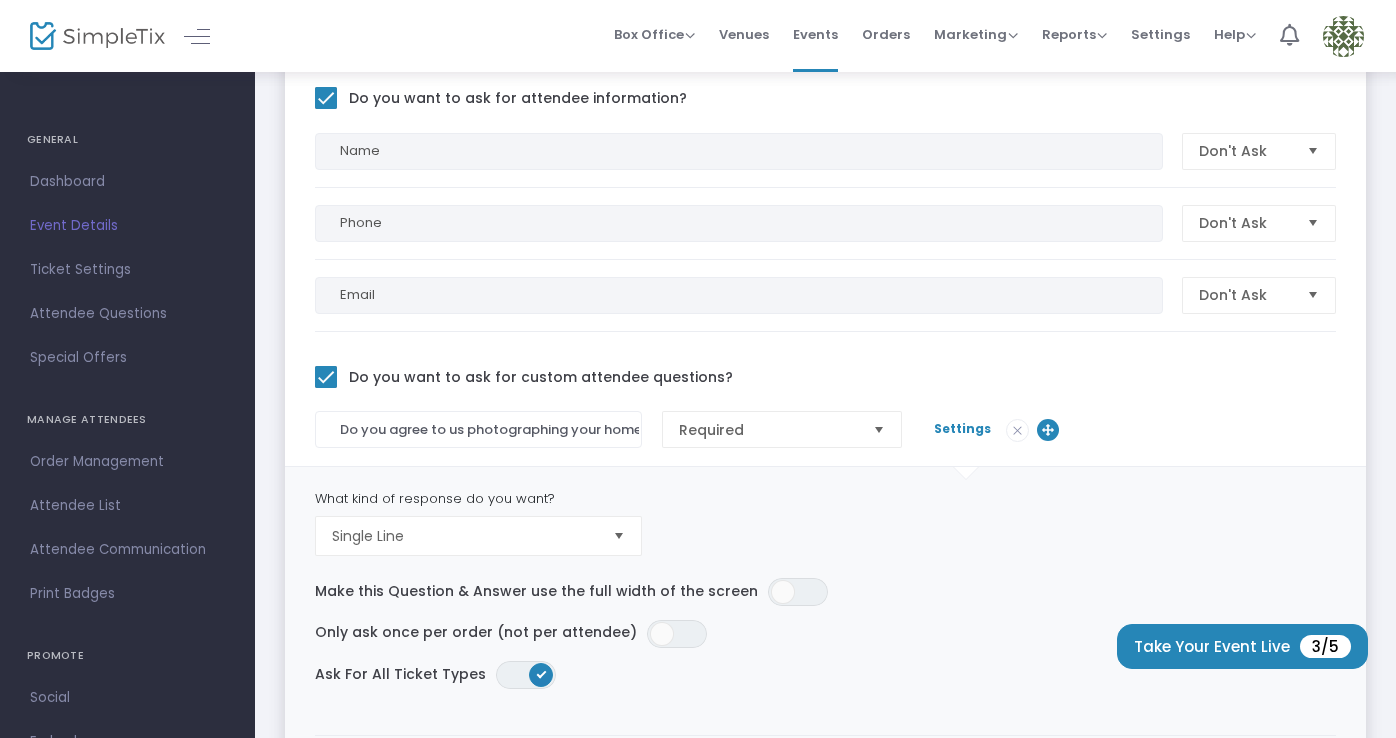 click at bounding box center [619, 535] 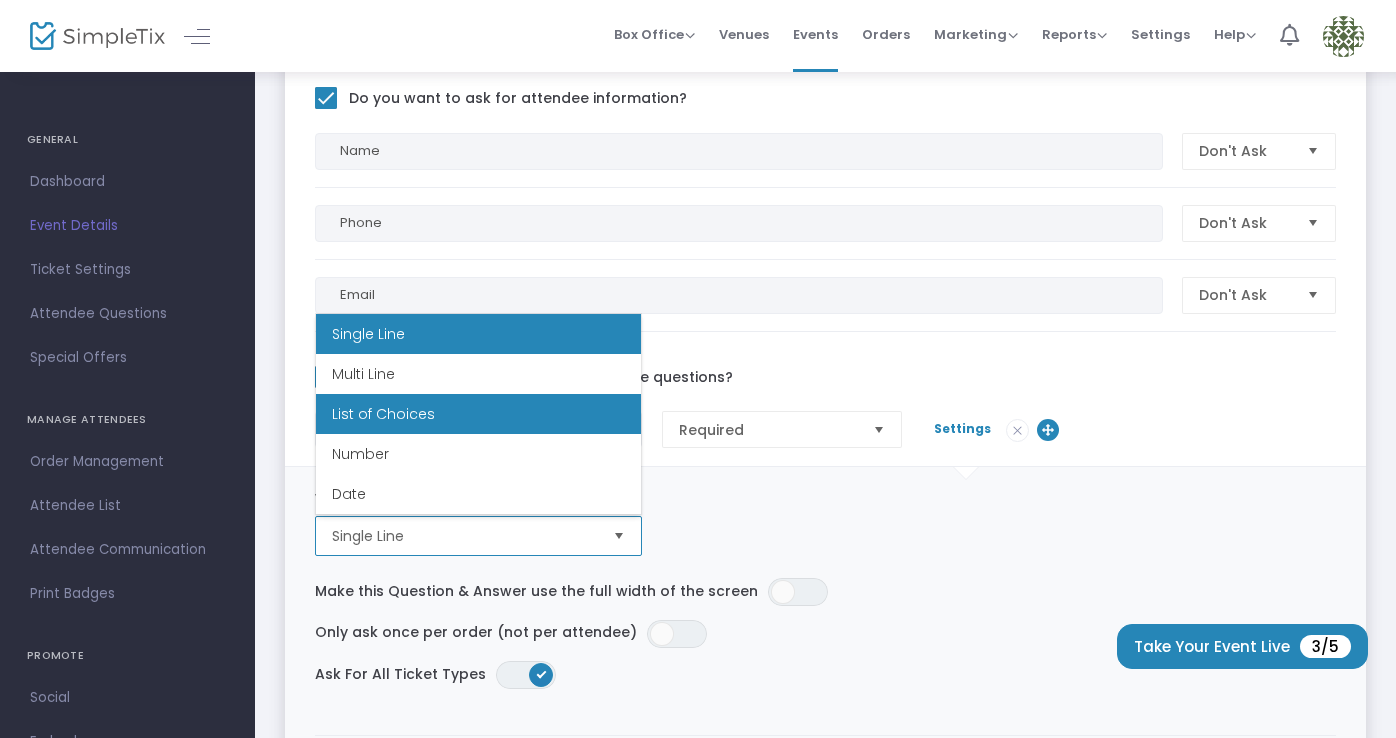 click on "List of Choices" at bounding box center [478, 414] 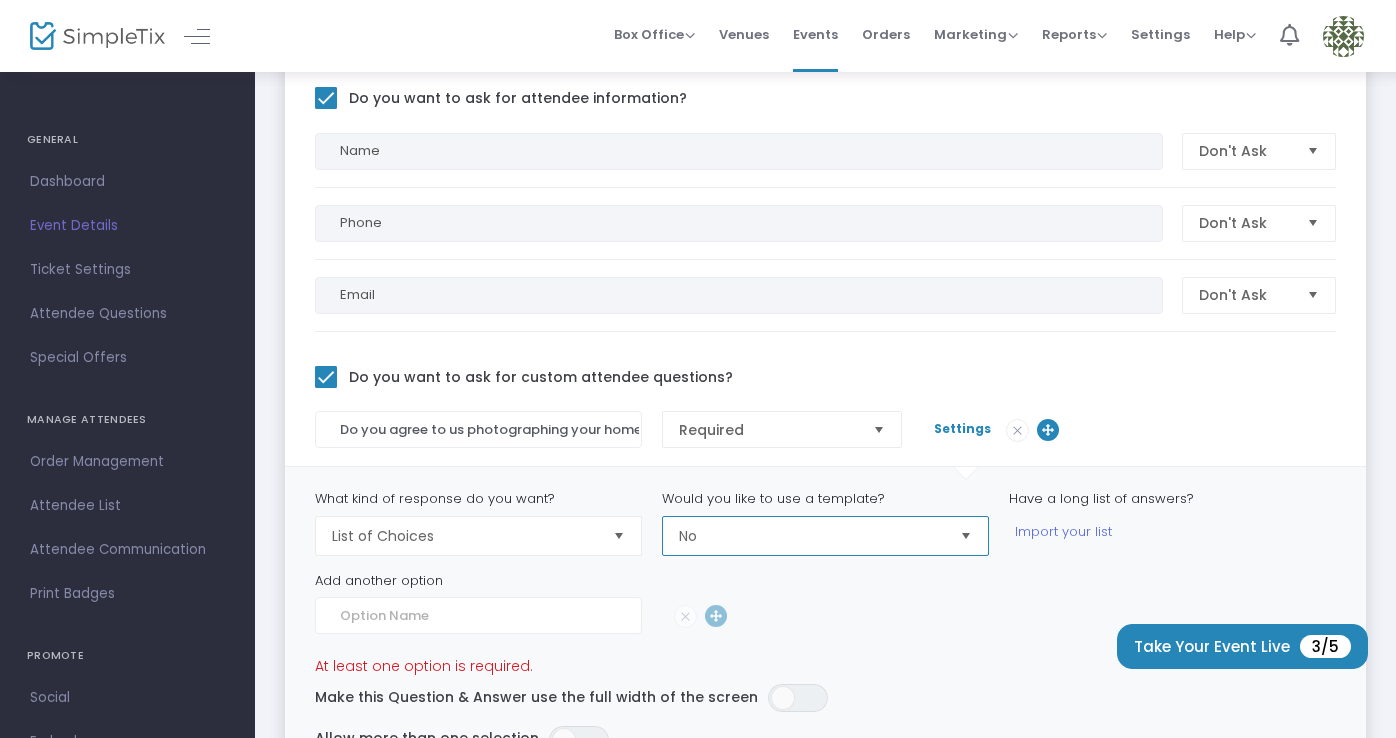 click on "No" at bounding box center [811, 536] 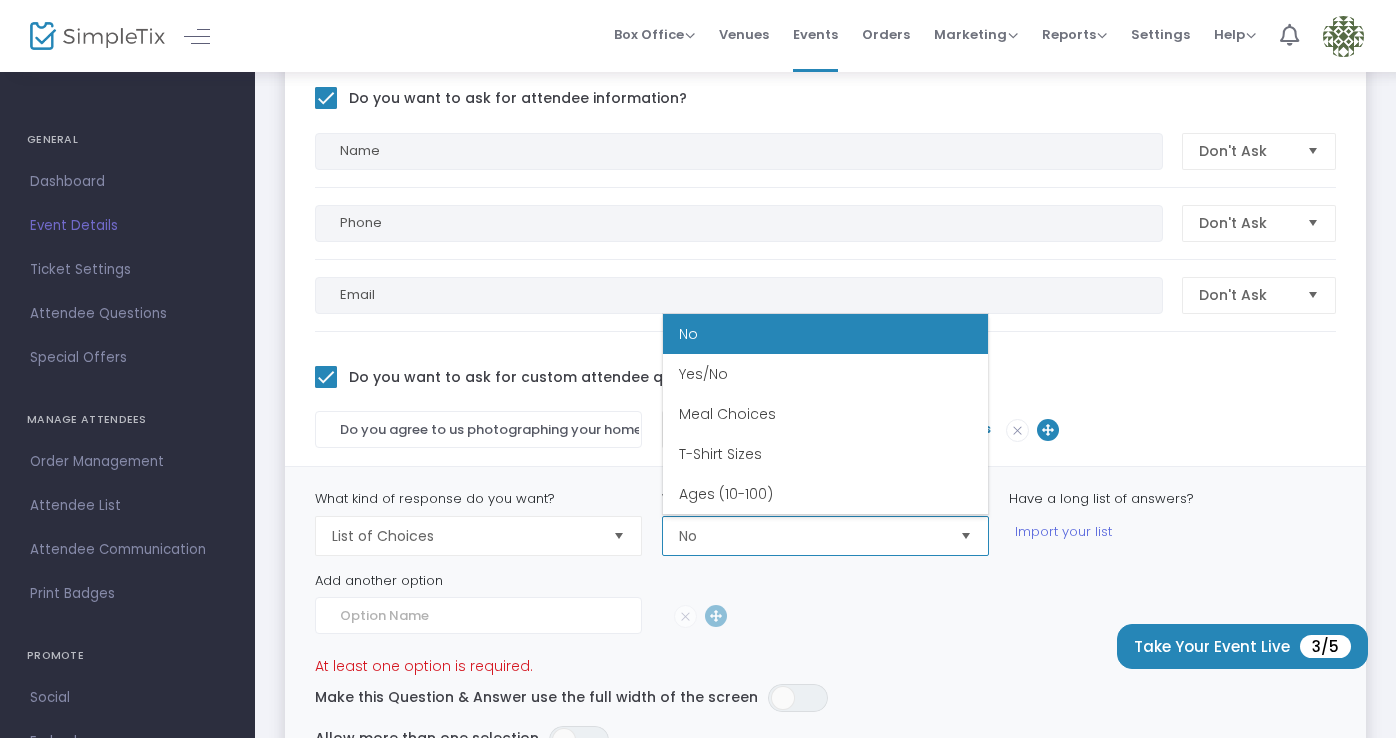 click on "No" at bounding box center (825, 334) 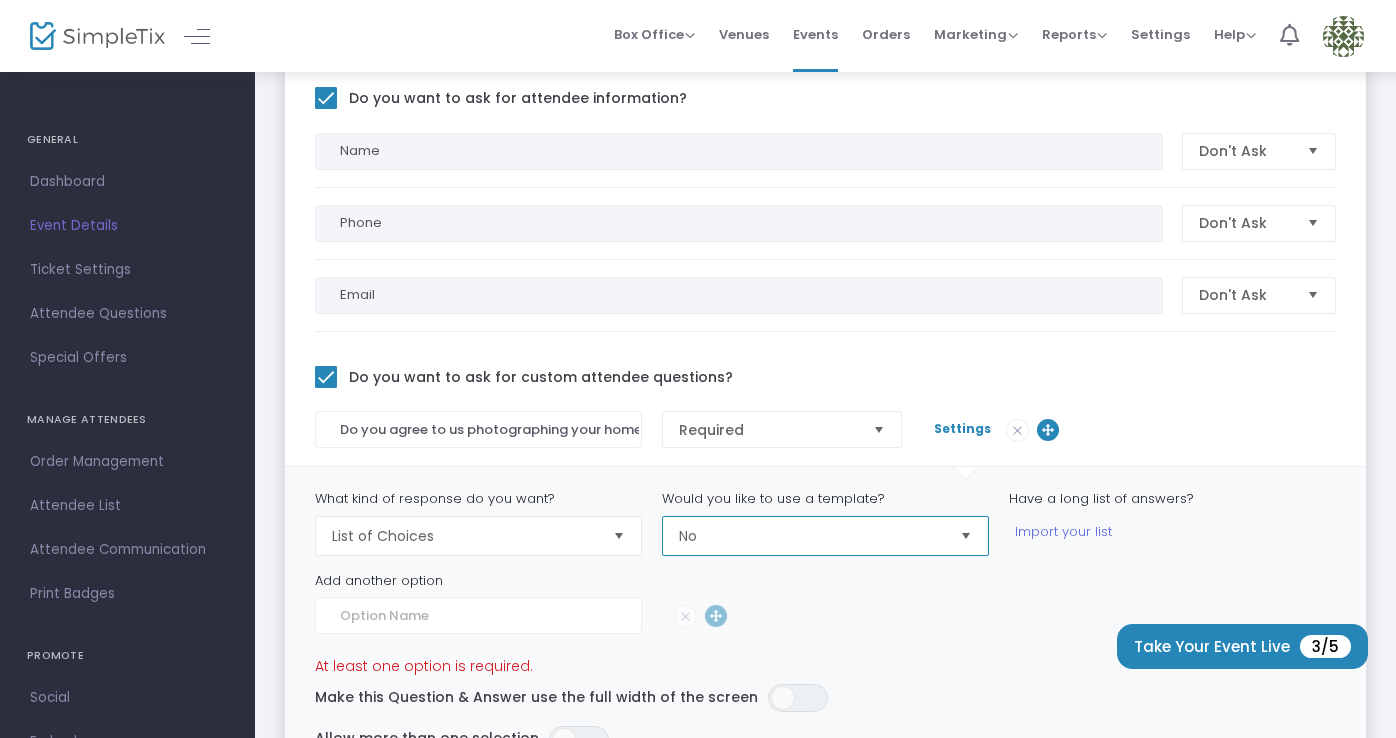 click on "No" at bounding box center (811, 536) 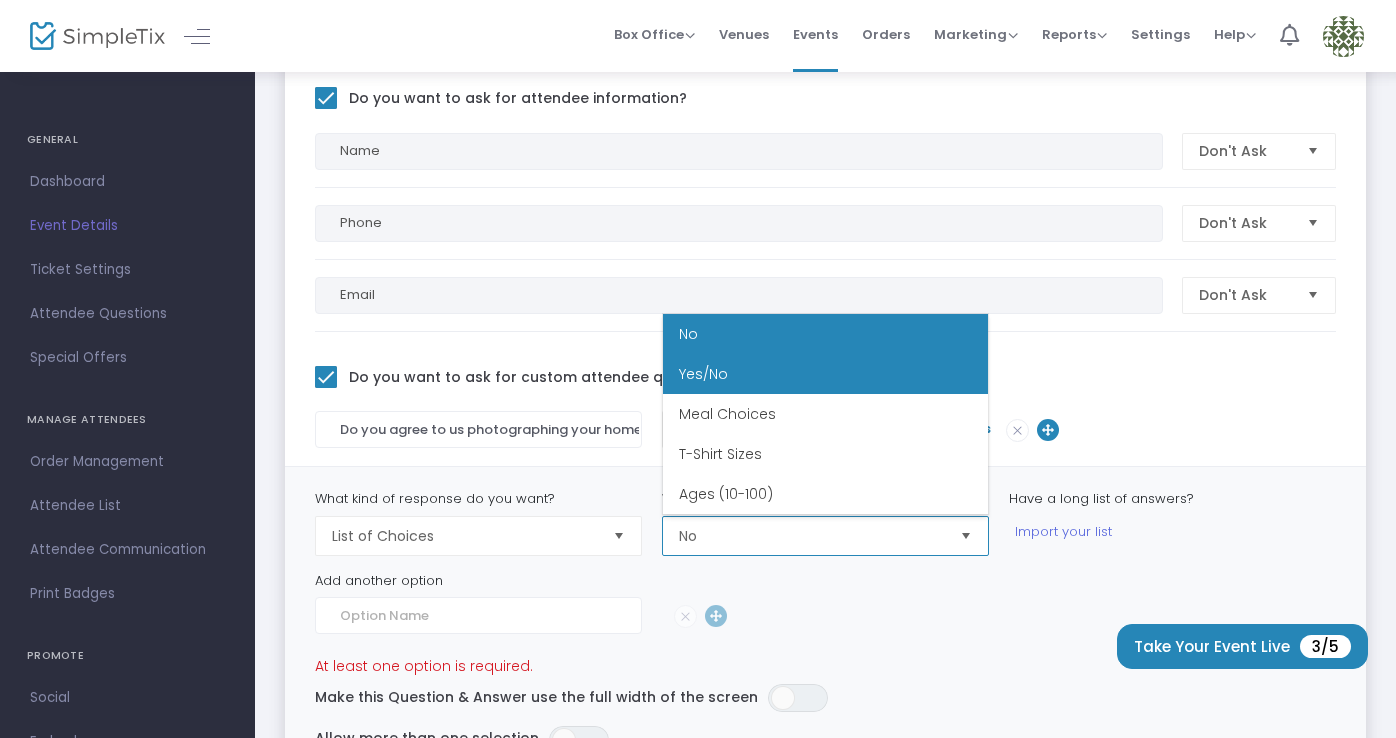 click on "Yes/No" at bounding box center (825, 374) 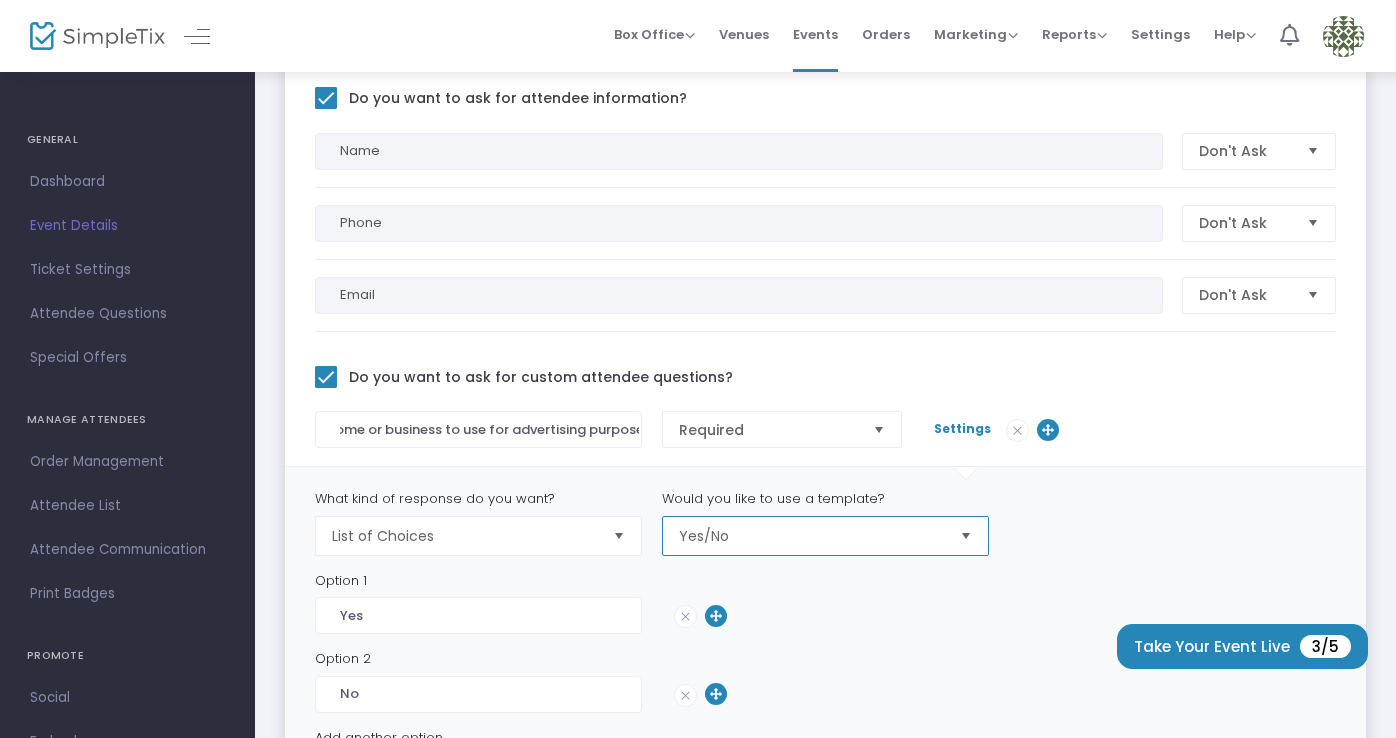 scroll, scrollTop: 0, scrollLeft: 291, axis: horizontal 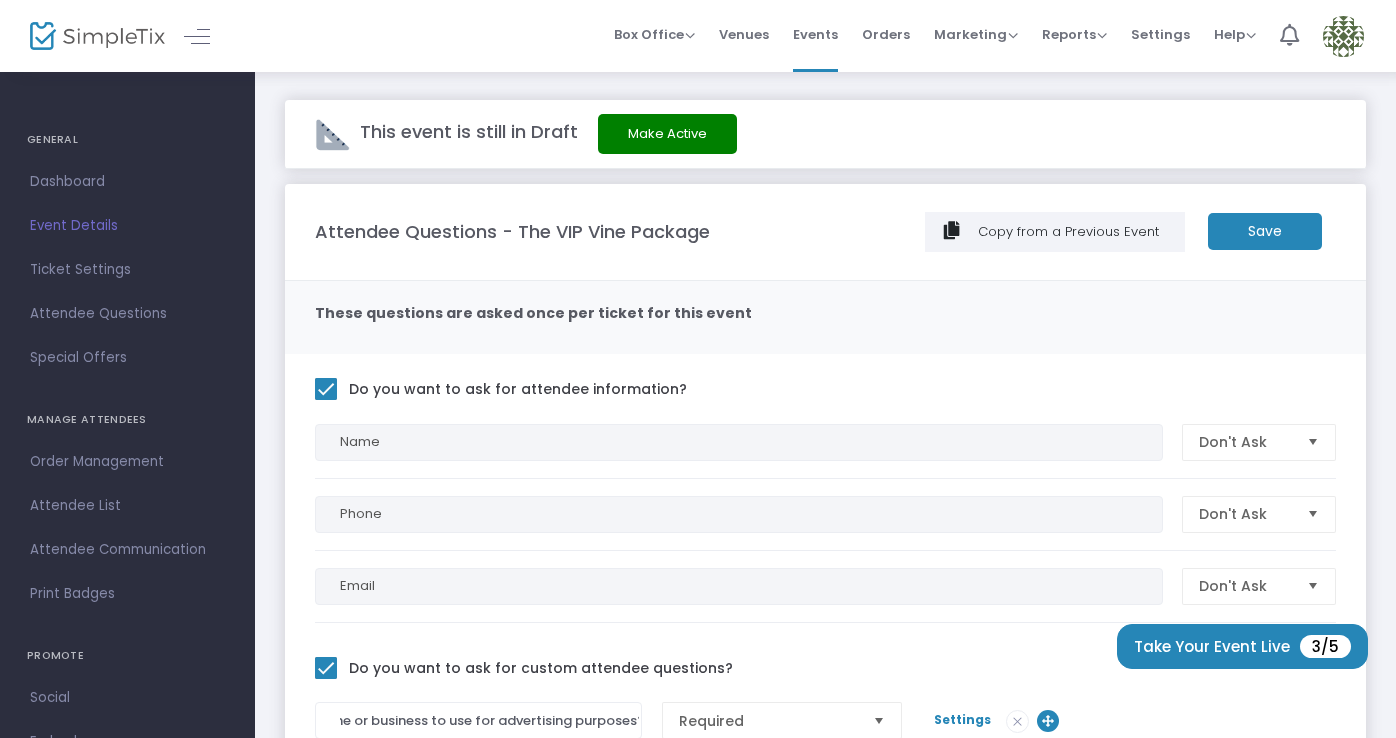 click on "Save" 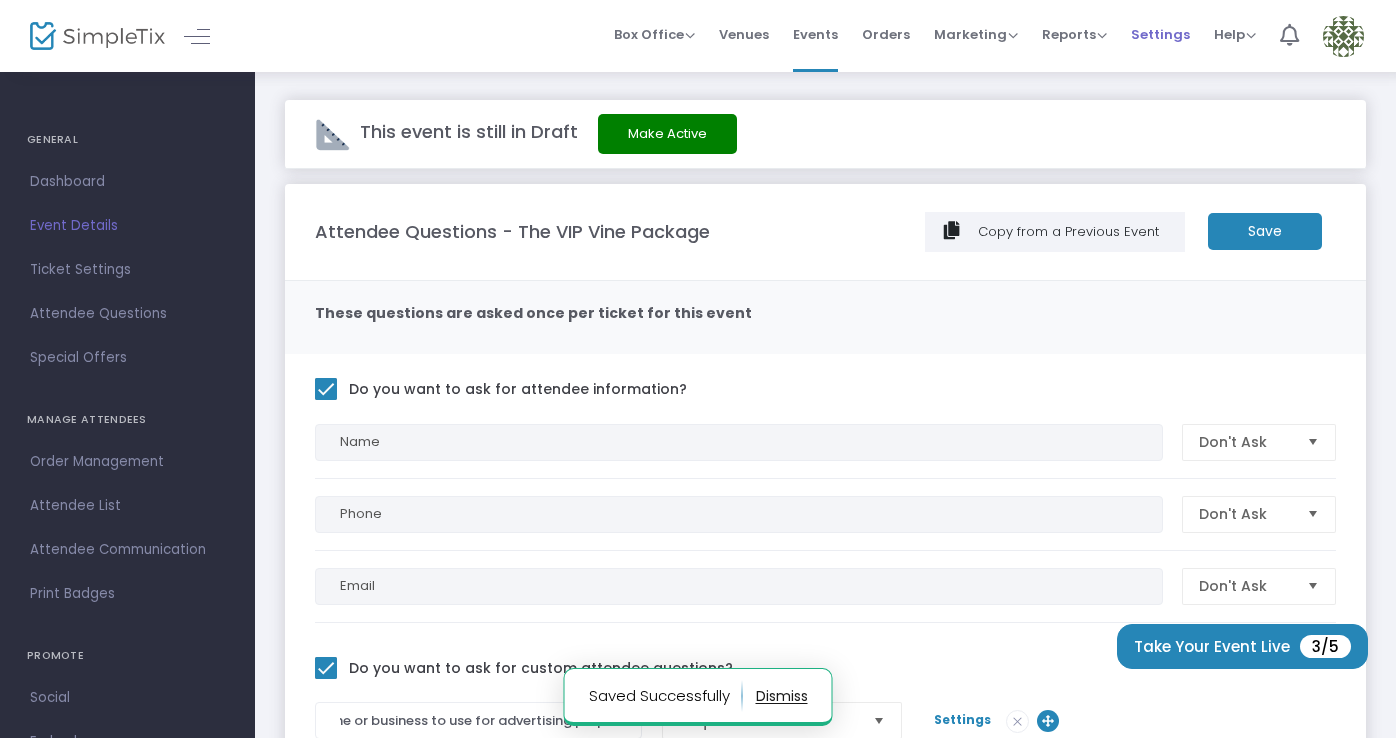 click on "Settings" at bounding box center [1160, 34] 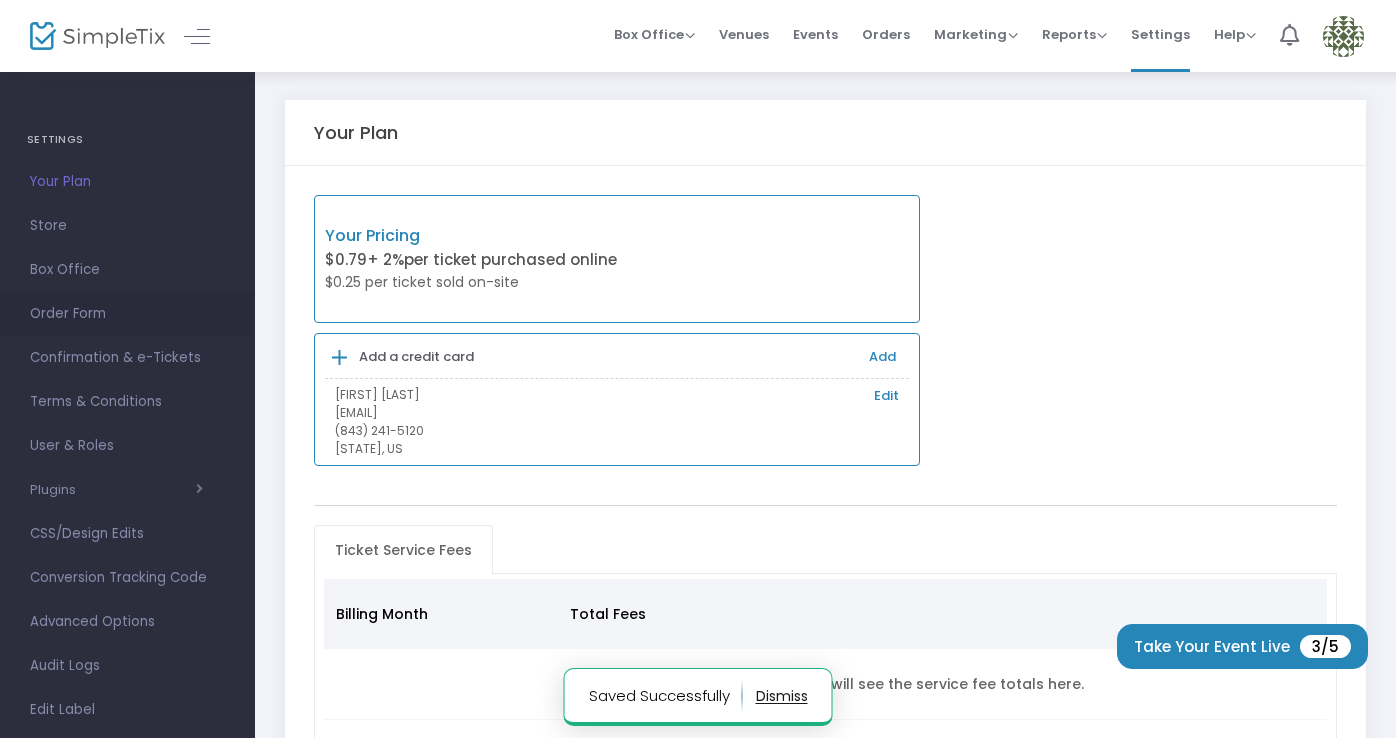 click on "Order Form" at bounding box center (127, 314) 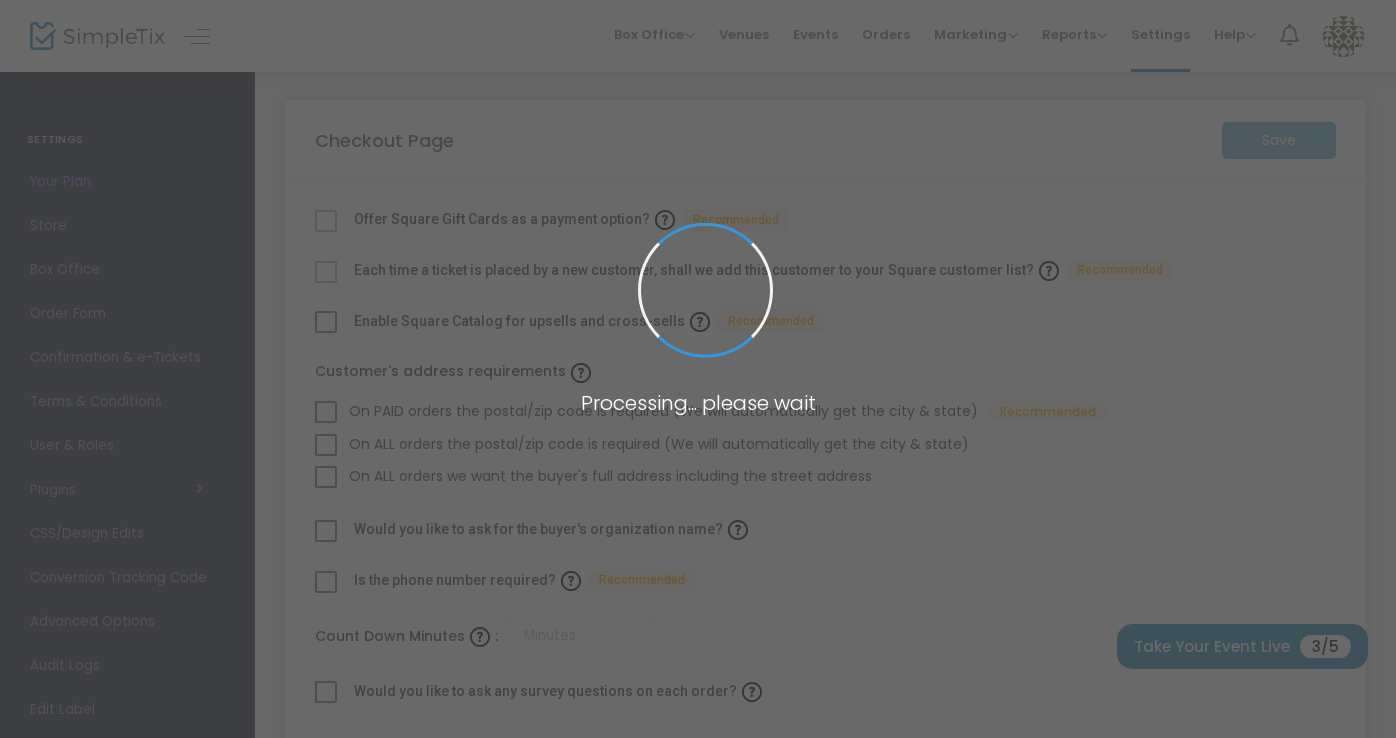 checkbox on "true" 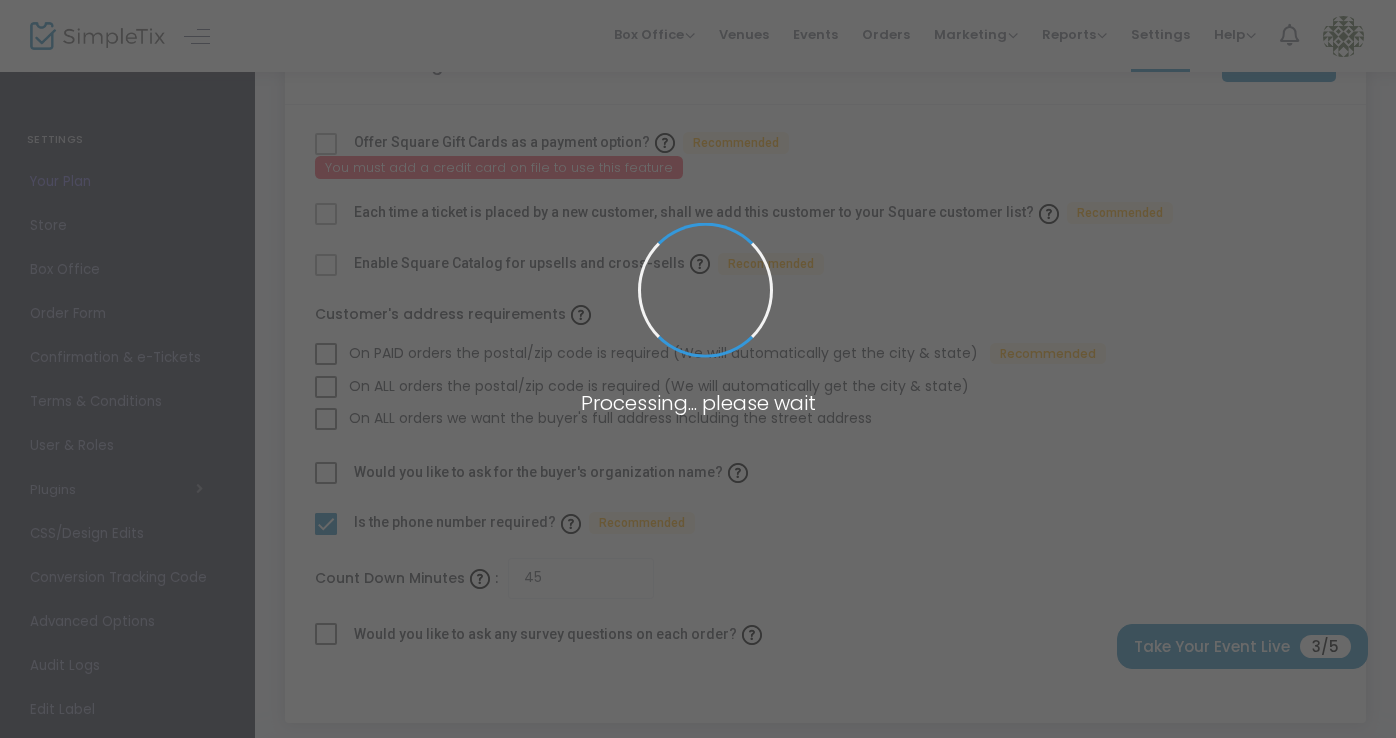 scroll, scrollTop: 152, scrollLeft: 0, axis: vertical 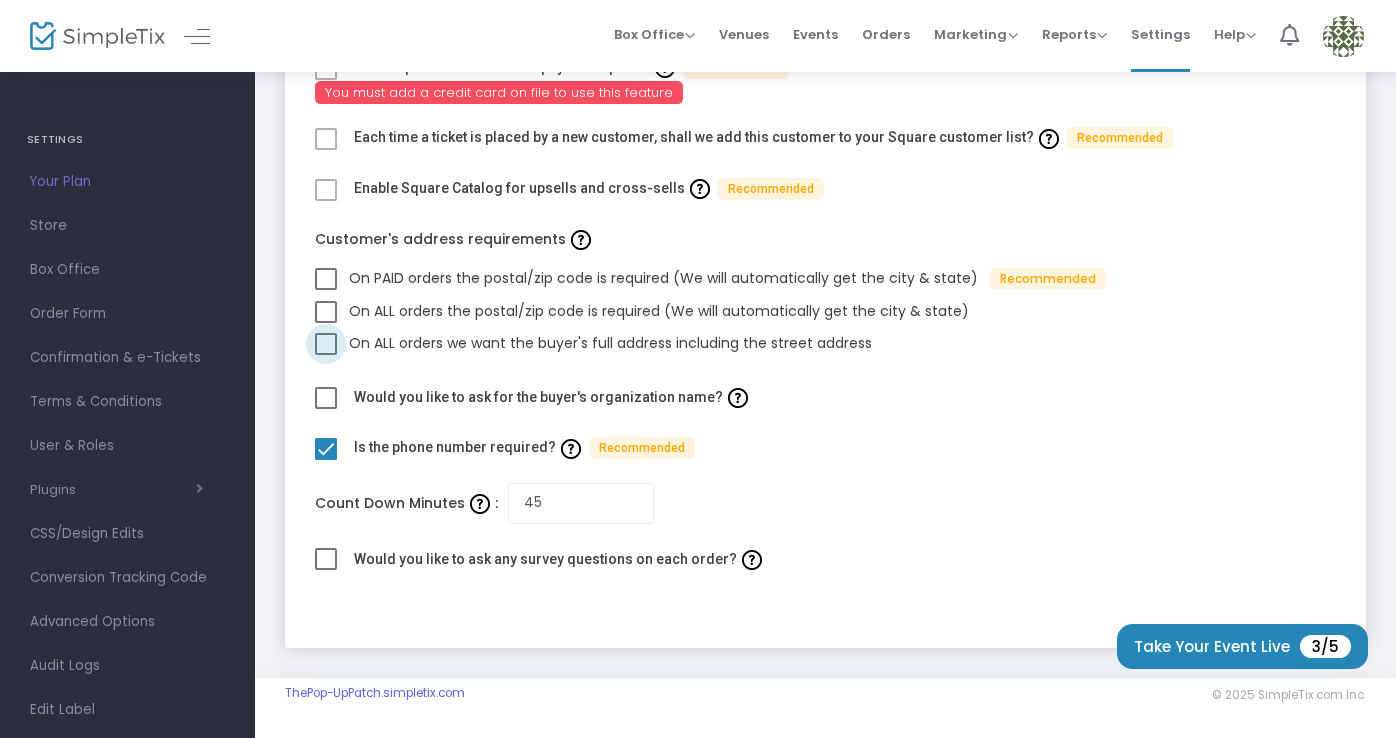 click at bounding box center (326, 344) 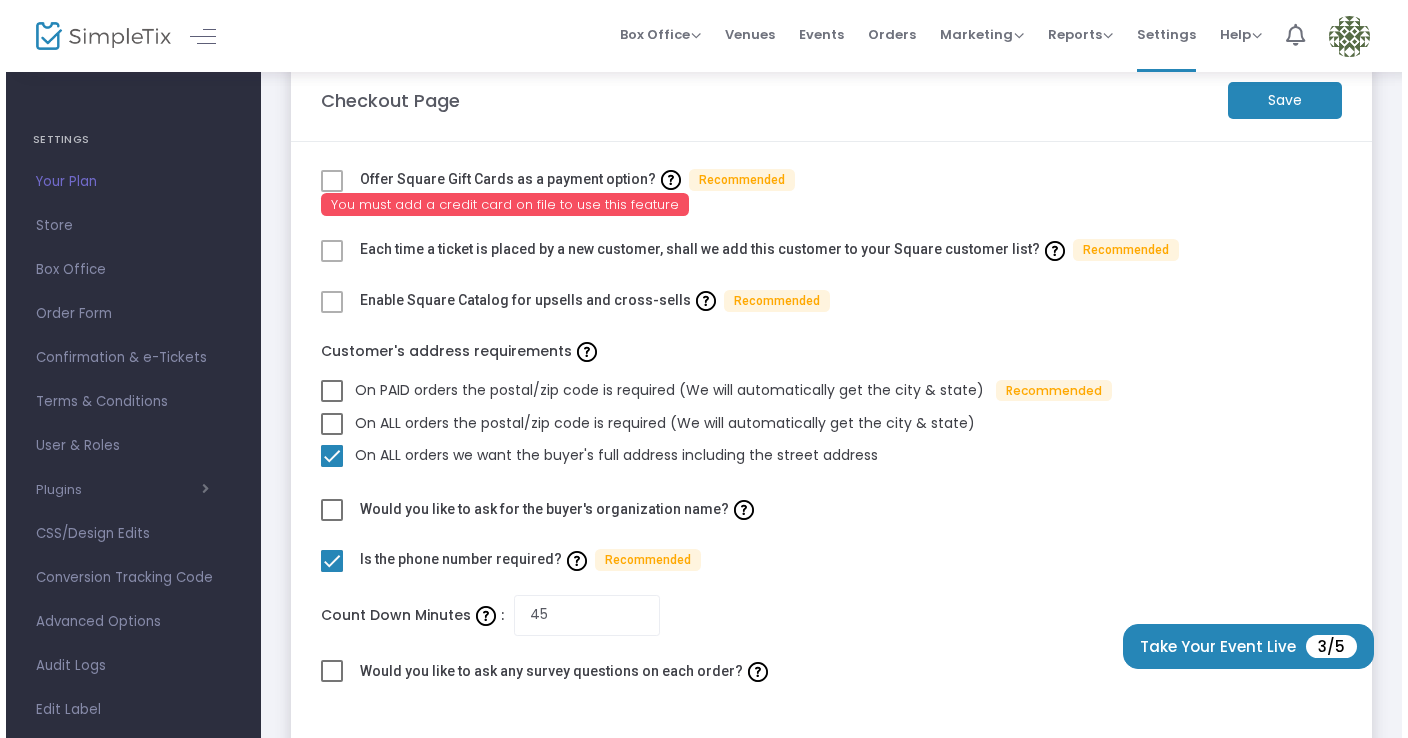 scroll, scrollTop: 0, scrollLeft: 0, axis: both 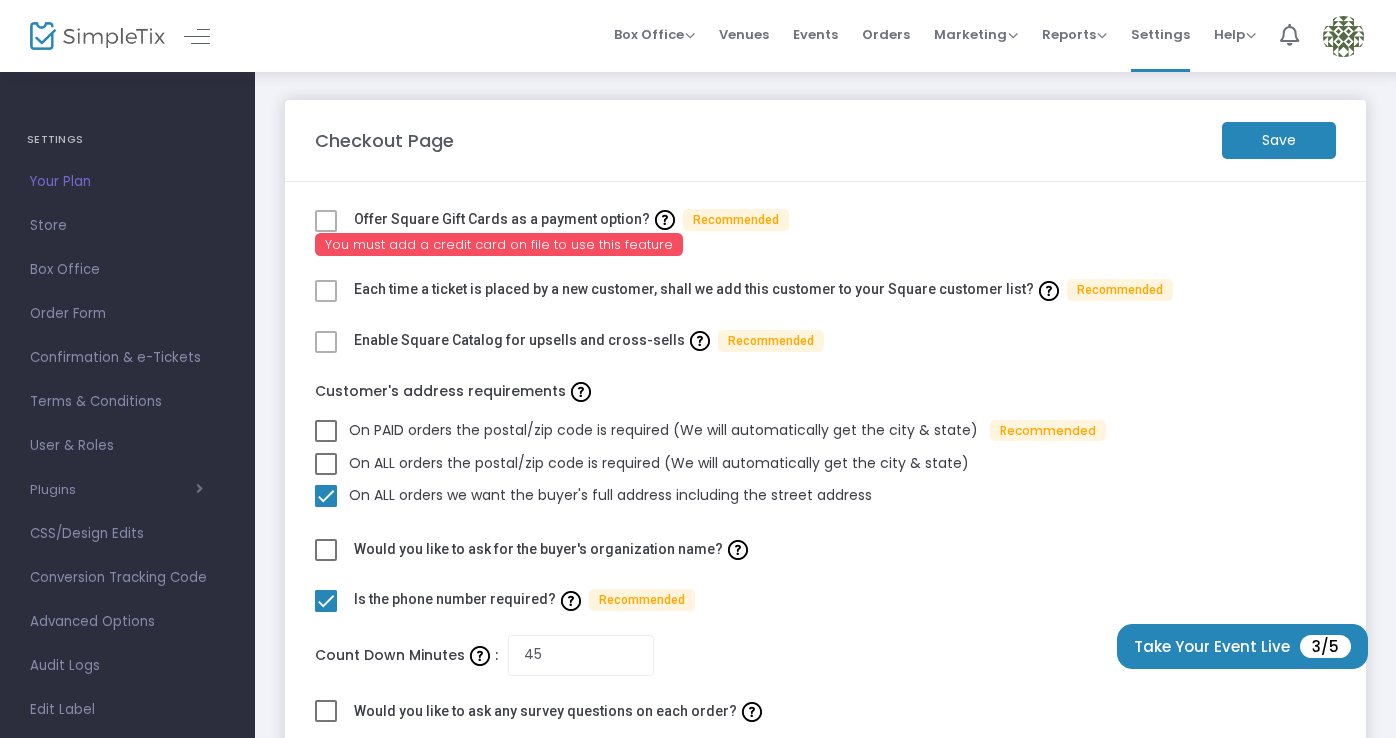 click on "Save" 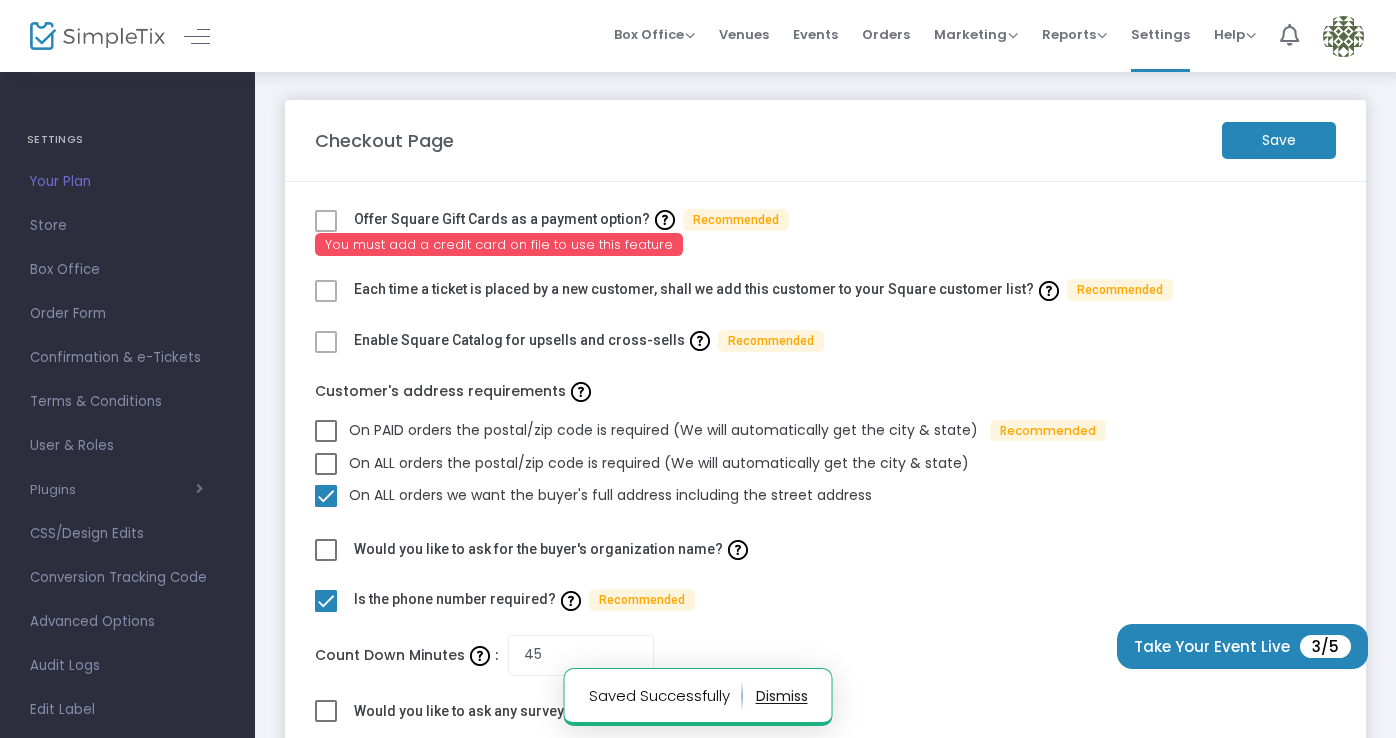 click on "Save" 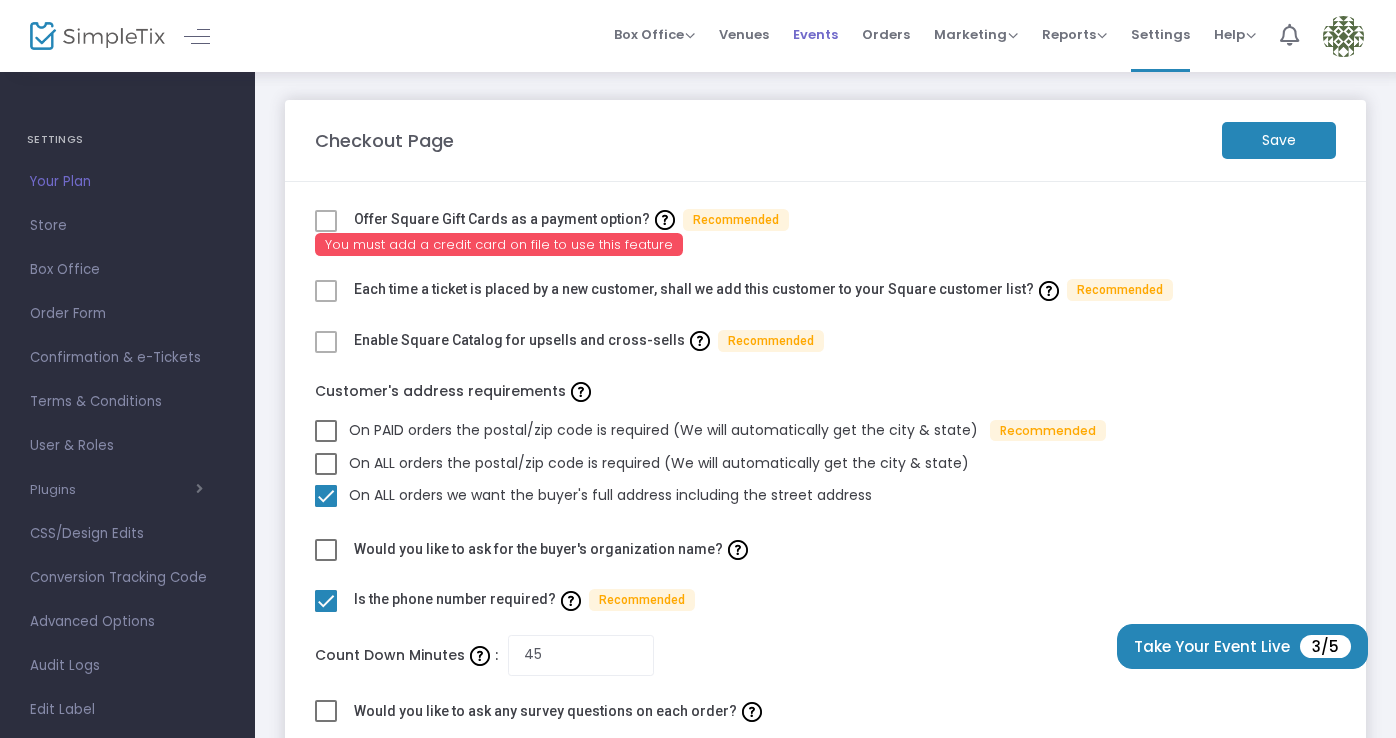 click on "Events" at bounding box center (815, 34) 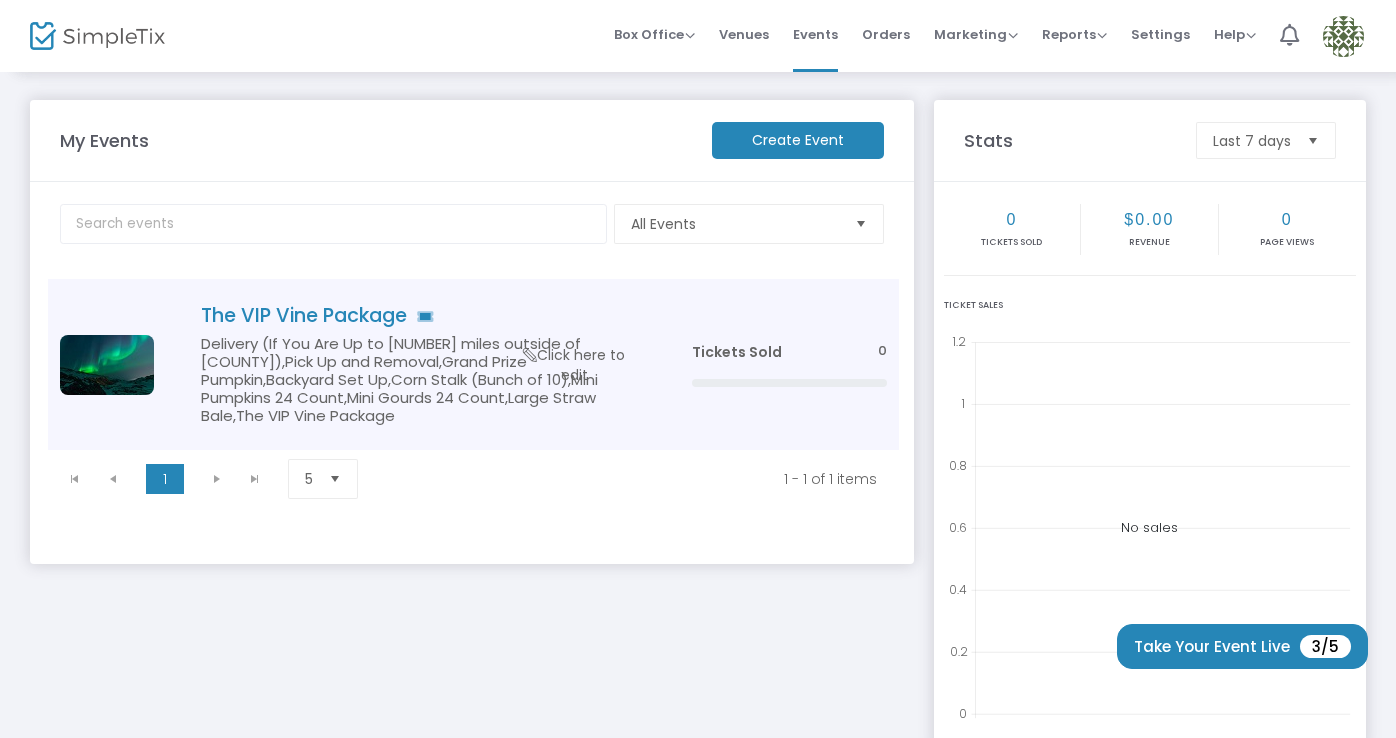 click on "Delivery (If You Are Up to [NUMBER] miles outside of [COUNTY]),Pick Up and Removal,Grand Prize Pumpkin,Backyard Set Up,Corn Stalk (Bunch of 10),Mini Pumpkins 24 Count,Mini Gourds 24 Count,Large Straw Bale,The VIP Vine Package" 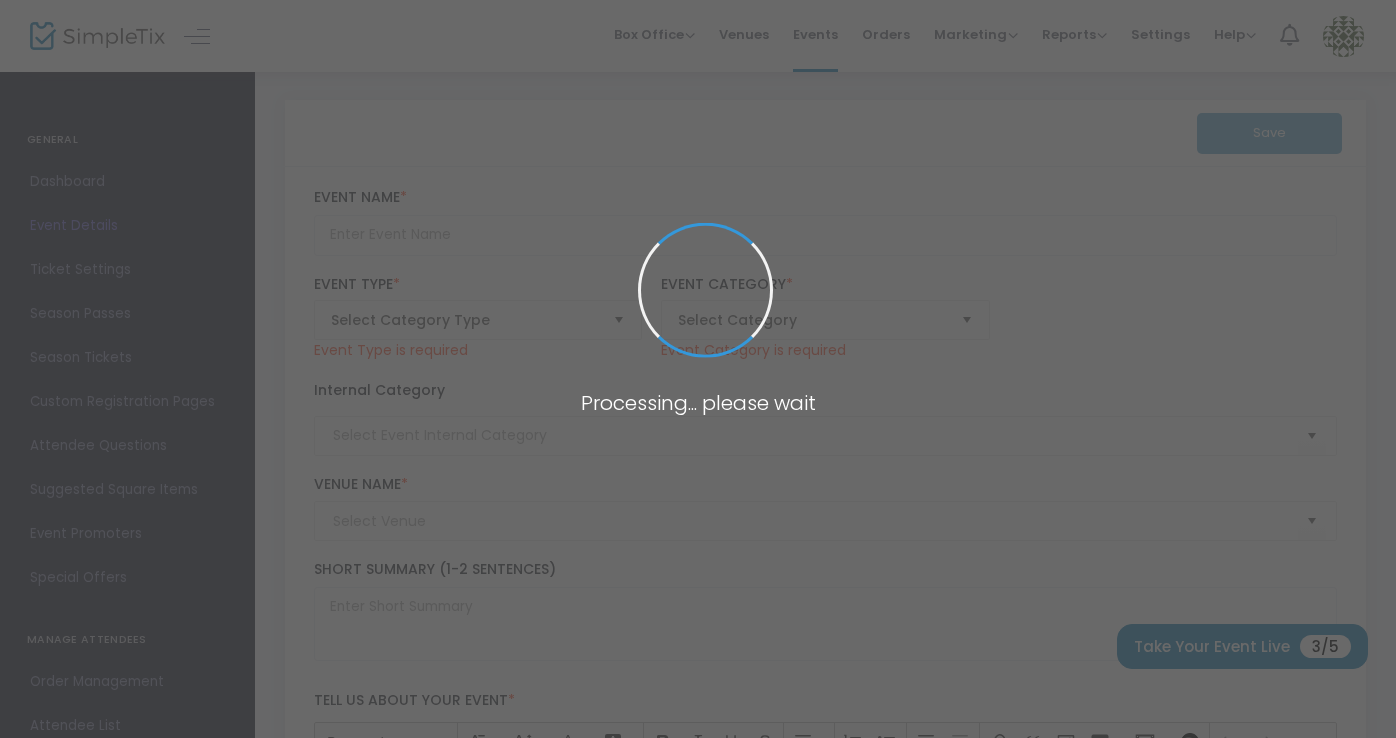 type on "The VIP Vine Package" 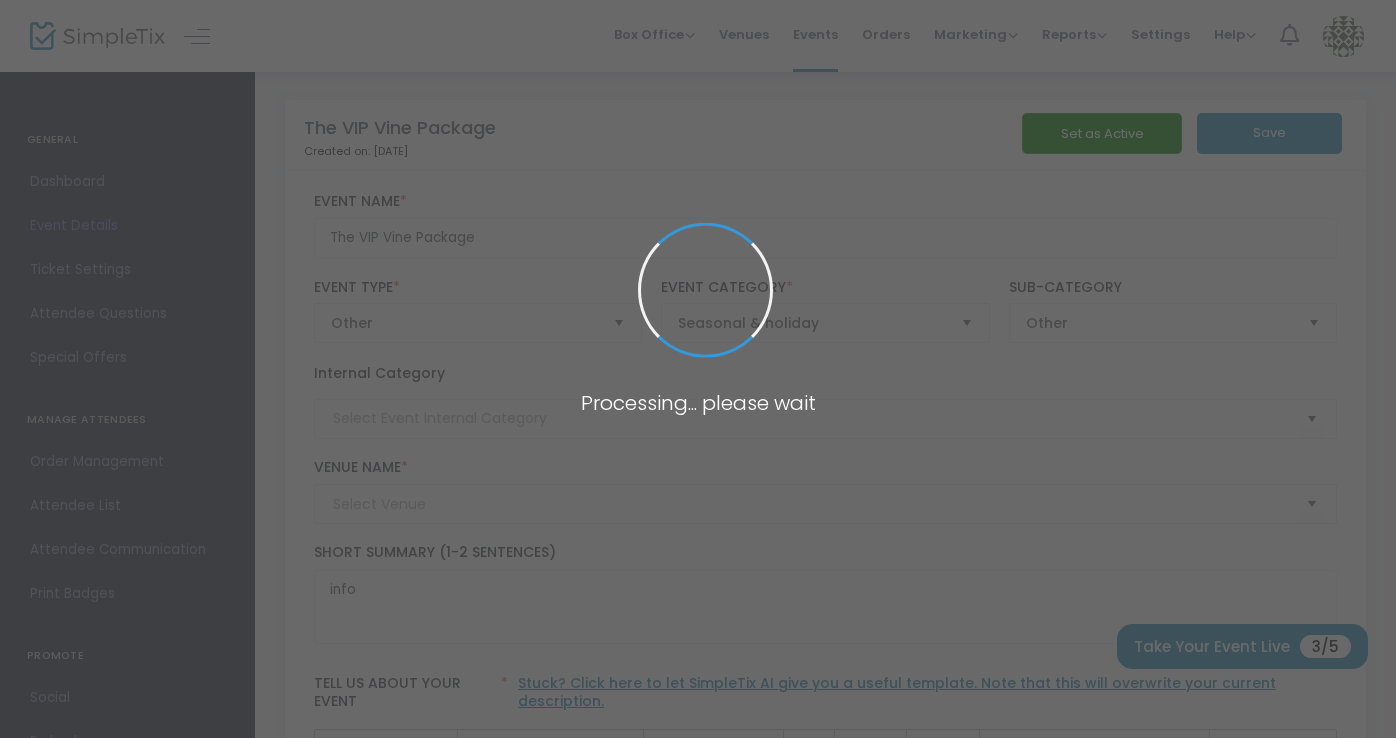 type on "TBD" 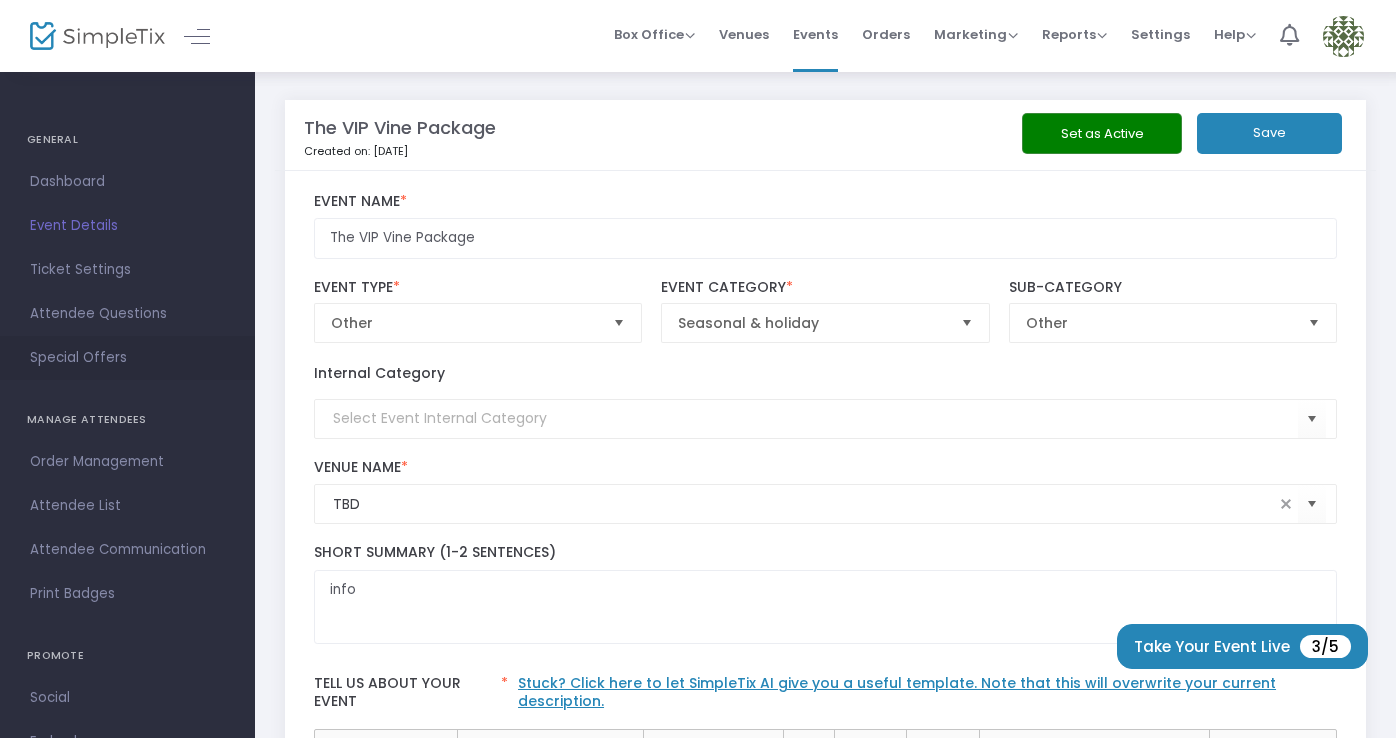 click on "Special Offers" at bounding box center (127, 358) 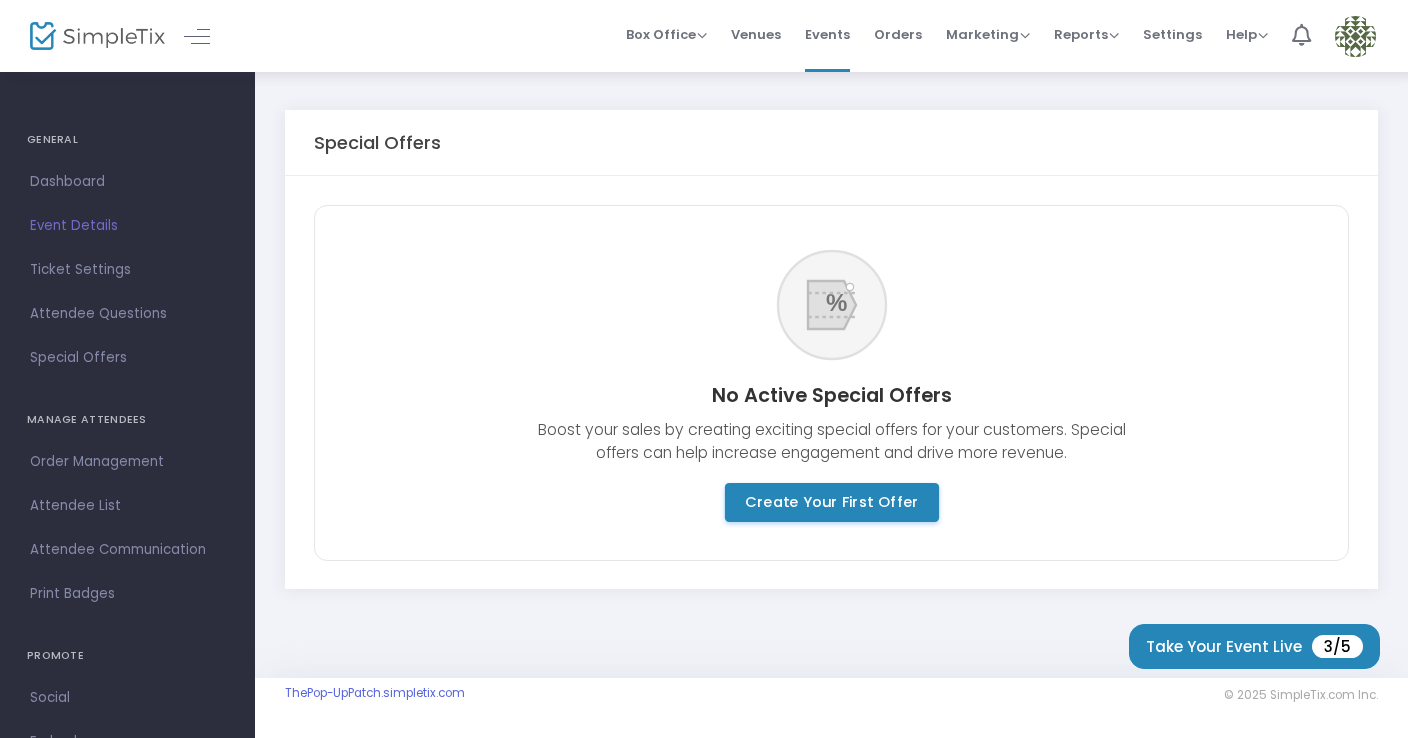 click on "Create Your First Offer" 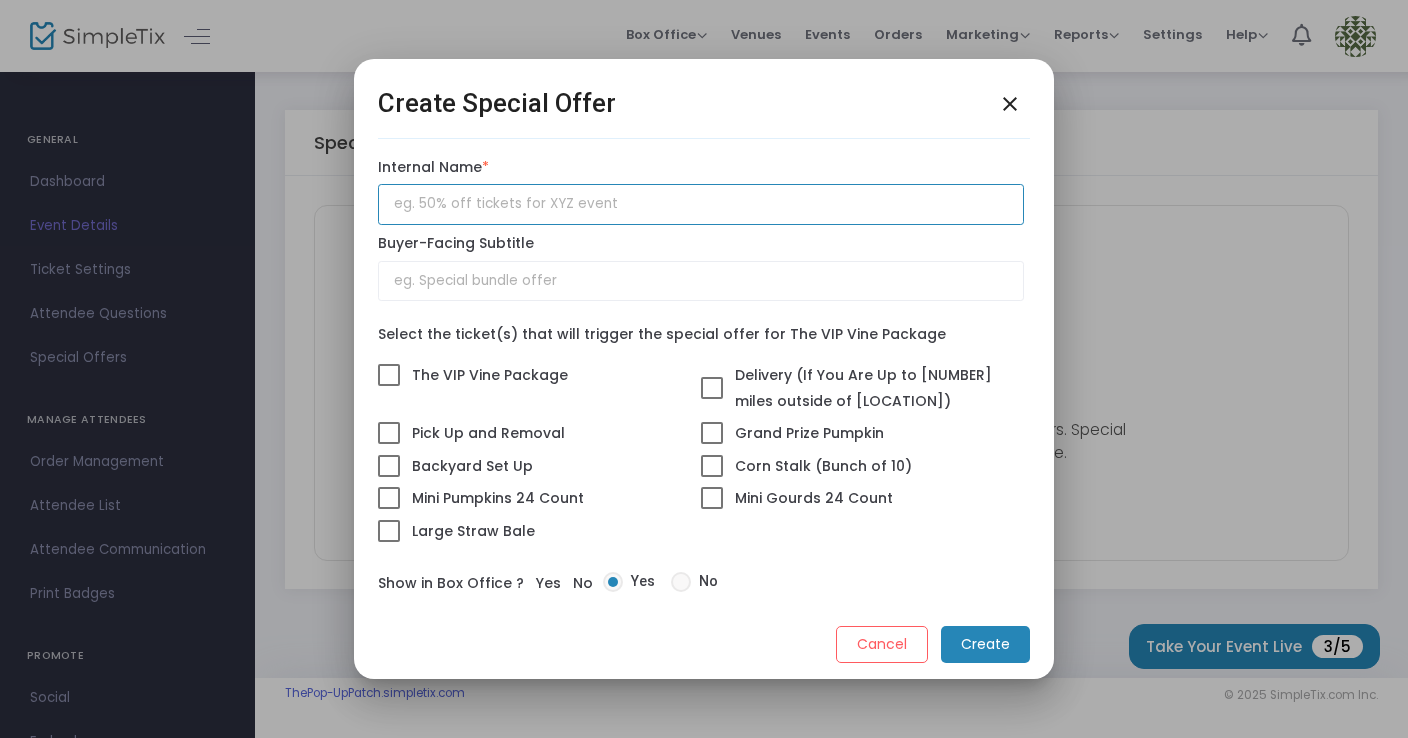 click at bounding box center (701, 204) 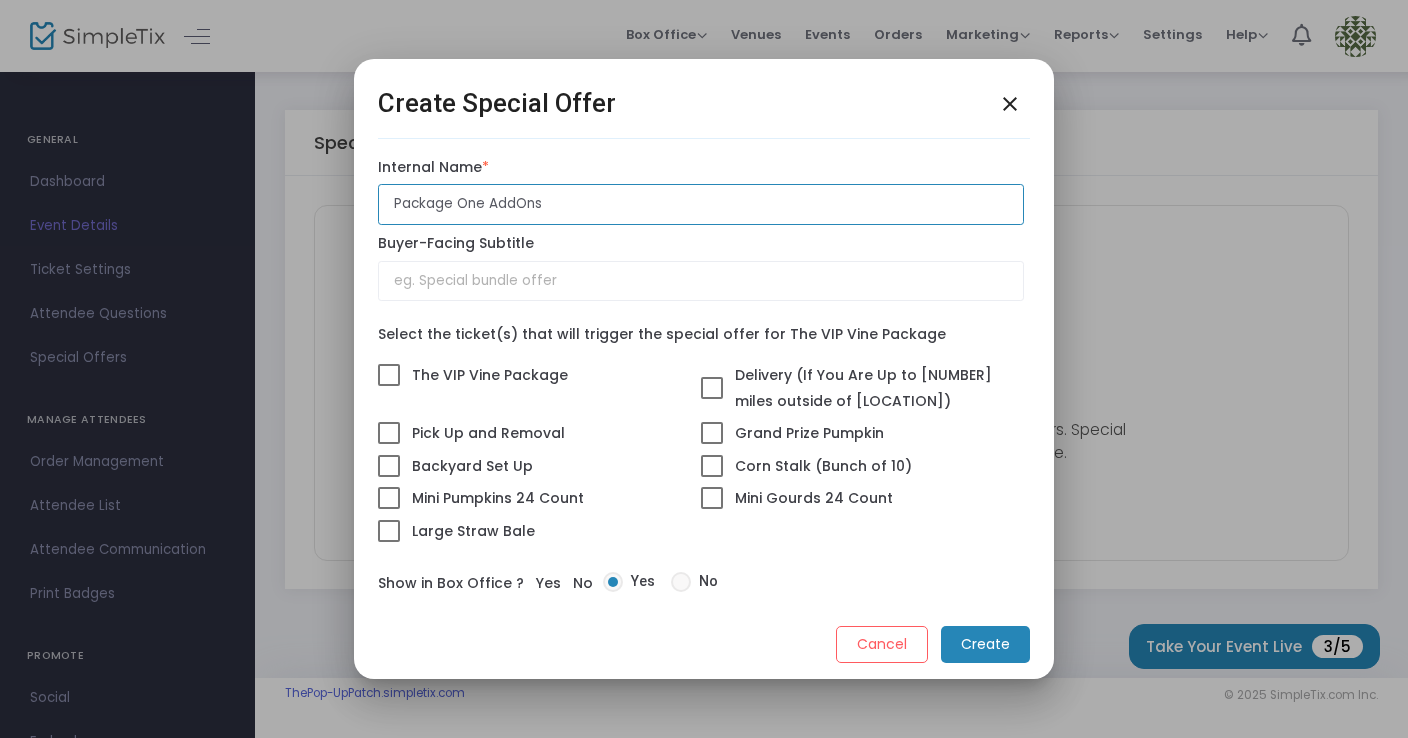type on "Package One AddOns" 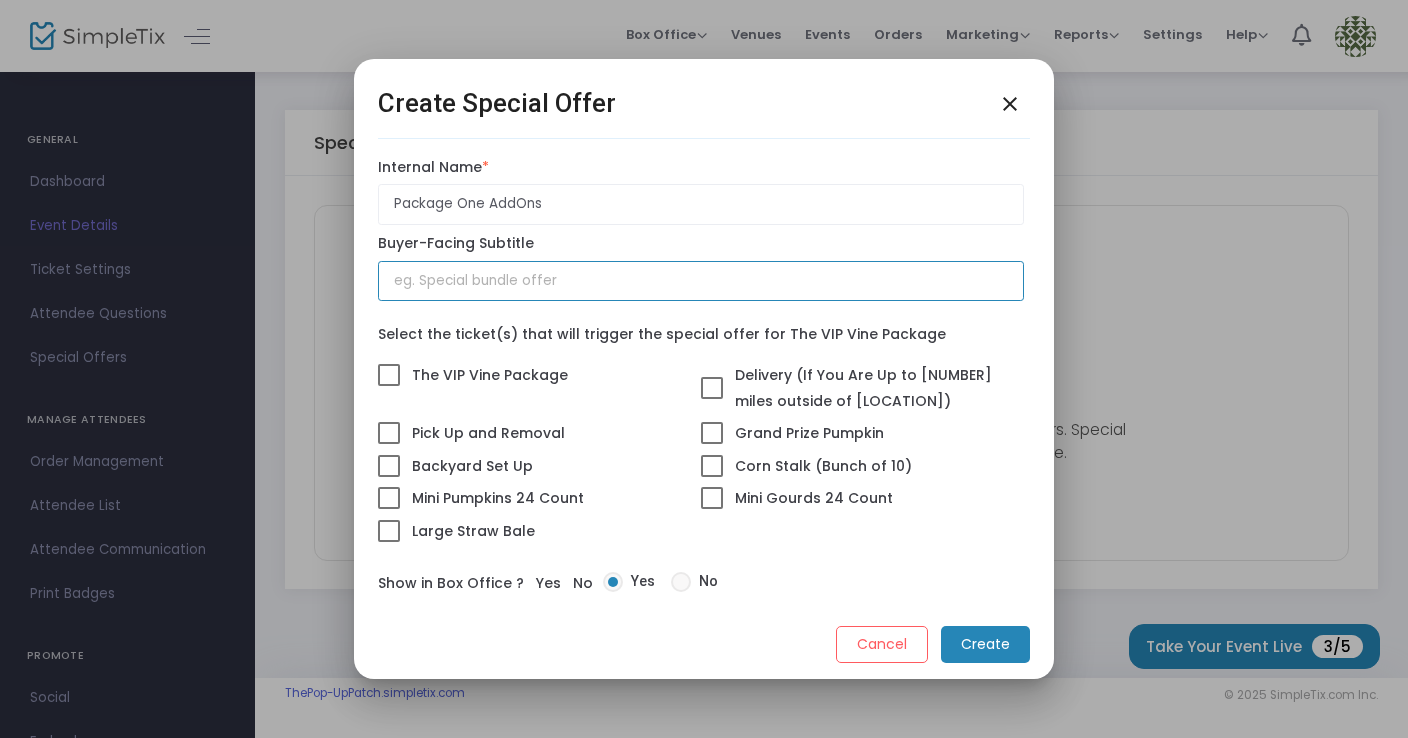 click at bounding box center (701, 281) 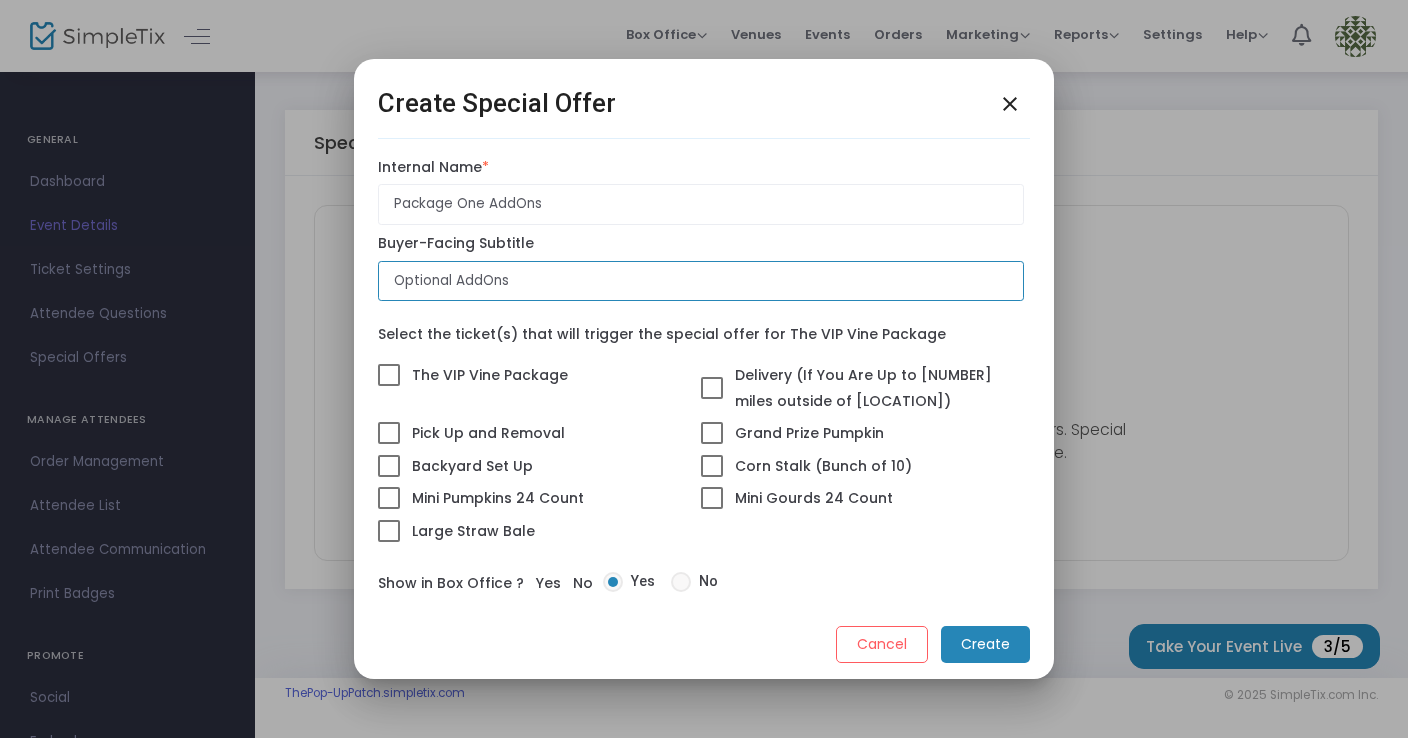 scroll, scrollTop: 0, scrollLeft: 0, axis: both 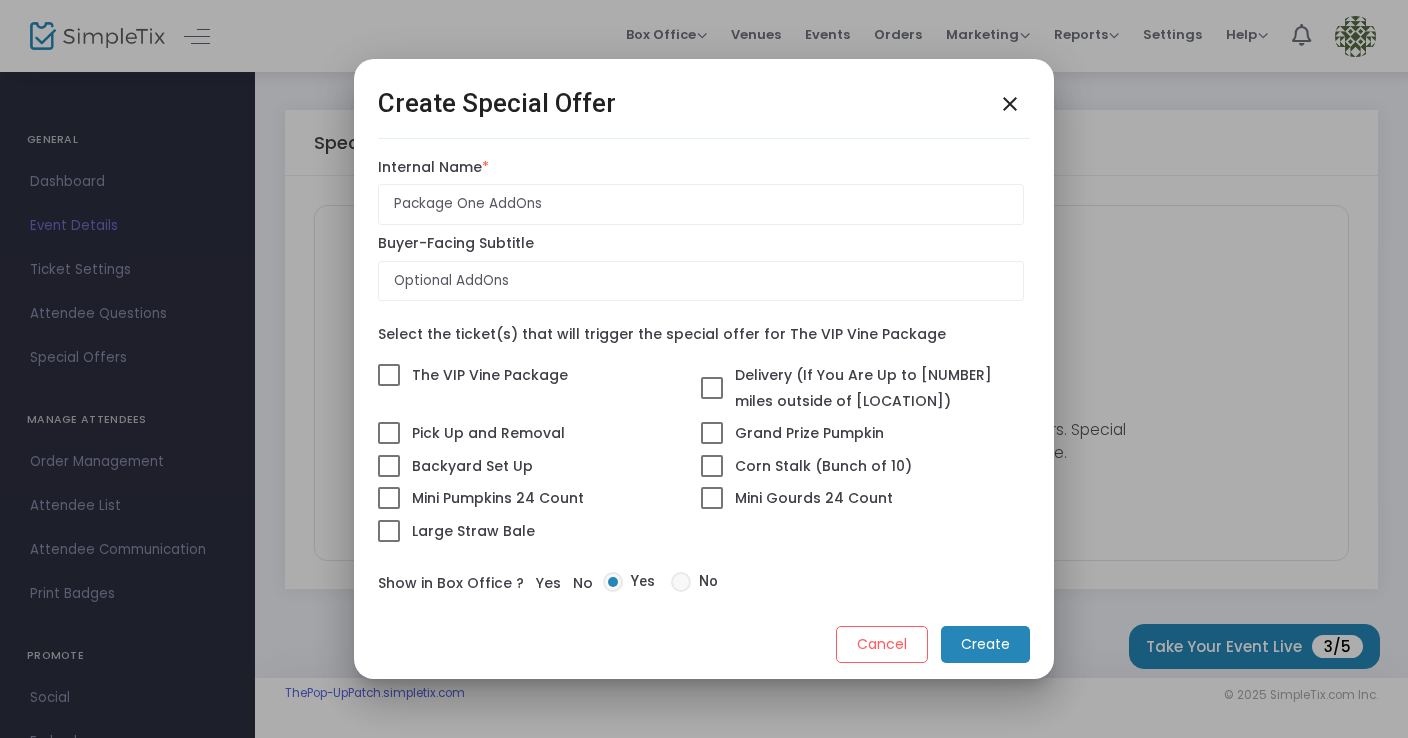 click at bounding box center (389, 375) 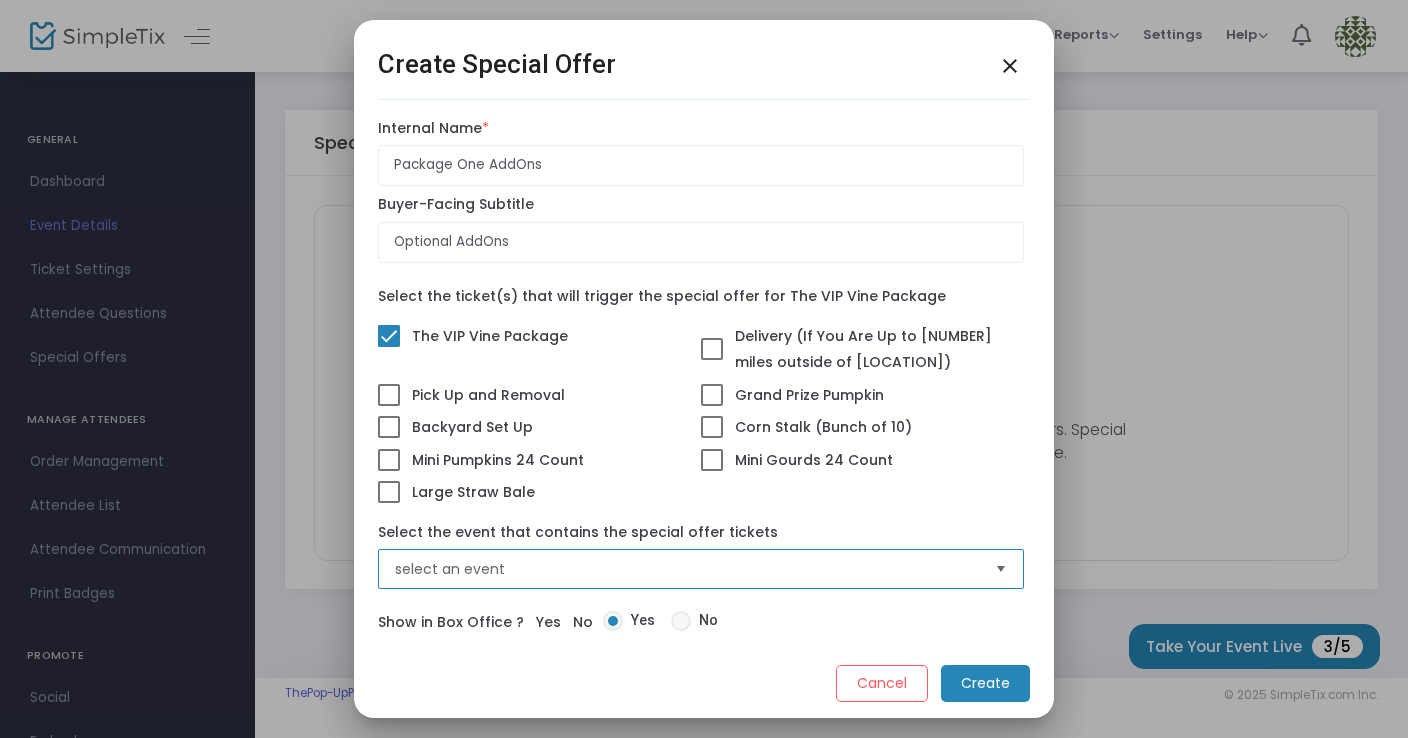 click on "select an event" at bounding box center [687, 569] 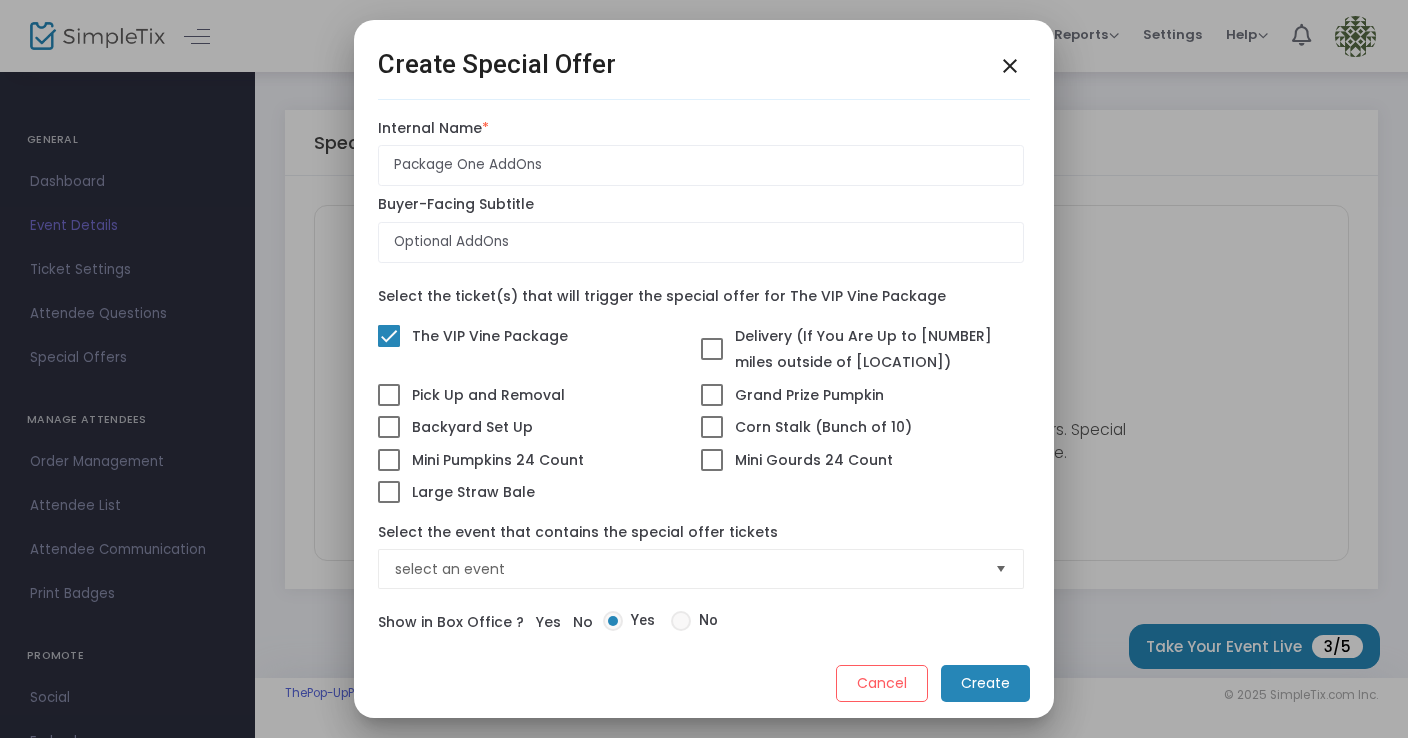 click on "Select the ticket(s) that will trigger the special offer for The VIP Vine Package     The VIP Vine Package     Delivery (If You Are Up to [NUMBER] miles outside of [COUNTY])     Pick Up and Removal     Grand Prize Pumpkin     Backyard Set Up     Corn Stalk (Bunch of 10)     Mini Pumpkins 24 Count     Mini Gourds 24 Count     Large Straw Bale" at bounding box center (701, 399) 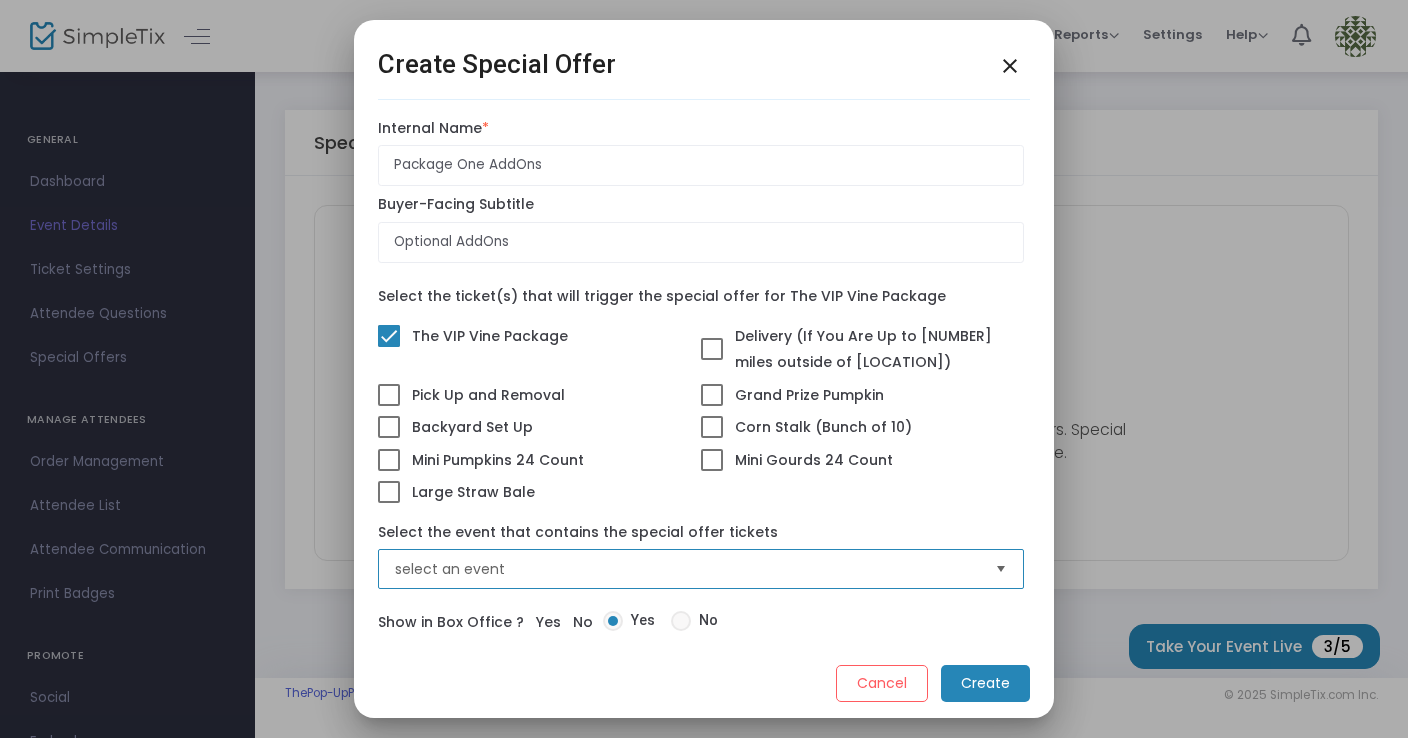 click on "select an event" at bounding box center [687, 569] 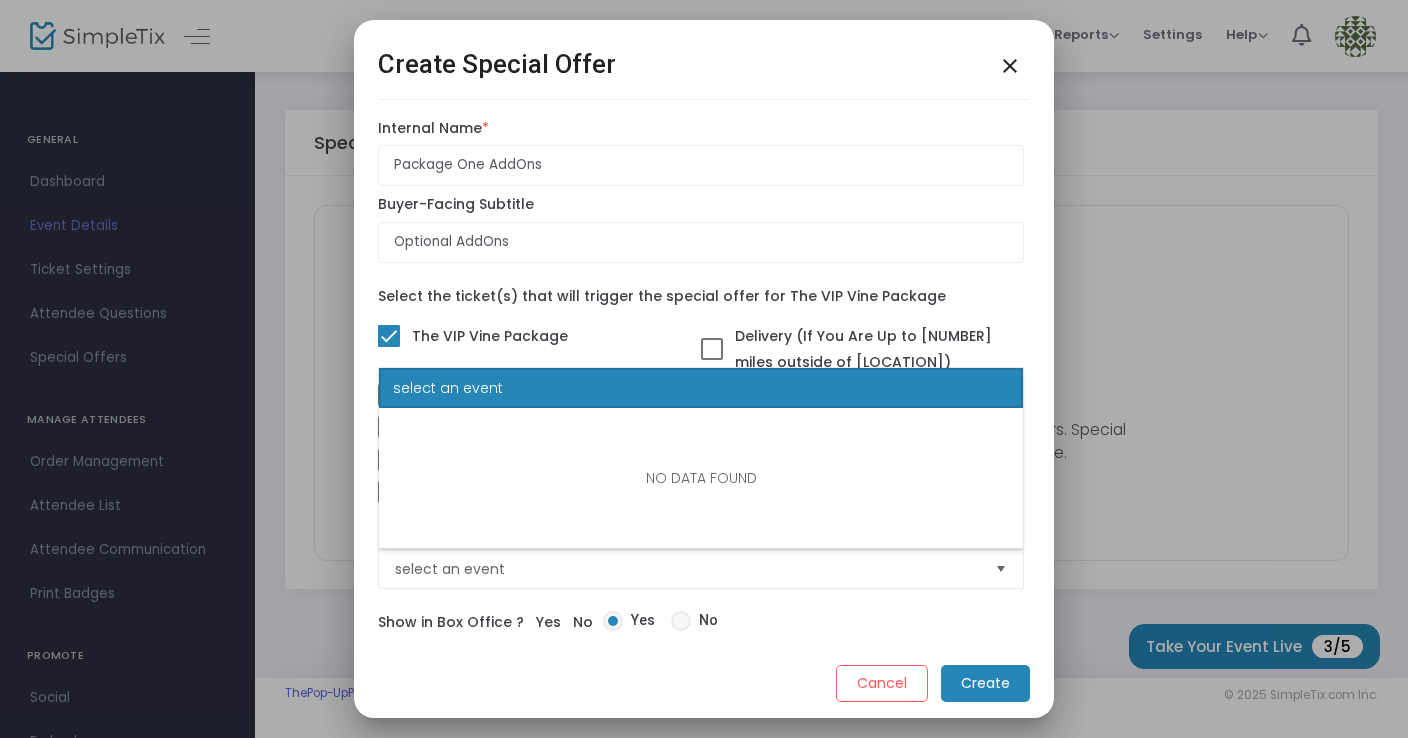click on "close" at bounding box center (1010, 66) 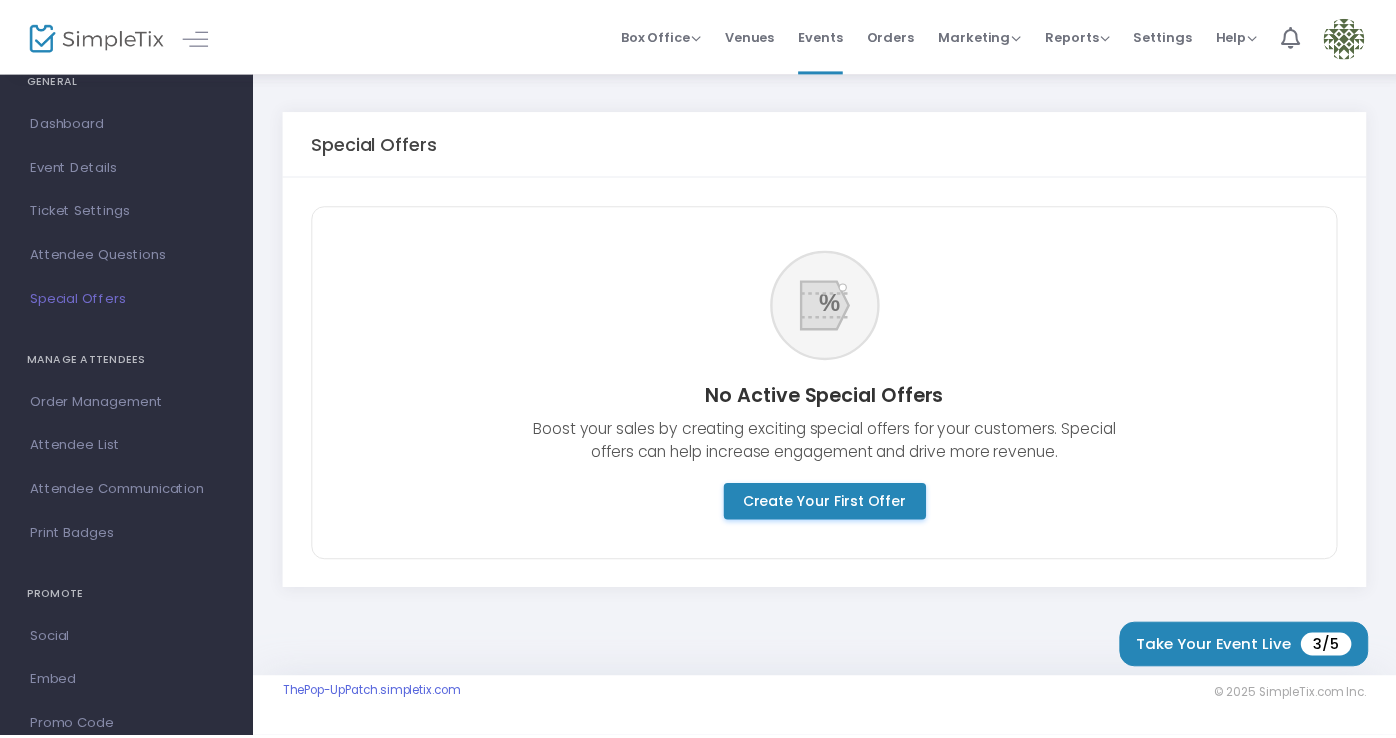 scroll, scrollTop: 0, scrollLeft: 0, axis: both 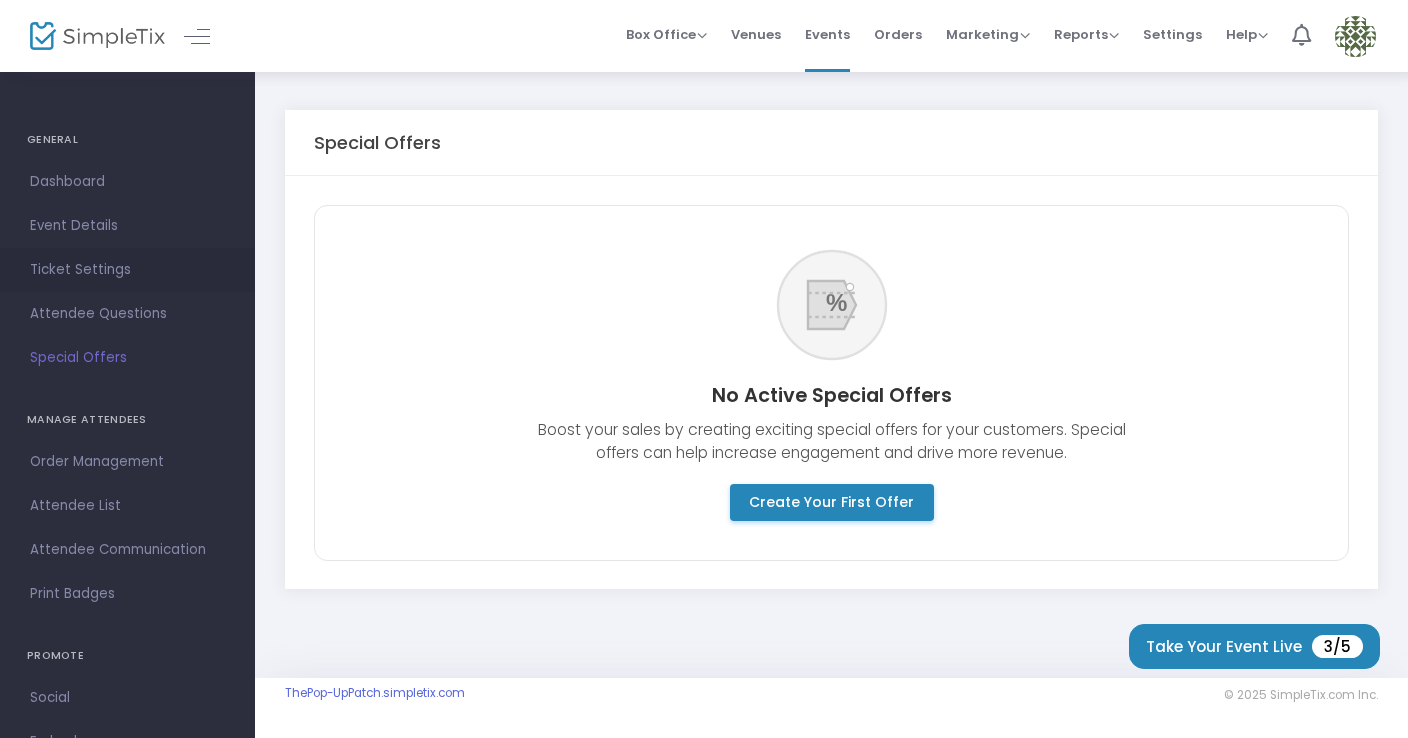 click on "Ticket Settings" at bounding box center (127, 270) 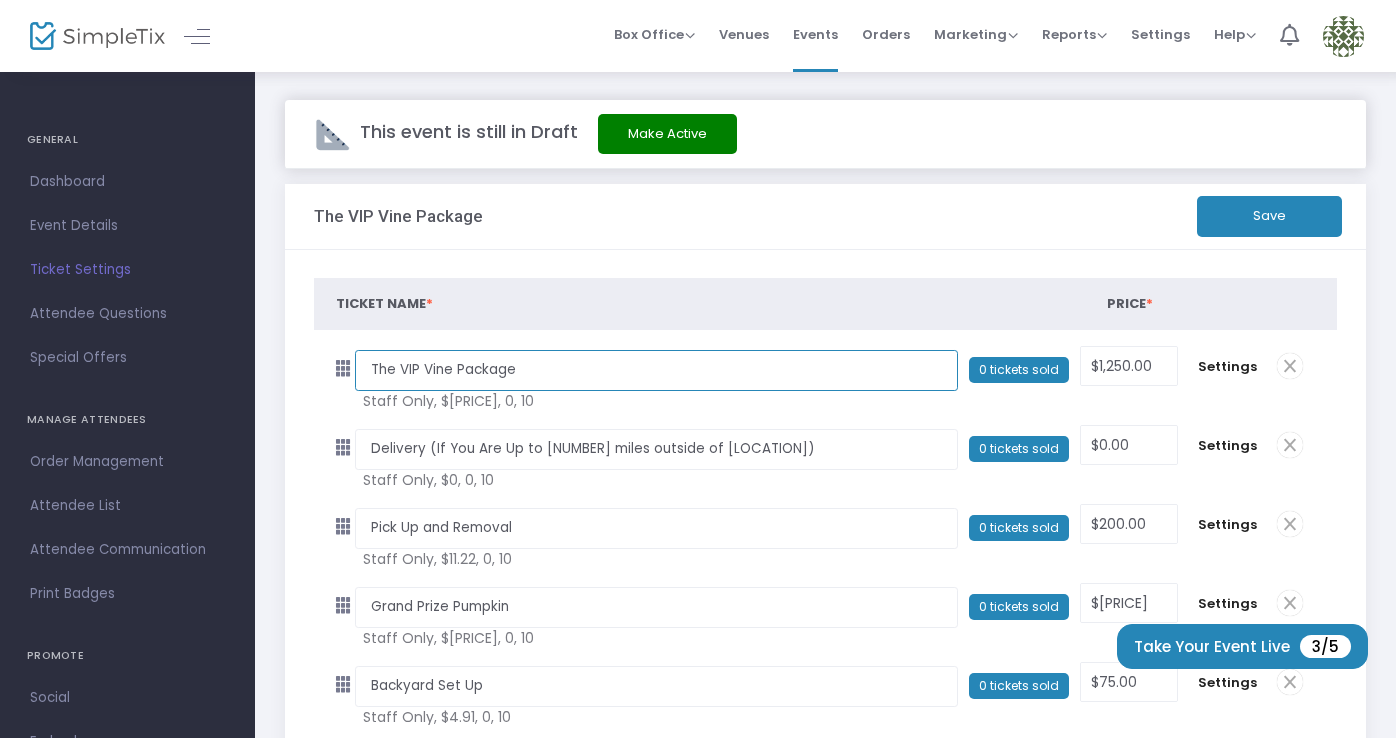 click on "The VIP Vine Package" at bounding box center [656, 370] 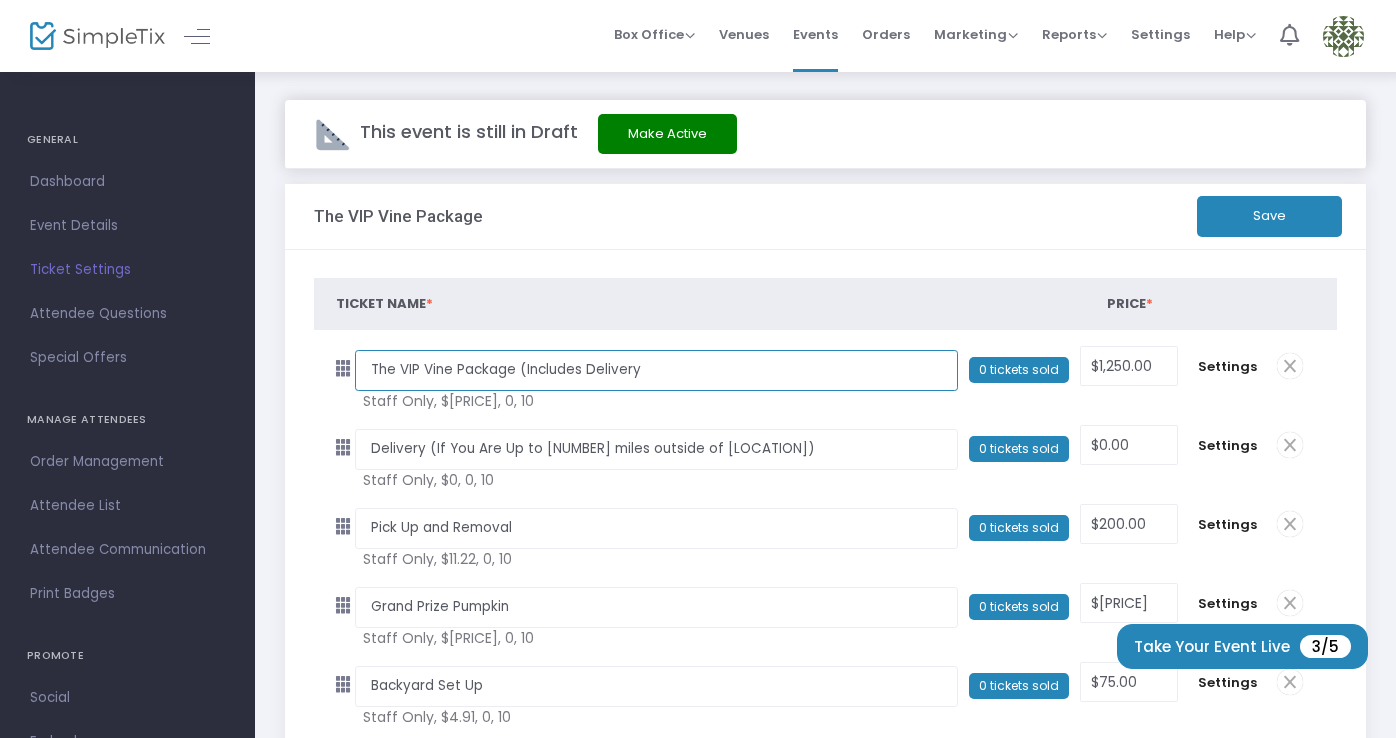 type on "The VIP Vine Package (Includes Delivery" 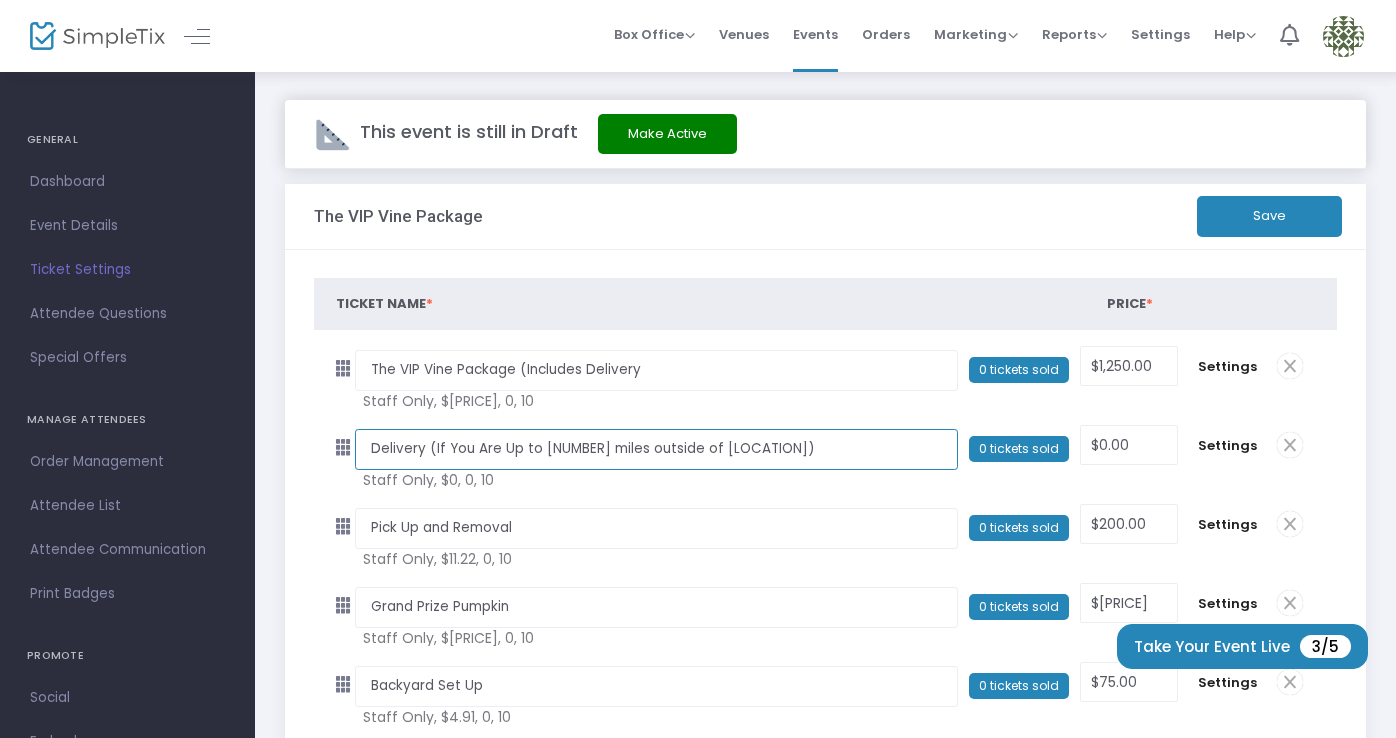 click on "Delivery (If You Are Up to [NUMBER] miles outside of [LOCATION])" at bounding box center [656, 449] 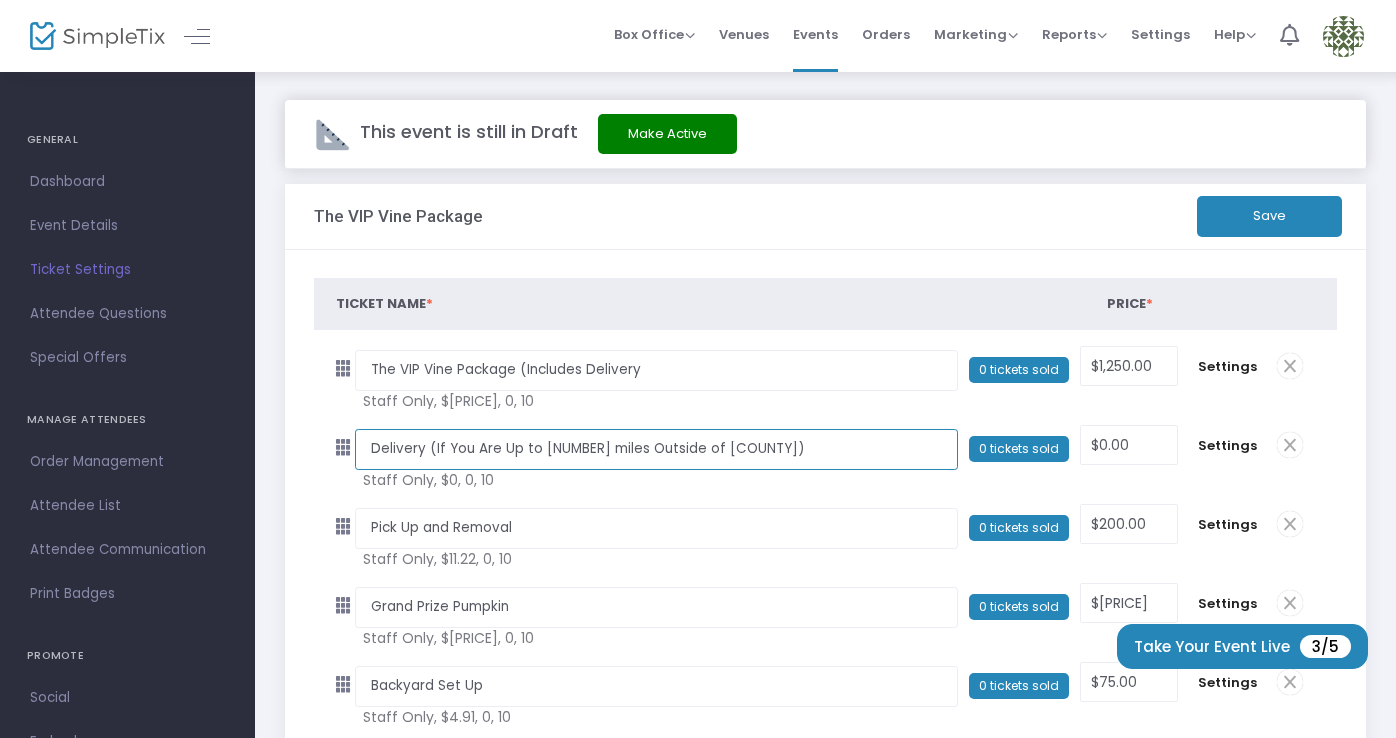 type on "Delivery (If You Are Up to [NUMBER] miles Outside of [COUNTY])" 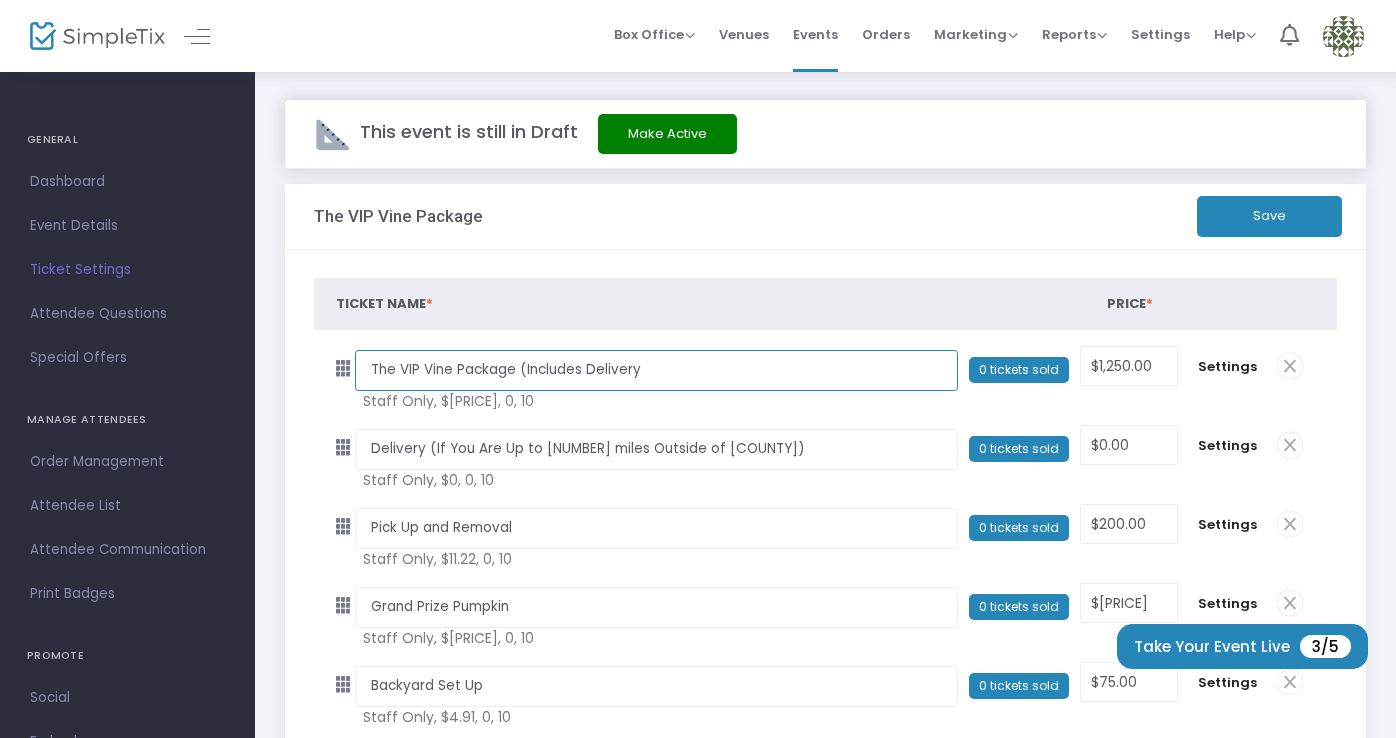 click on "The VIP Vine Package (Includes Delivery" at bounding box center (656, 370) 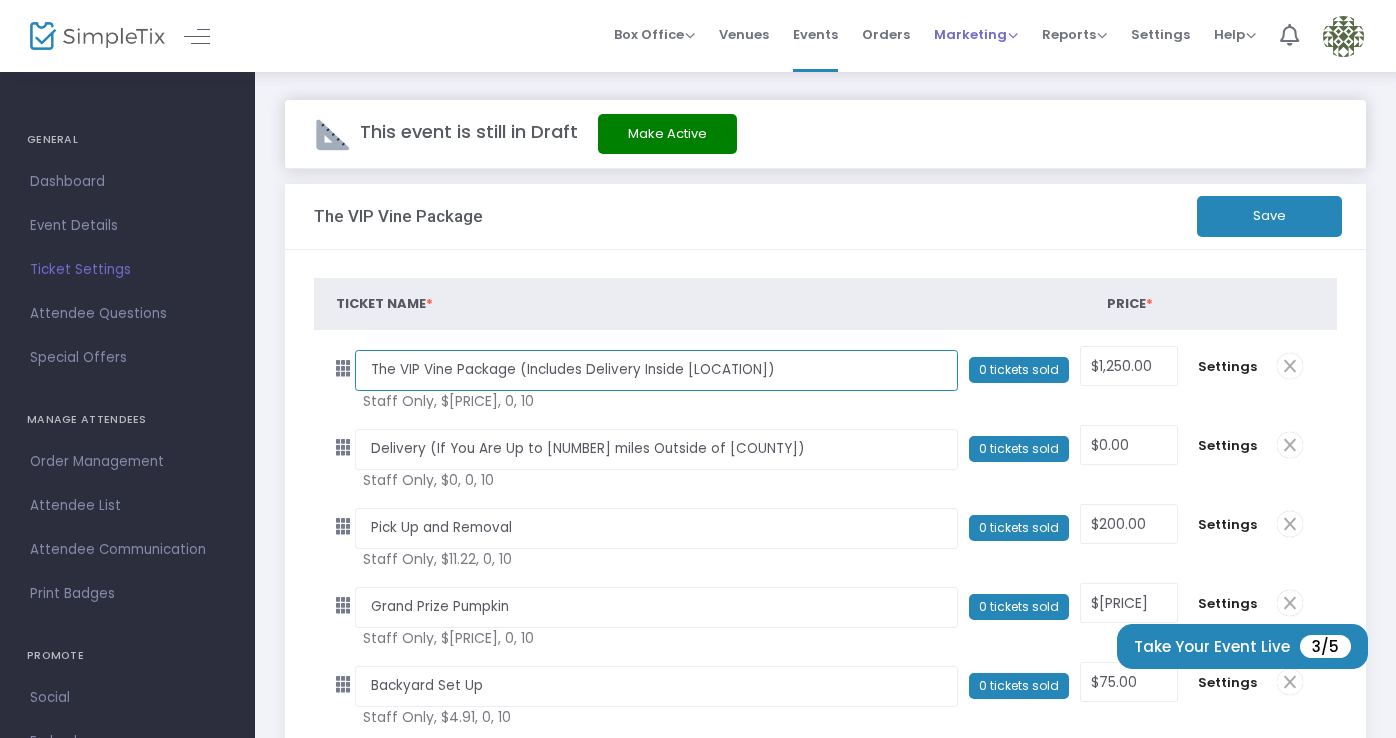 type on "The VIP Vine Package (Includes Delivery Inside [LOCATION])" 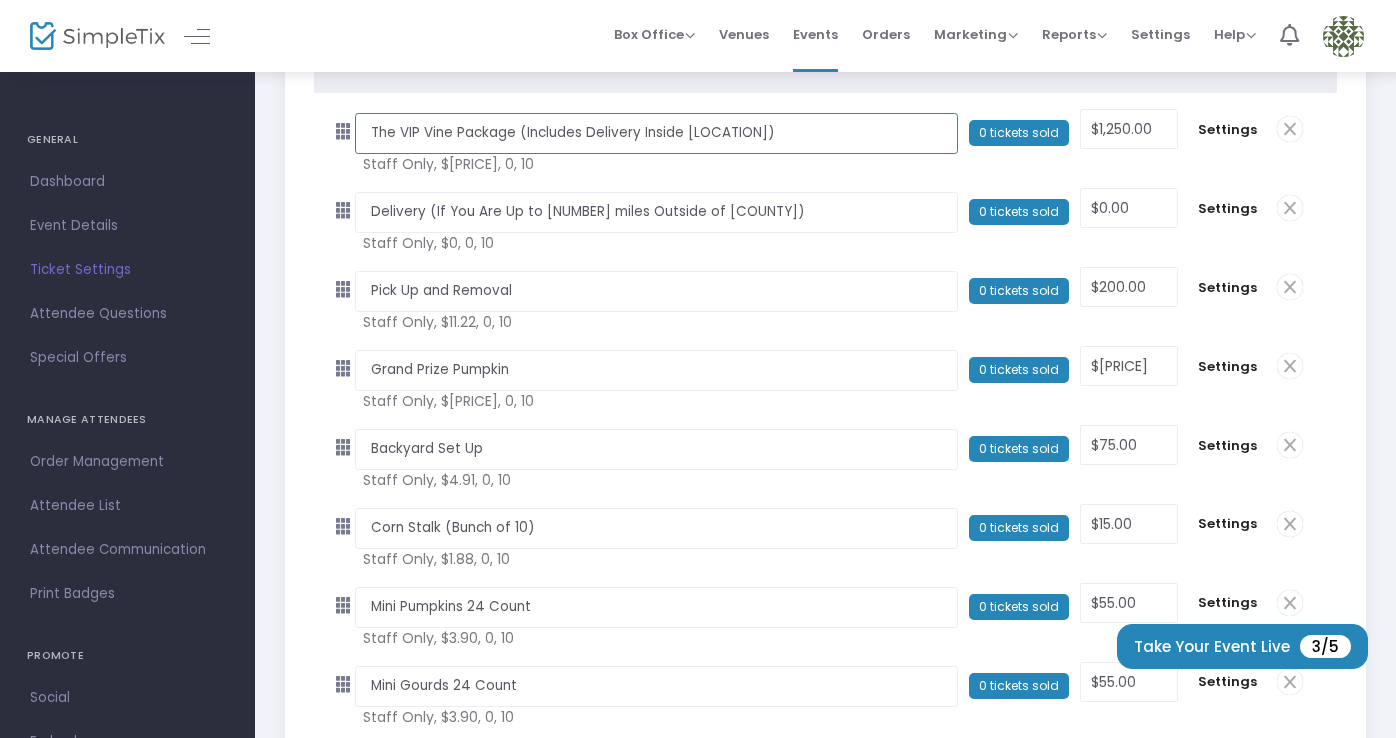 scroll, scrollTop: 273, scrollLeft: 0, axis: vertical 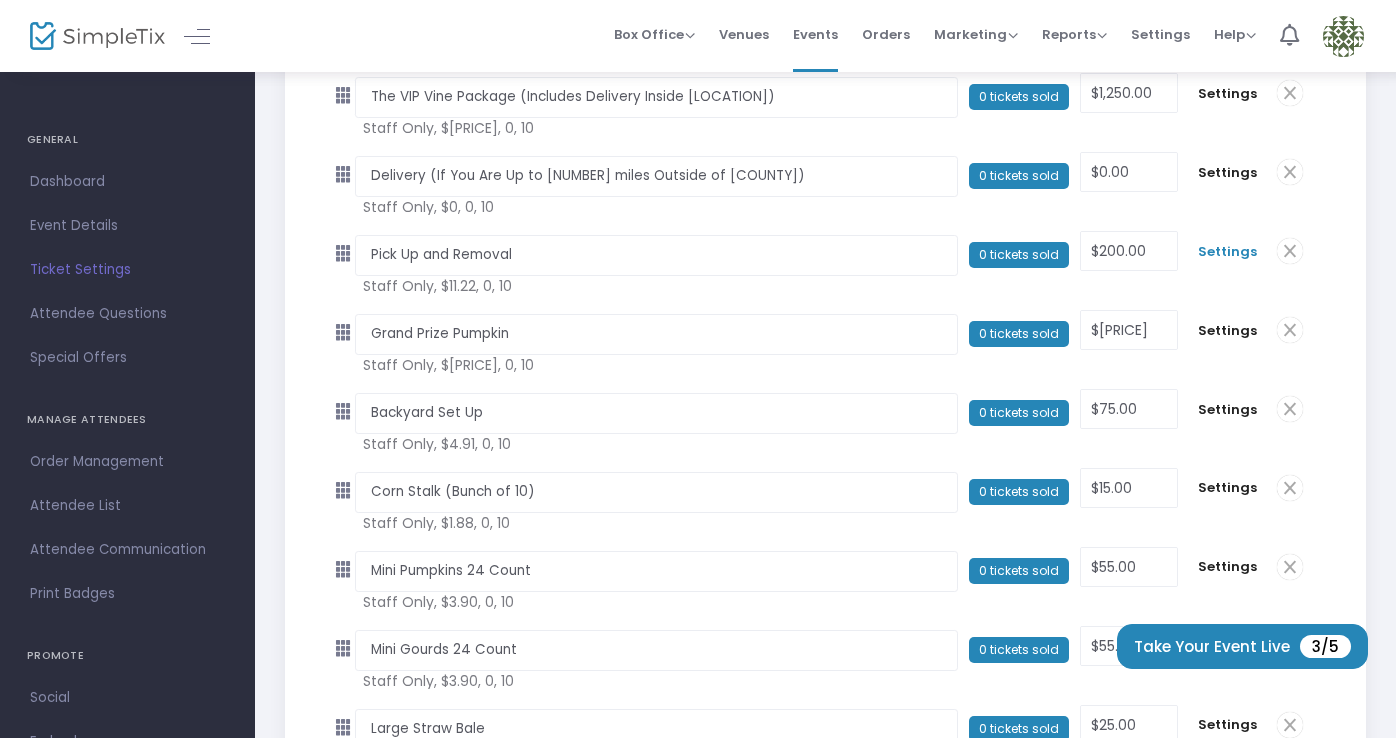 click on "Settings" at bounding box center (1227, 252) 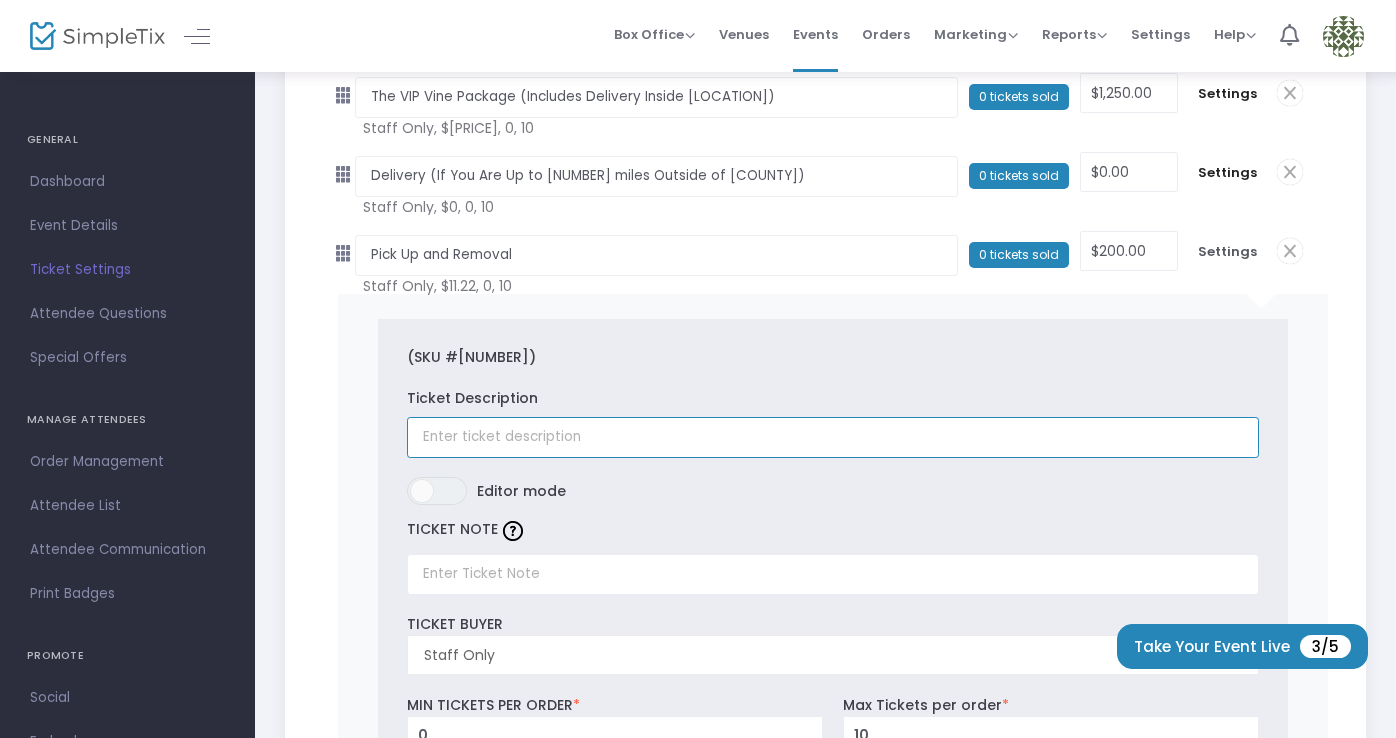 click at bounding box center (833, 437) 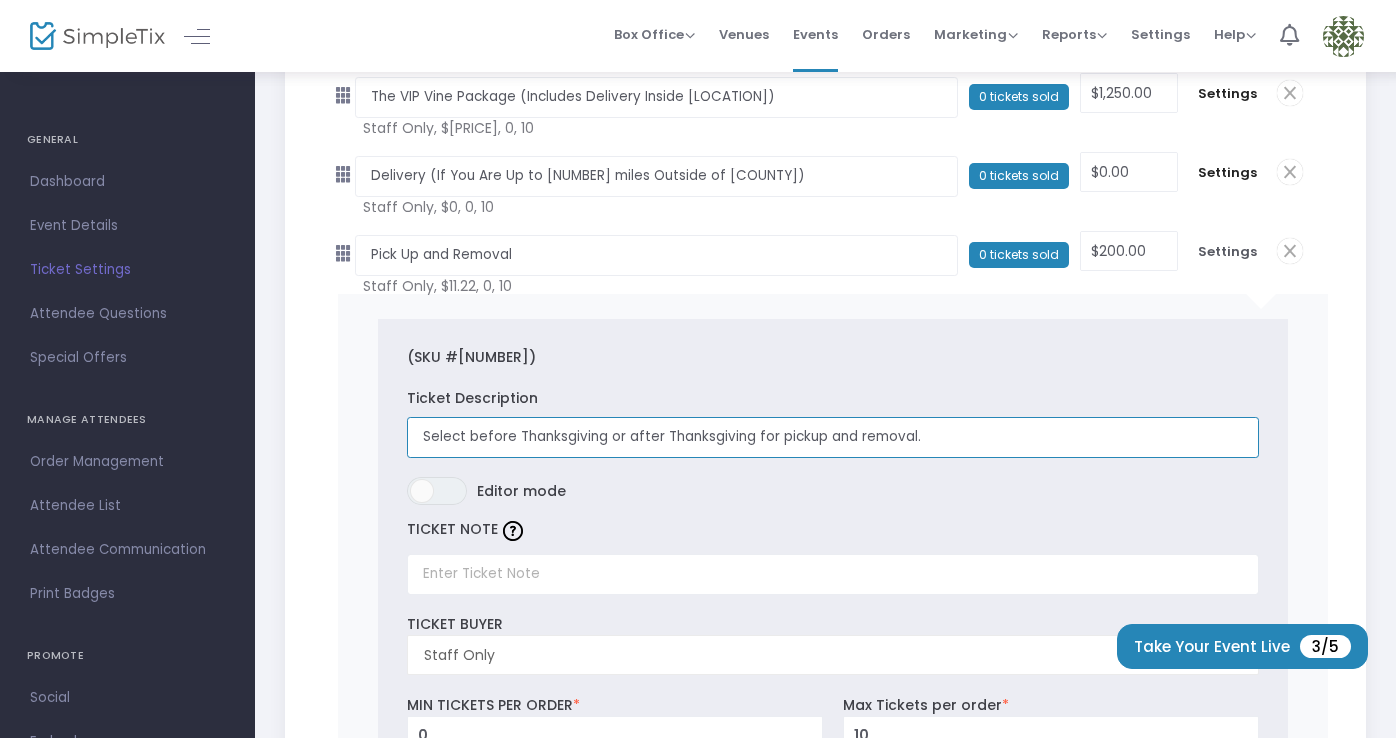scroll, scrollTop: 0, scrollLeft: 0, axis: both 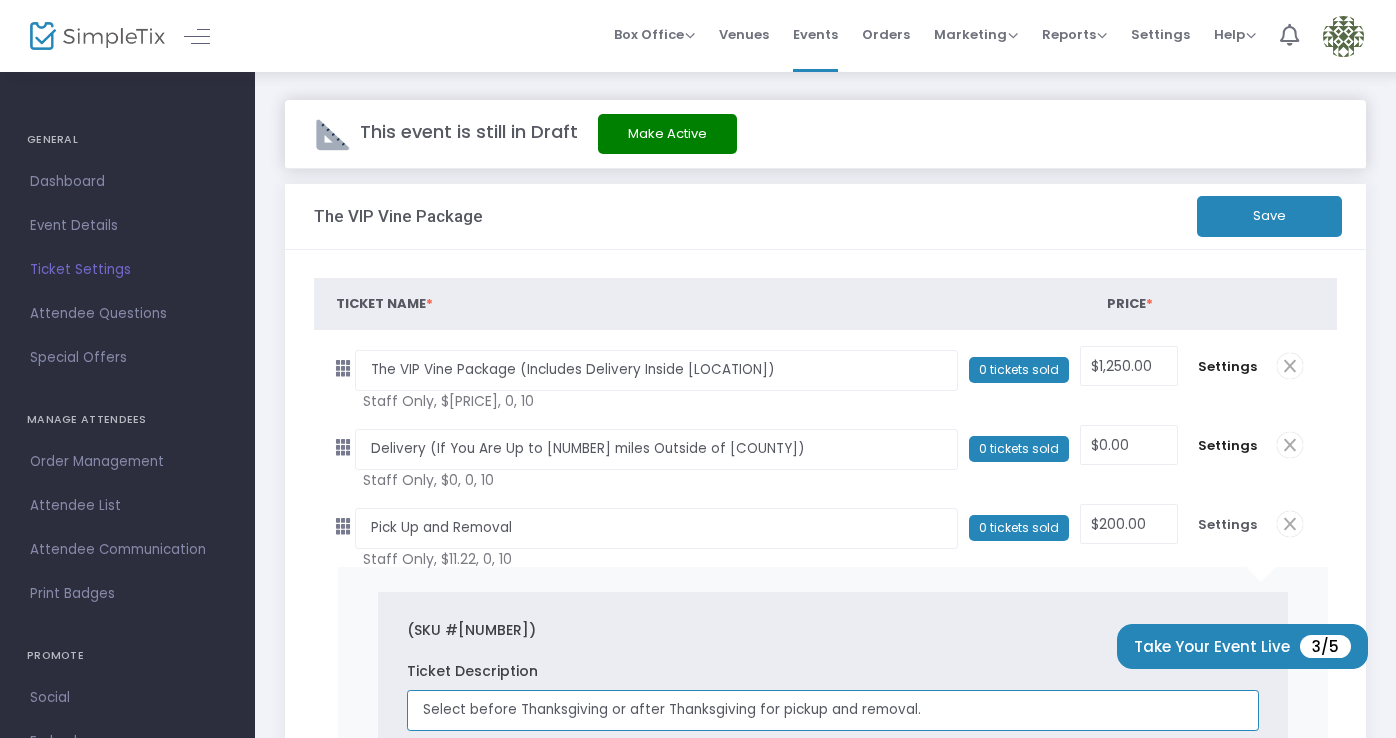 type on "Select before Thanksgiving or after Thanksgiving for pickup and removal." 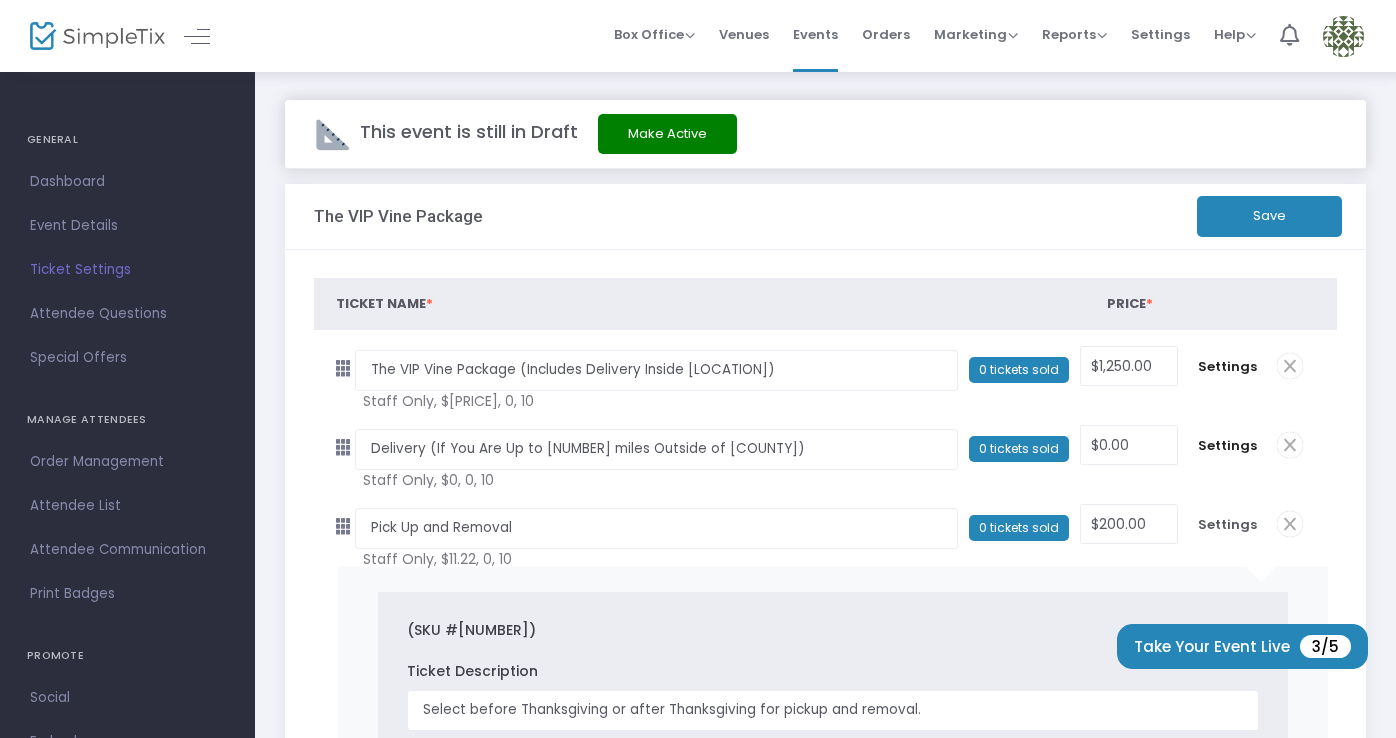 click on "Save" 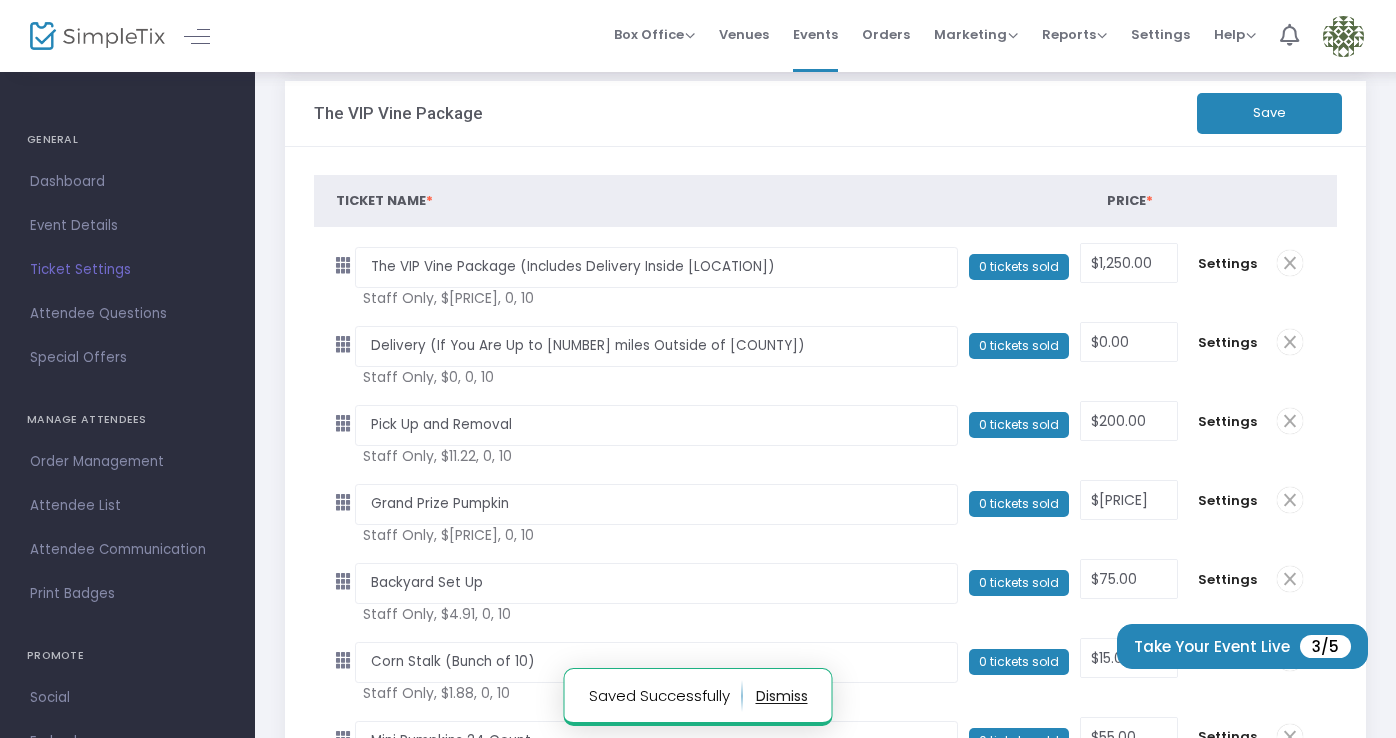 scroll, scrollTop: 0, scrollLeft: 0, axis: both 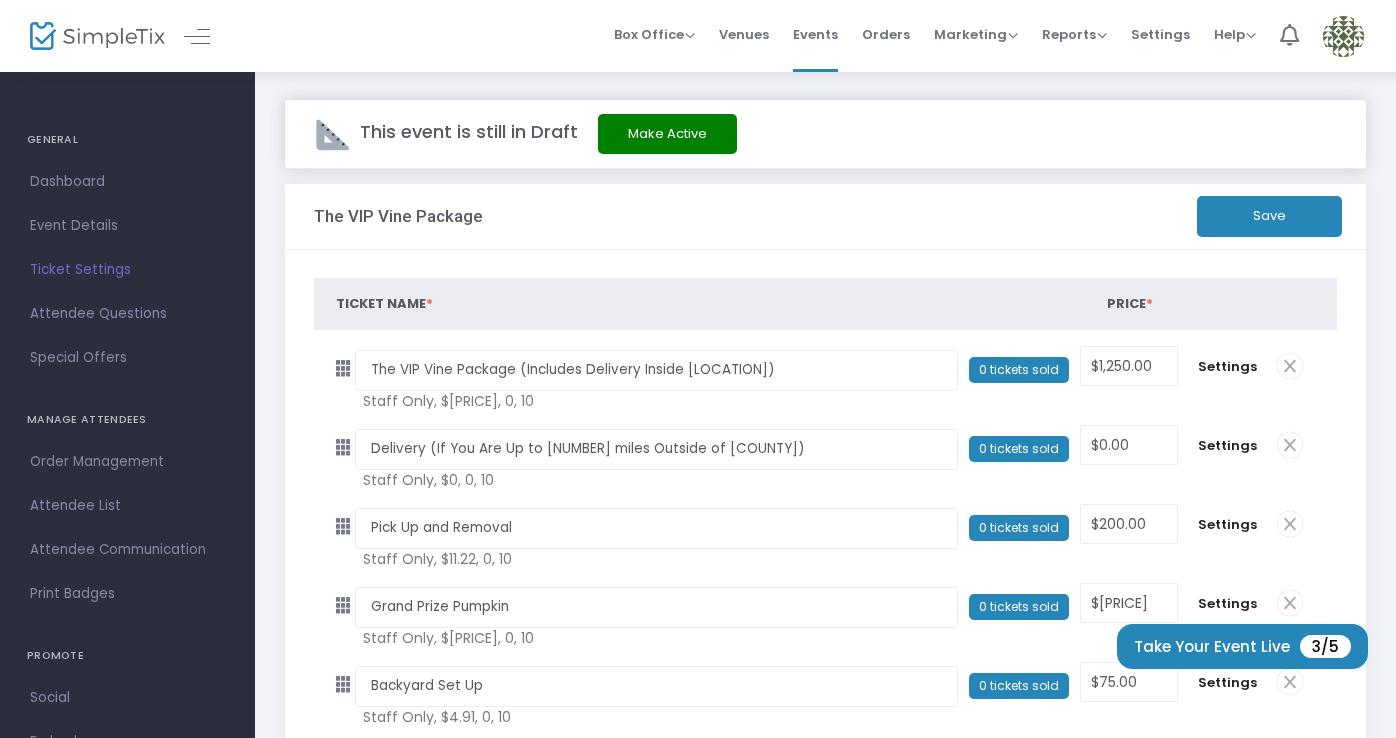 click on "Save" 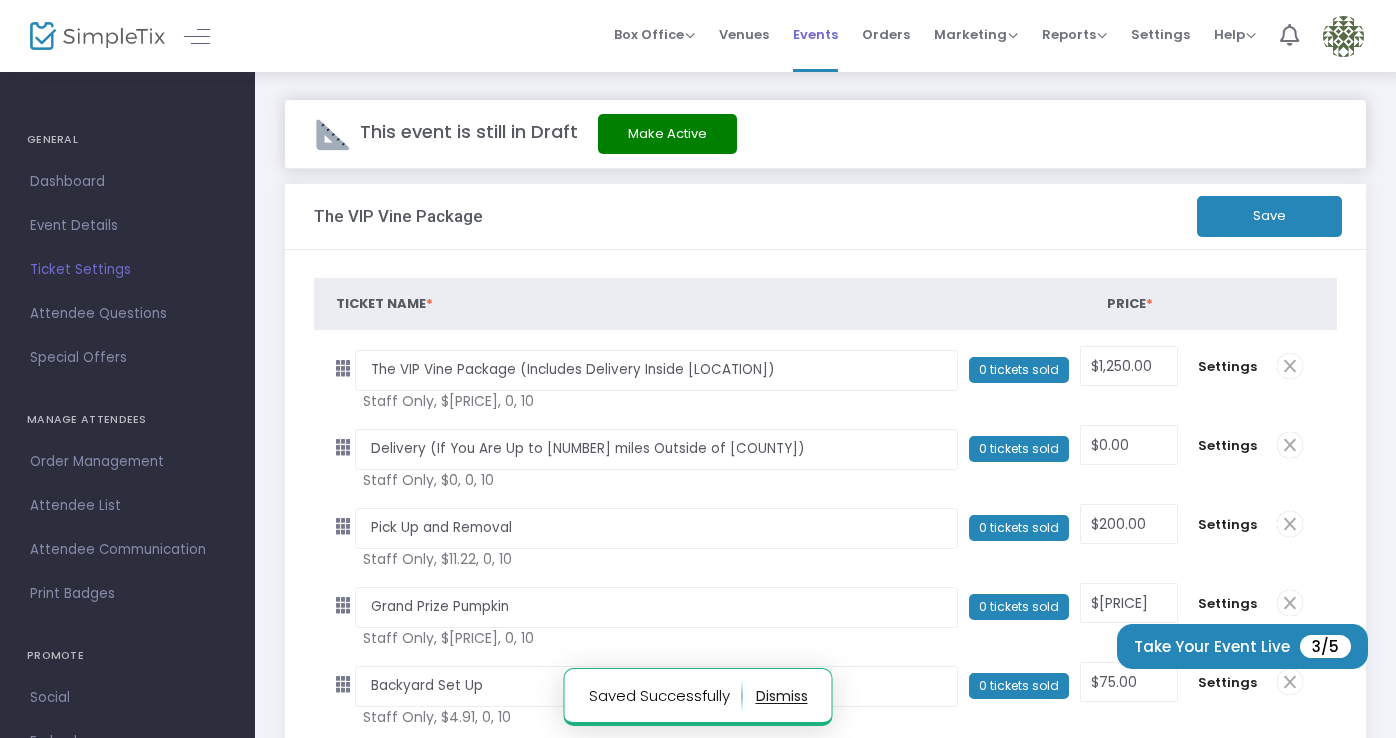 click on "Events" at bounding box center (815, 34) 